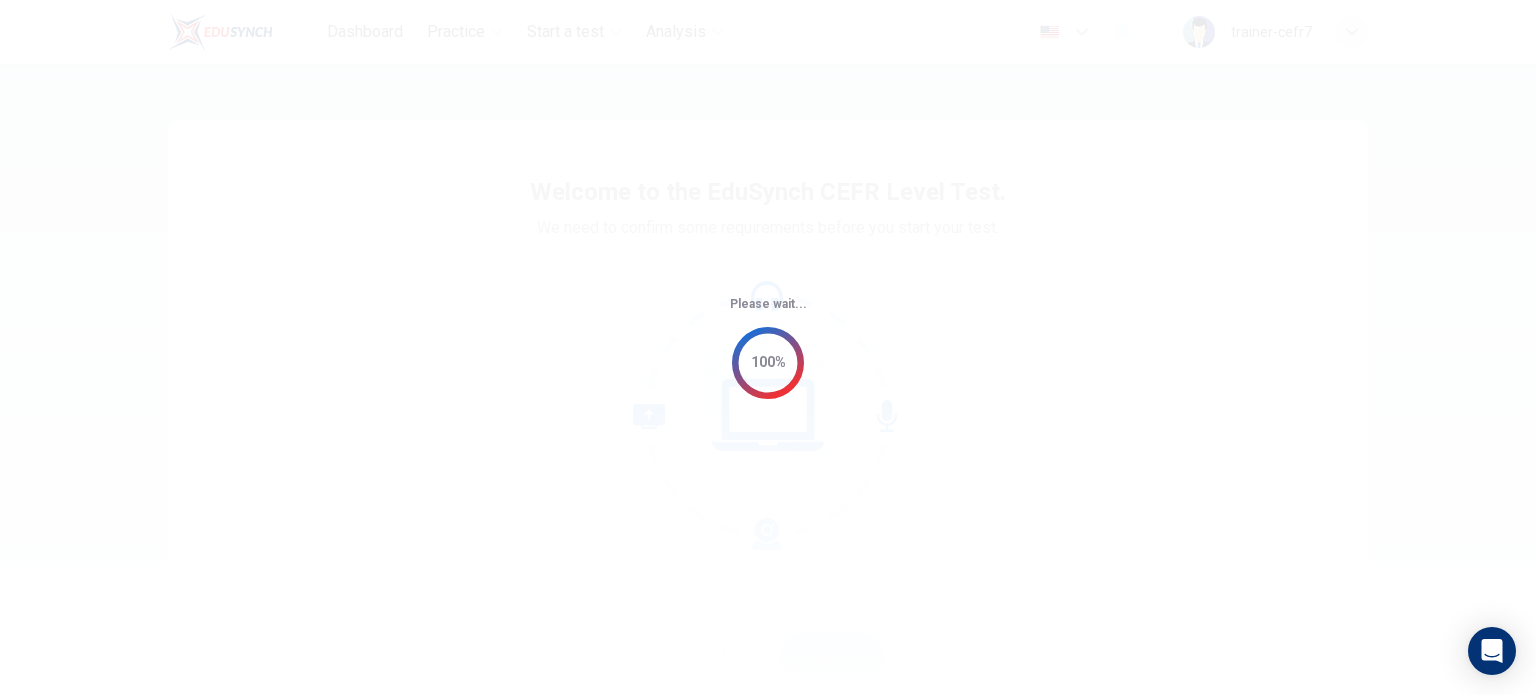 scroll, scrollTop: 0, scrollLeft: 0, axis: both 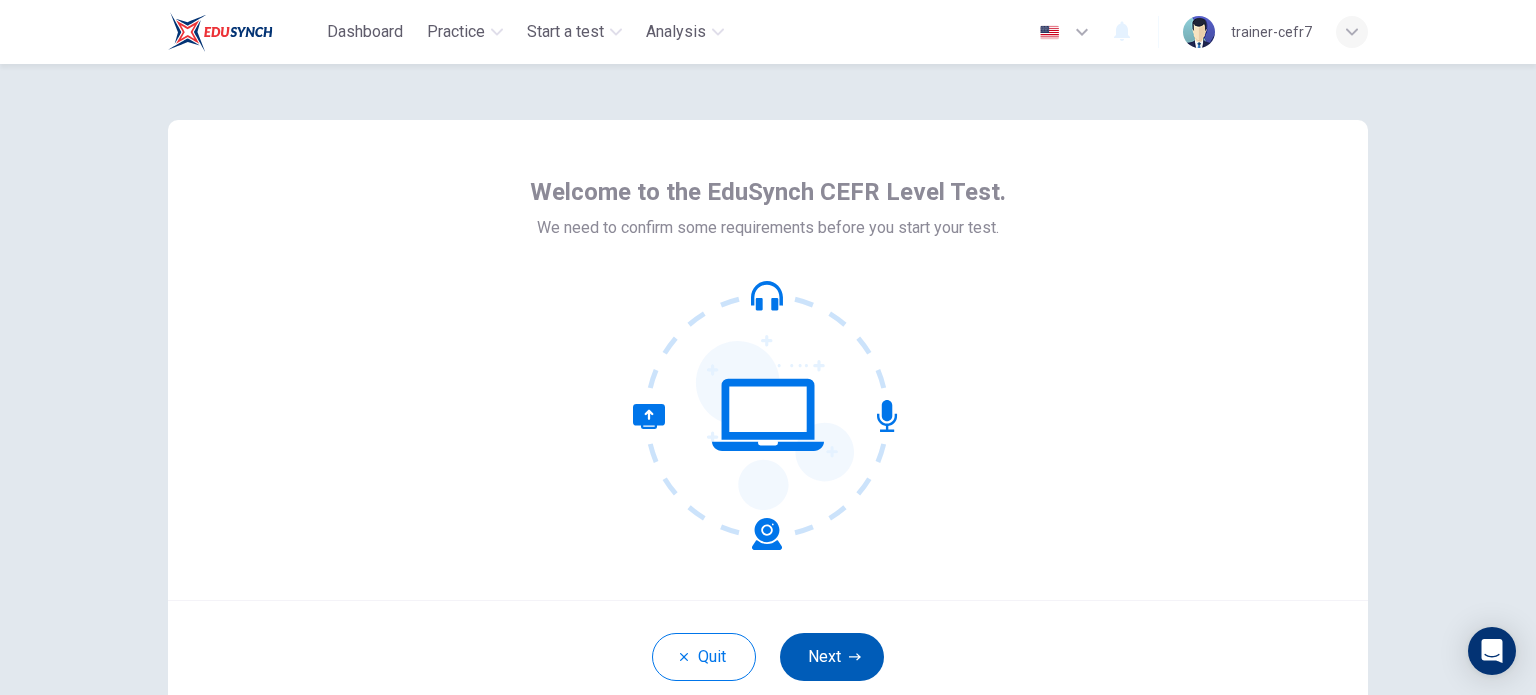 click on "Next" at bounding box center [832, 657] 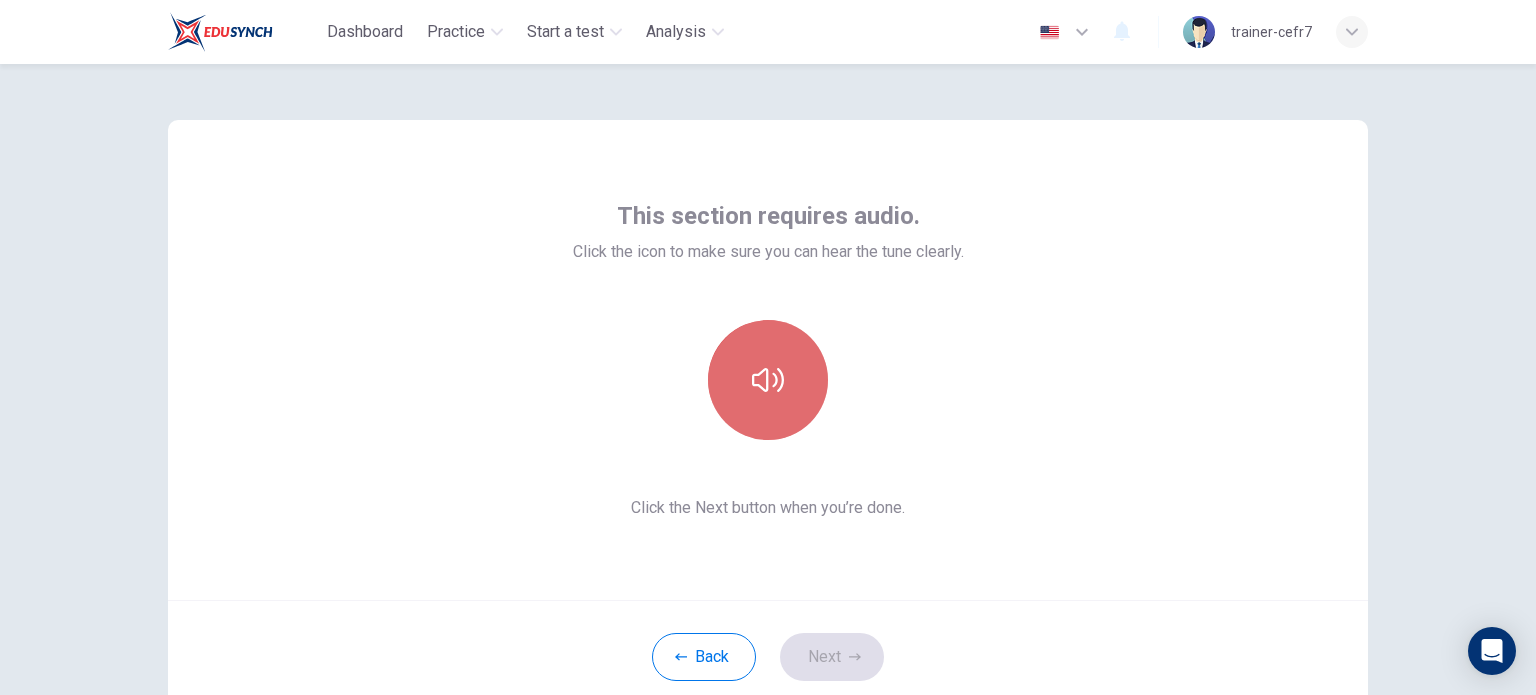 click at bounding box center [768, 380] 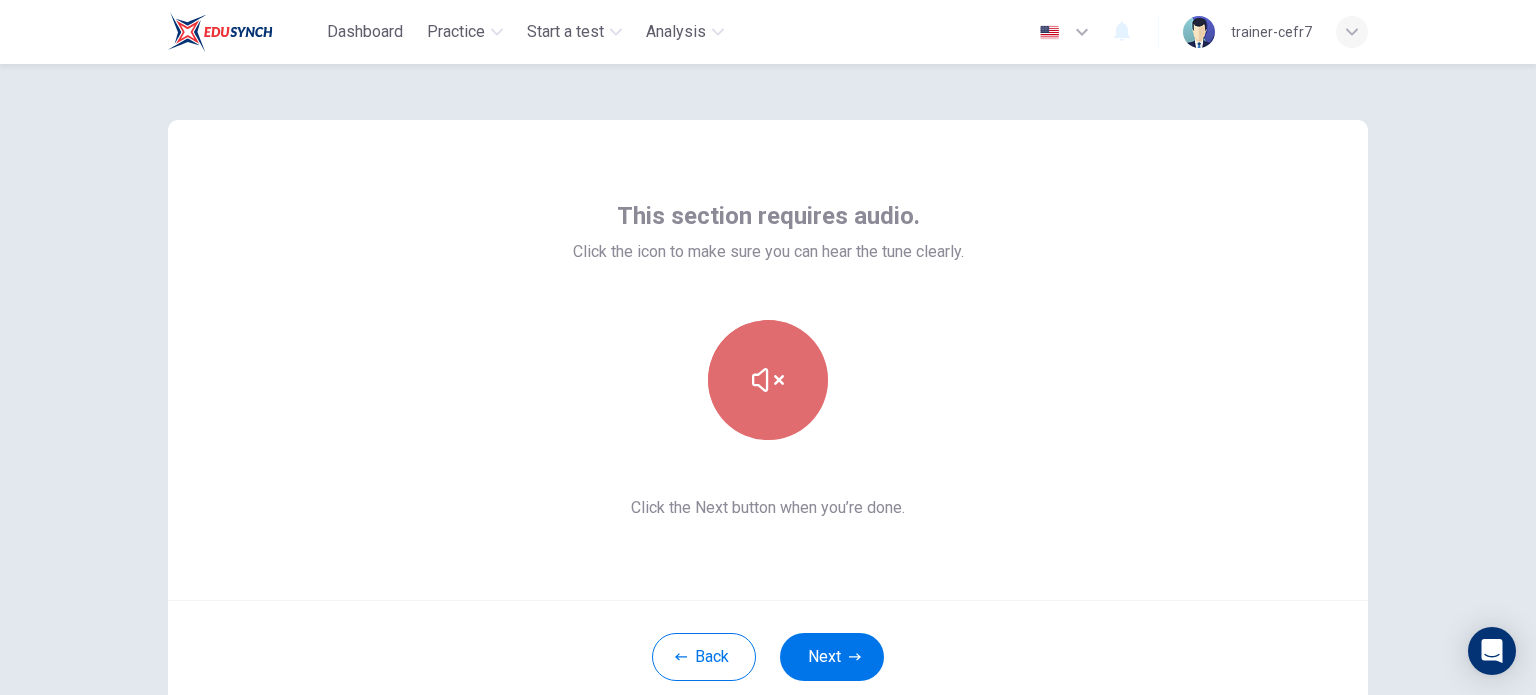 click at bounding box center (768, 380) 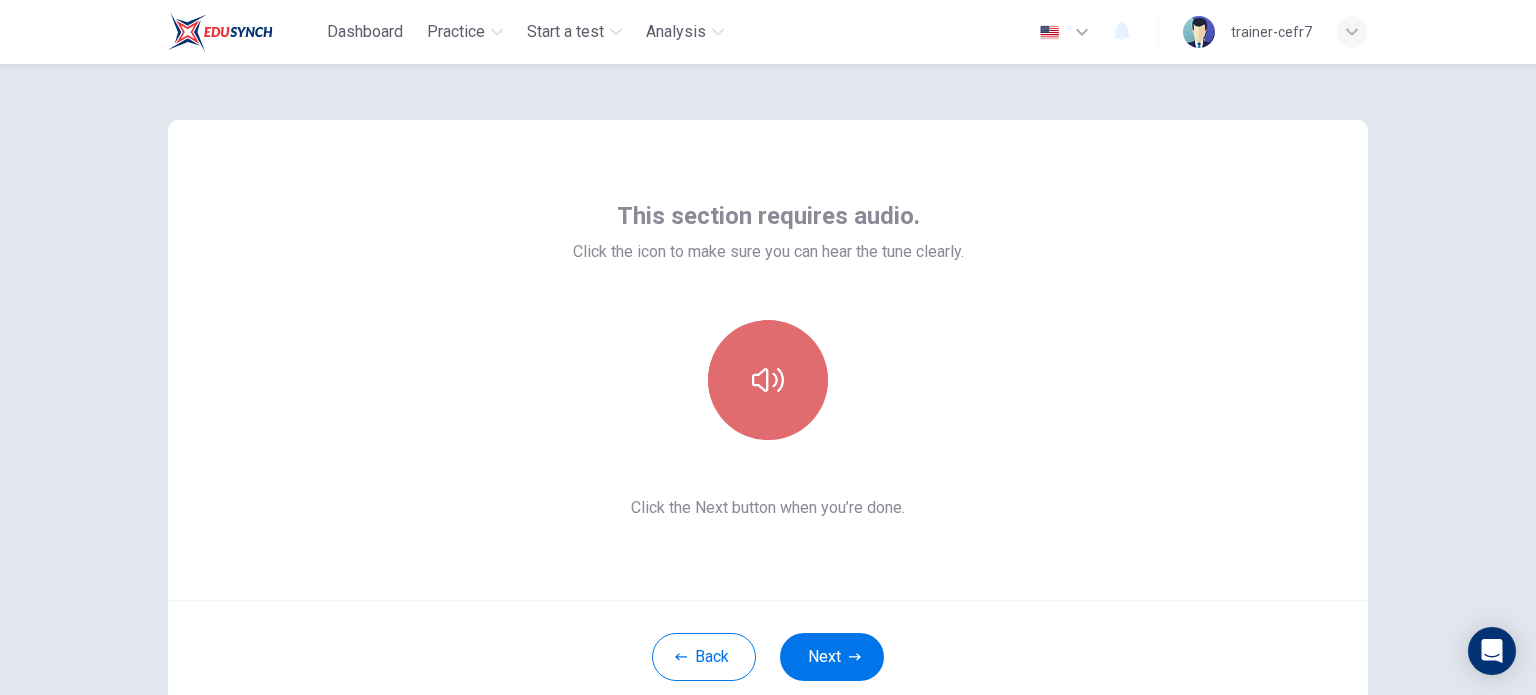 click at bounding box center [768, 380] 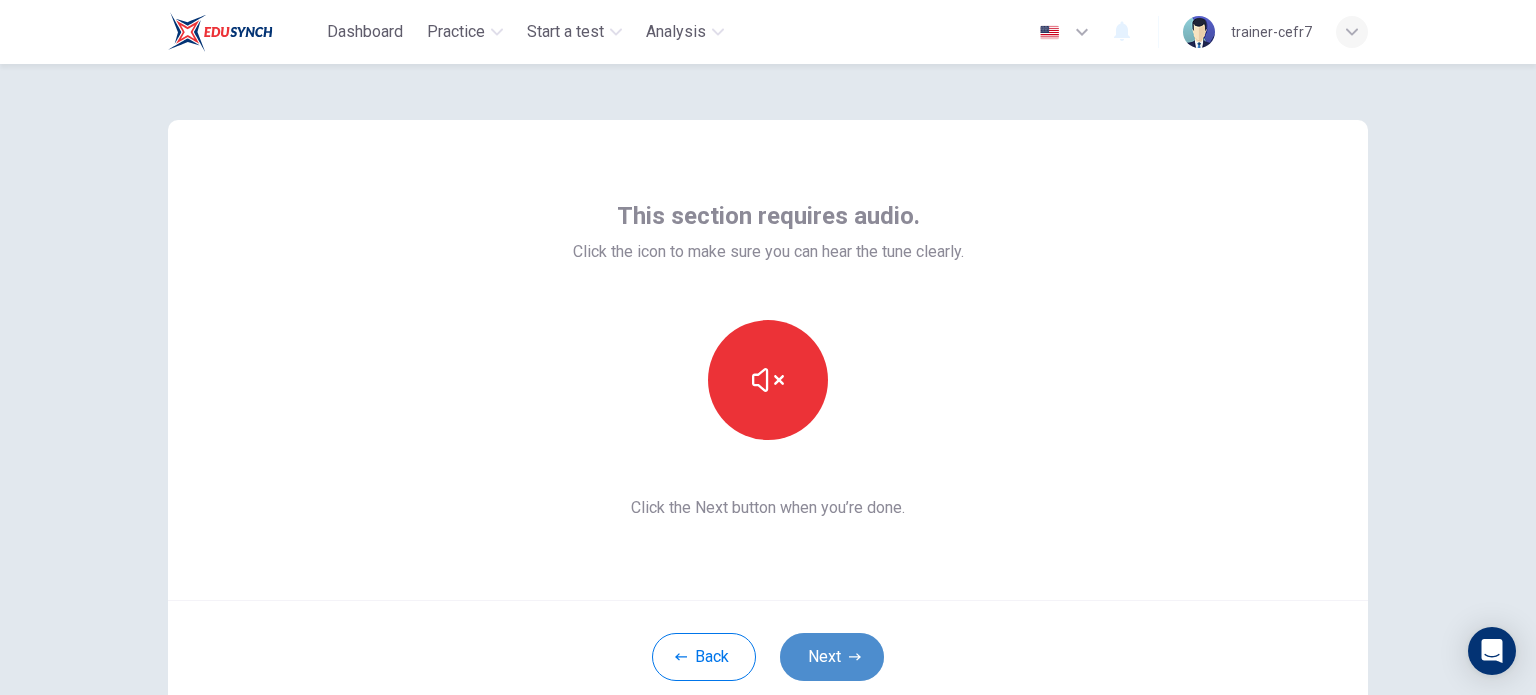 click on "Next" at bounding box center [832, 657] 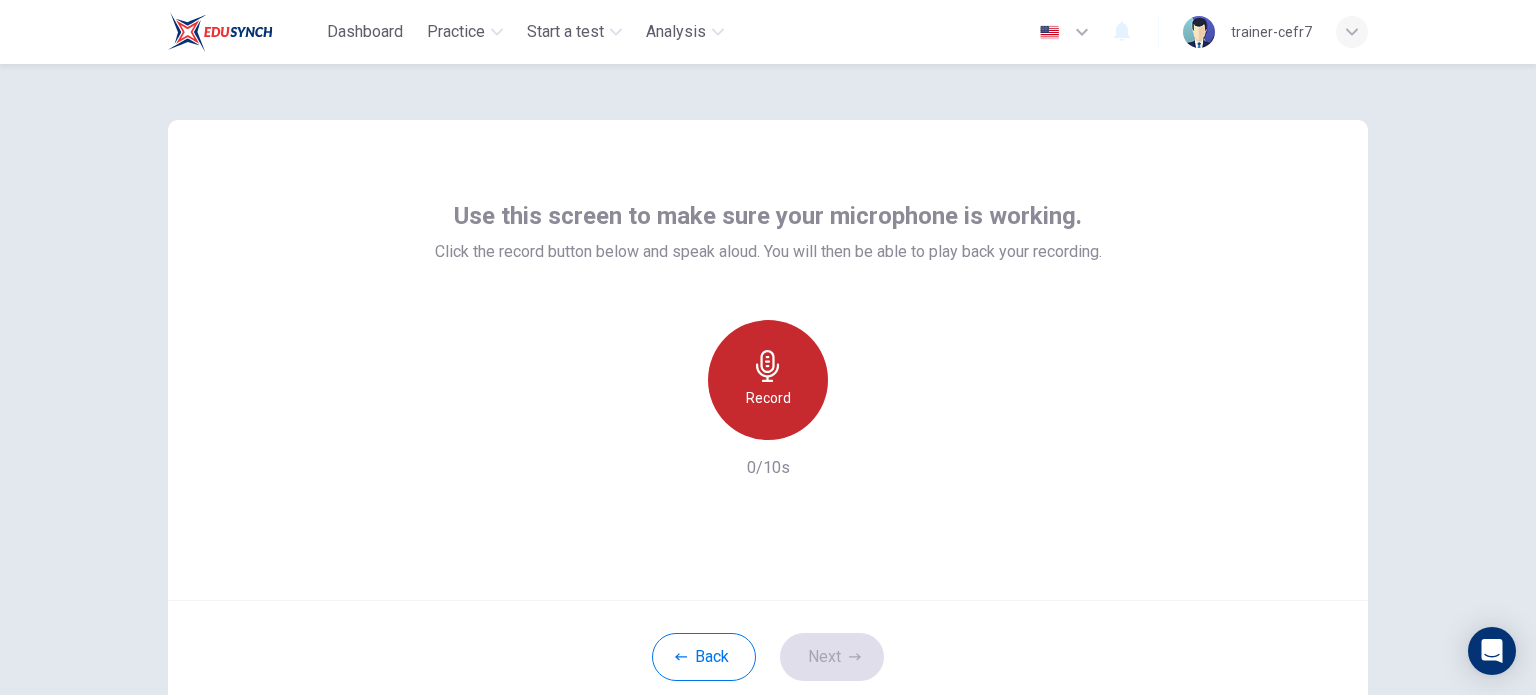 click at bounding box center [768, 366] 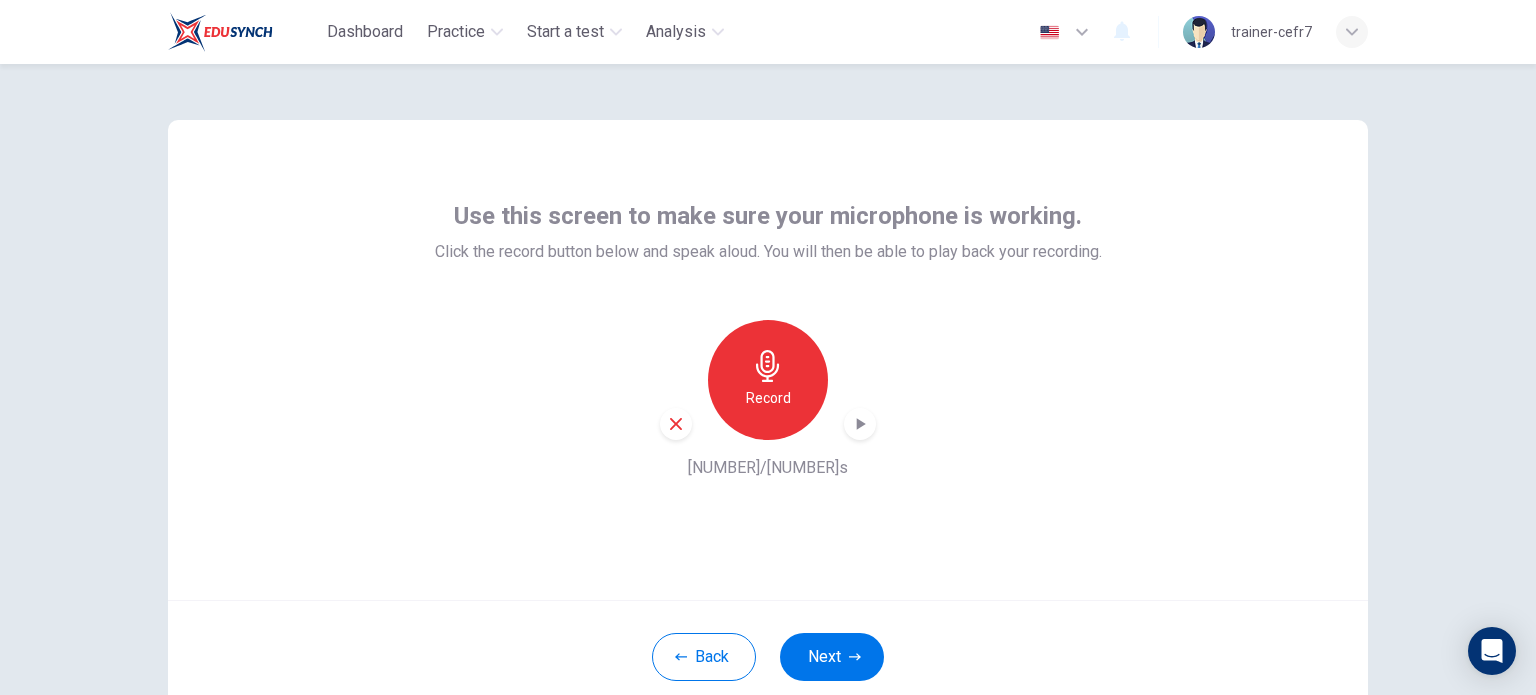 click at bounding box center [861, 424] 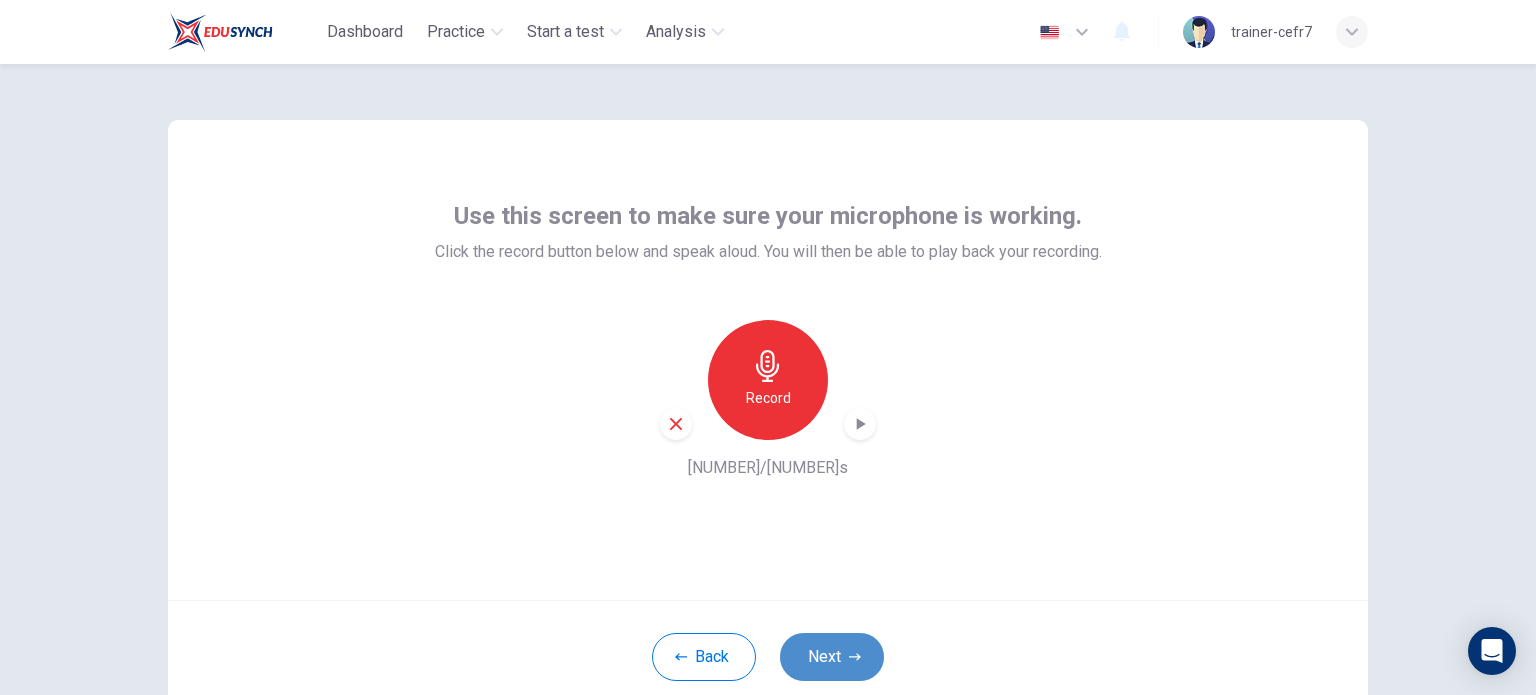 click at bounding box center [855, 657] 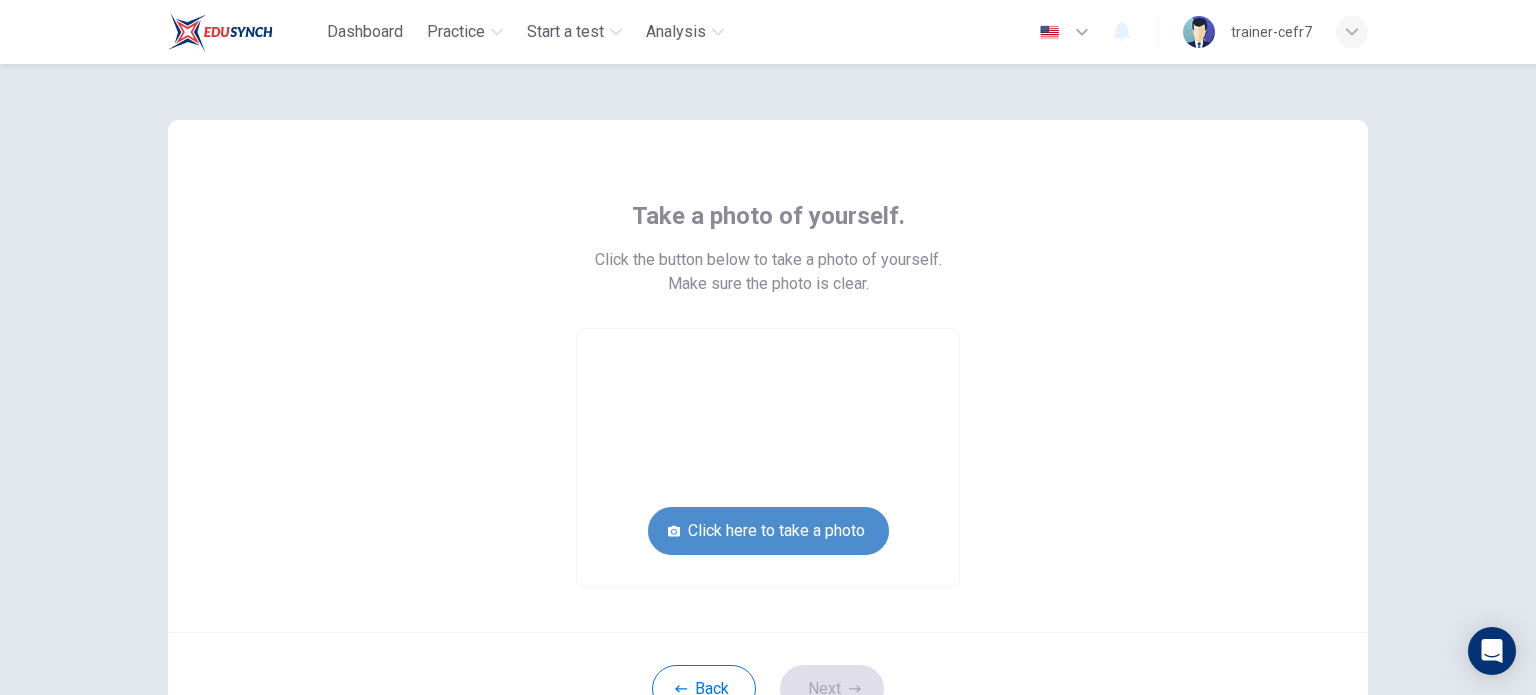 click on "Click here to take a photo" at bounding box center [768, 531] 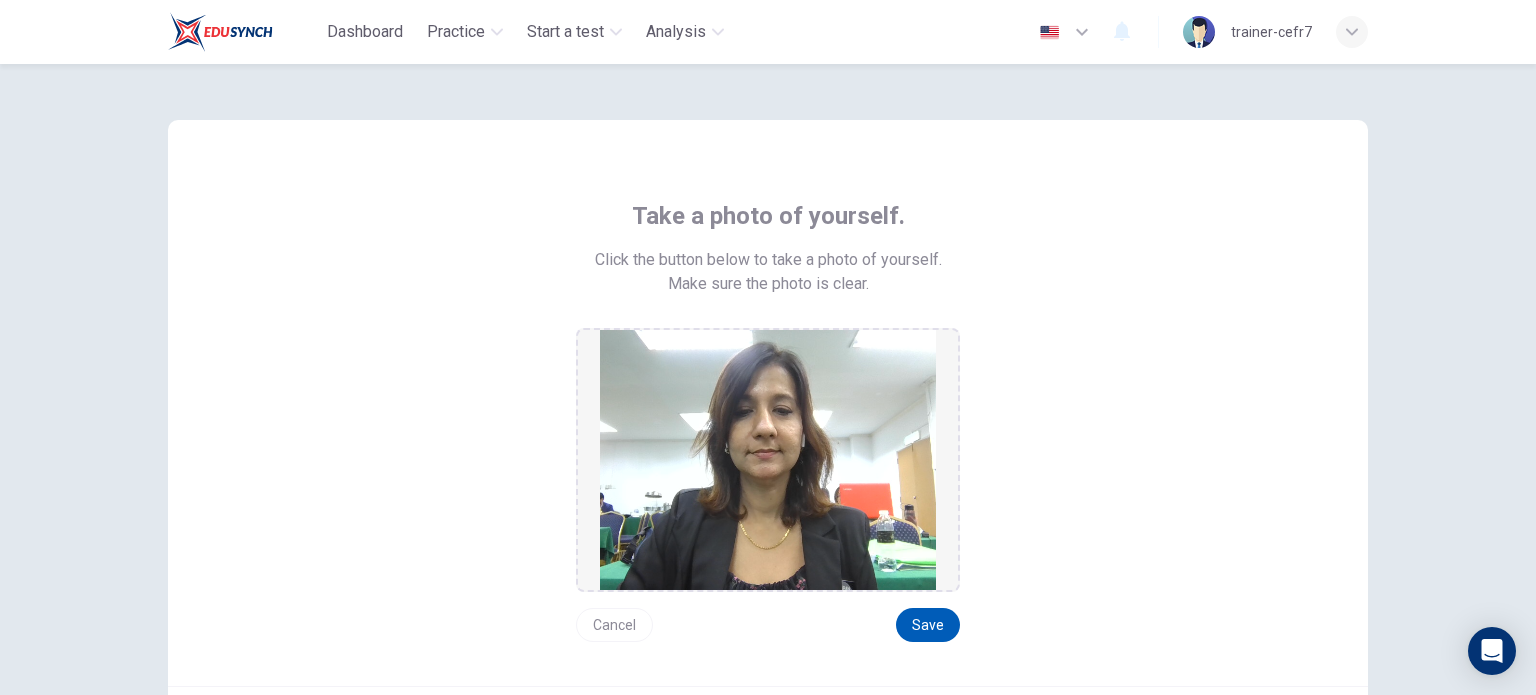 click on "Save" at bounding box center [928, 625] 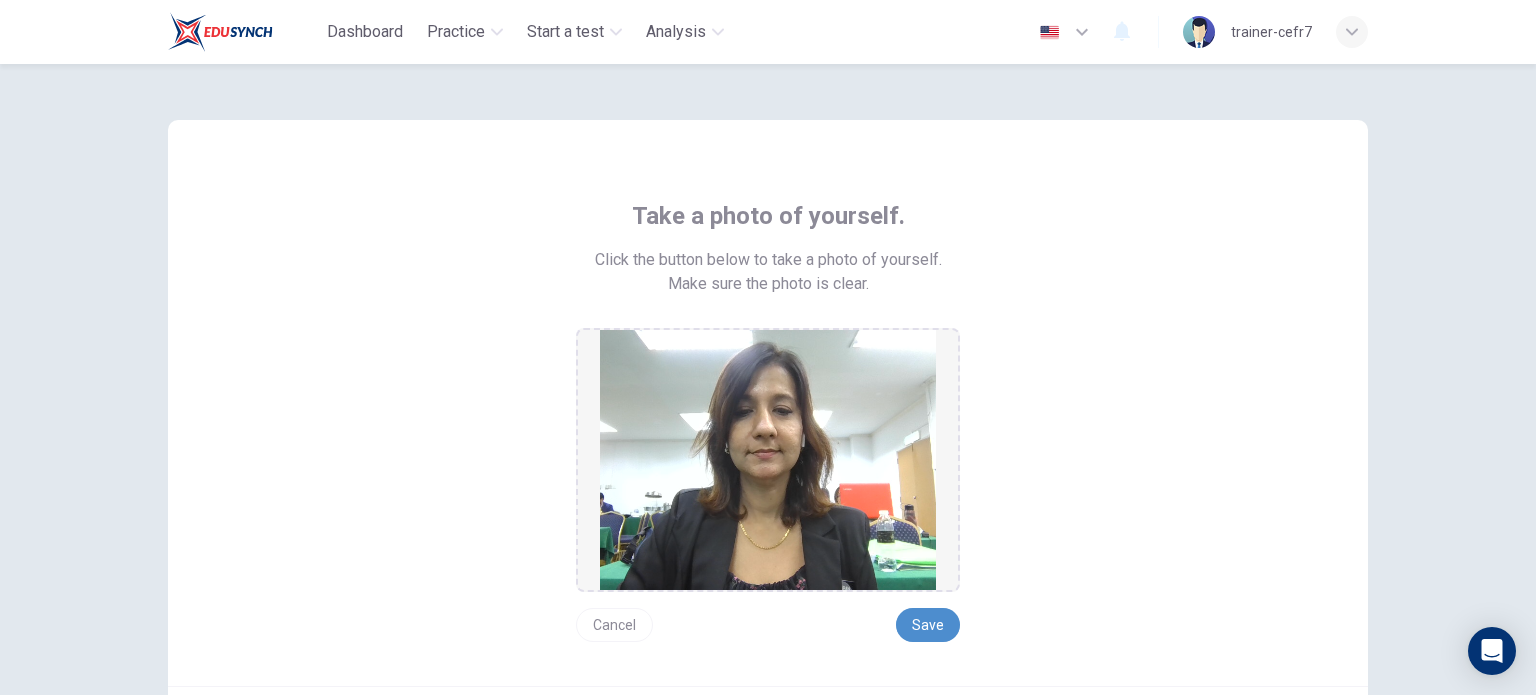 click on "Save" at bounding box center (928, 625) 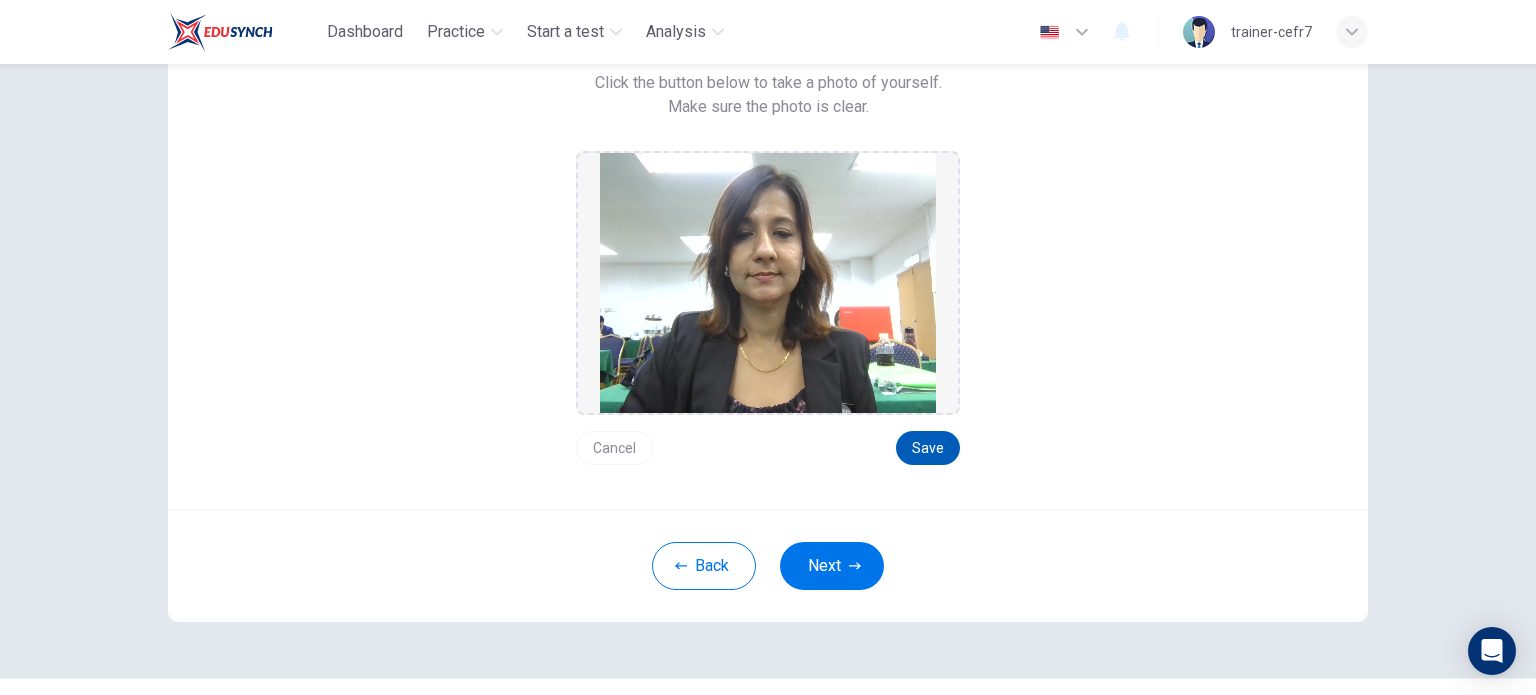 scroll, scrollTop: 200, scrollLeft: 0, axis: vertical 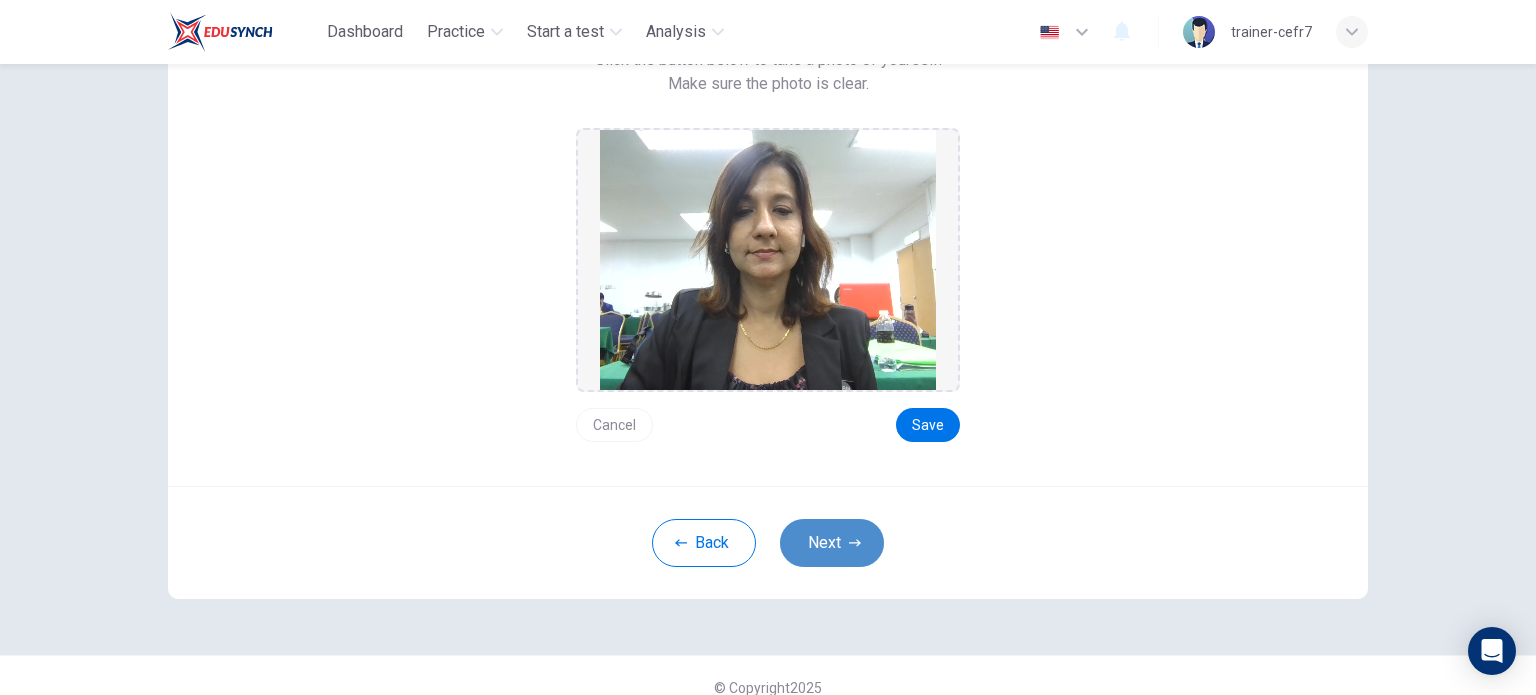 click on "Next" at bounding box center [832, 543] 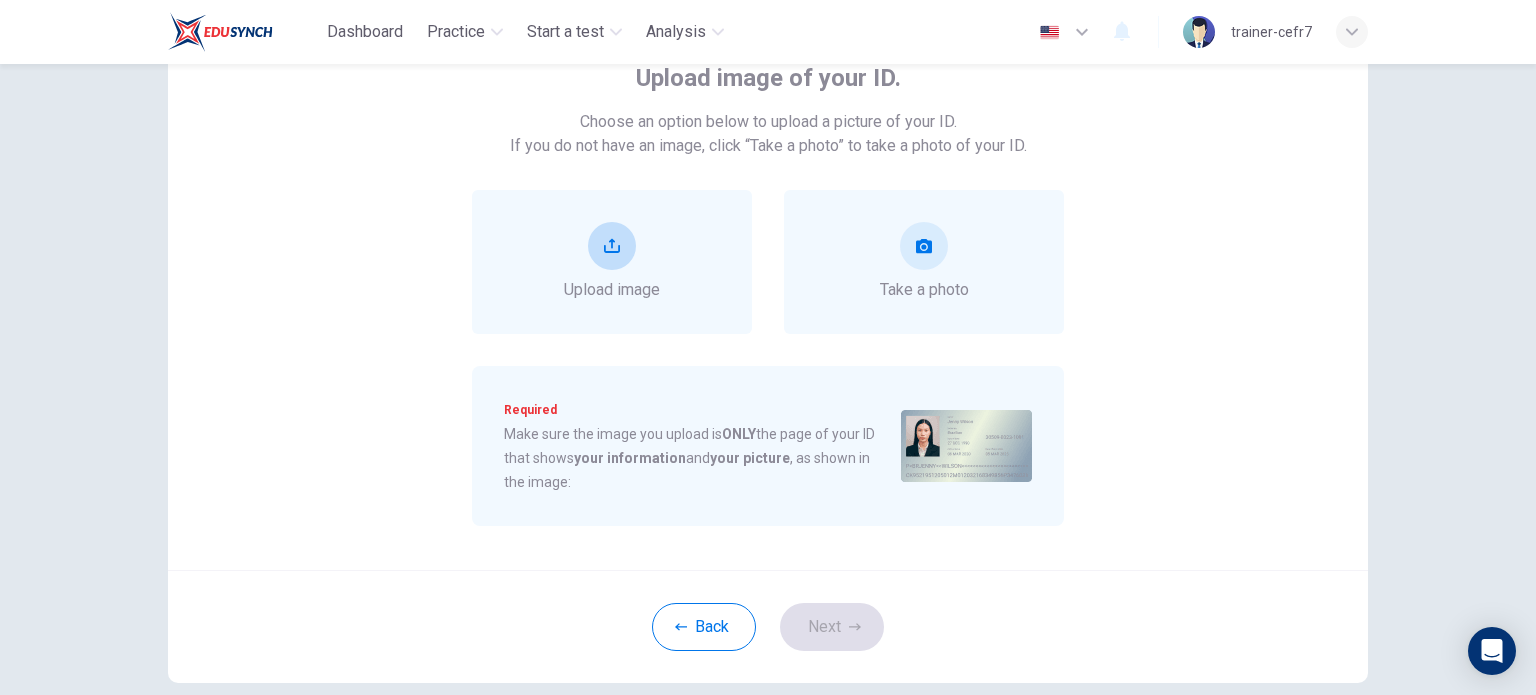 scroll, scrollTop: 0, scrollLeft: 0, axis: both 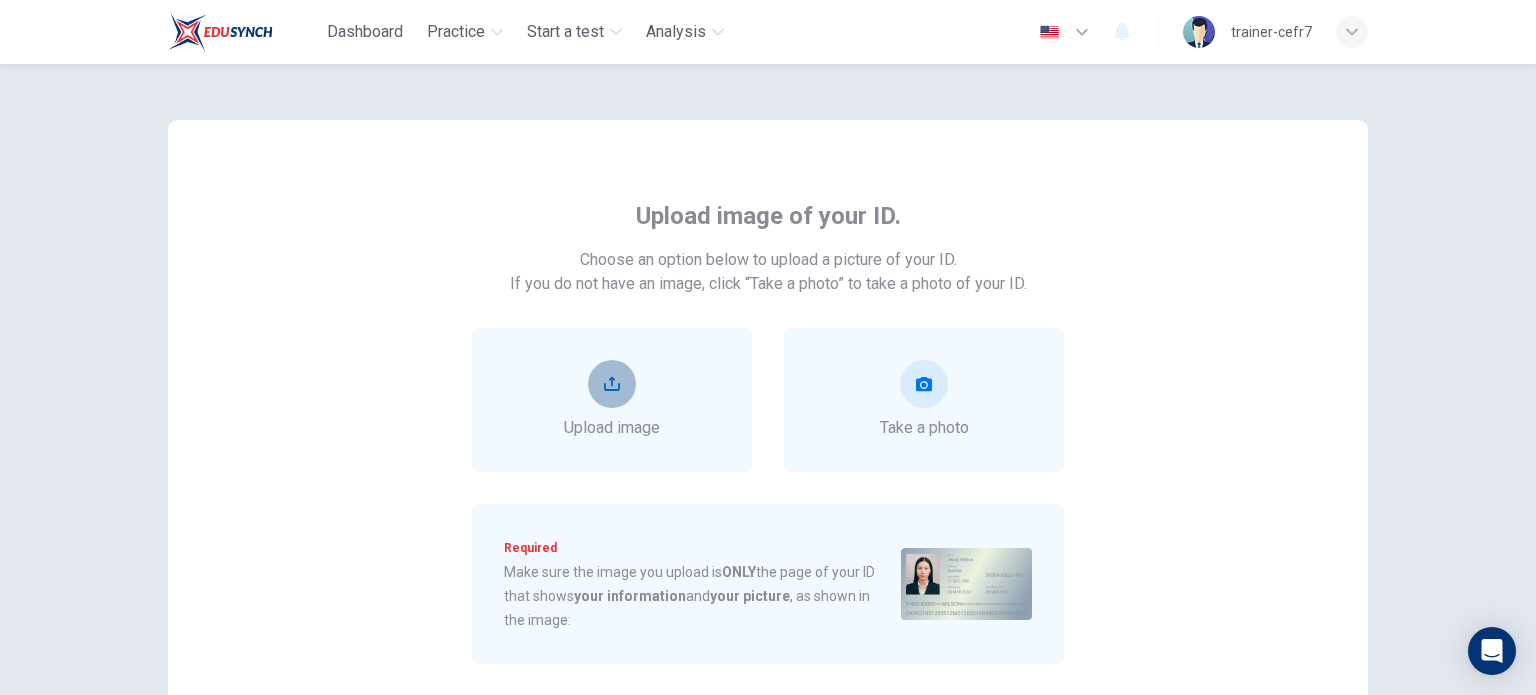 click at bounding box center [612, 384] 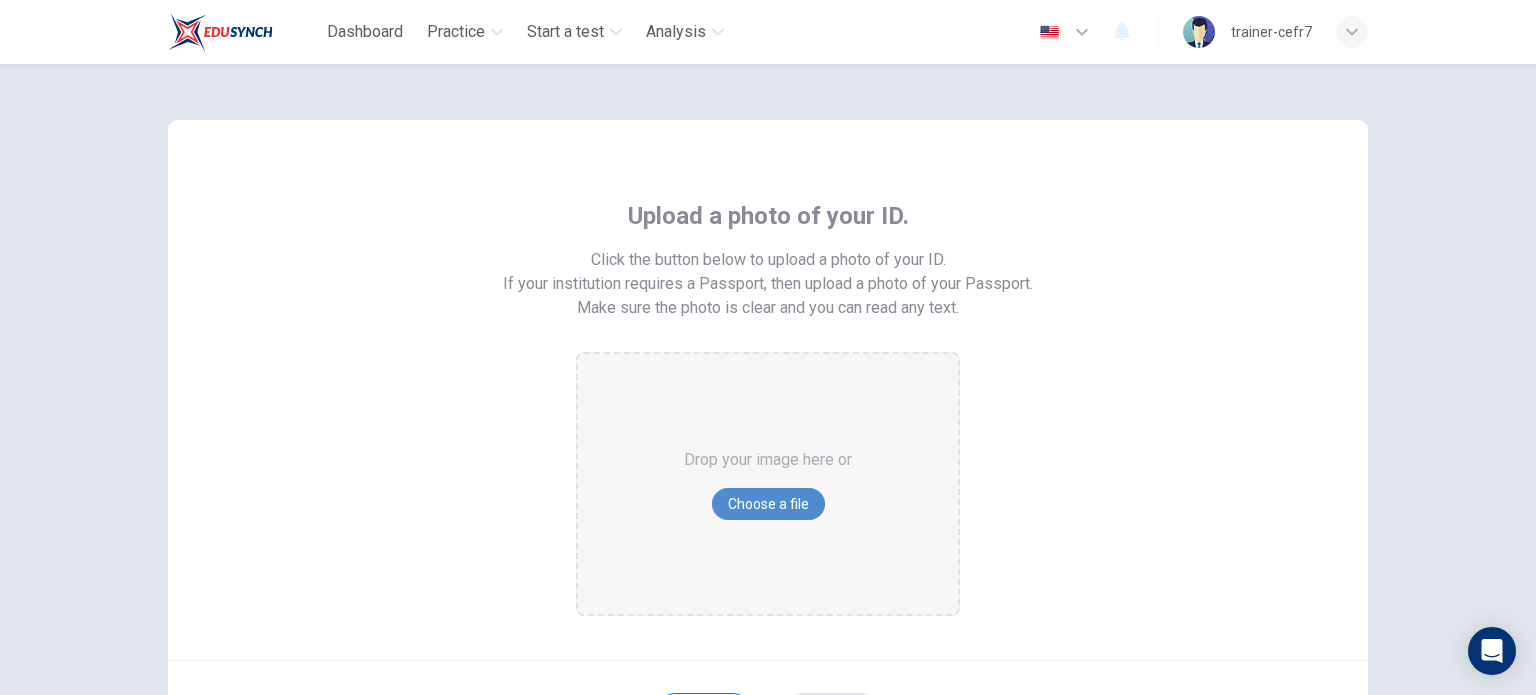 click on "Choose a file" at bounding box center (768, 504) 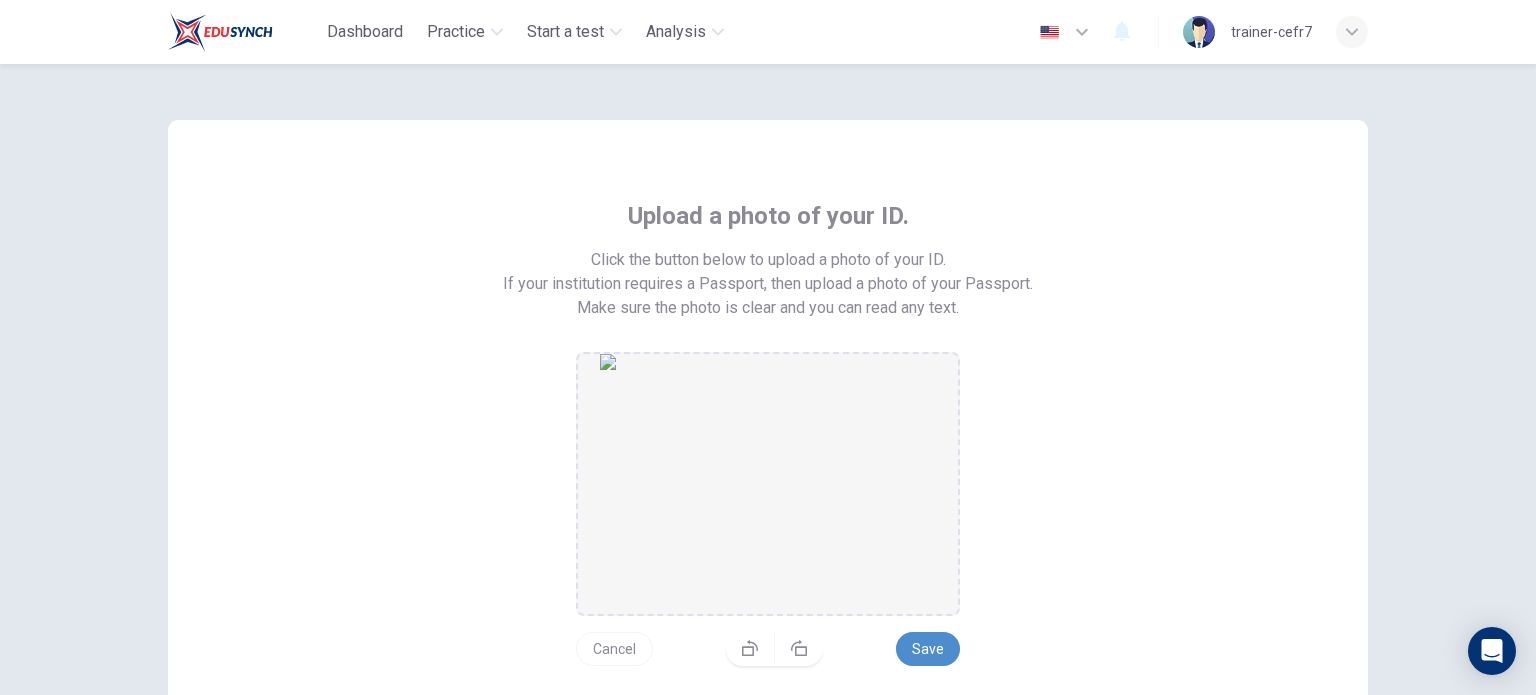 click on "Save" at bounding box center (928, 649) 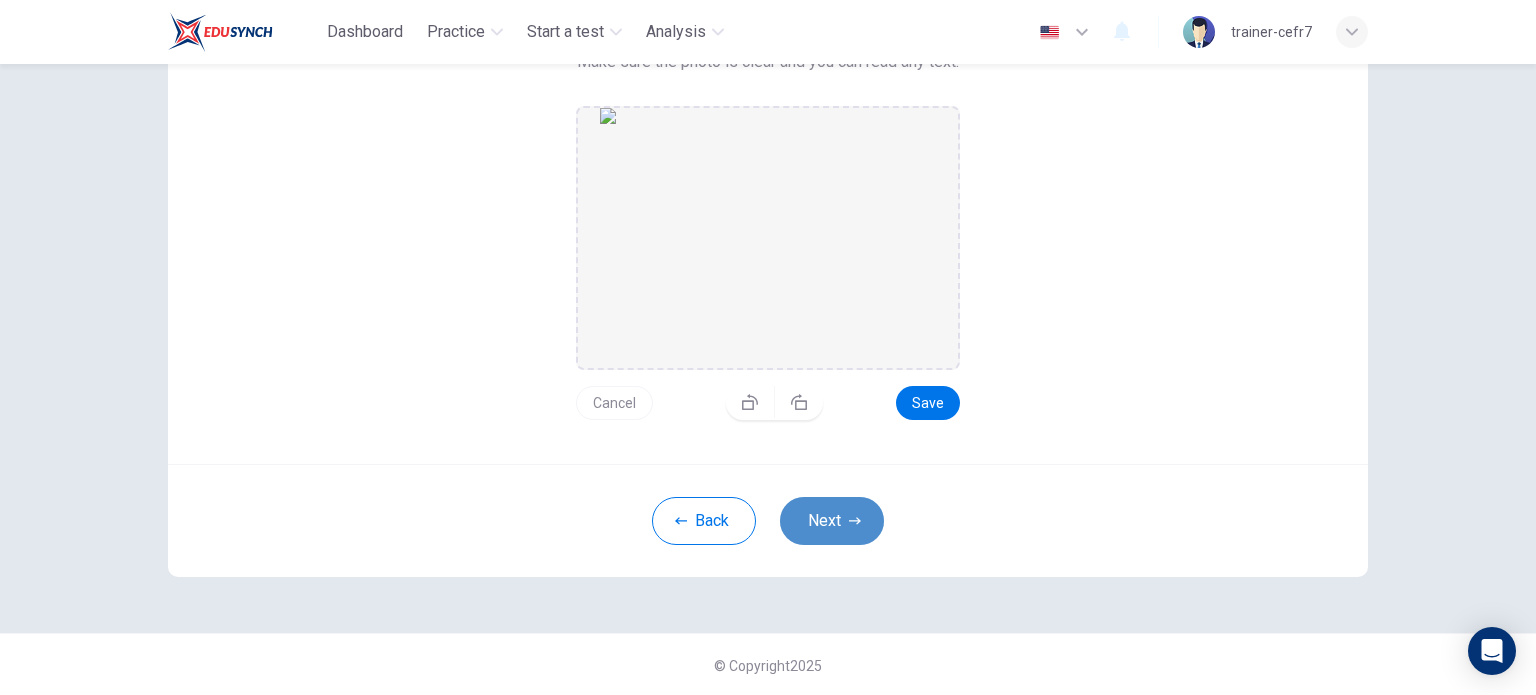 click on "Next" at bounding box center [832, 521] 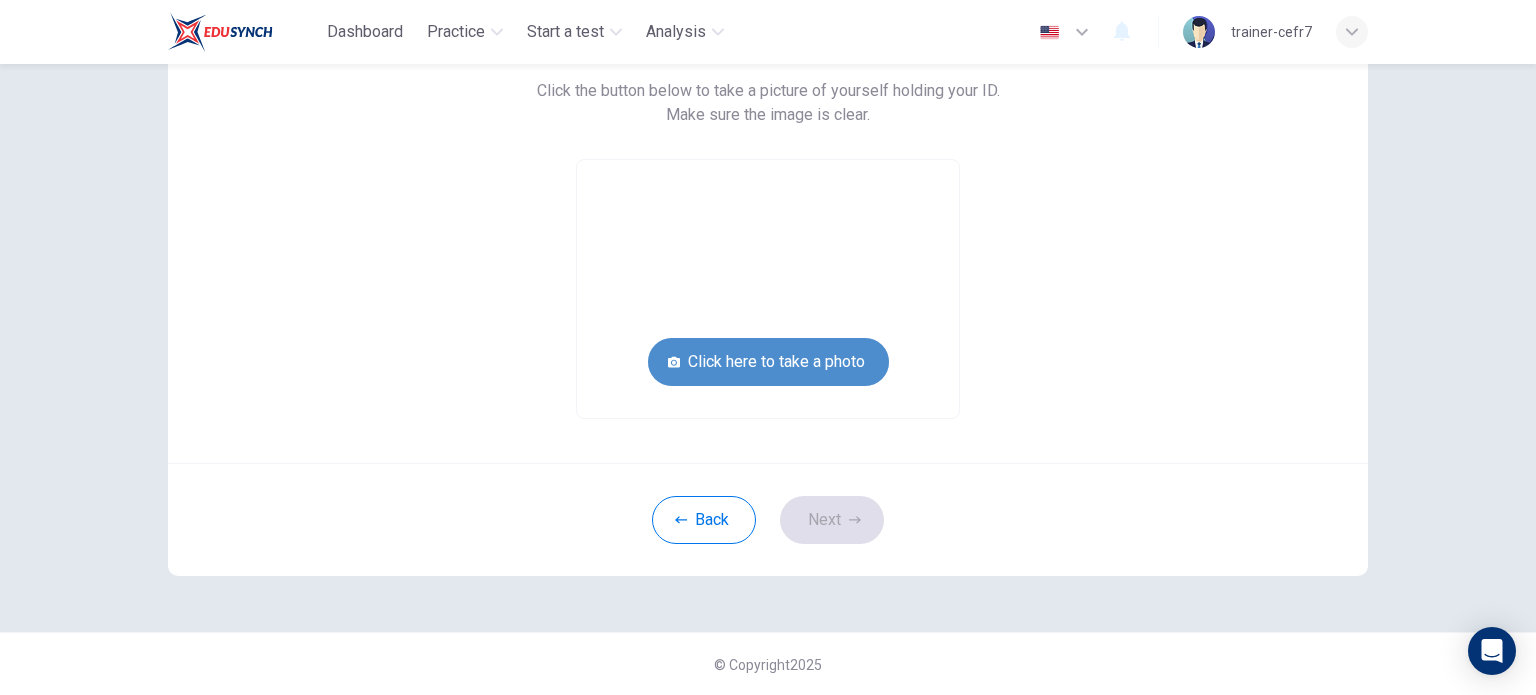 click on "Click here to take a photo" at bounding box center [768, 362] 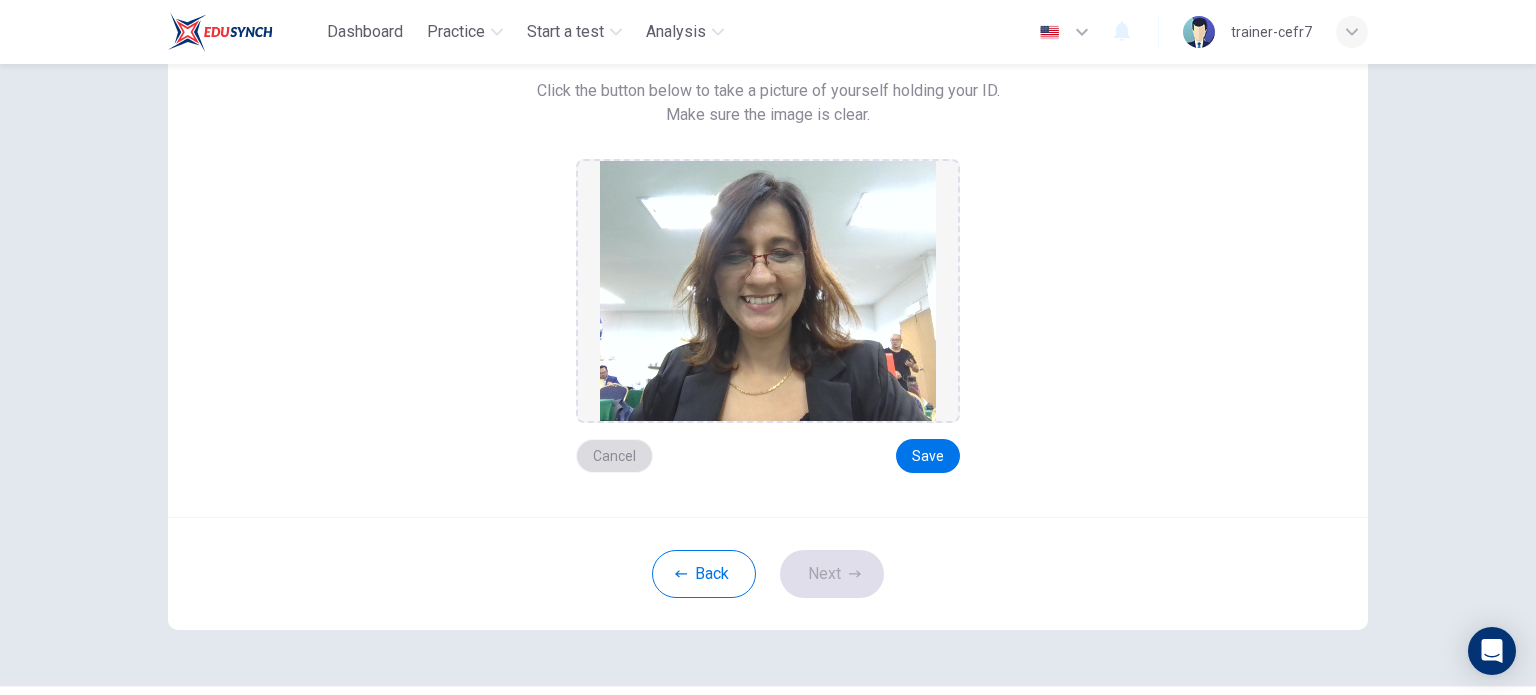 click on "Cancel" at bounding box center [614, 456] 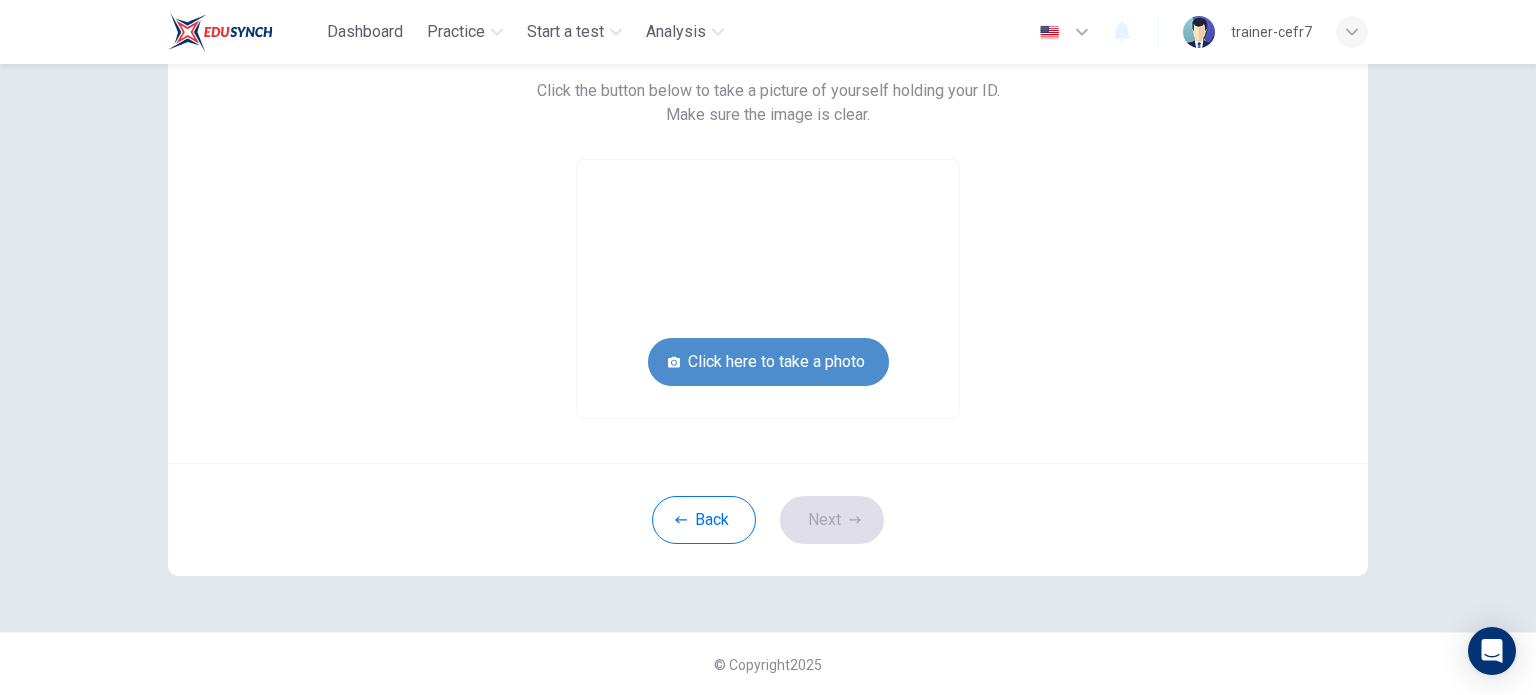 click on "Click here to take a photo" at bounding box center [768, 362] 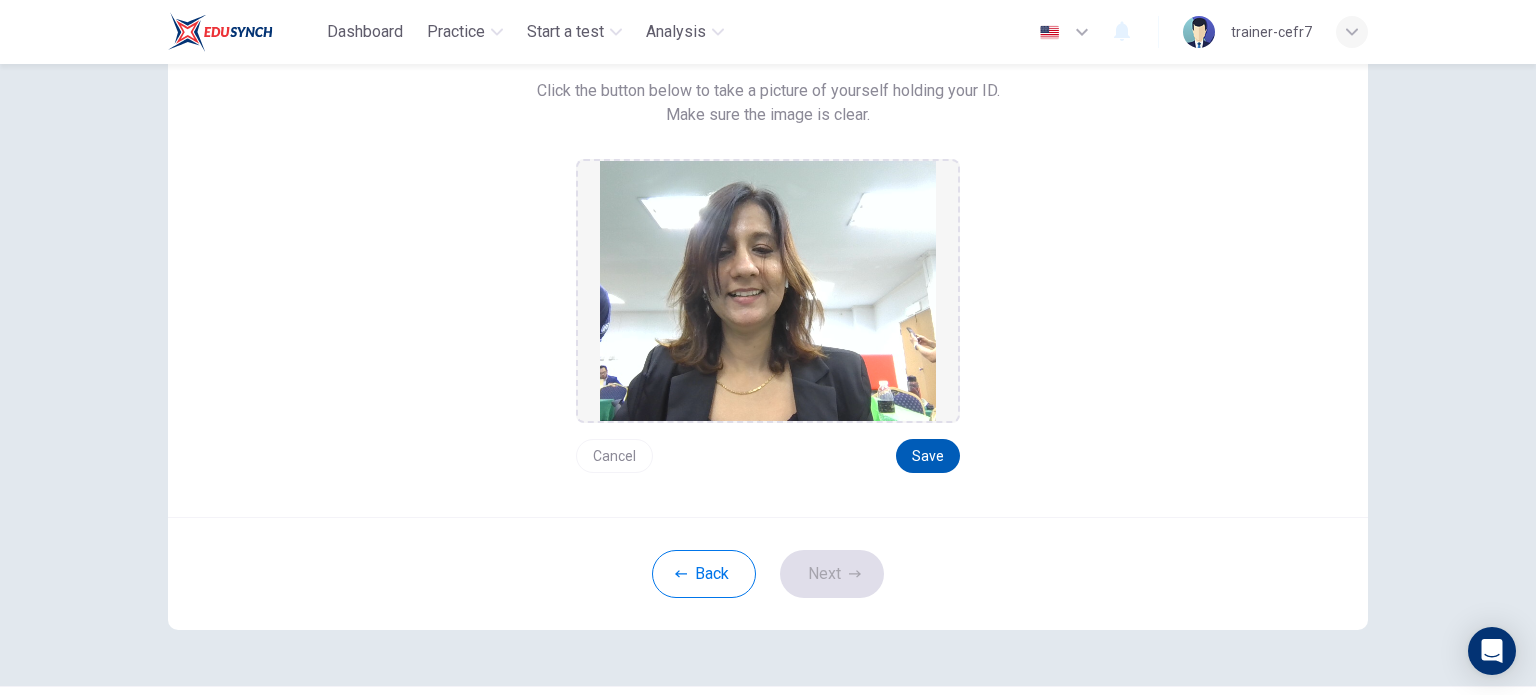 click on "Save" at bounding box center [928, 456] 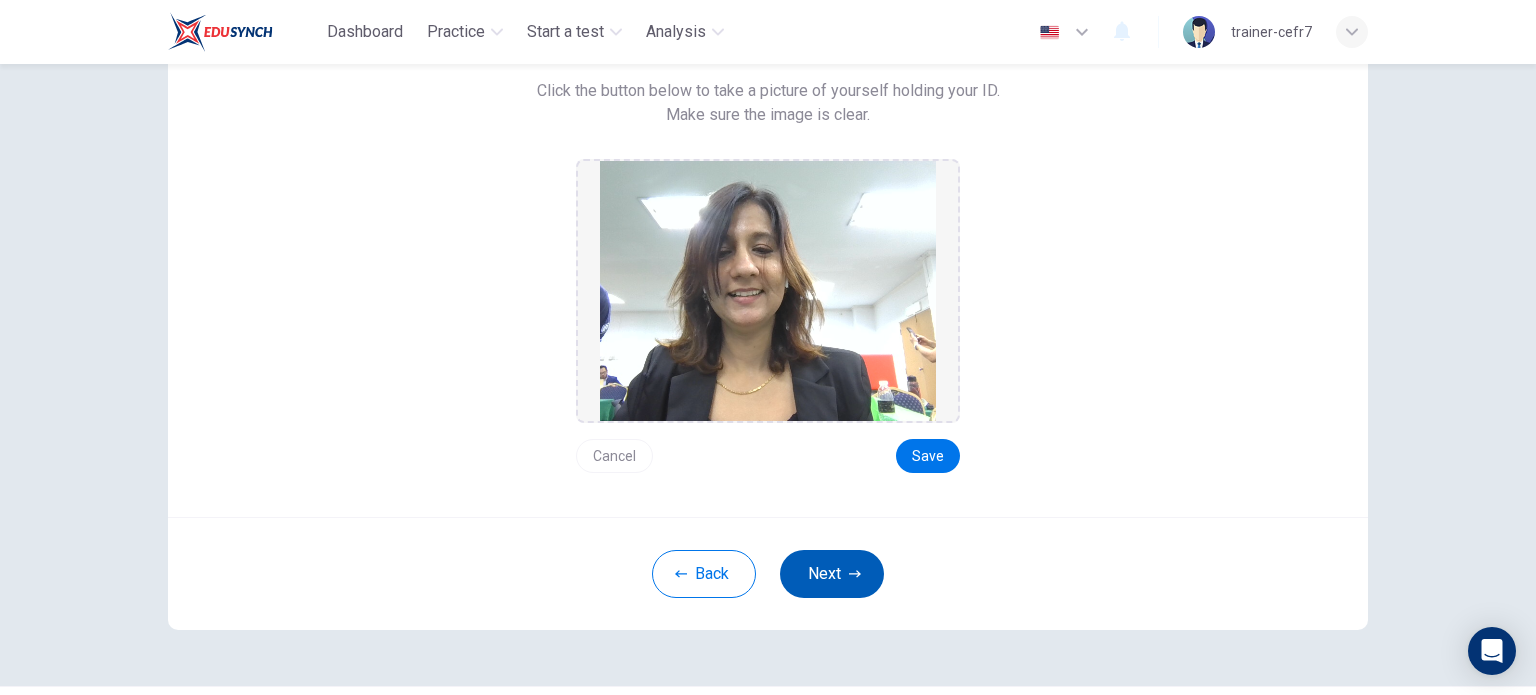 click on "Next" at bounding box center (832, 574) 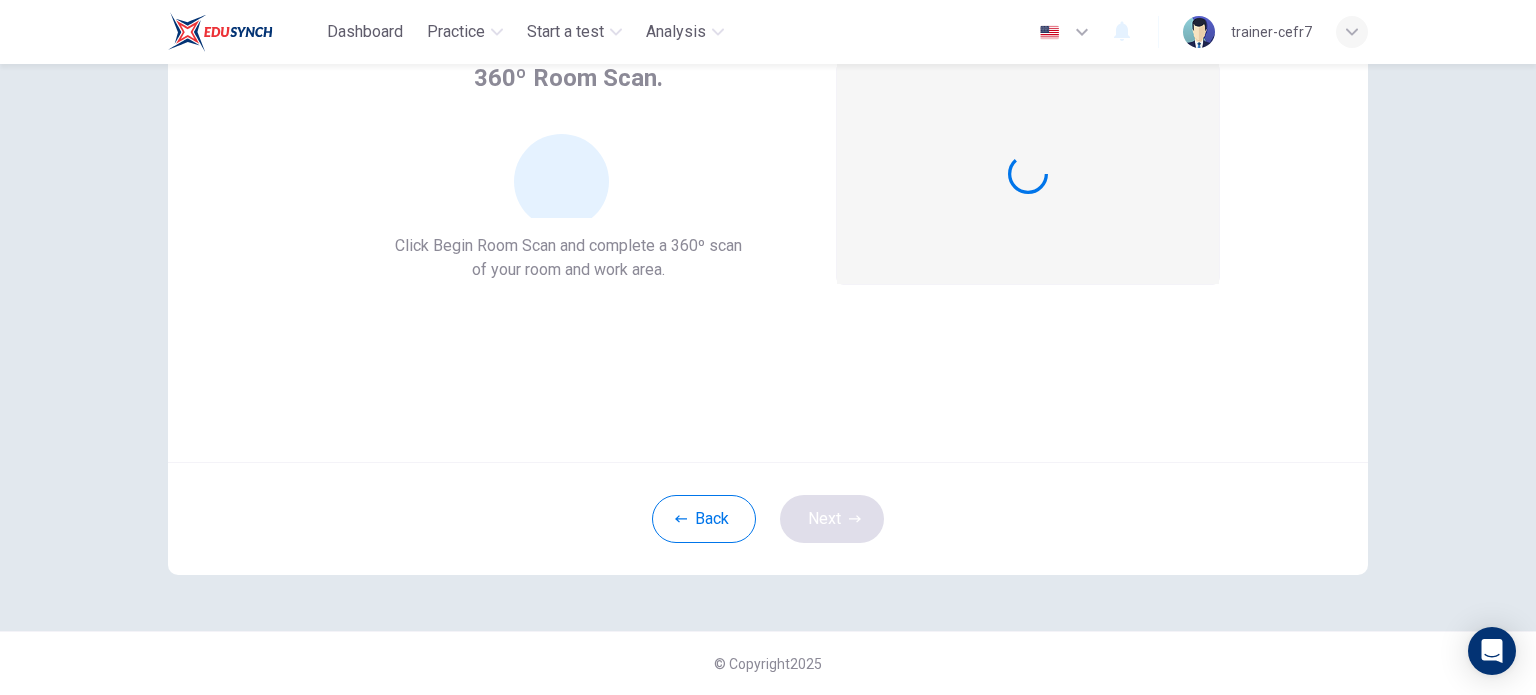 scroll, scrollTop: 137, scrollLeft: 0, axis: vertical 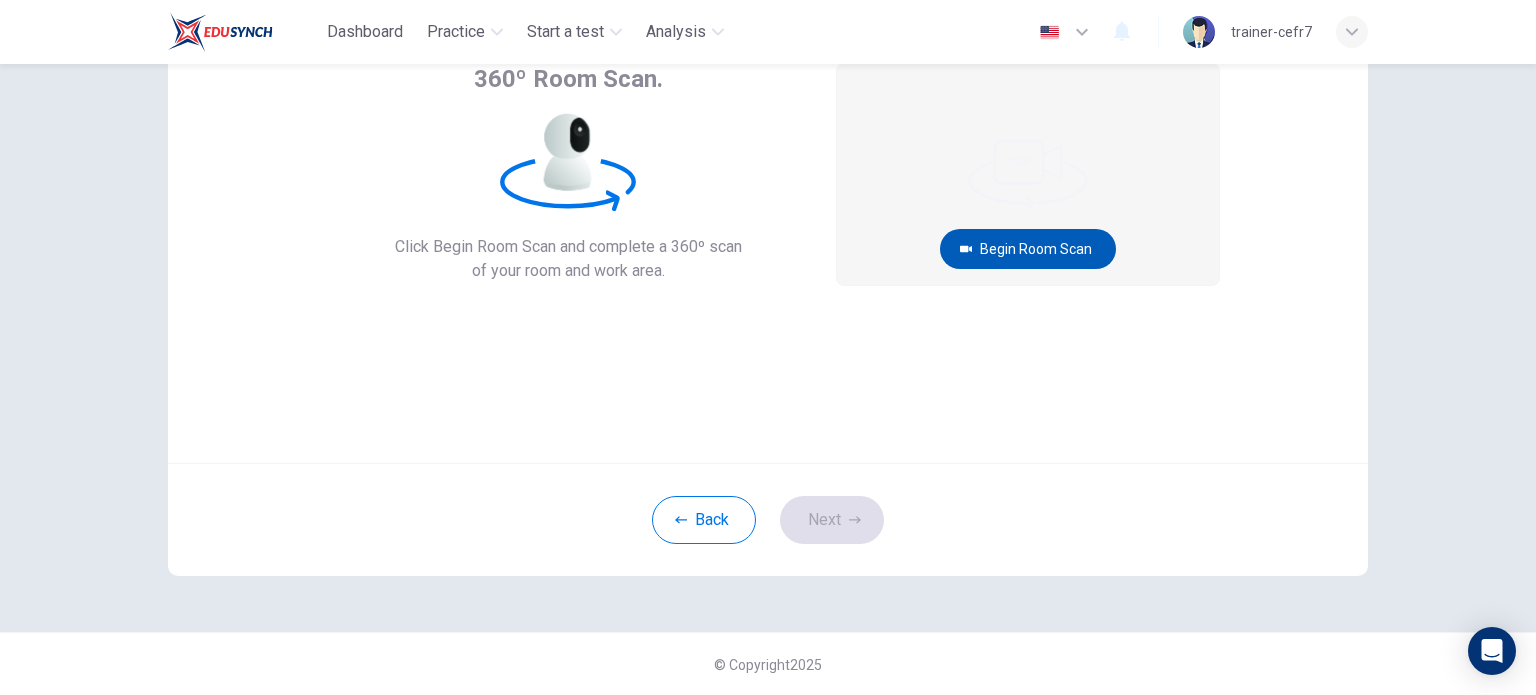 click on "Begin Room Scan" at bounding box center [1028, 249] 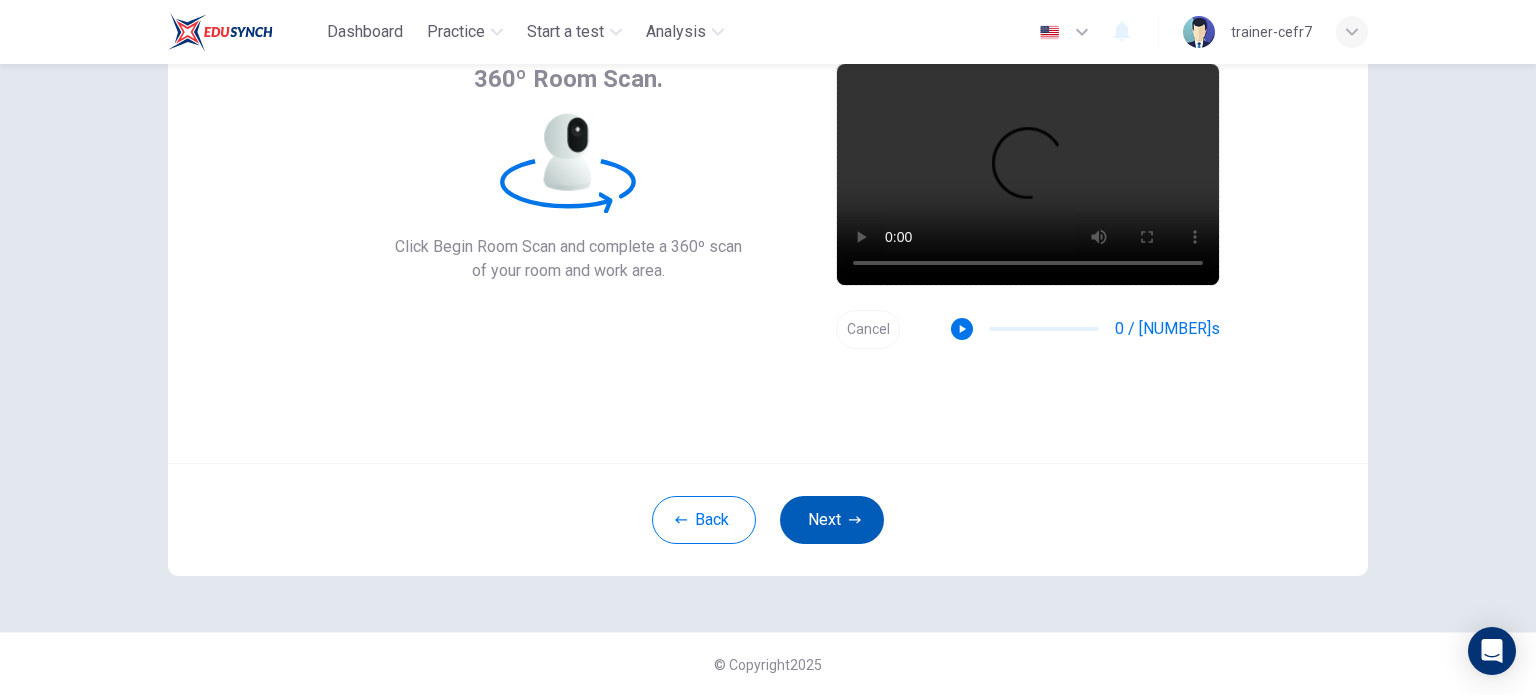 click on "Next" at bounding box center [832, 520] 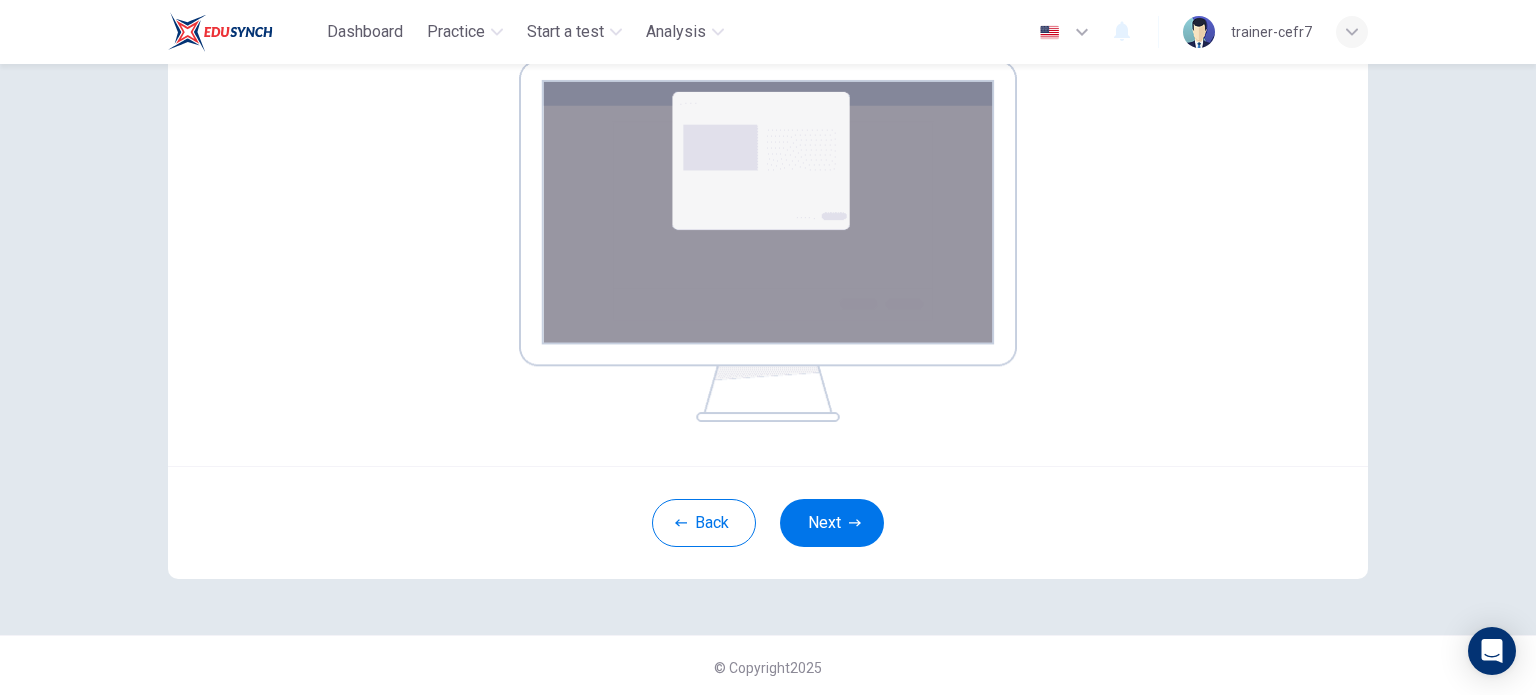 scroll, scrollTop: 343, scrollLeft: 0, axis: vertical 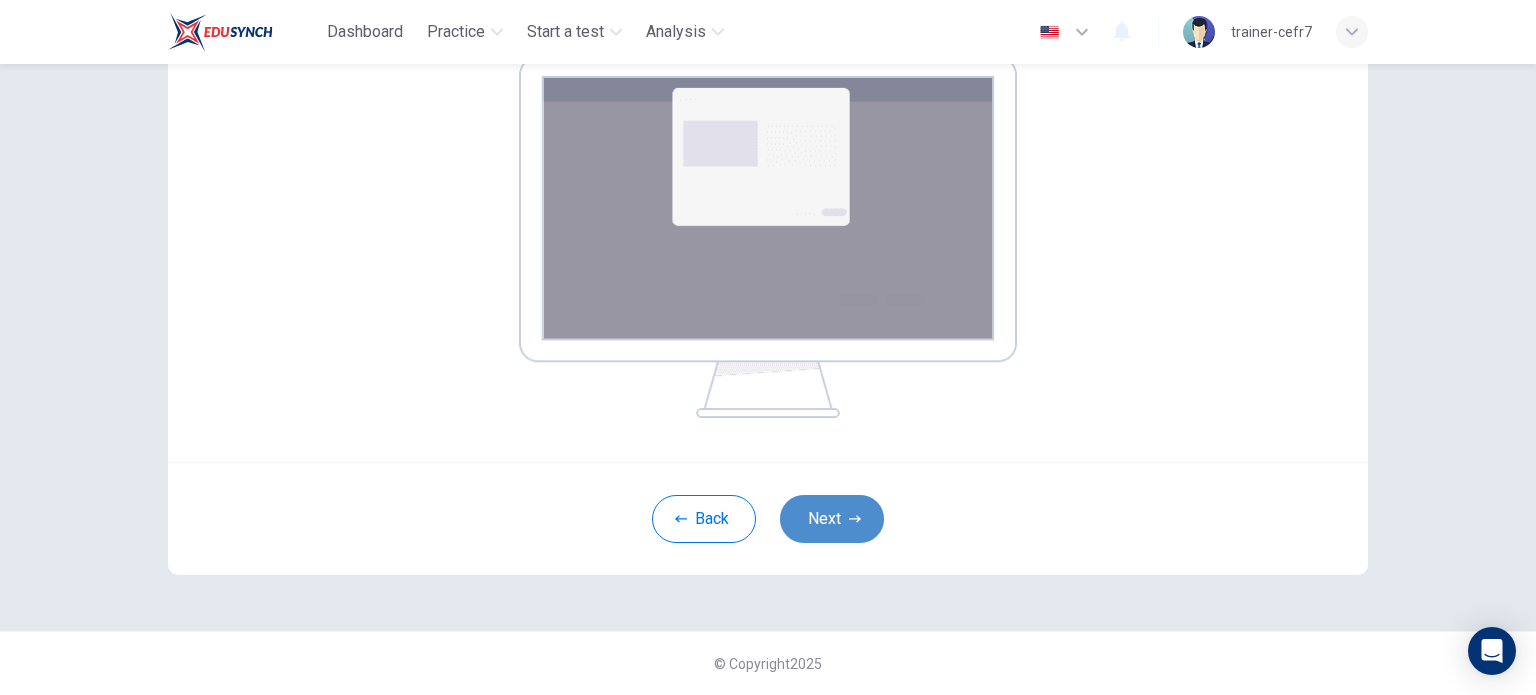 click on "Next" at bounding box center [832, 519] 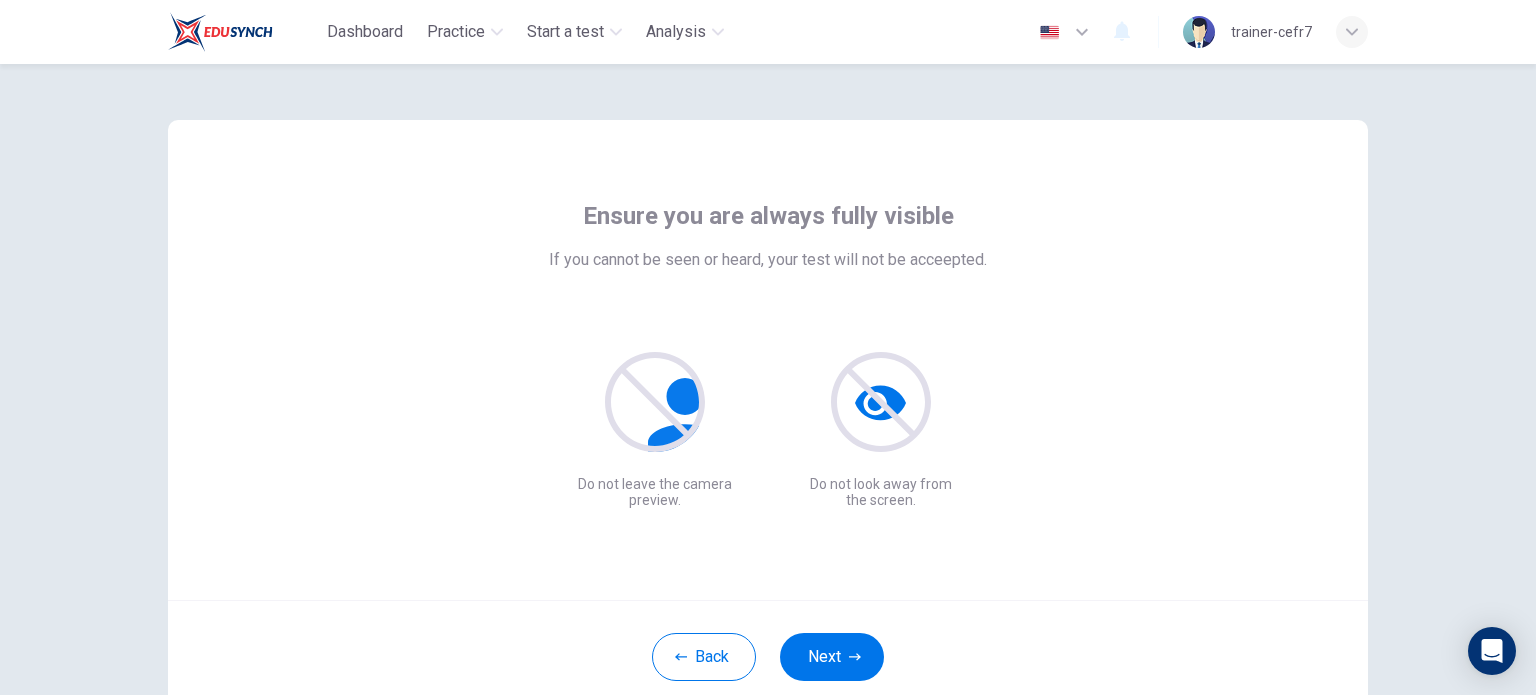 scroll, scrollTop: 100, scrollLeft: 0, axis: vertical 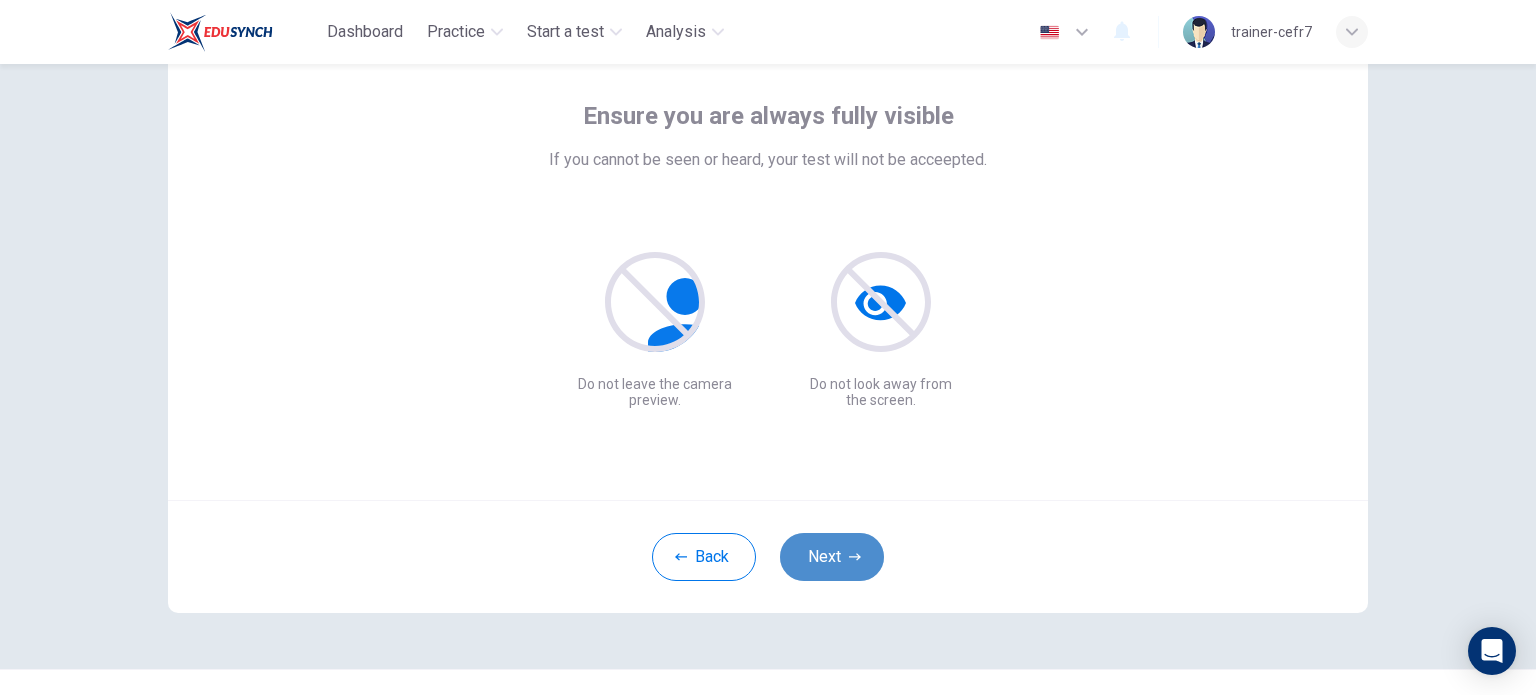 click on "Next" at bounding box center (832, 557) 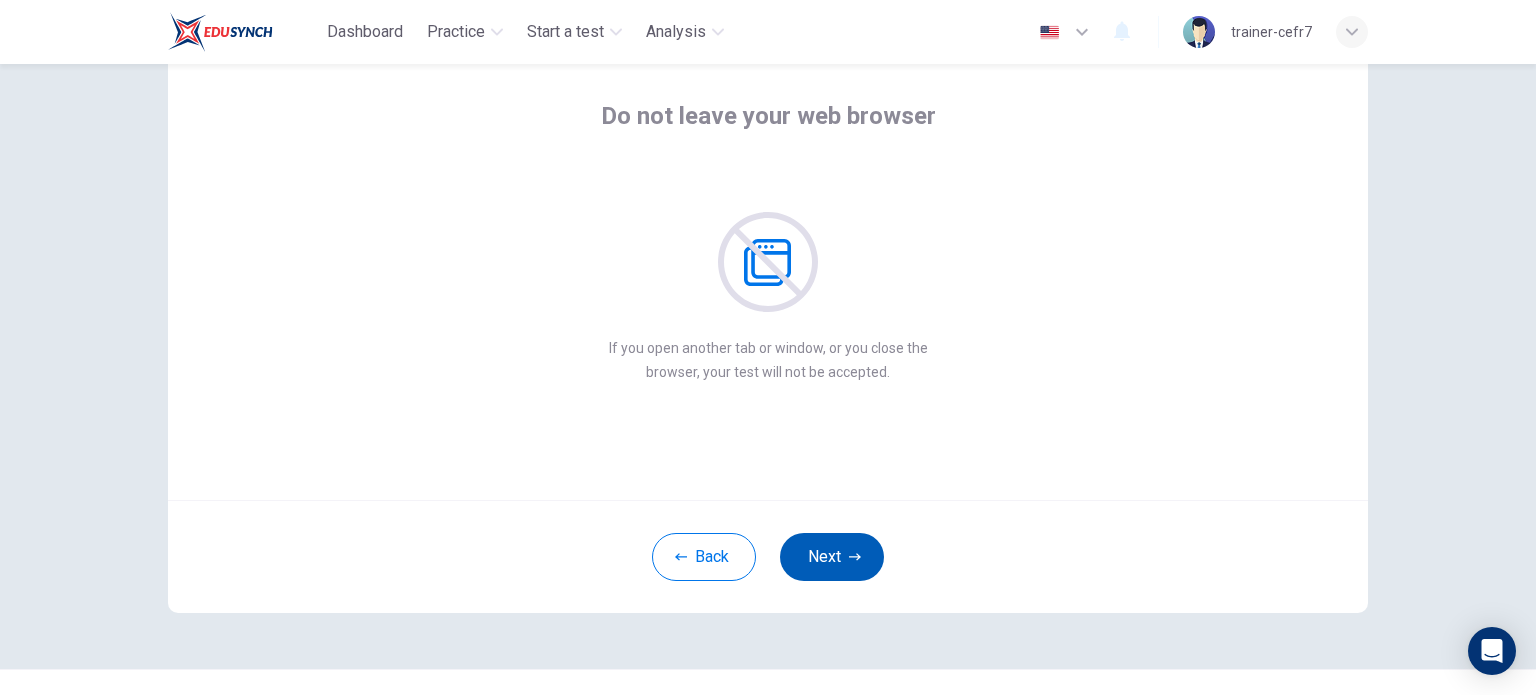 click on "Next" at bounding box center (832, 557) 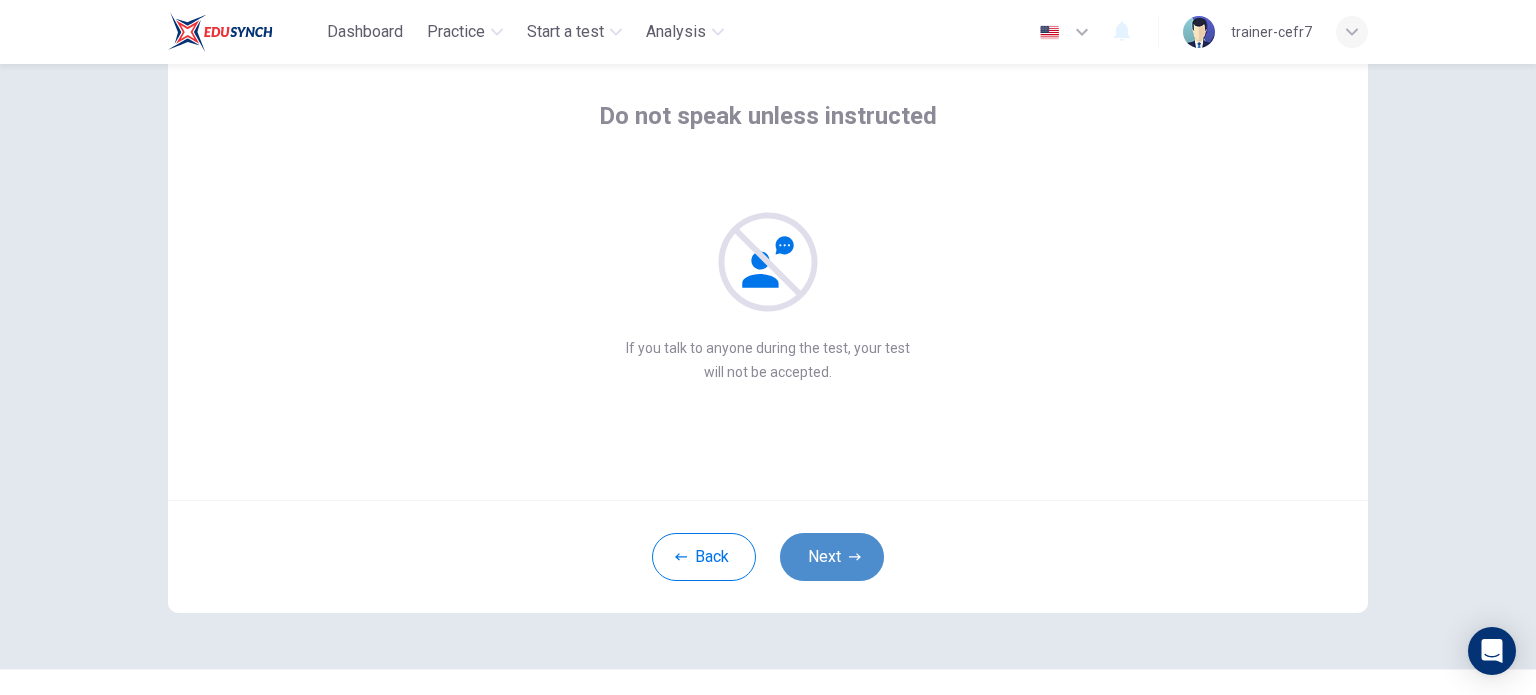 click on "Next" at bounding box center (832, 557) 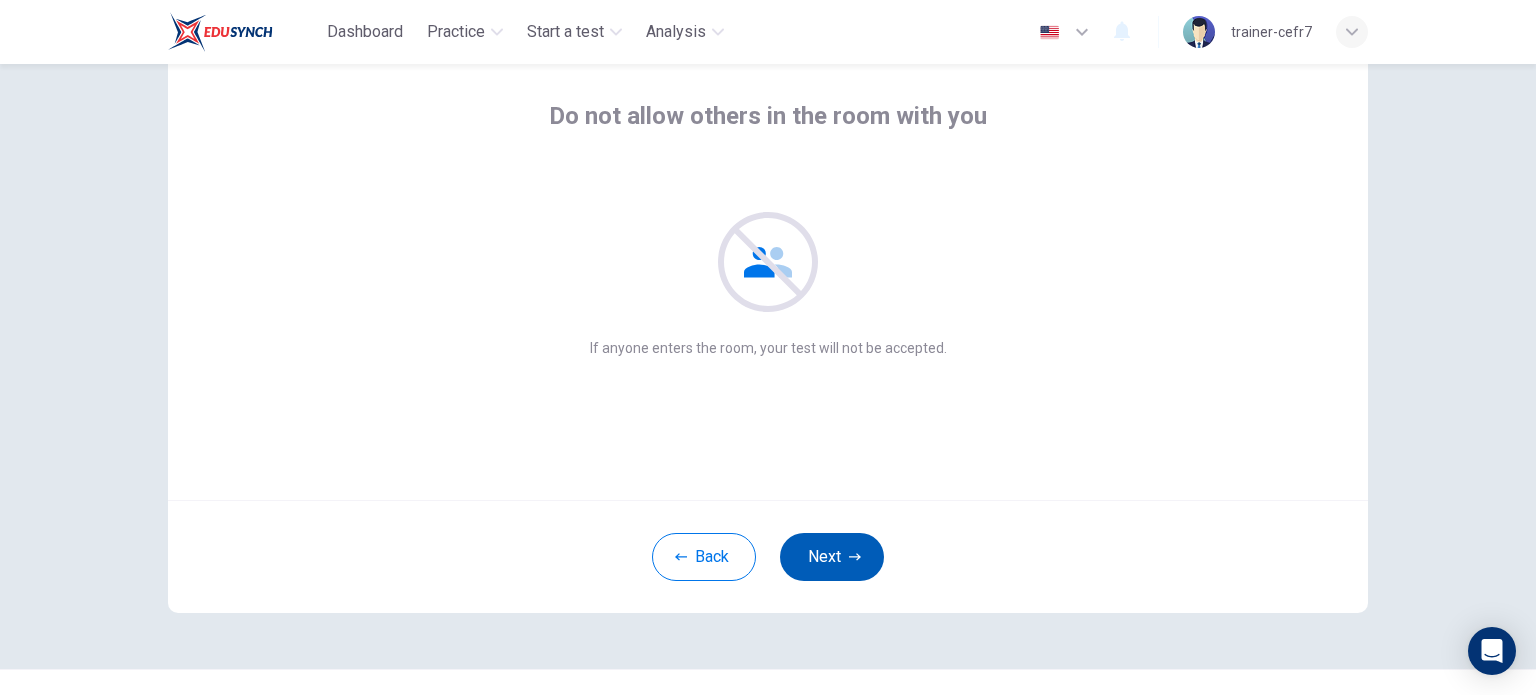 click on "Next" at bounding box center (832, 557) 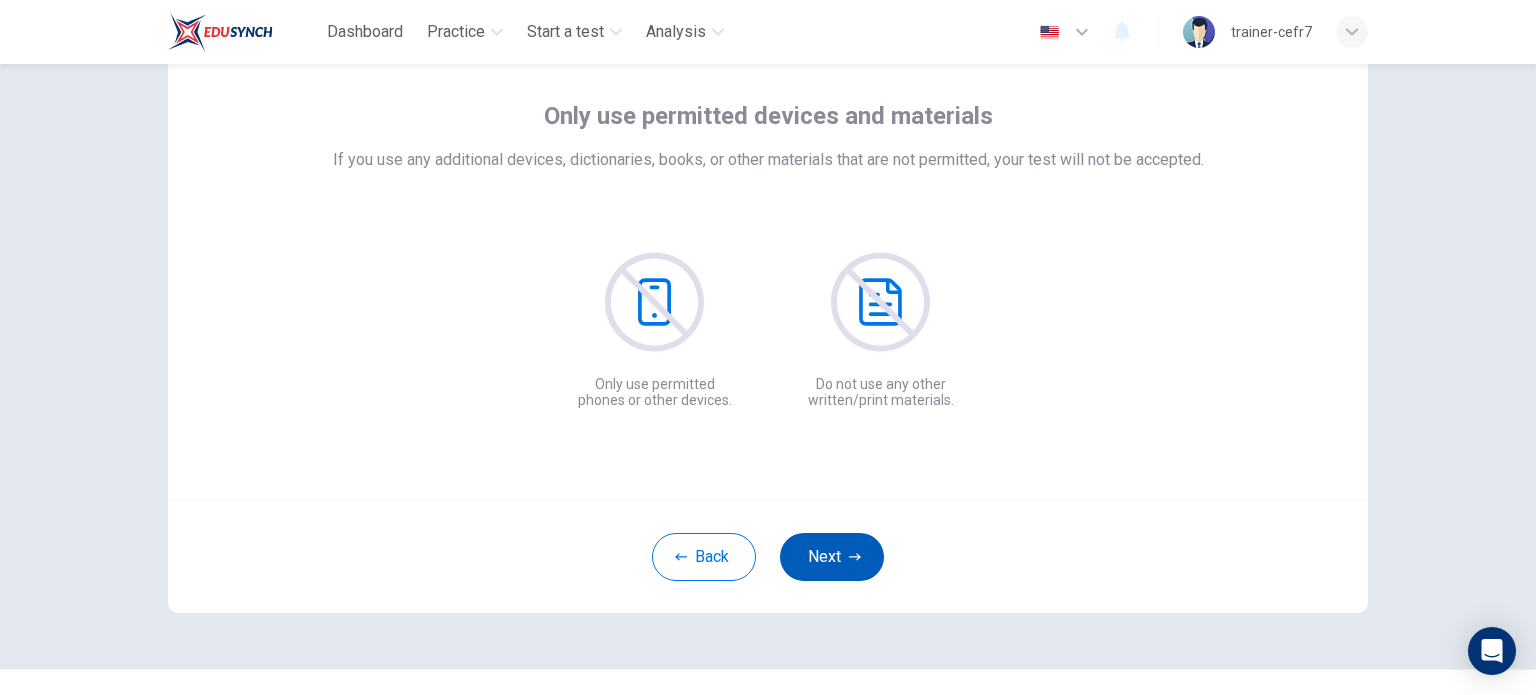 click on "Next" at bounding box center (832, 557) 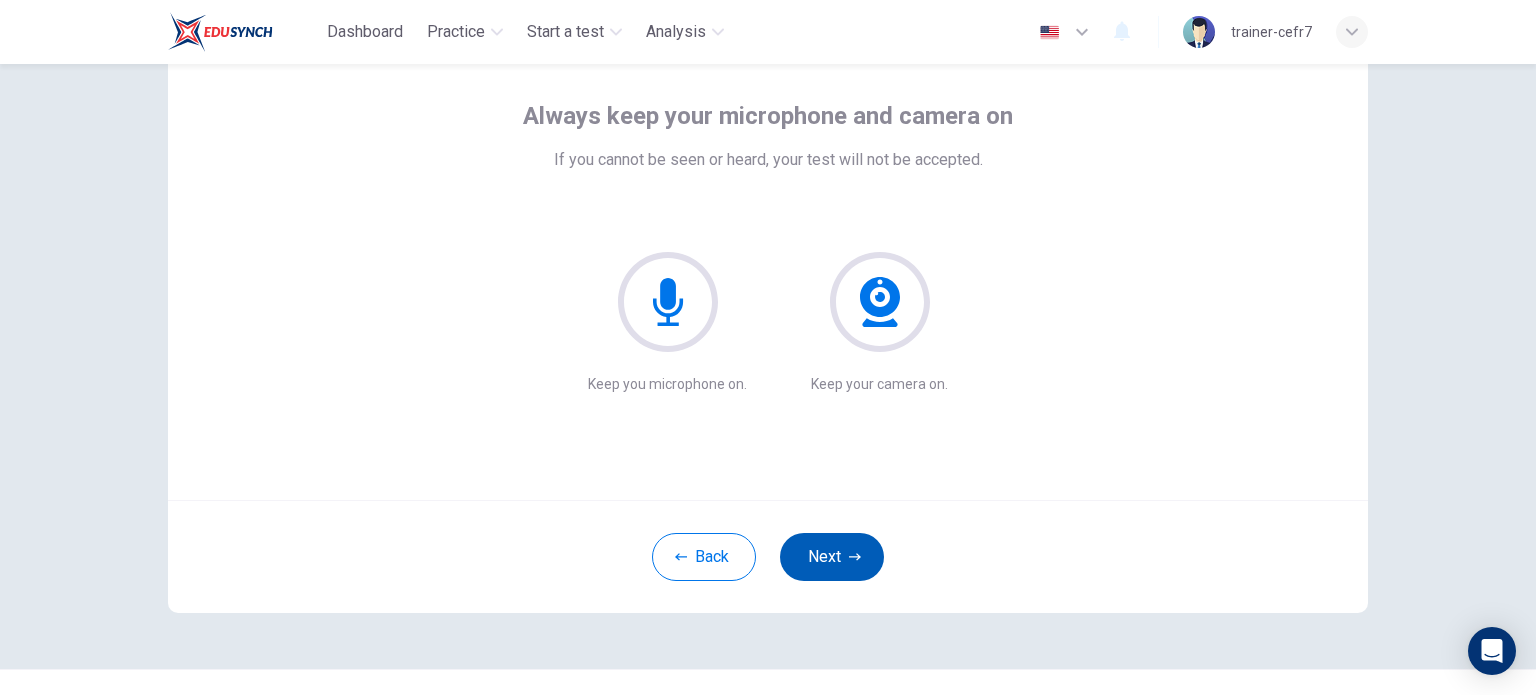 click on "Next" at bounding box center [832, 557] 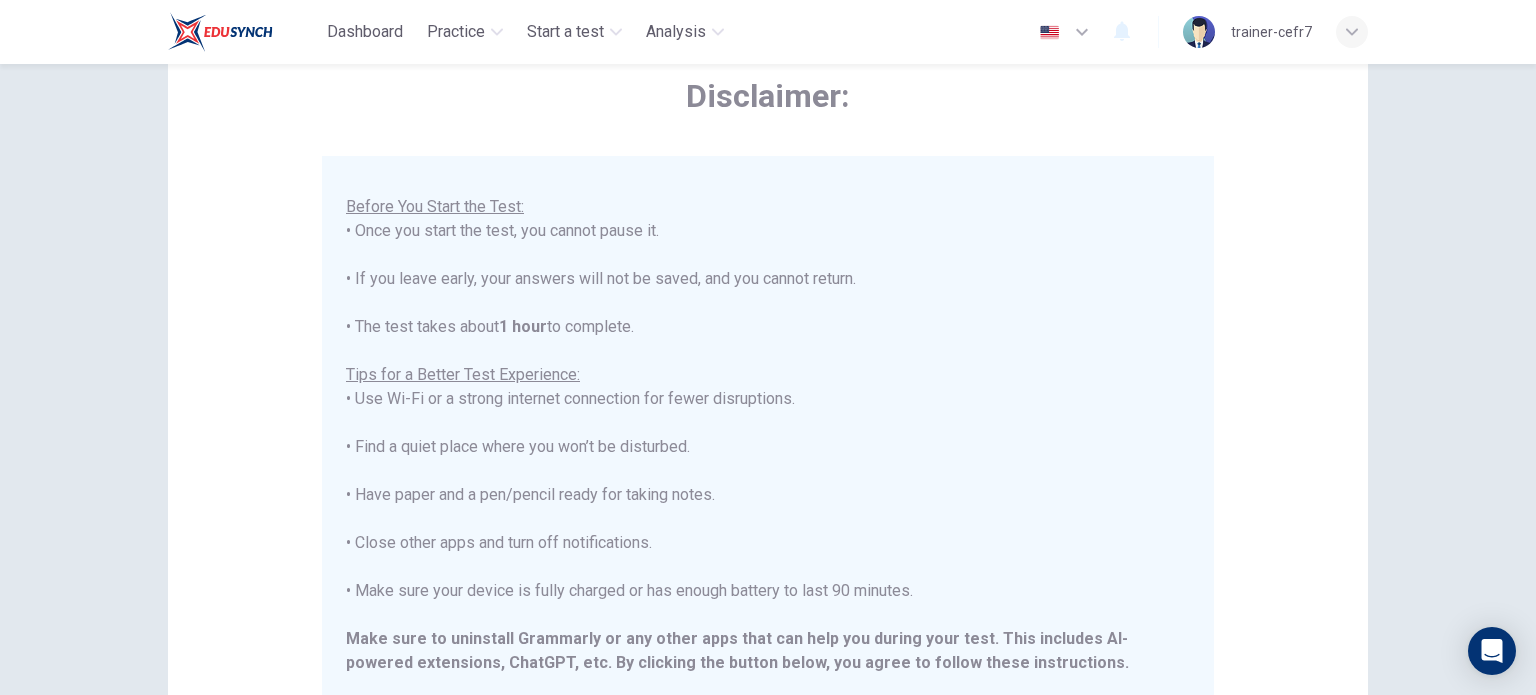 scroll, scrollTop: 191, scrollLeft: 0, axis: vertical 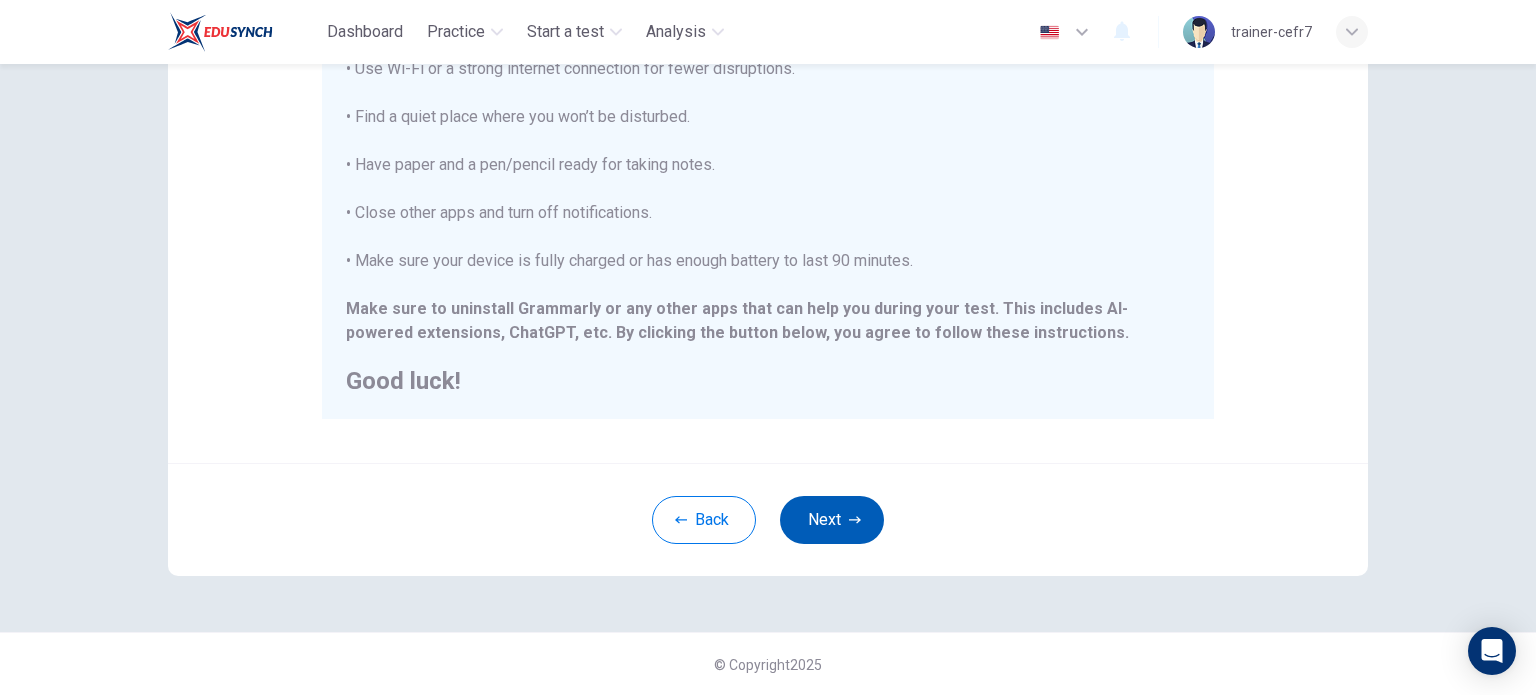 click on "Next" at bounding box center [832, 520] 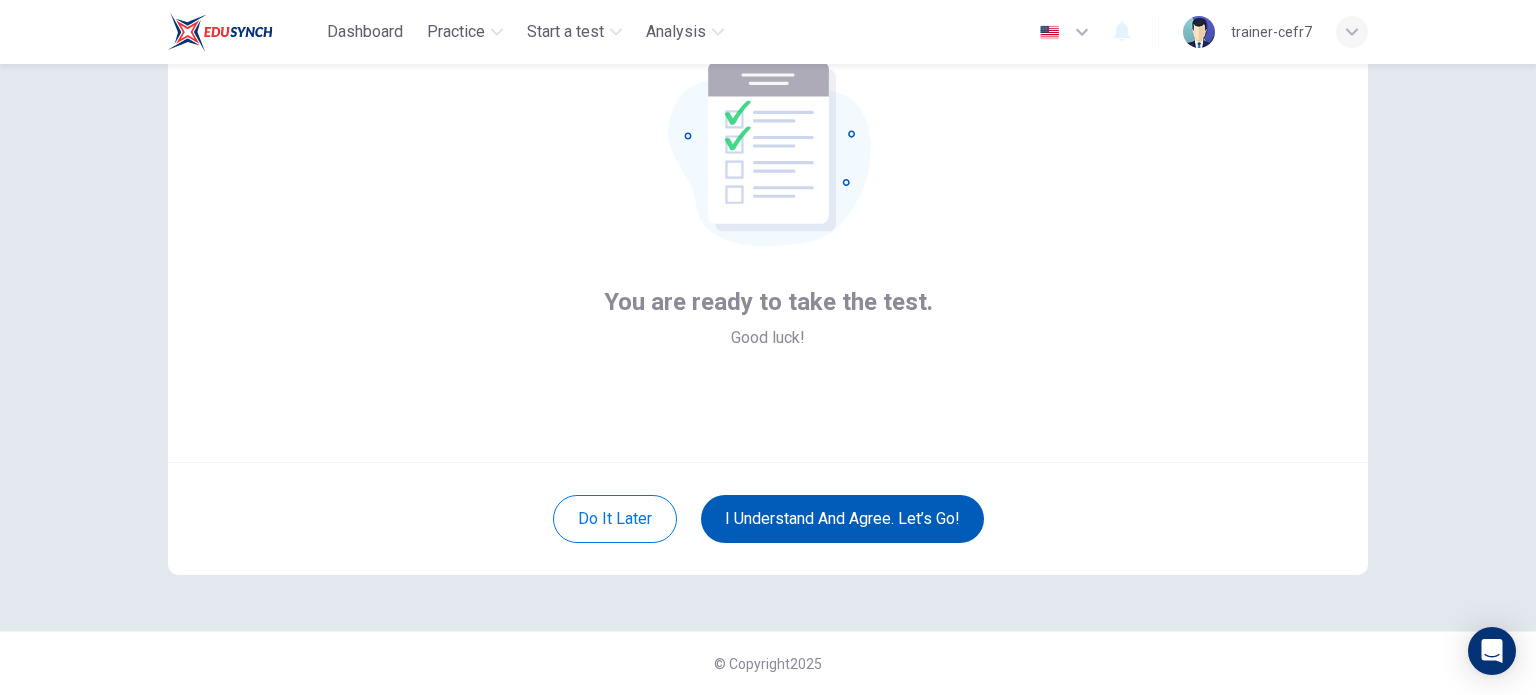 scroll, scrollTop: 137, scrollLeft: 0, axis: vertical 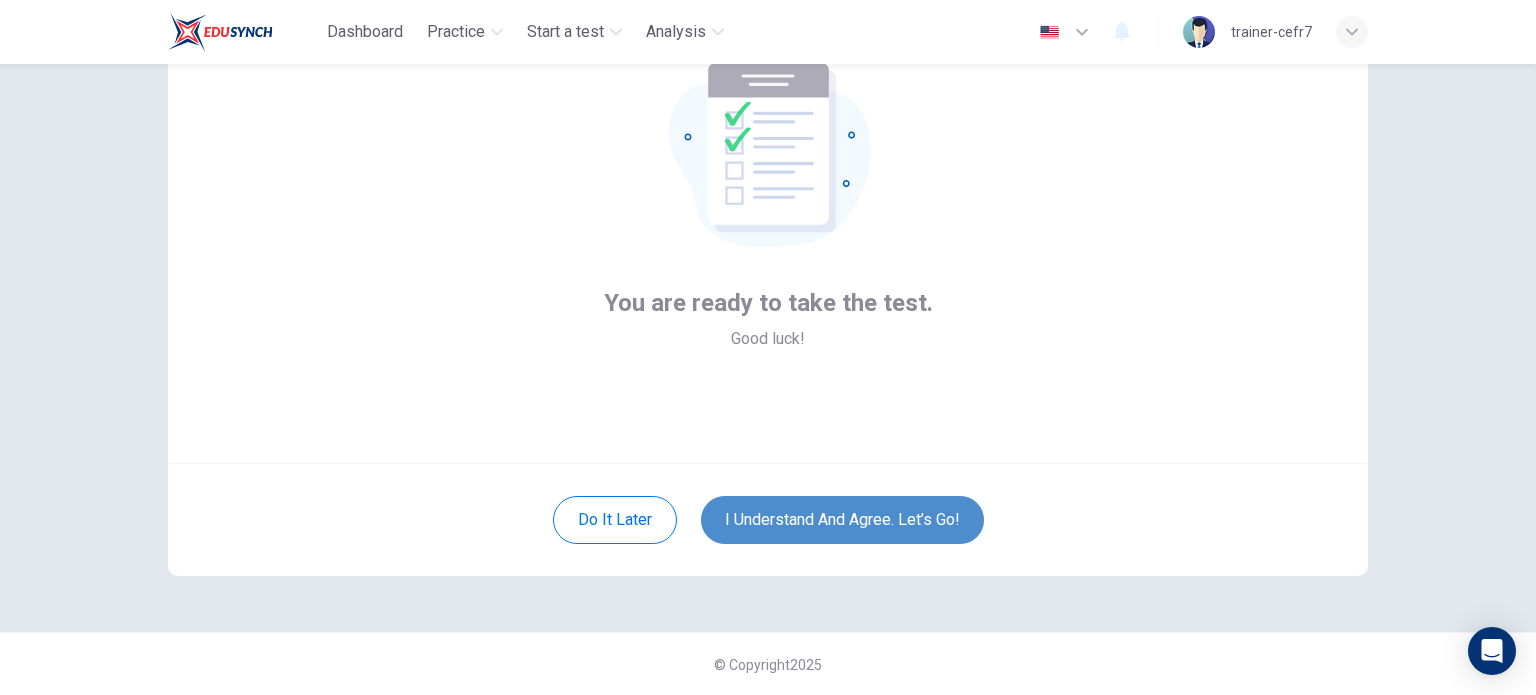 click on "I understand and agree. Let’s go!" at bounding box center (842, 520) 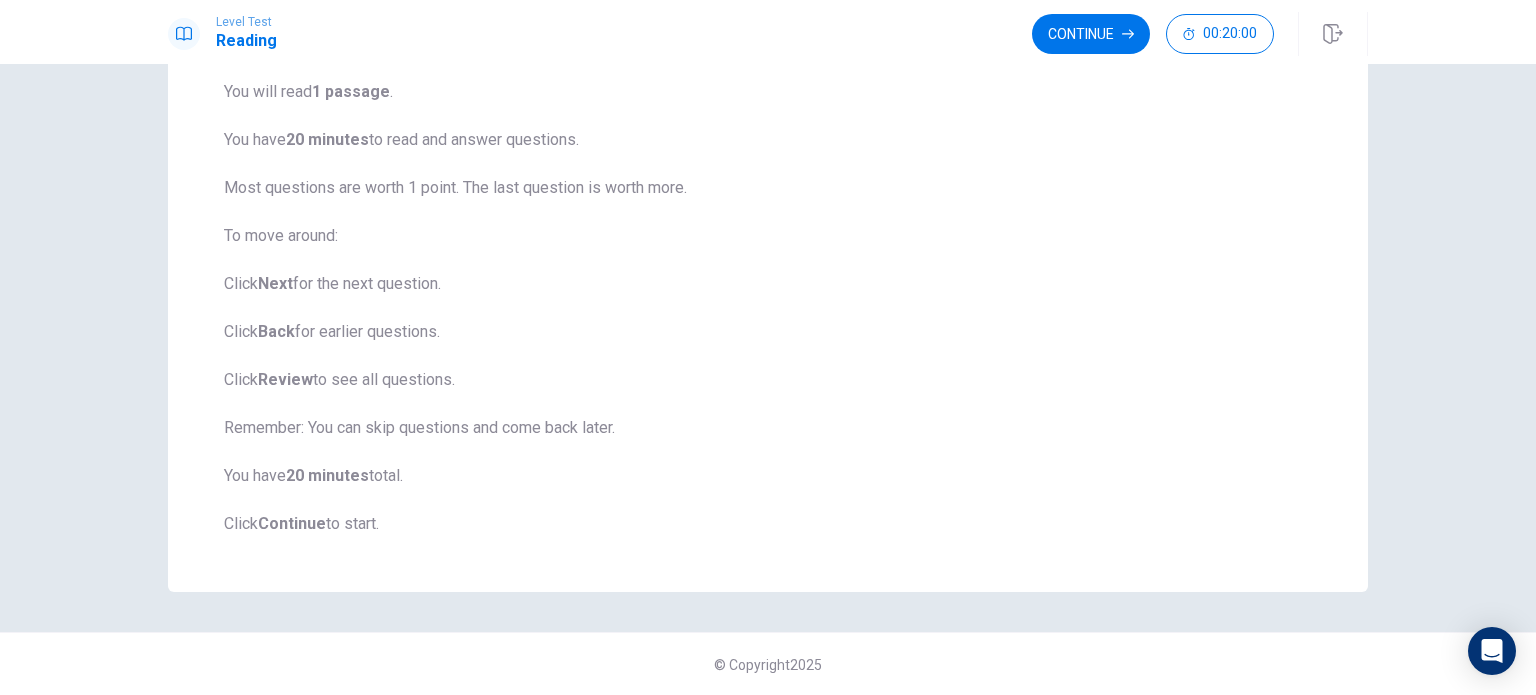 scroll, scrollTop: 0, scrollLeft: 0, axis: both 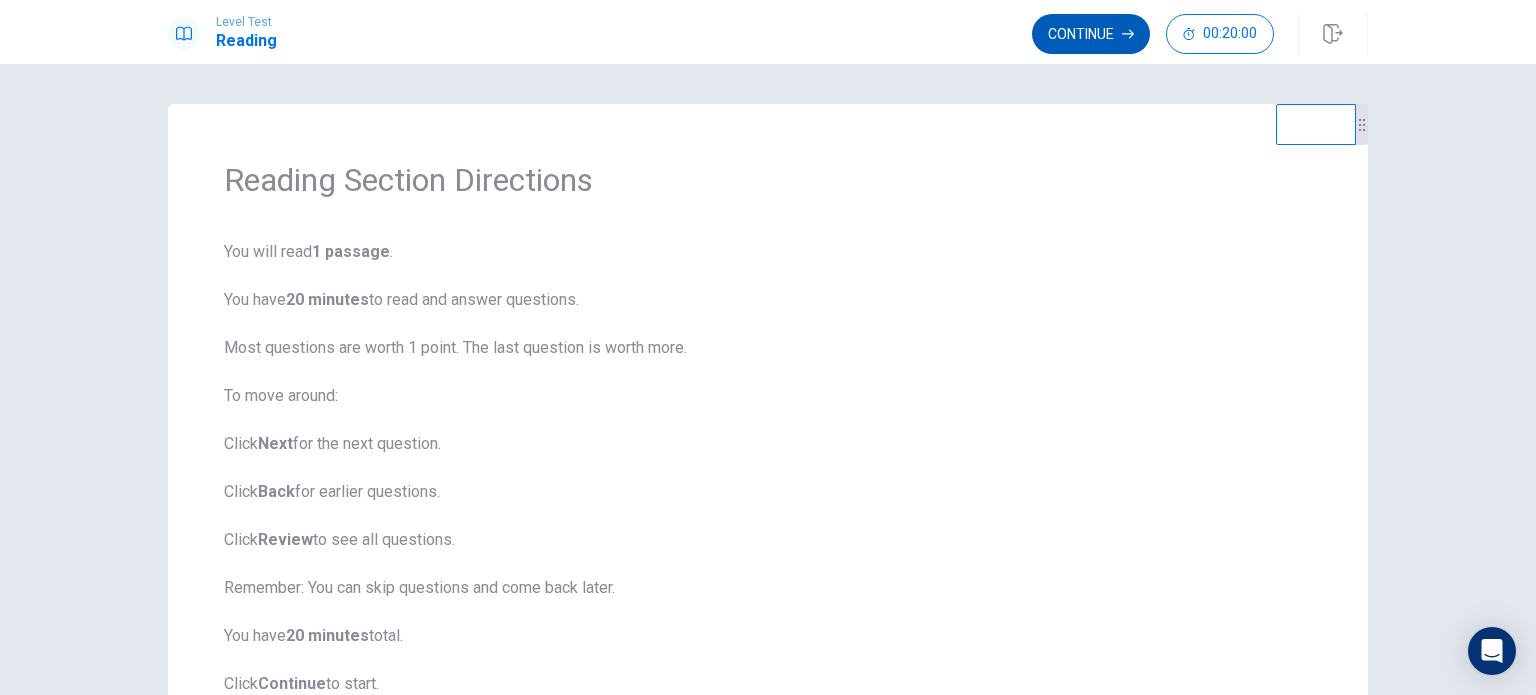 click on "Continue" at bounding box center (1091, 34) 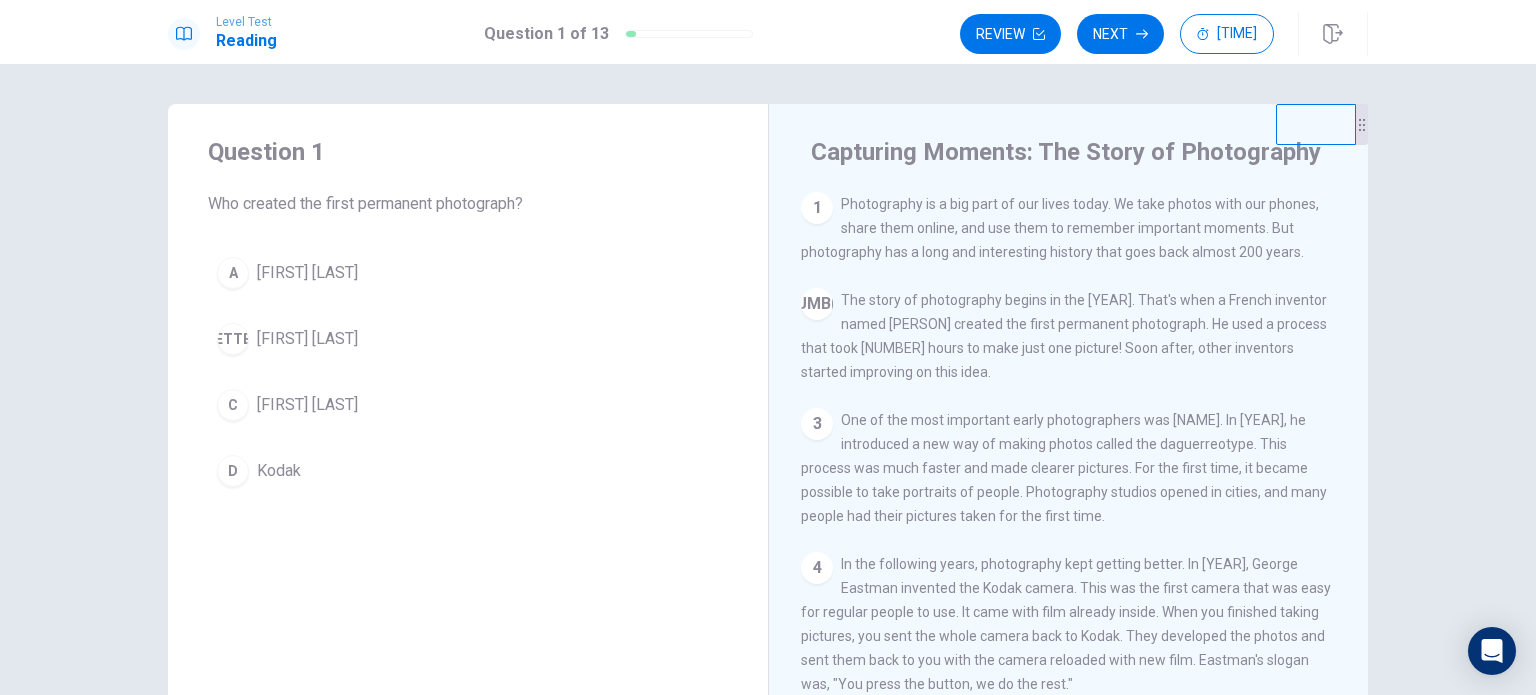 click on "[FIRST] [LAST]" at bounding box center (307, 273) 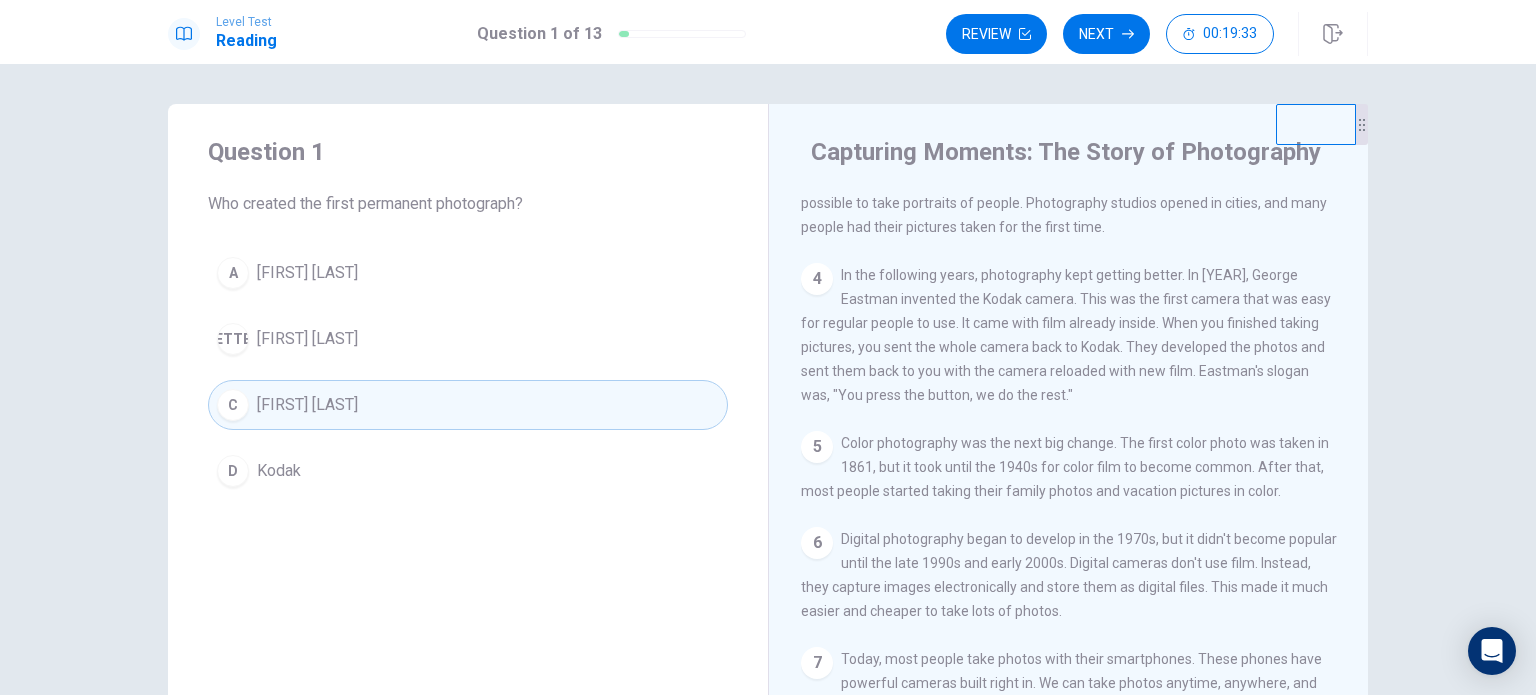 scroll, scrollTop: 0, scrollLeft: 0, axis: both 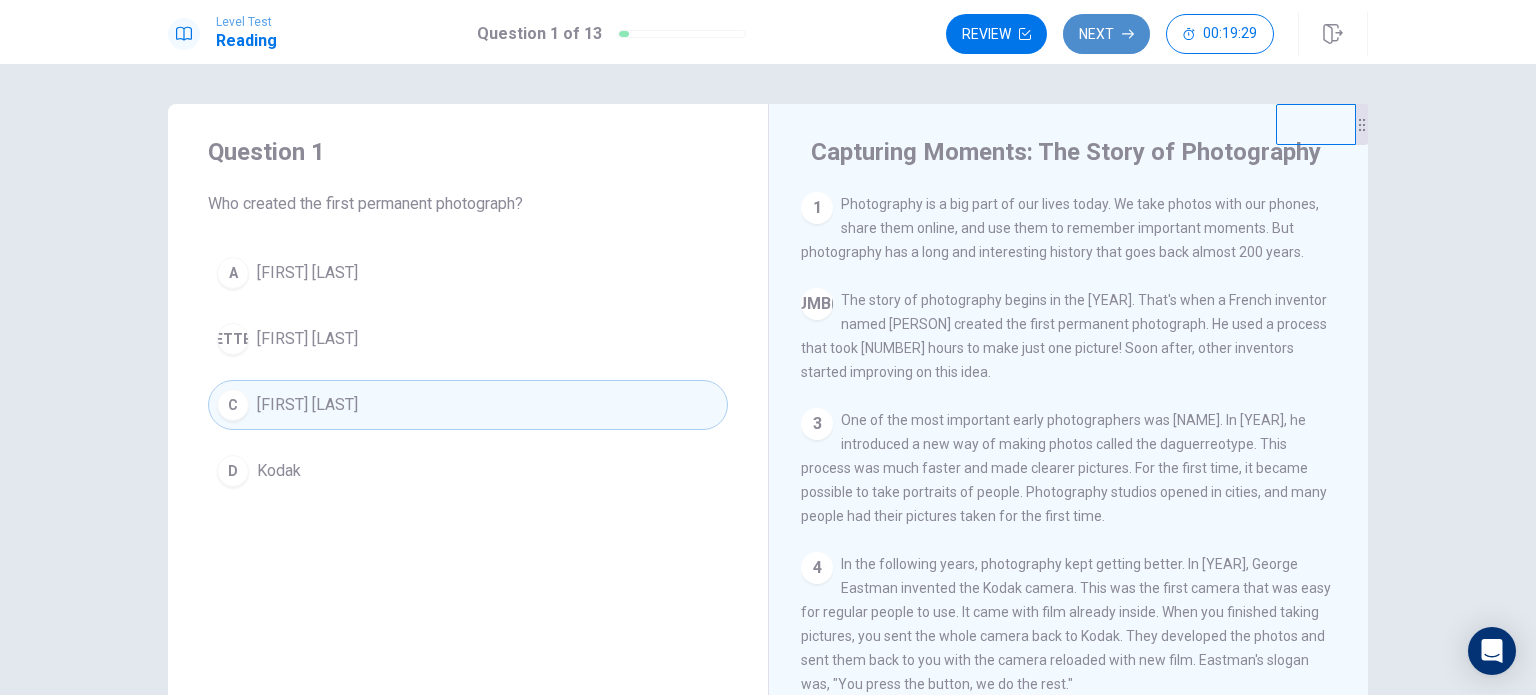 click on "Next" at bounding box center (1106, 34) 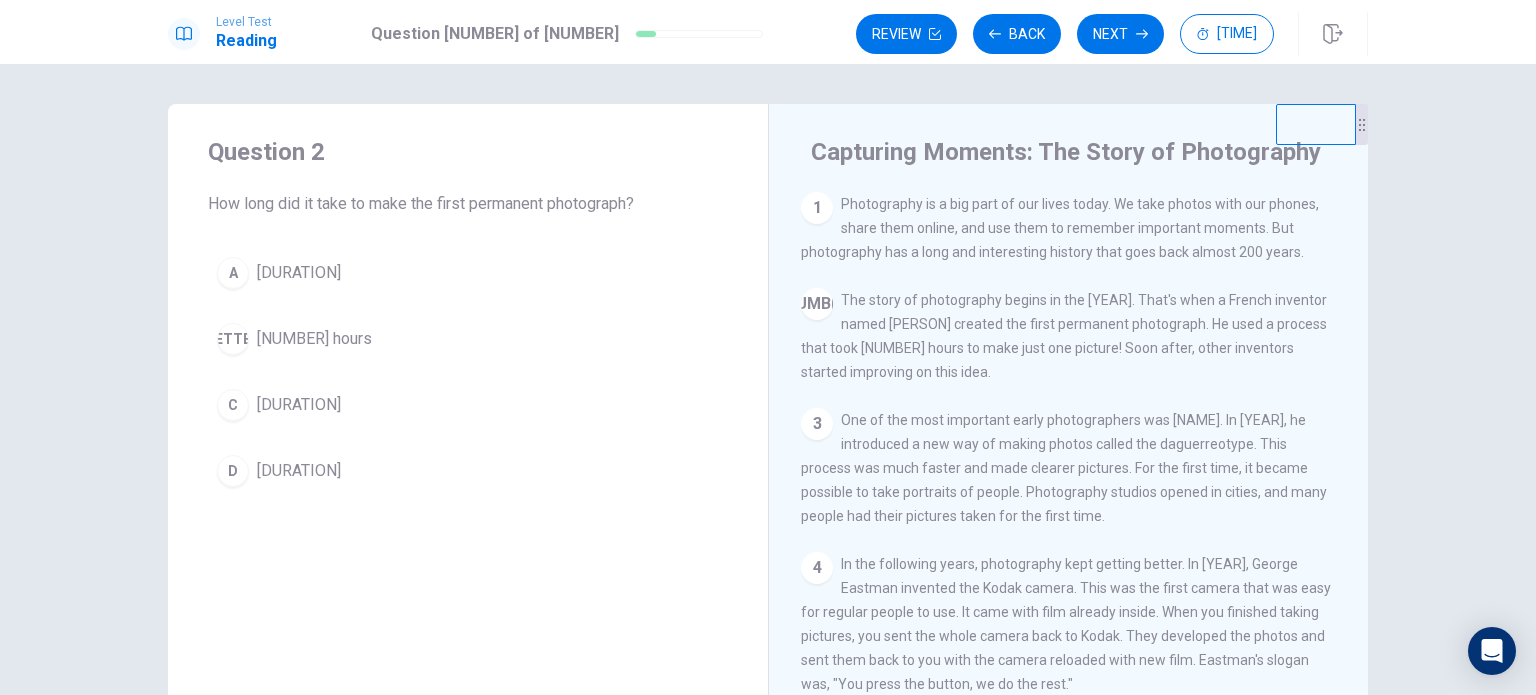 click on "B 8 hours" at bounding box center (468, 339) 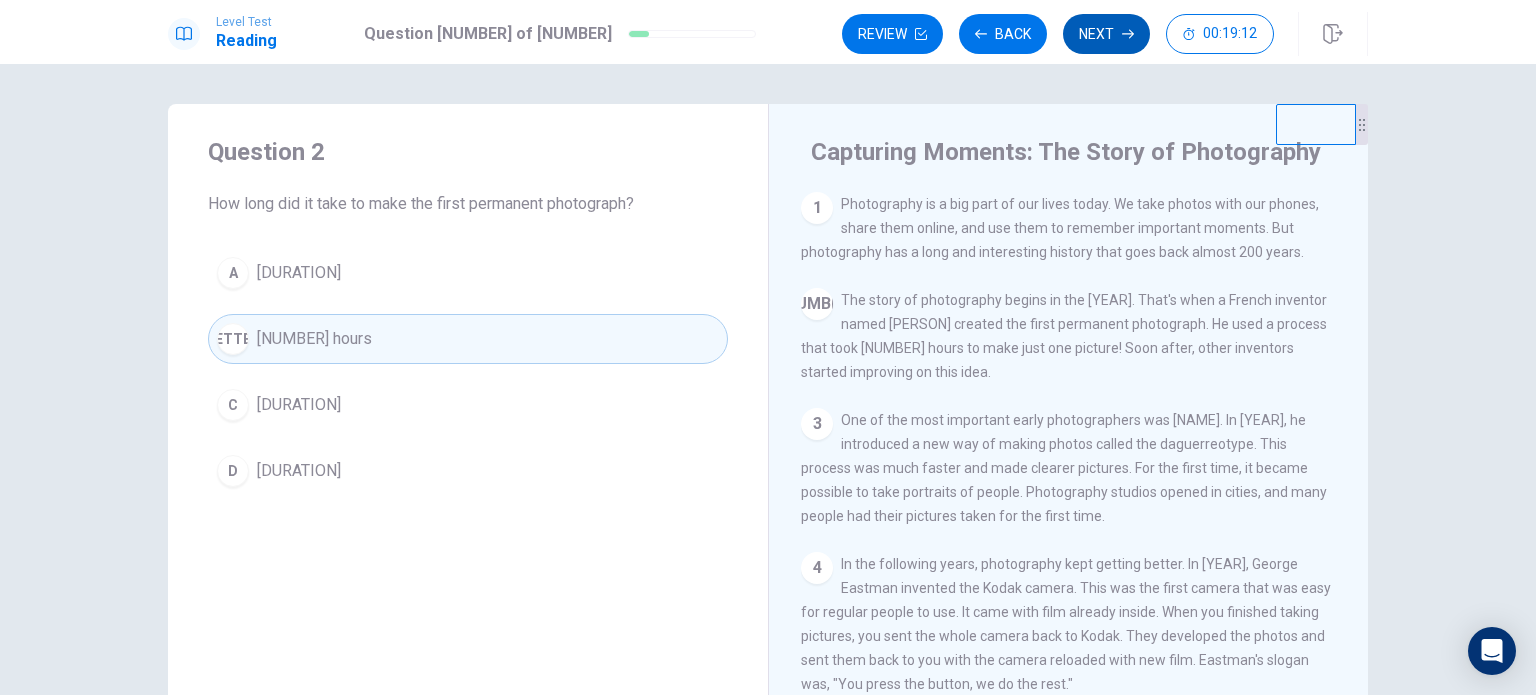 click on "Next" at bounding box center [1106, 34] 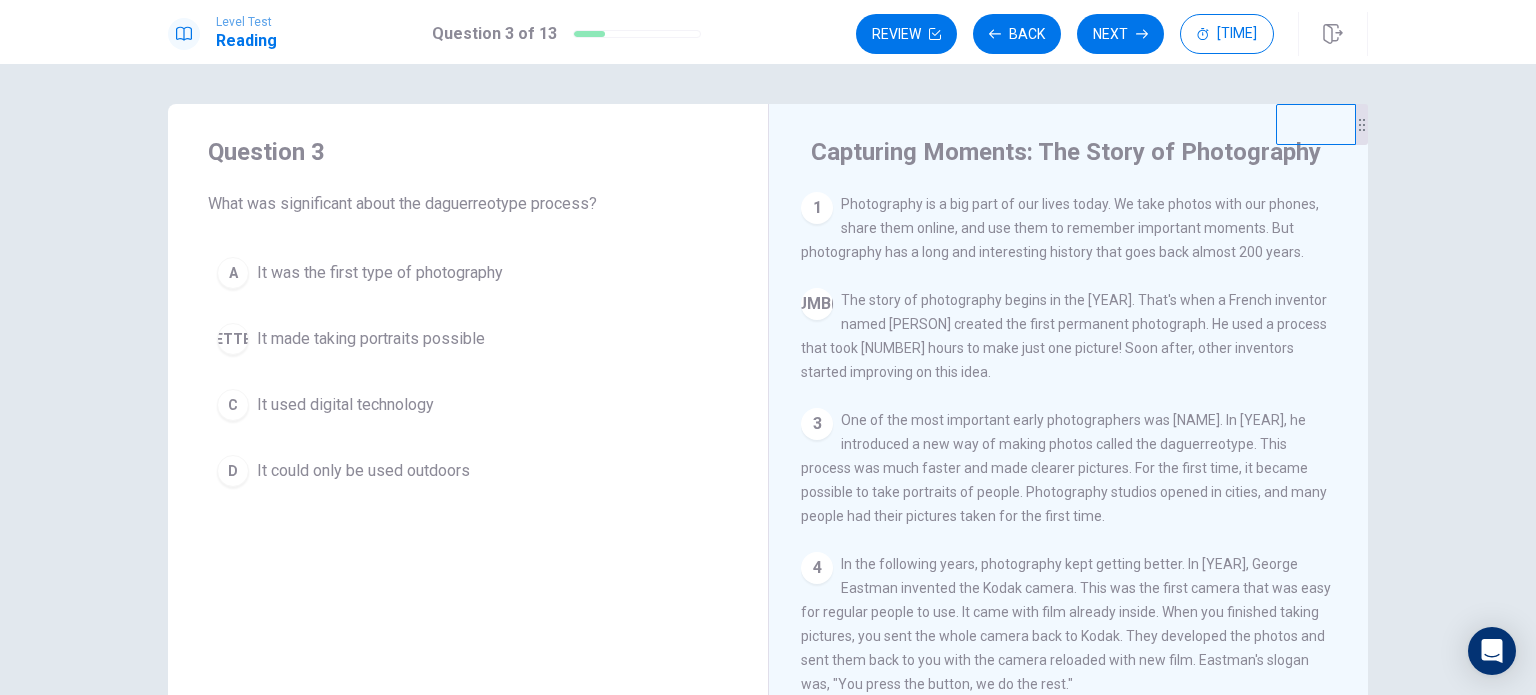 scroll, scrollTop: 100, scrollLeft: 0, axis: vertical 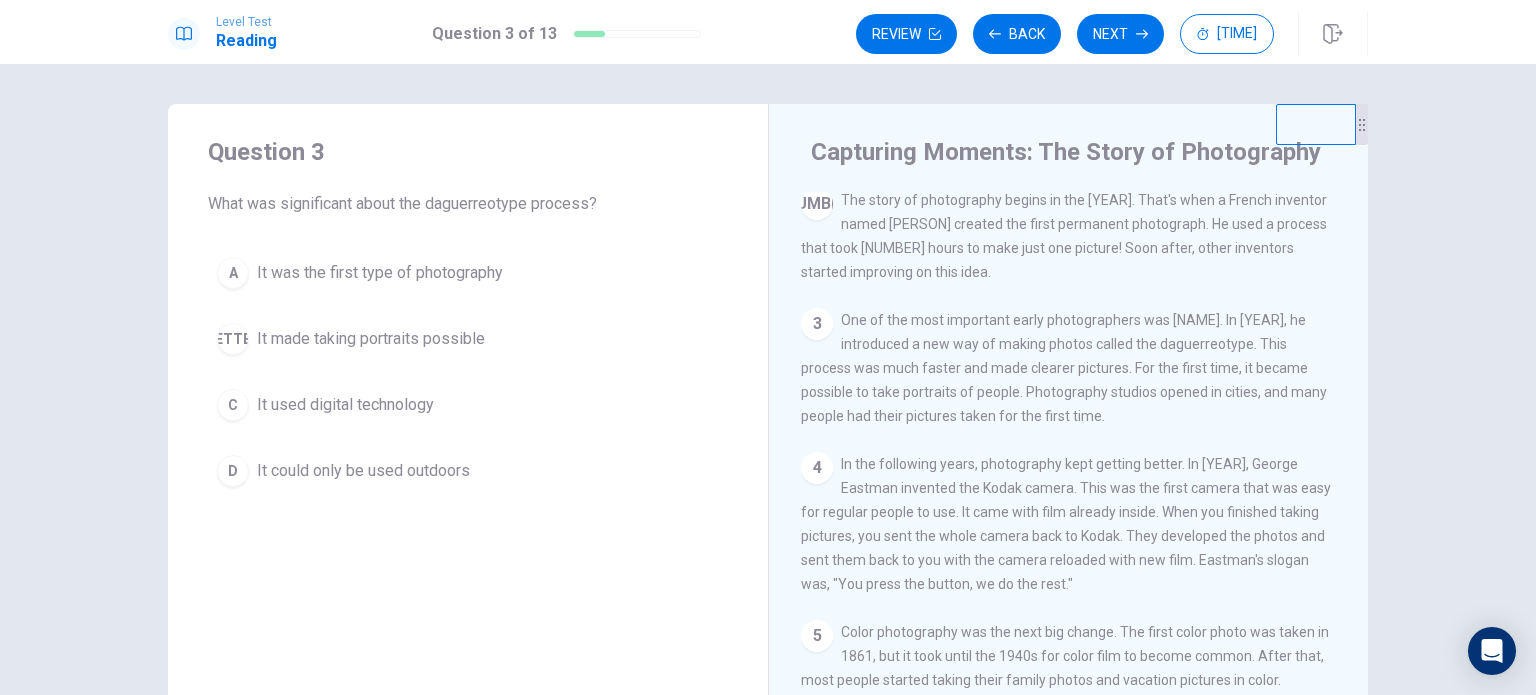 click on "It made taking portraits possible" at bounding box center [380, 273] 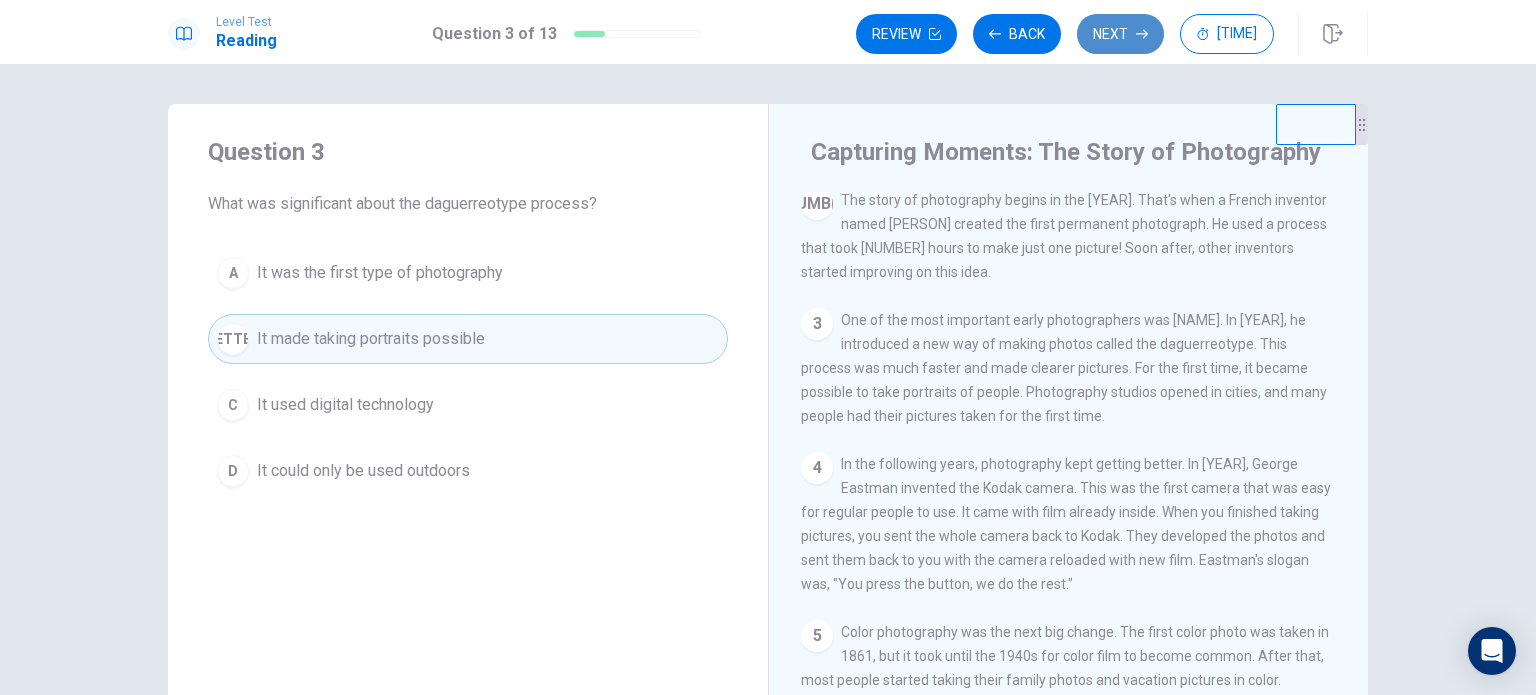 click on "Next" at bounding box center [1120, 34] 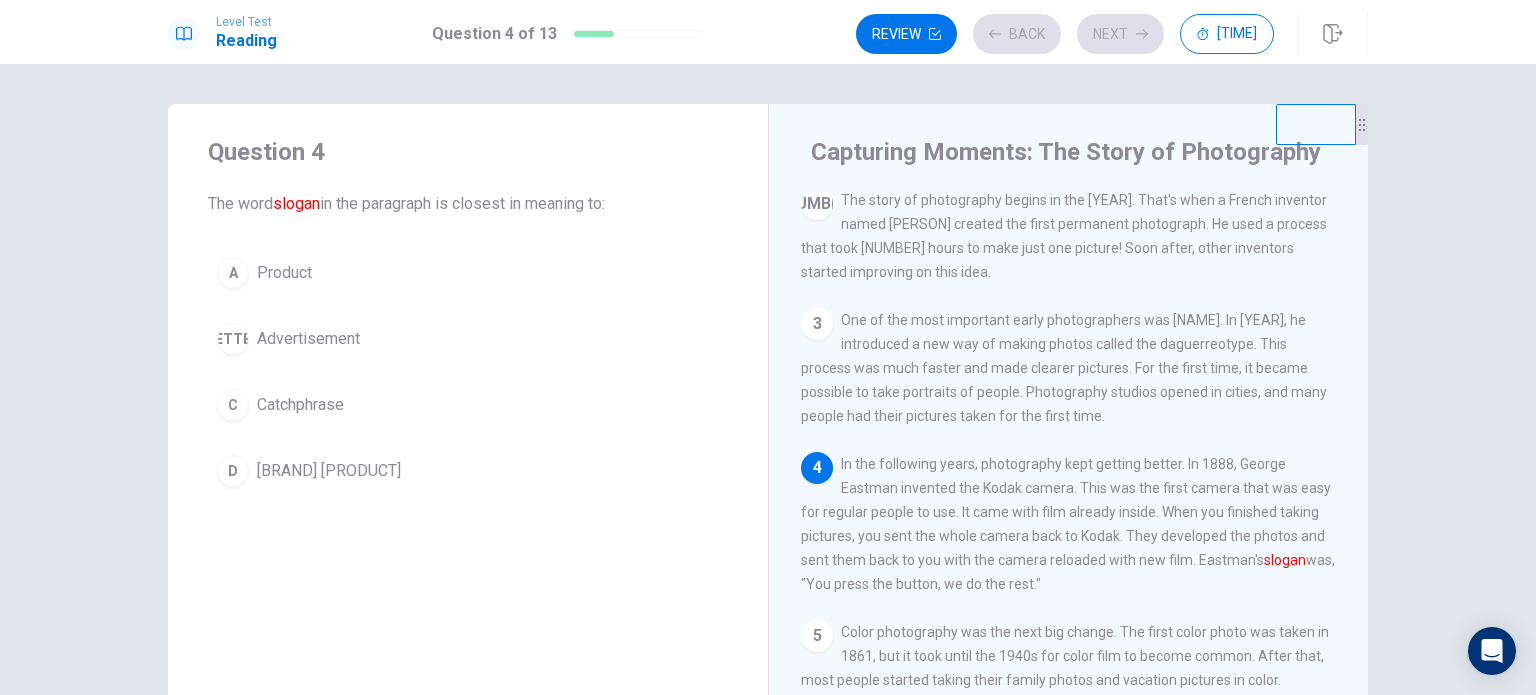 scroll, scrollTop: 143, scrollLeft: 0, axis: vertical 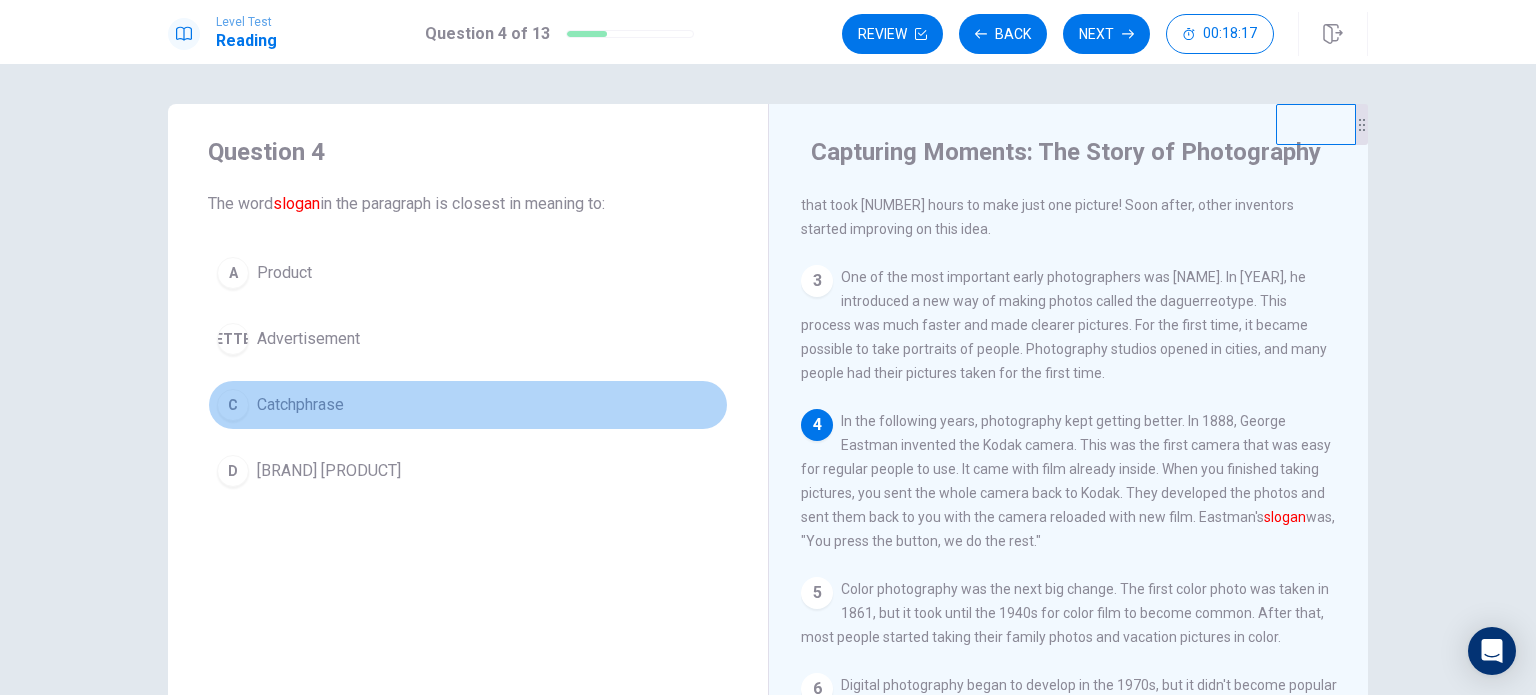 click on "Catchphrase" at bounding box center [284, 273] 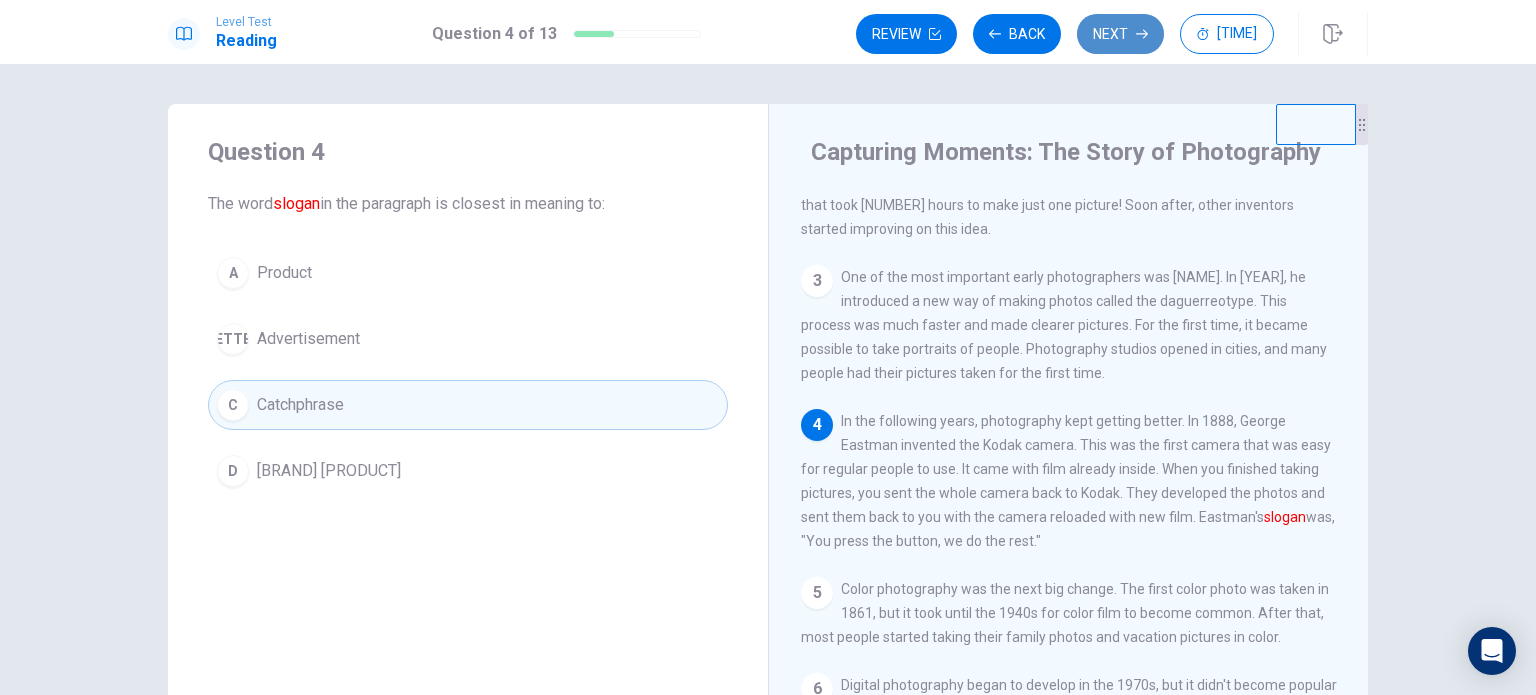 click on "Next" at bounding box center (1120, 34) 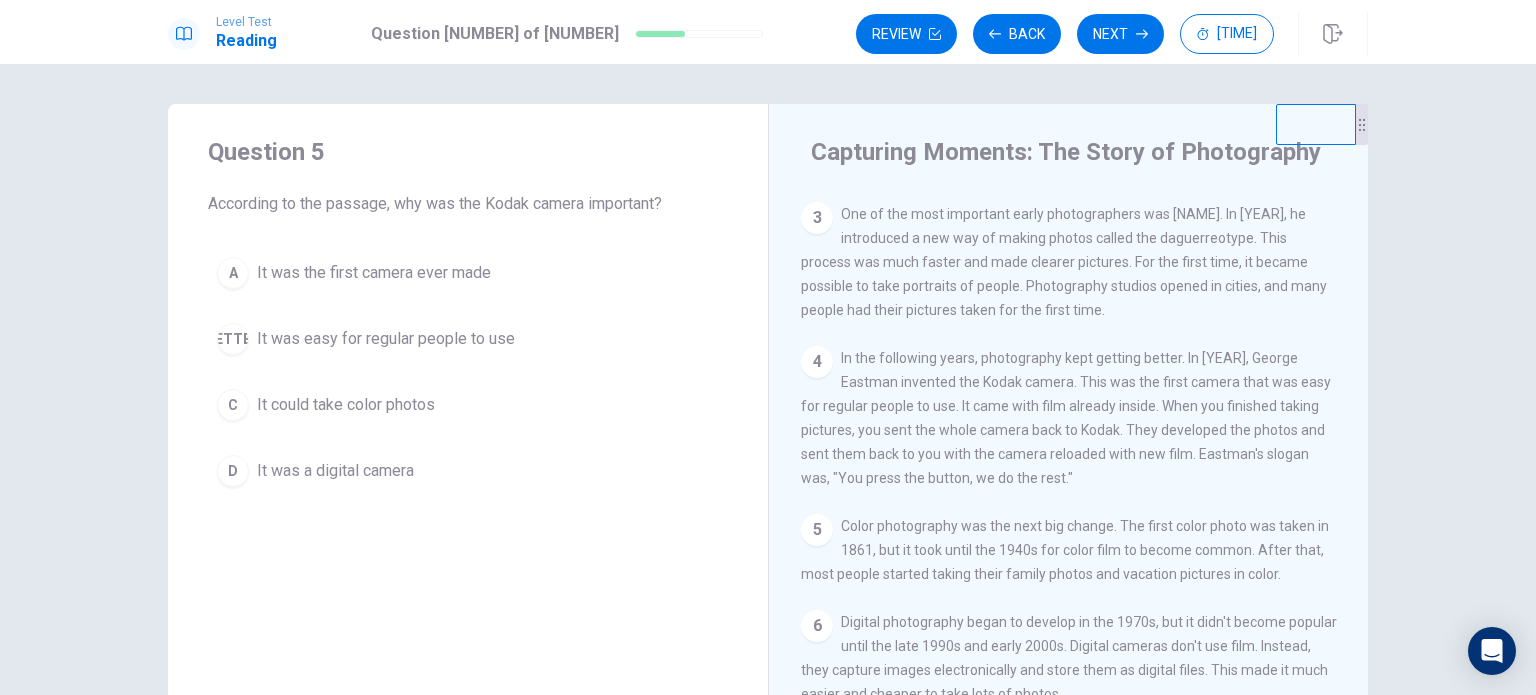 scroll, scrollTop: 312, scrollLeft: 0, axis: vertical 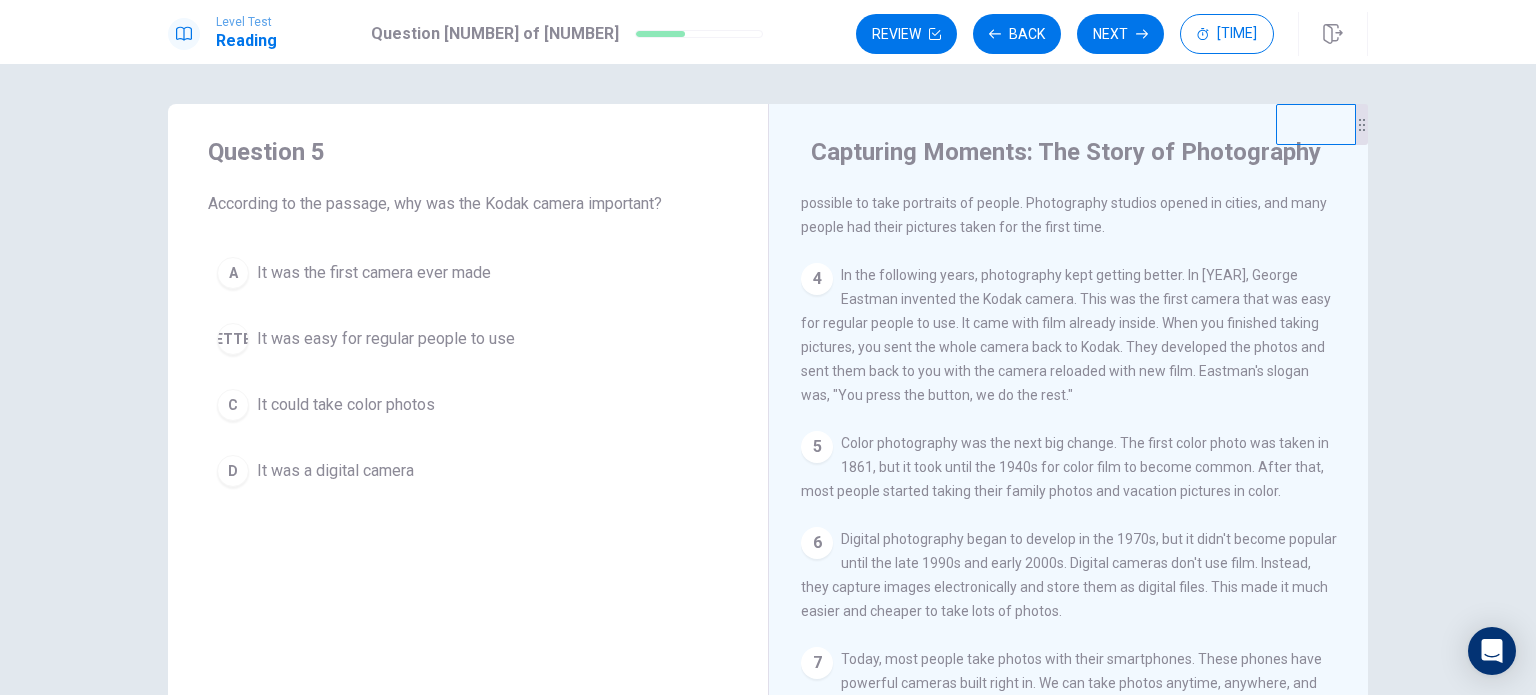 click on "It was easy for regular people to use" at bounding box center (374, 273) 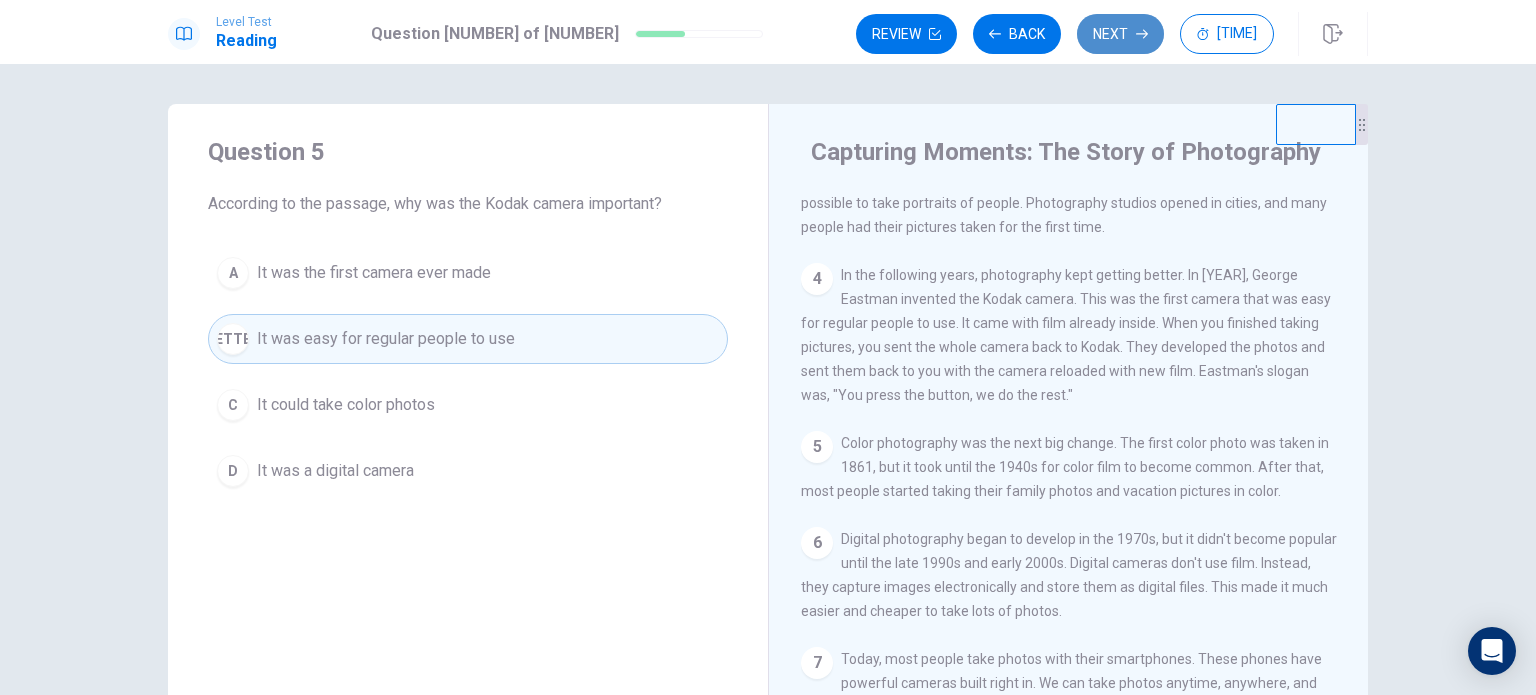 click on "Next" at bounding box center [1120, 34] 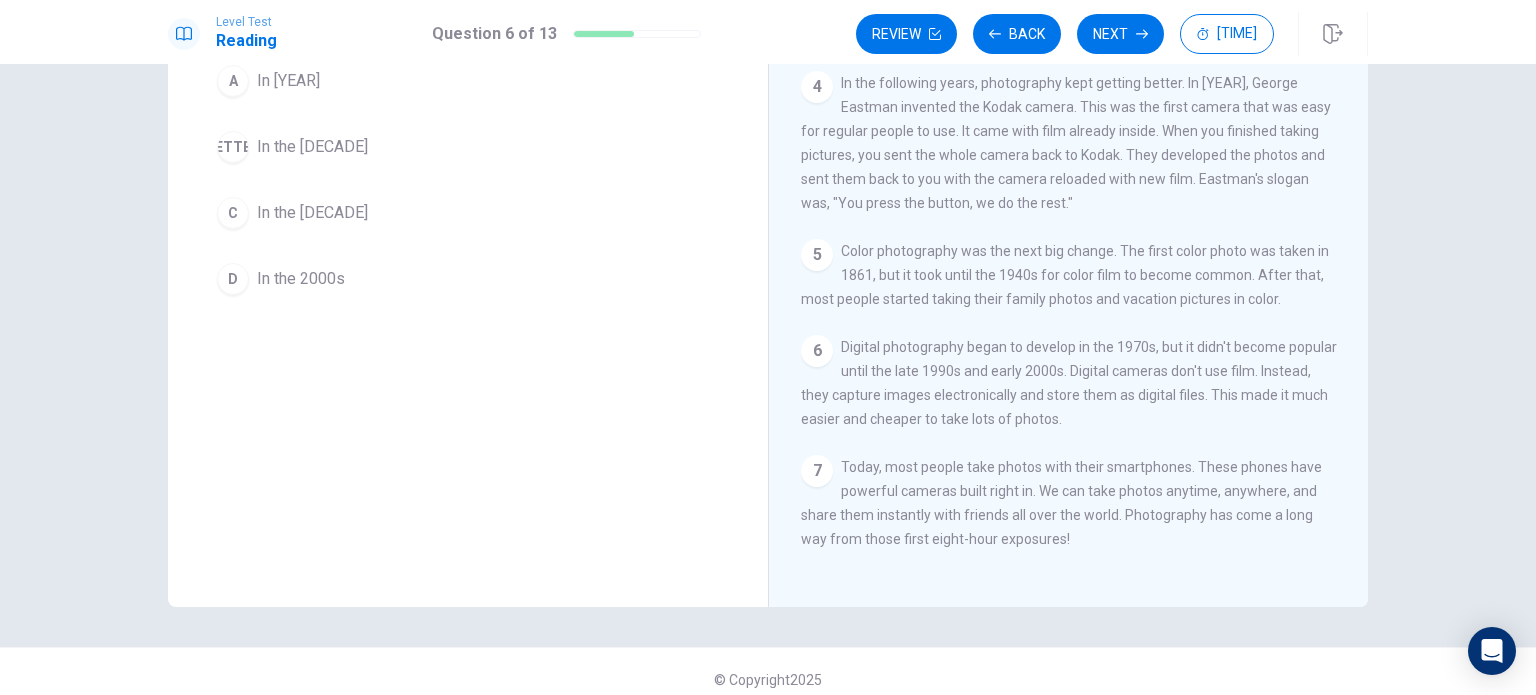 scroll, scrollTop: 200, scrollLeft: 0, axis: vertical 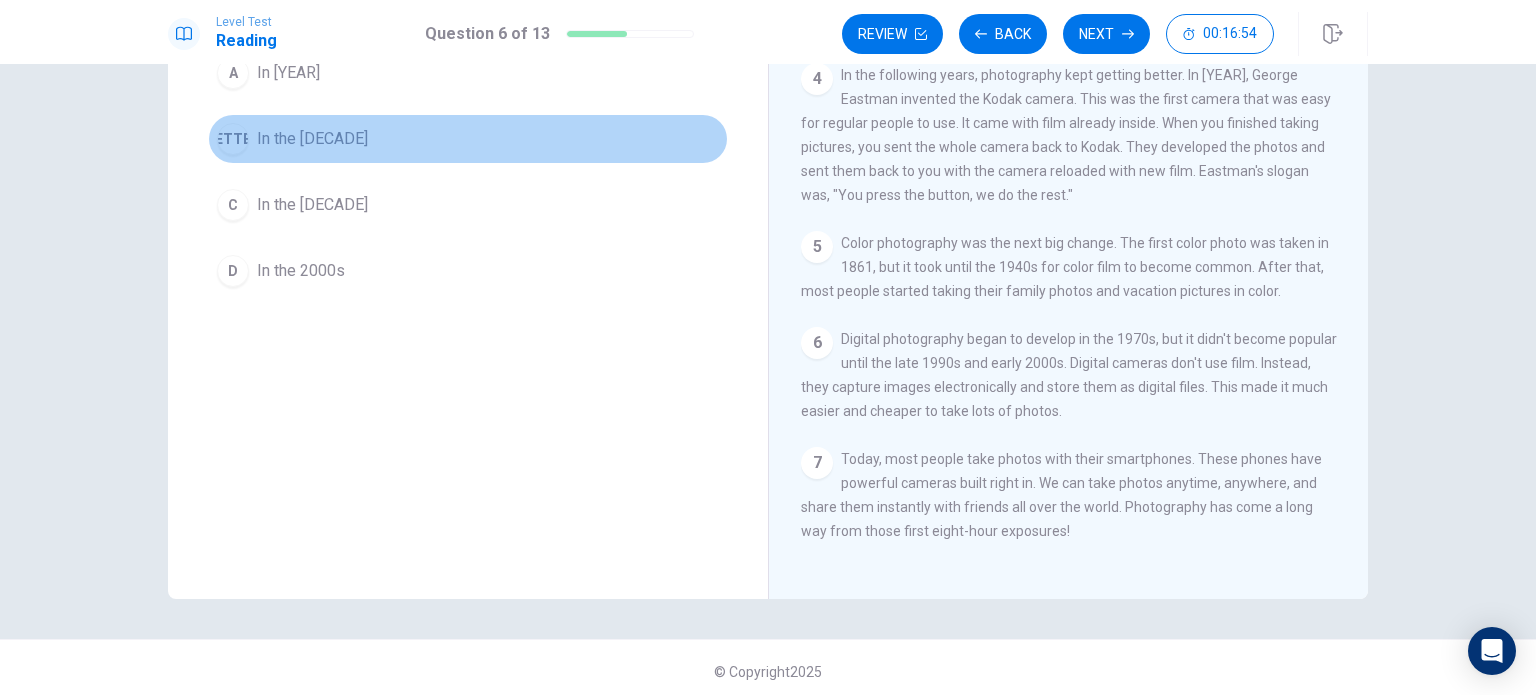 click on "In the [DECADE]" at bounding box center (288, 73) 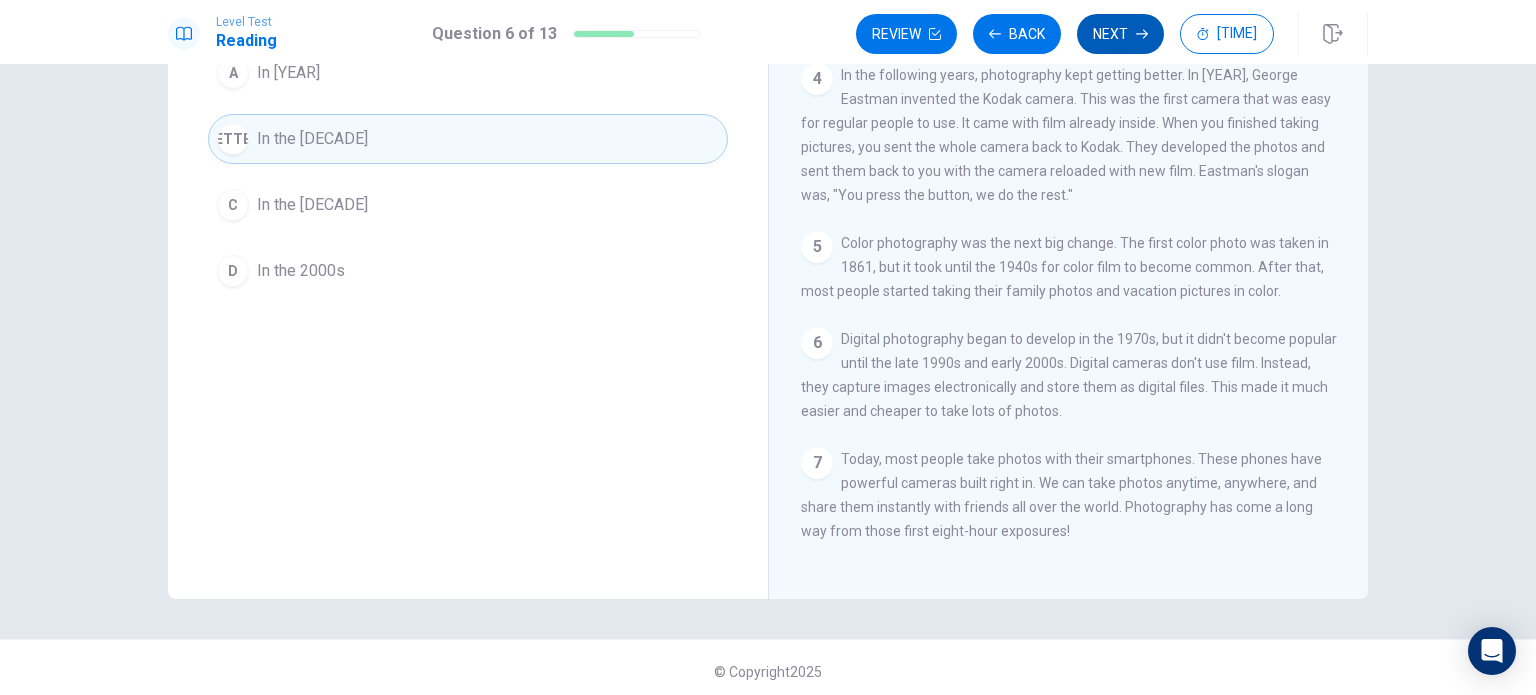 click on "Next" at bounding box center (1120, 34) 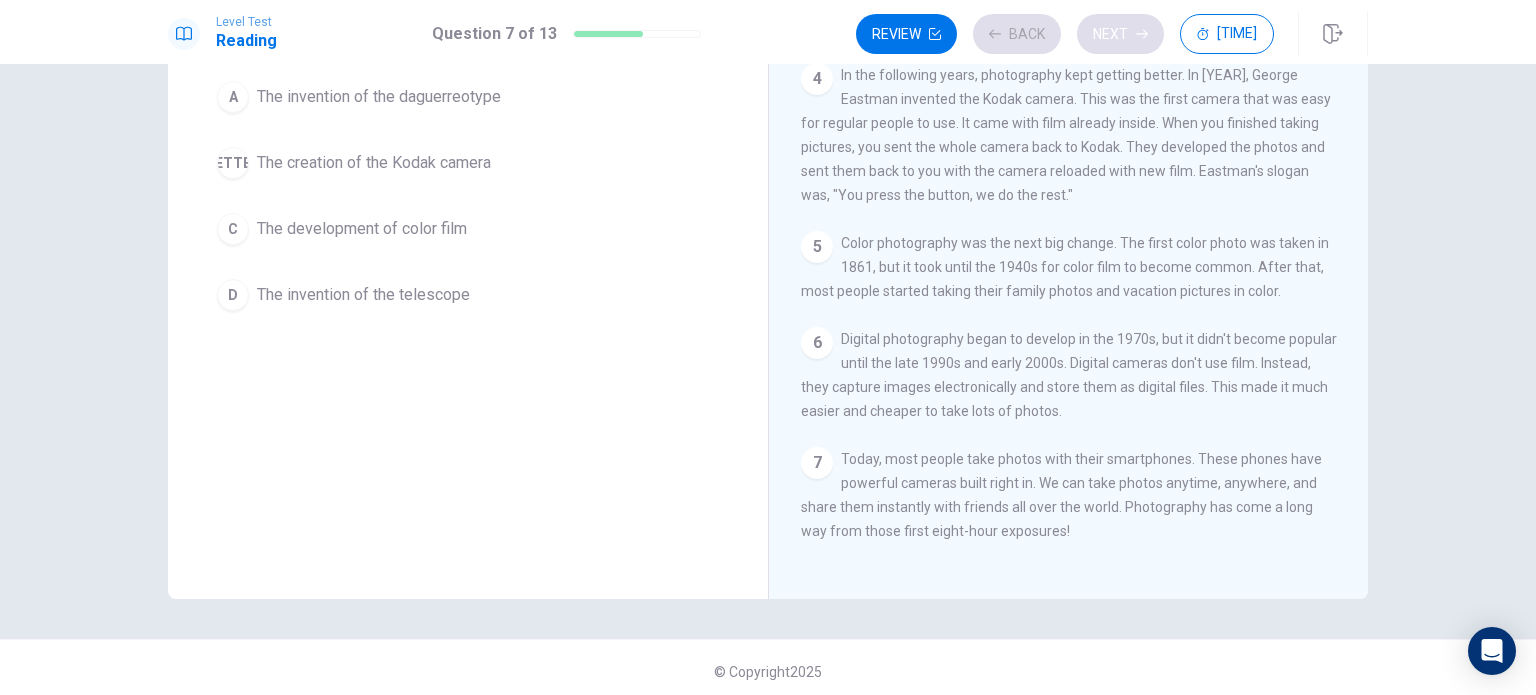 scroll, scrollTop: 208, scrollLeft: 0, axis: vertical 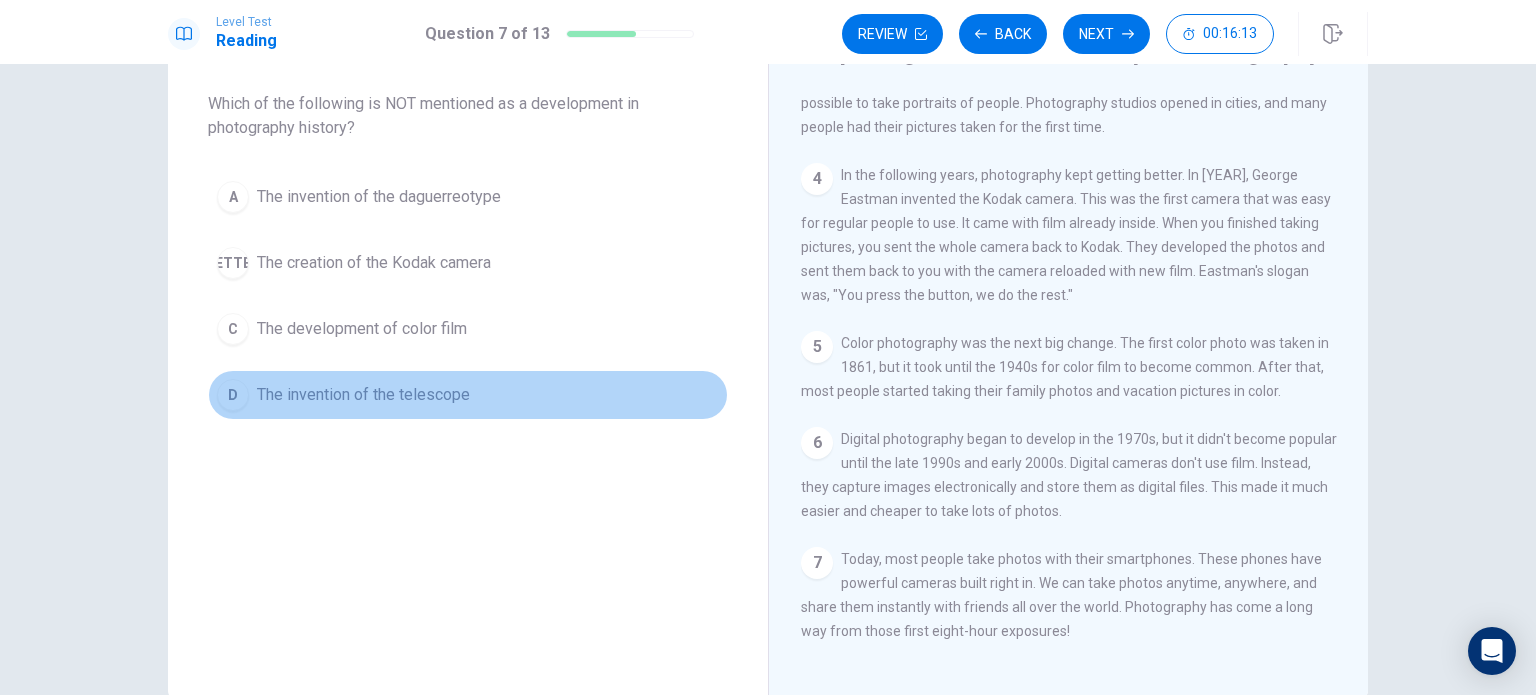 click on "D The invention of the telescope" at bounding box center [468, 395] 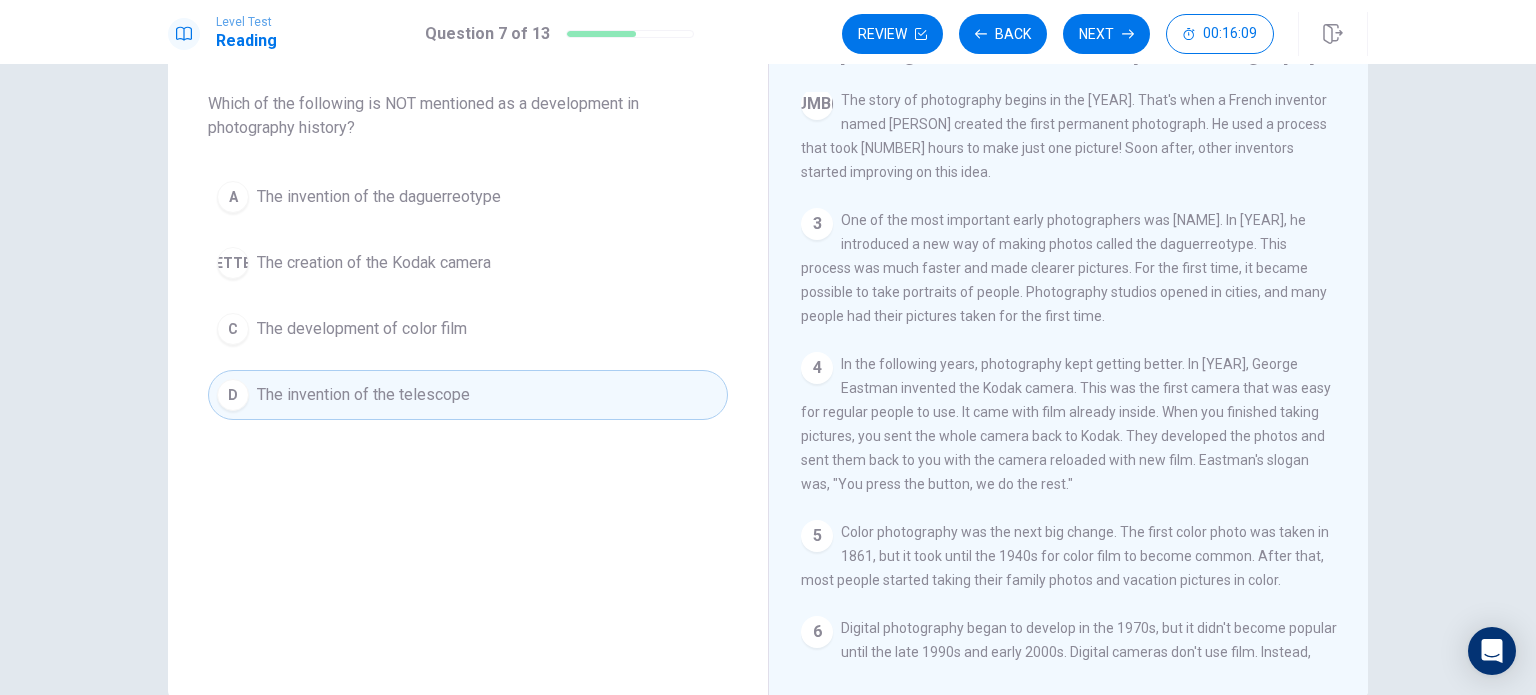 scroll, scrollTop: 0, scrollLeft: 0, axis: both 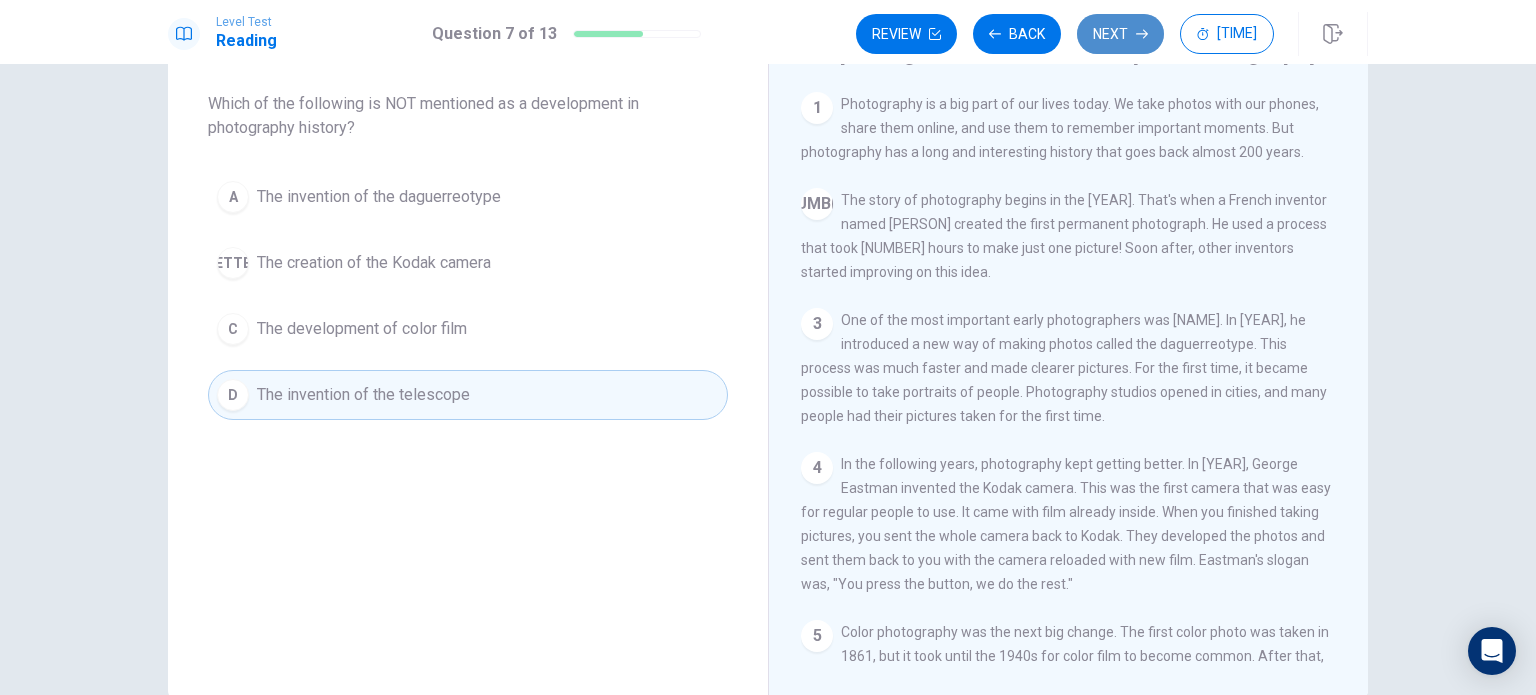 click on "Next" at bounding box center [1120, 34] 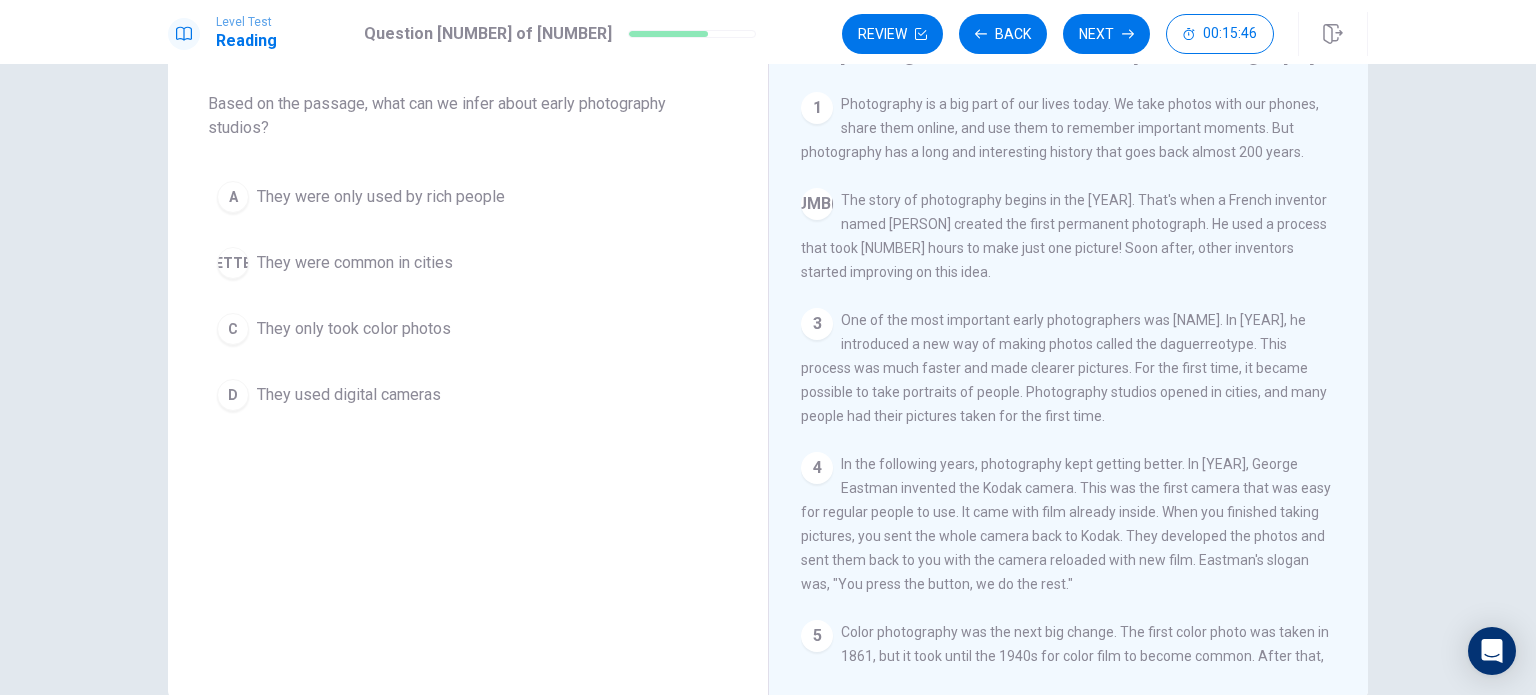 scroll, scrollTop: 0, scrollLeft: 0, axis: both 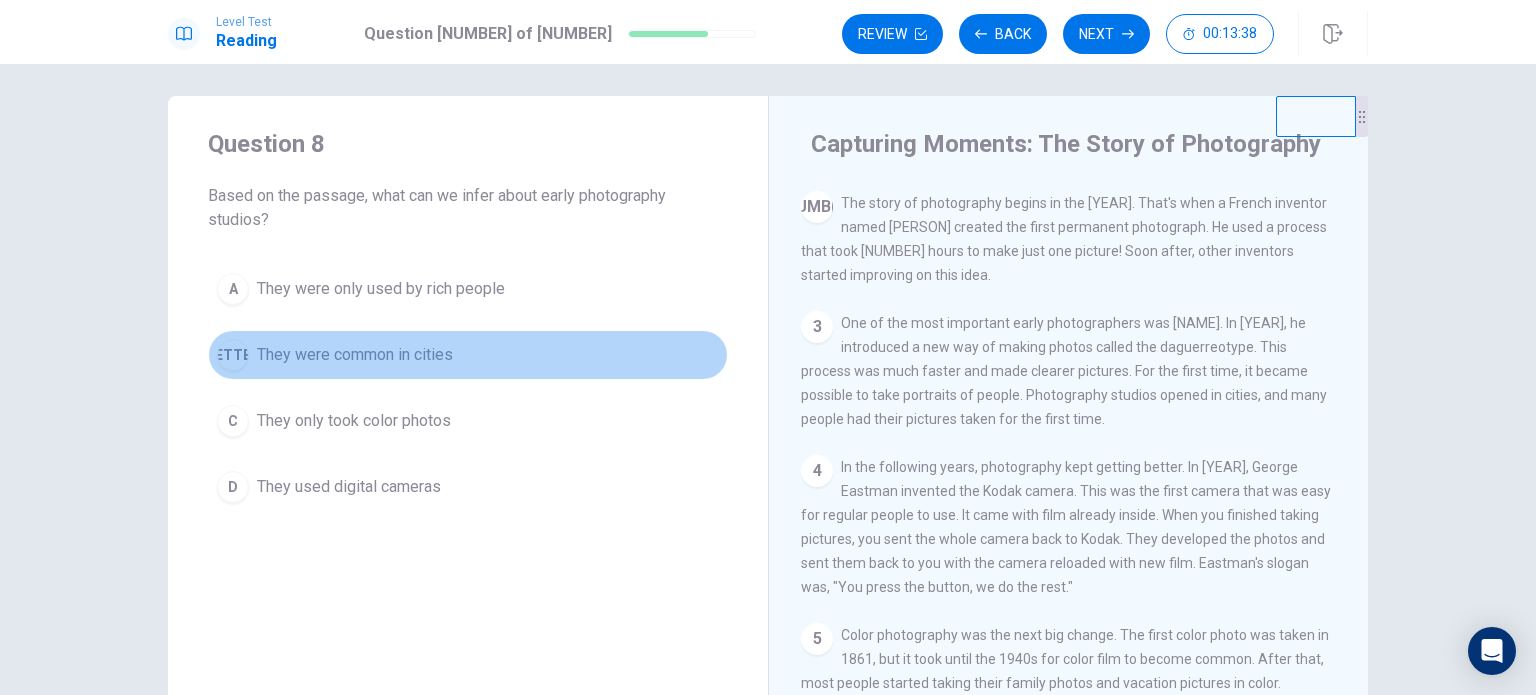 click on "They were common in cities" at bounding box center [381, 289] 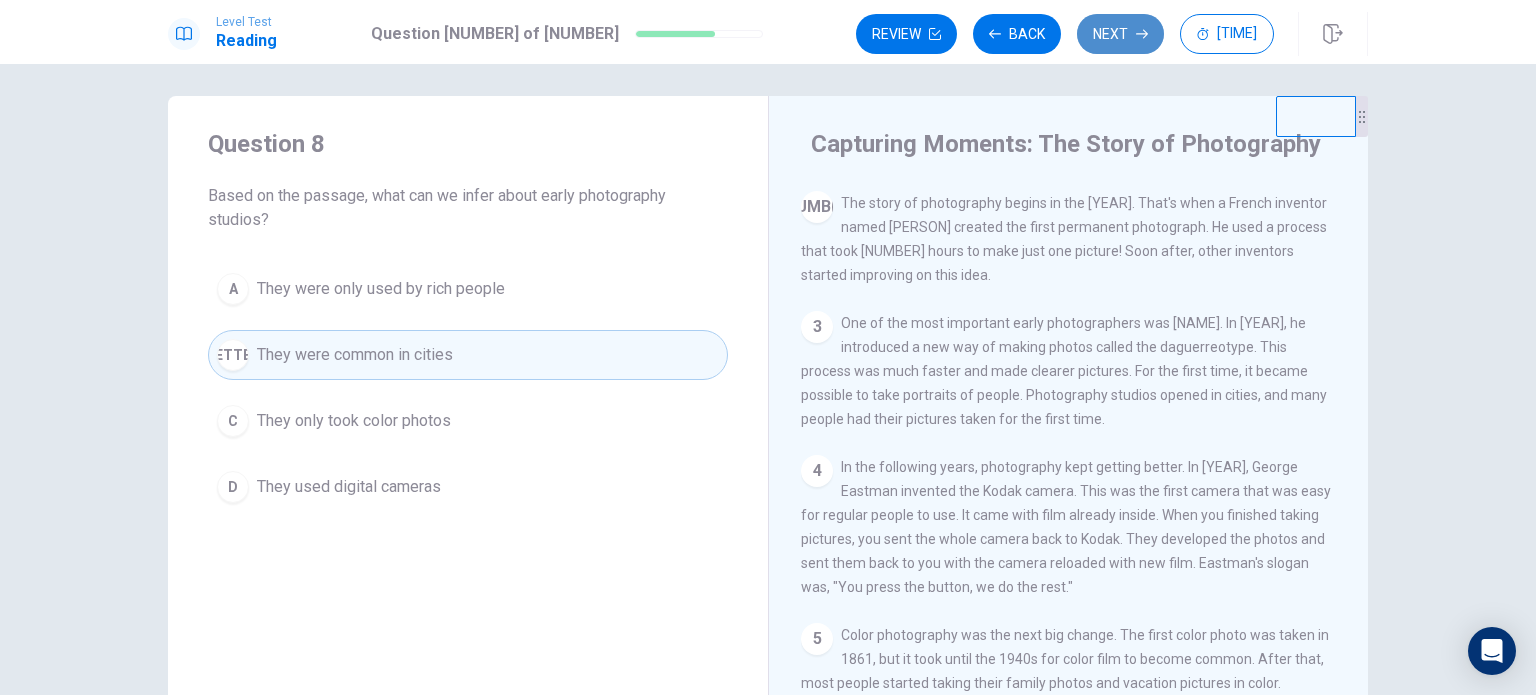 click on "Next" at bounding box center [1120, 34] 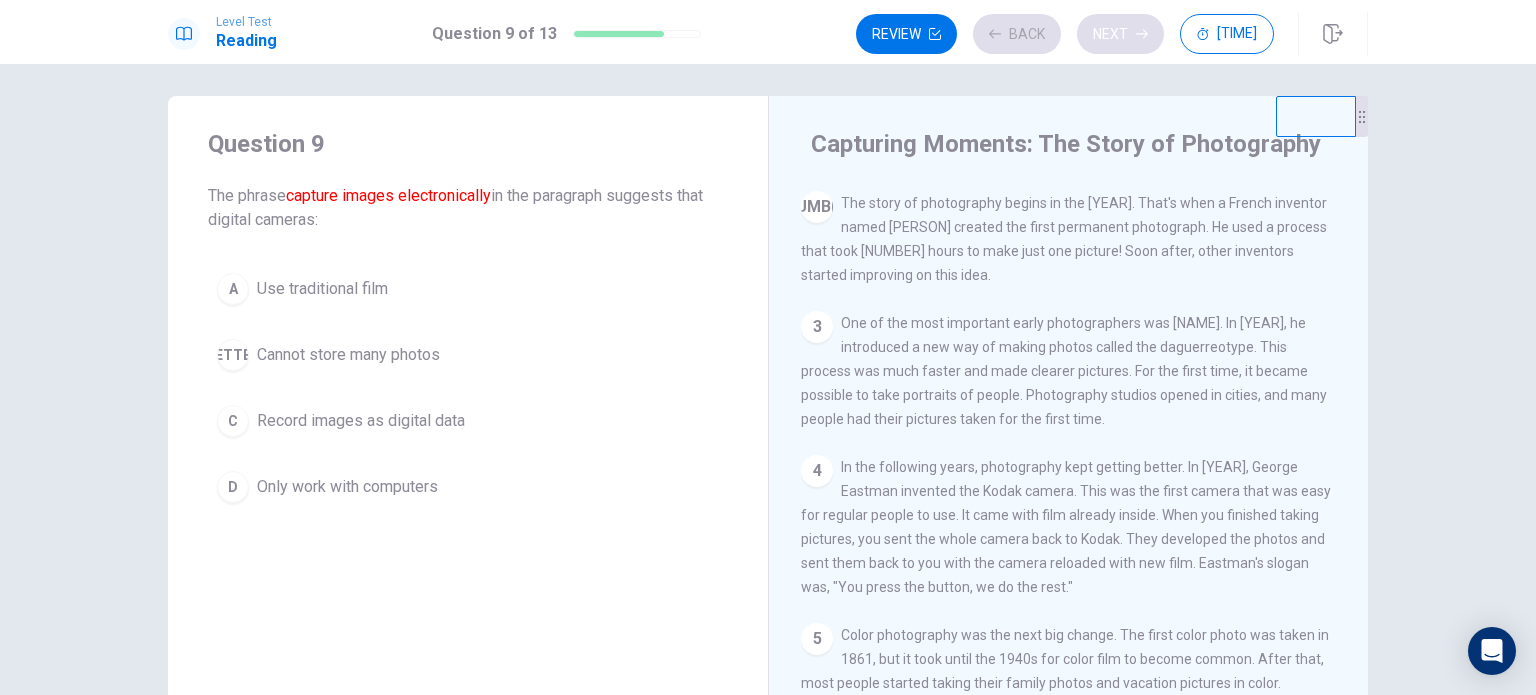 scroll, scrollTop: 312, scrollLeft: 0, axis: vertical 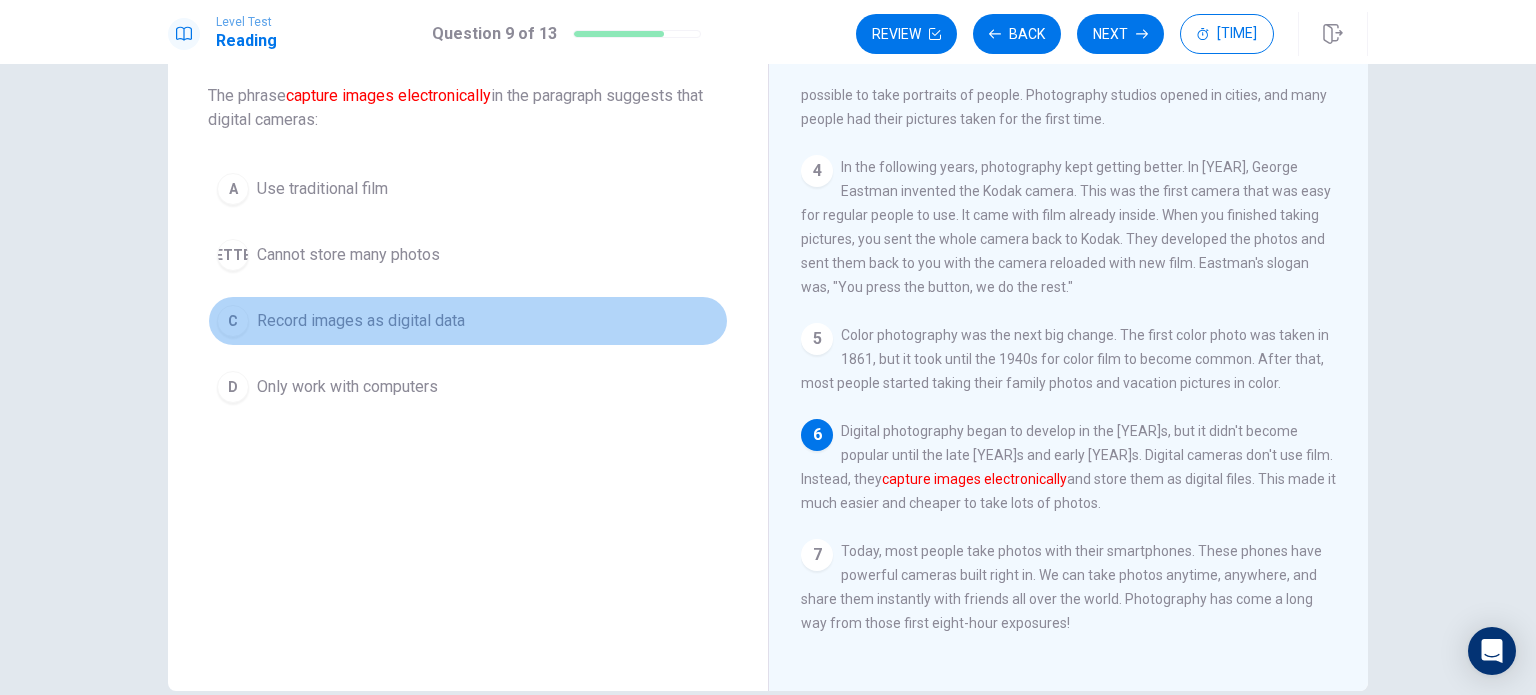 click on "Record images as digital data" at bounding box center [322, 189] 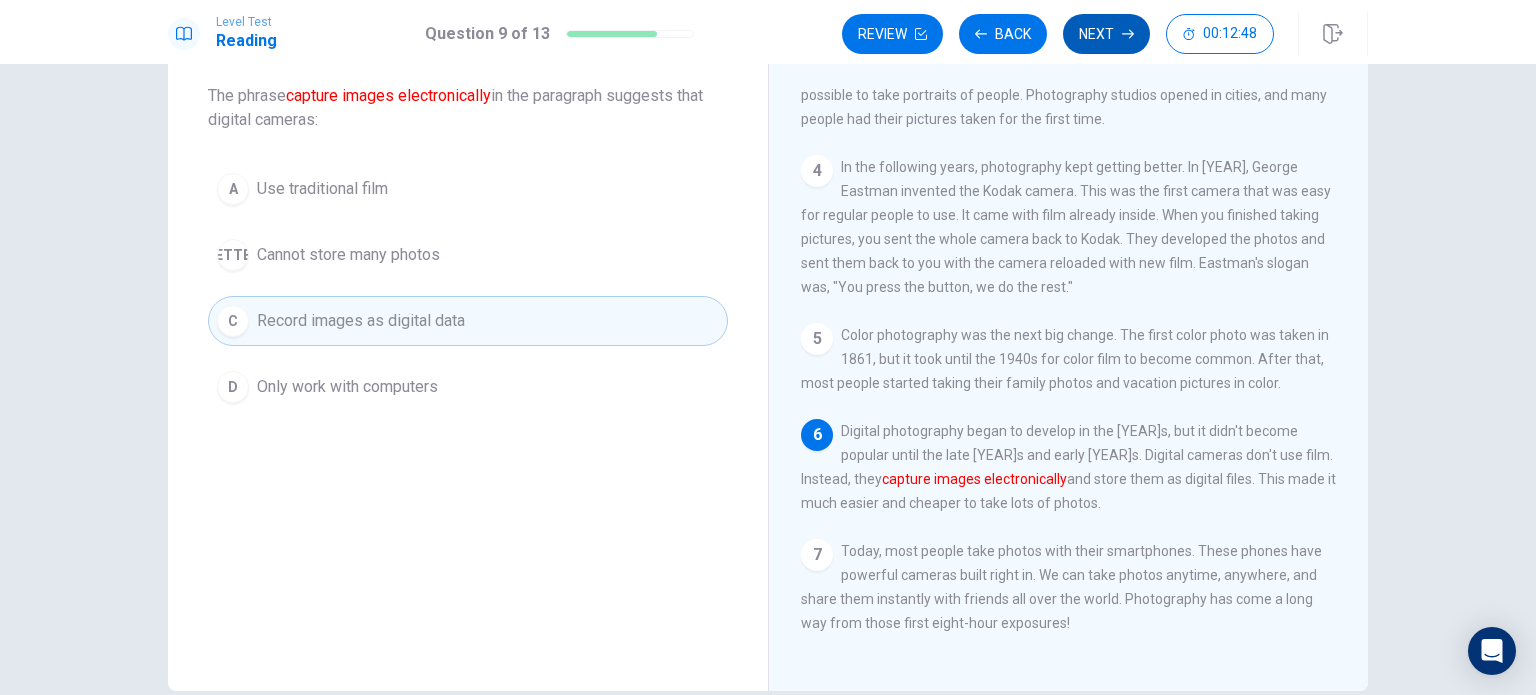 click on "Next" at bounding box center [1106, 34] 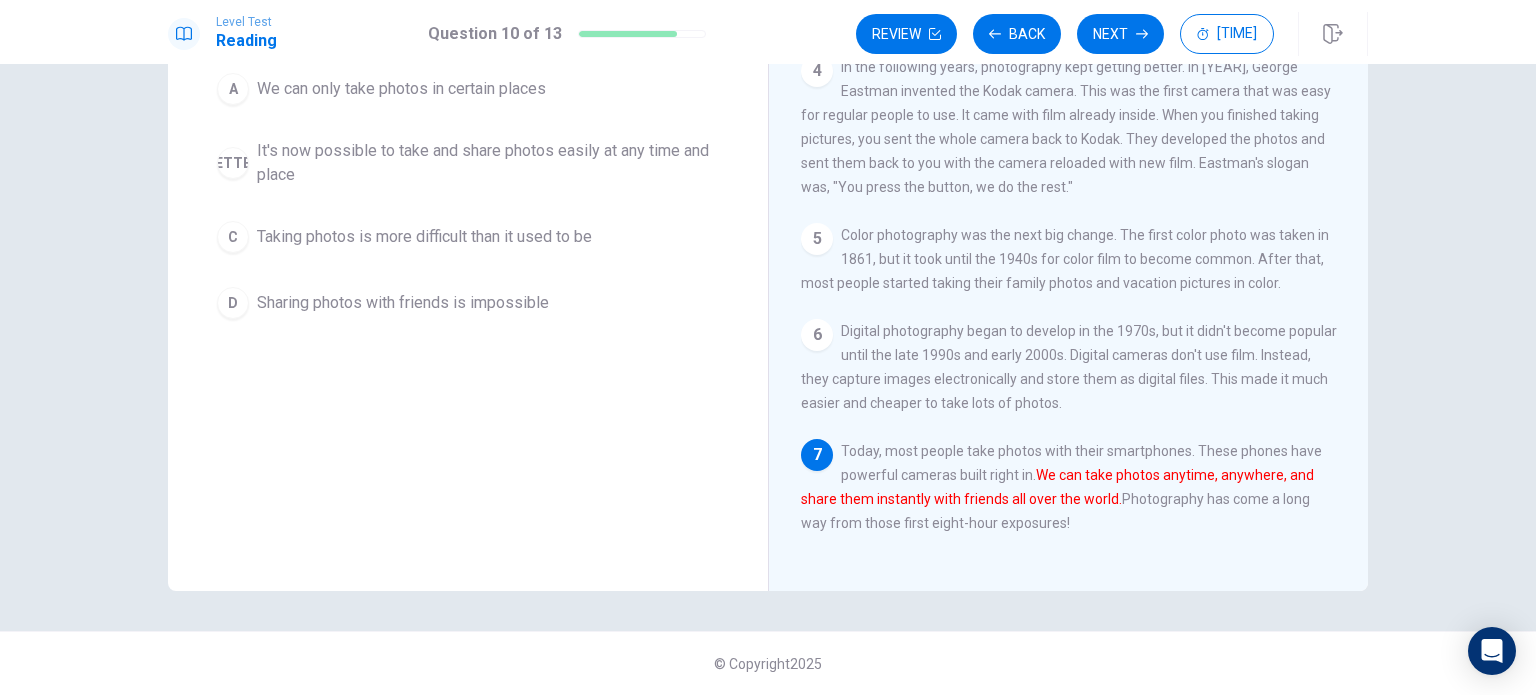 scroll, scrollTop: 8, scrollLeft: 0, axis: vertical 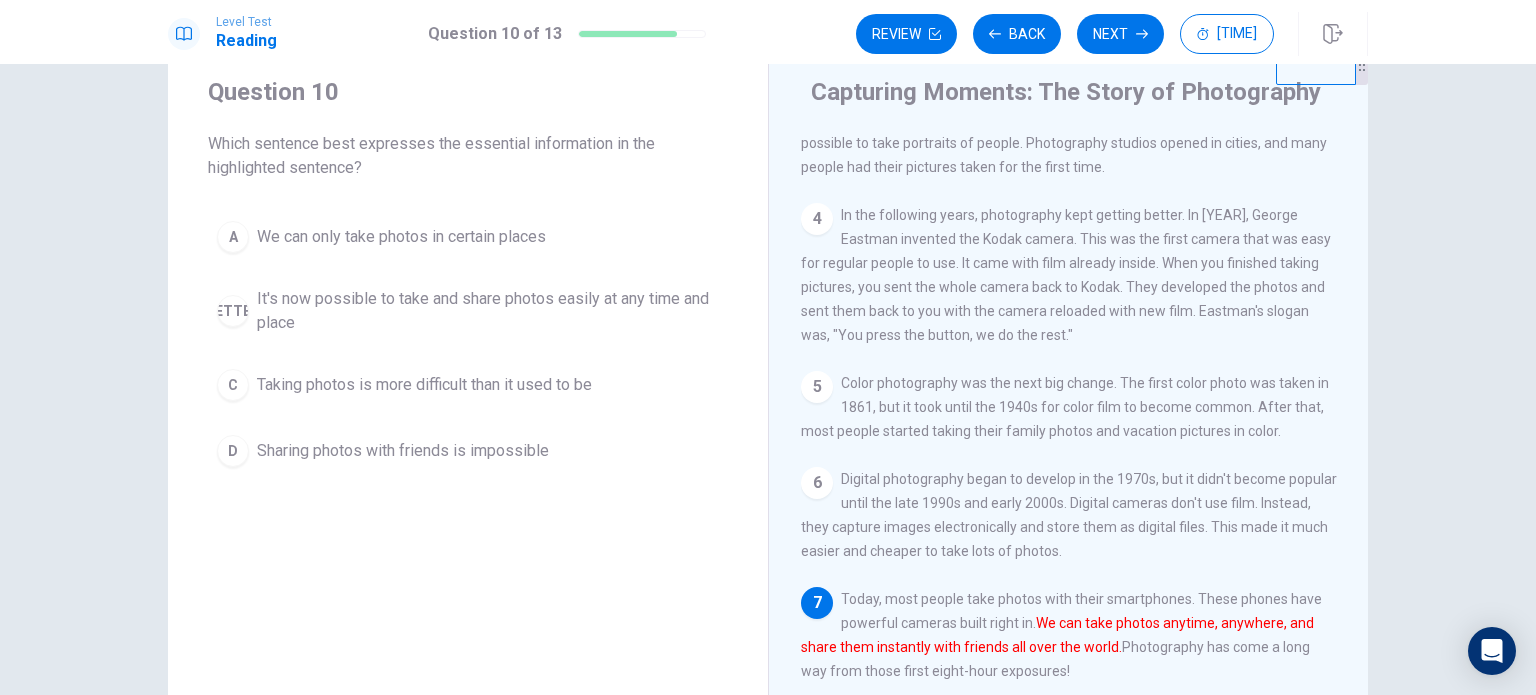 click on "B It's now possible to take and share photos easily at any time and place" at bounding box center (468, 311) 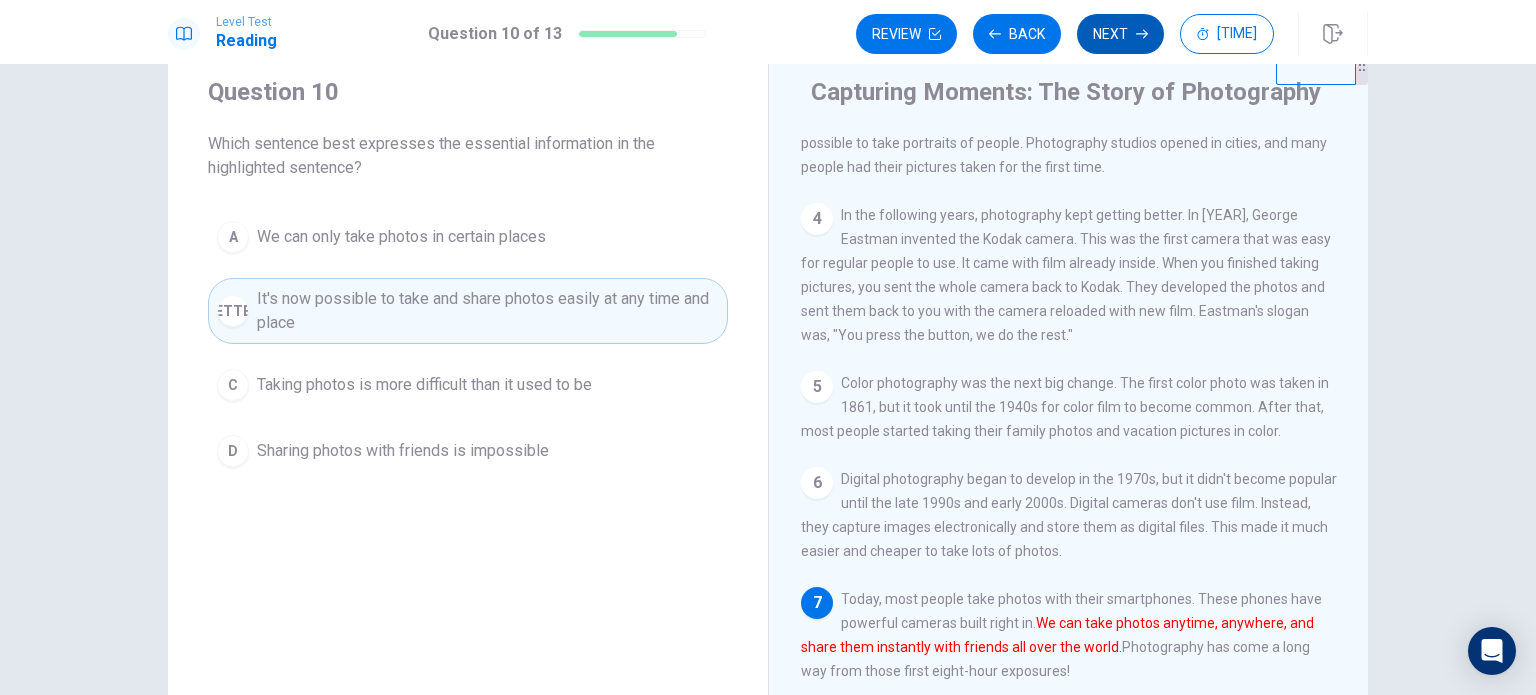 click on "Next" at bounding box center [1120, 34] 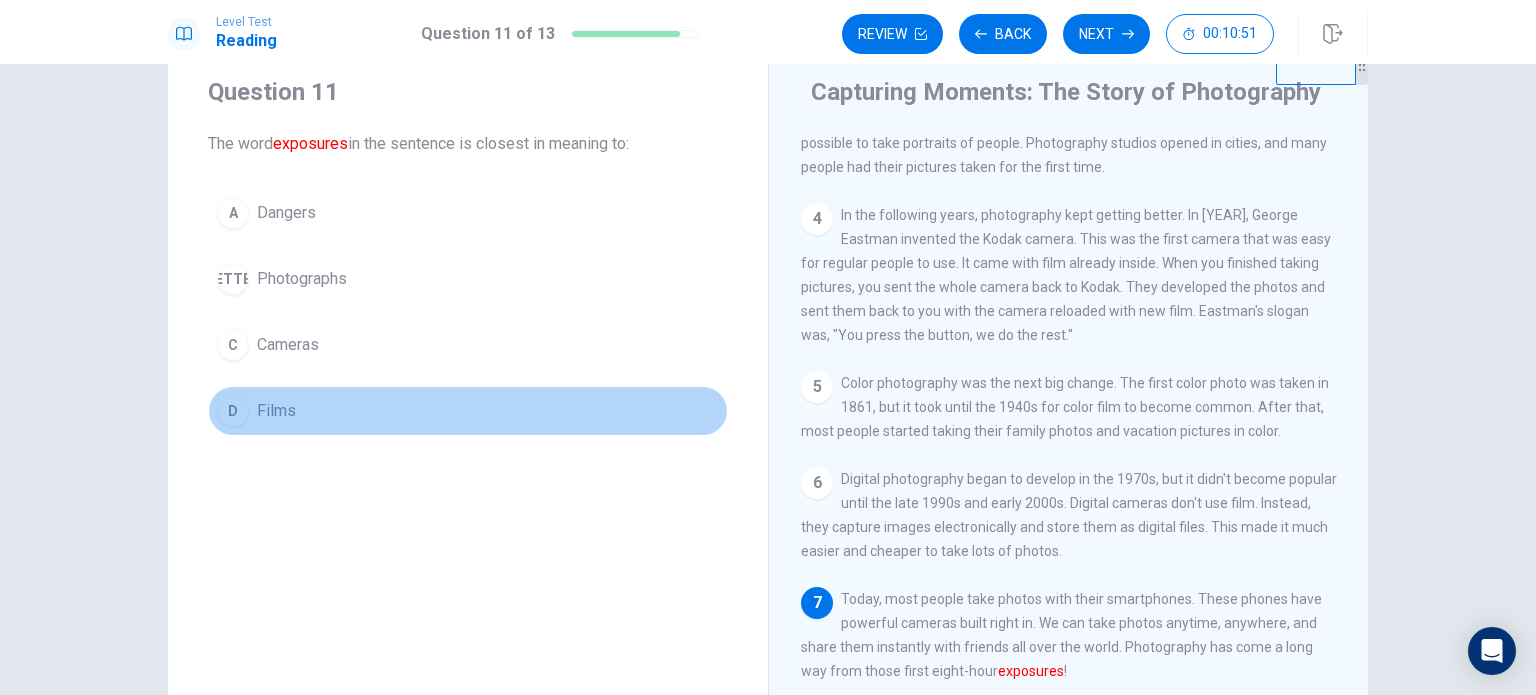 click on "Films" at bounding box center (286, 213) 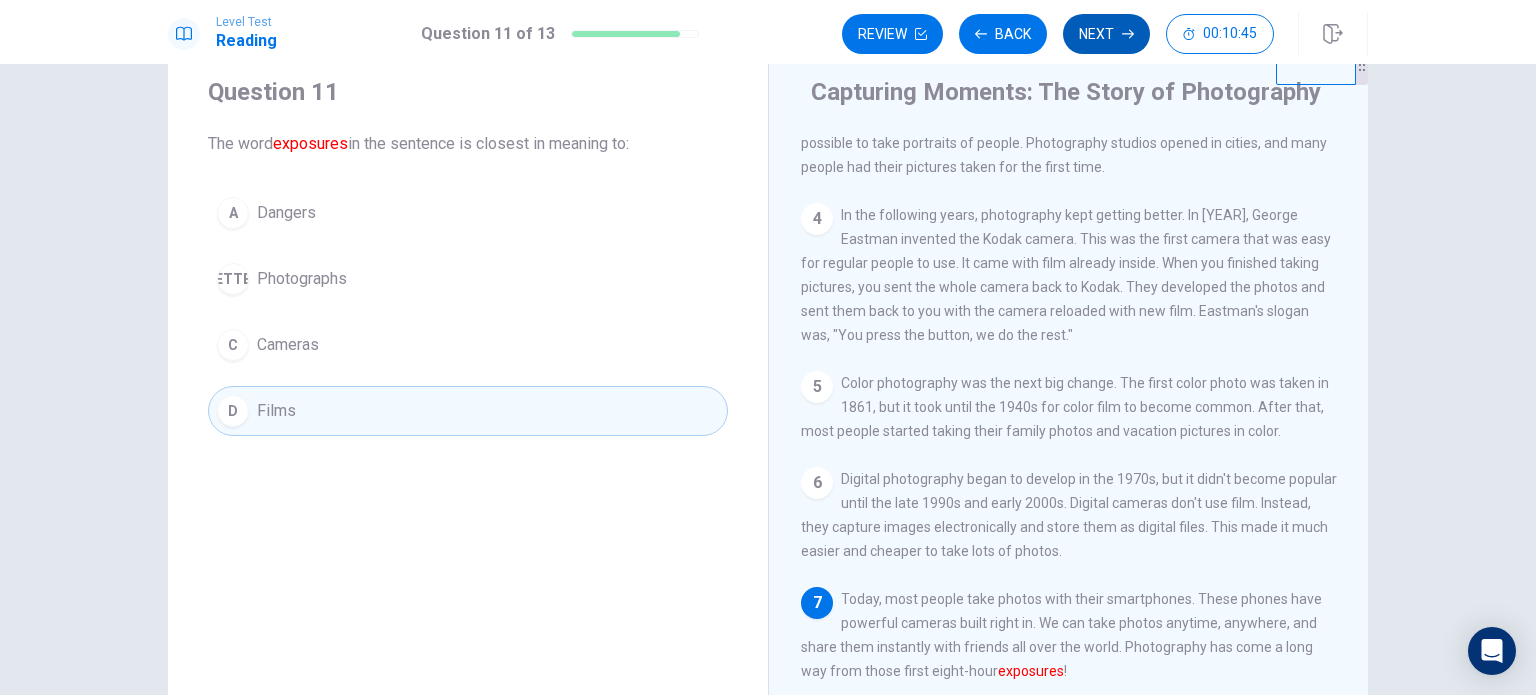 click on "Next" at bounding box center [1106, 34] 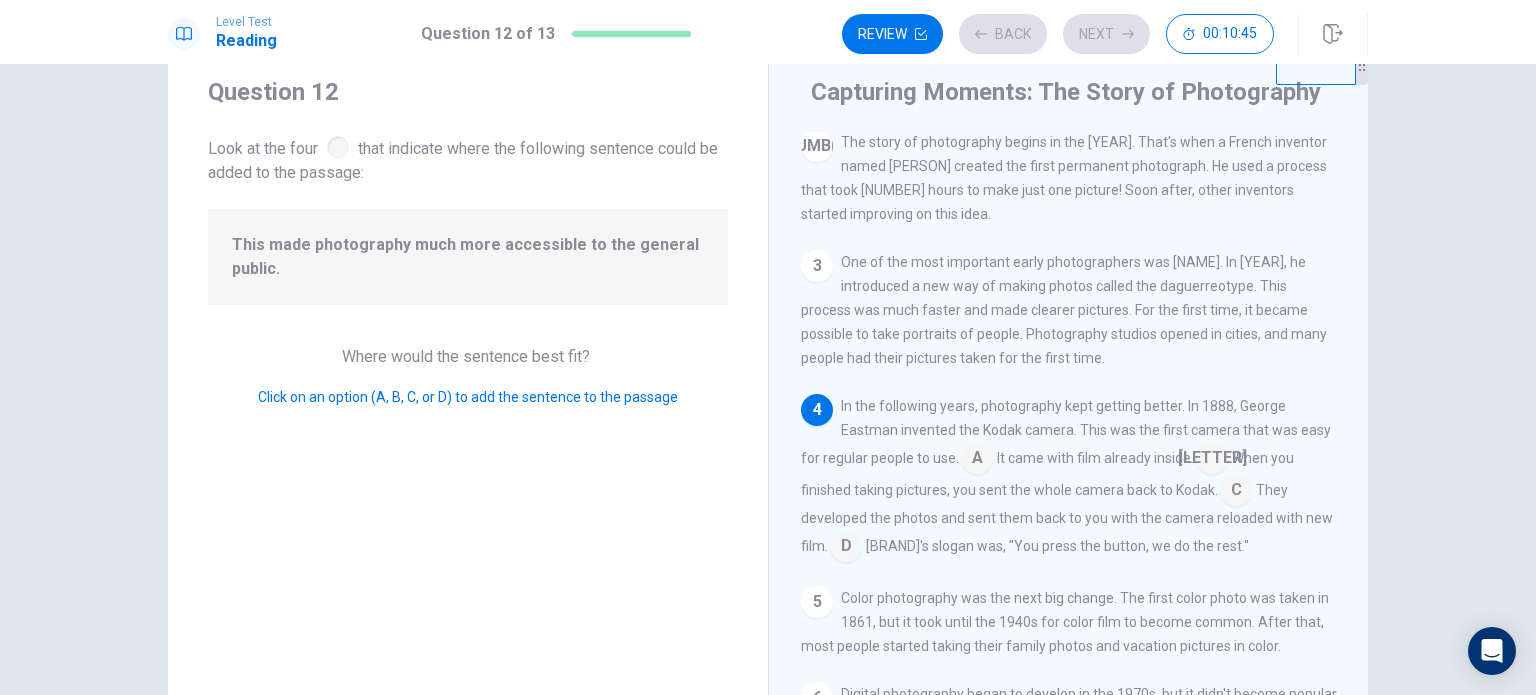 scroll, scrollTop: 162, scrollLeft: 0, axis: vertical 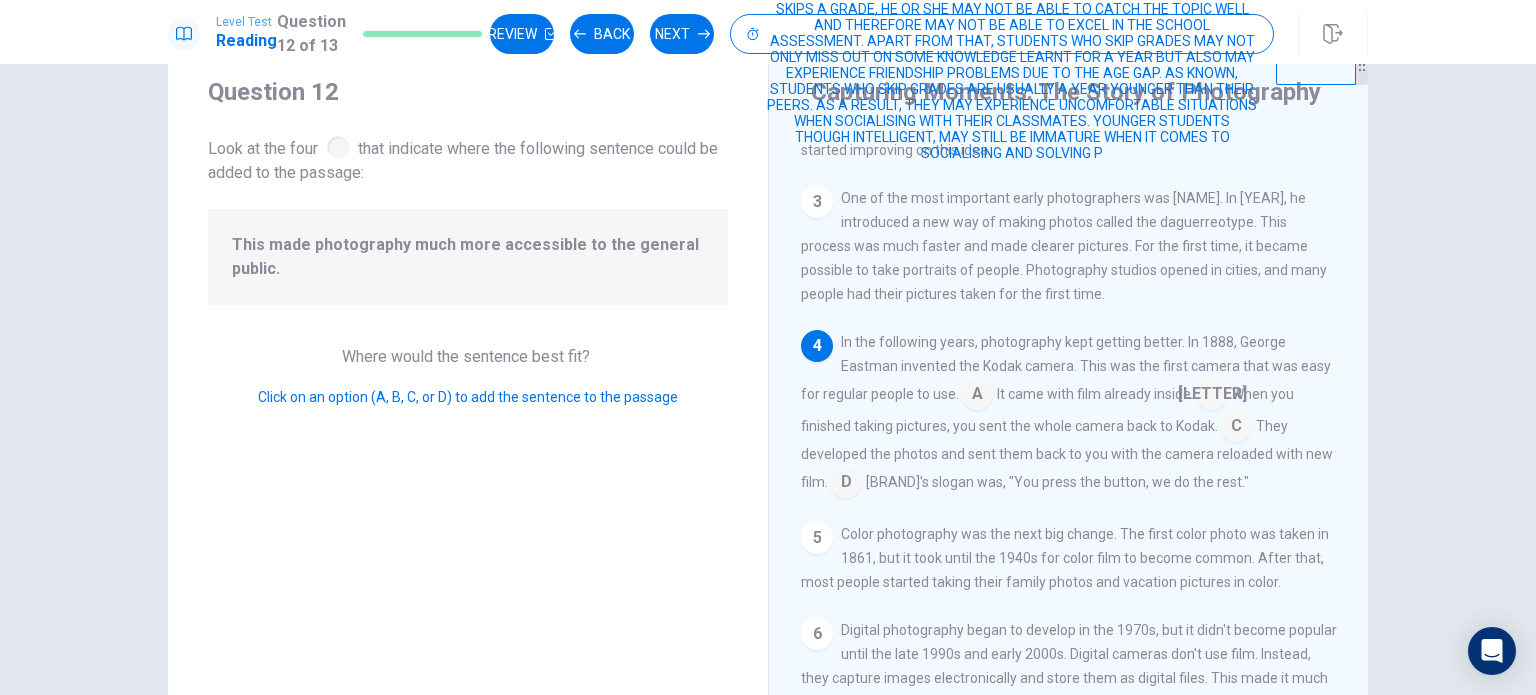 click at bounding box center [977, 396] 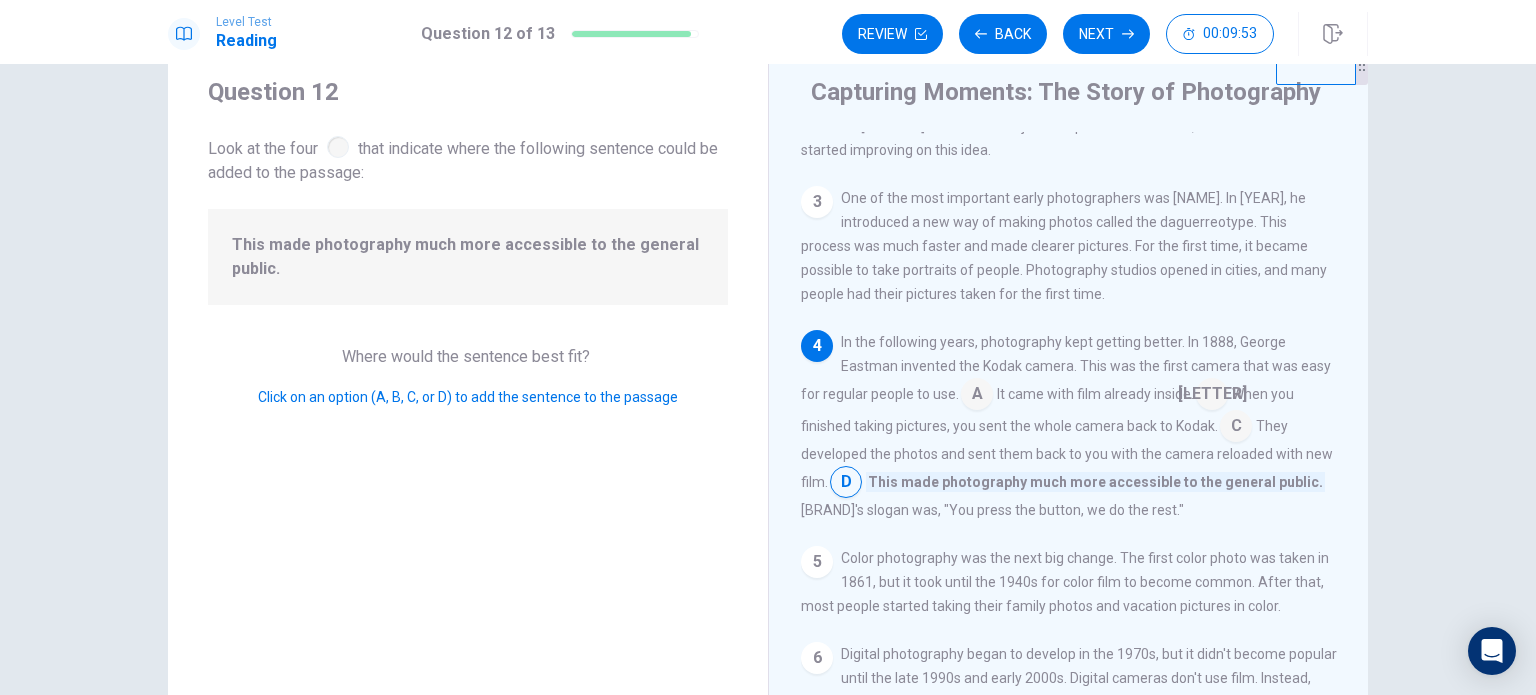 click at bounding box center (977, 396) 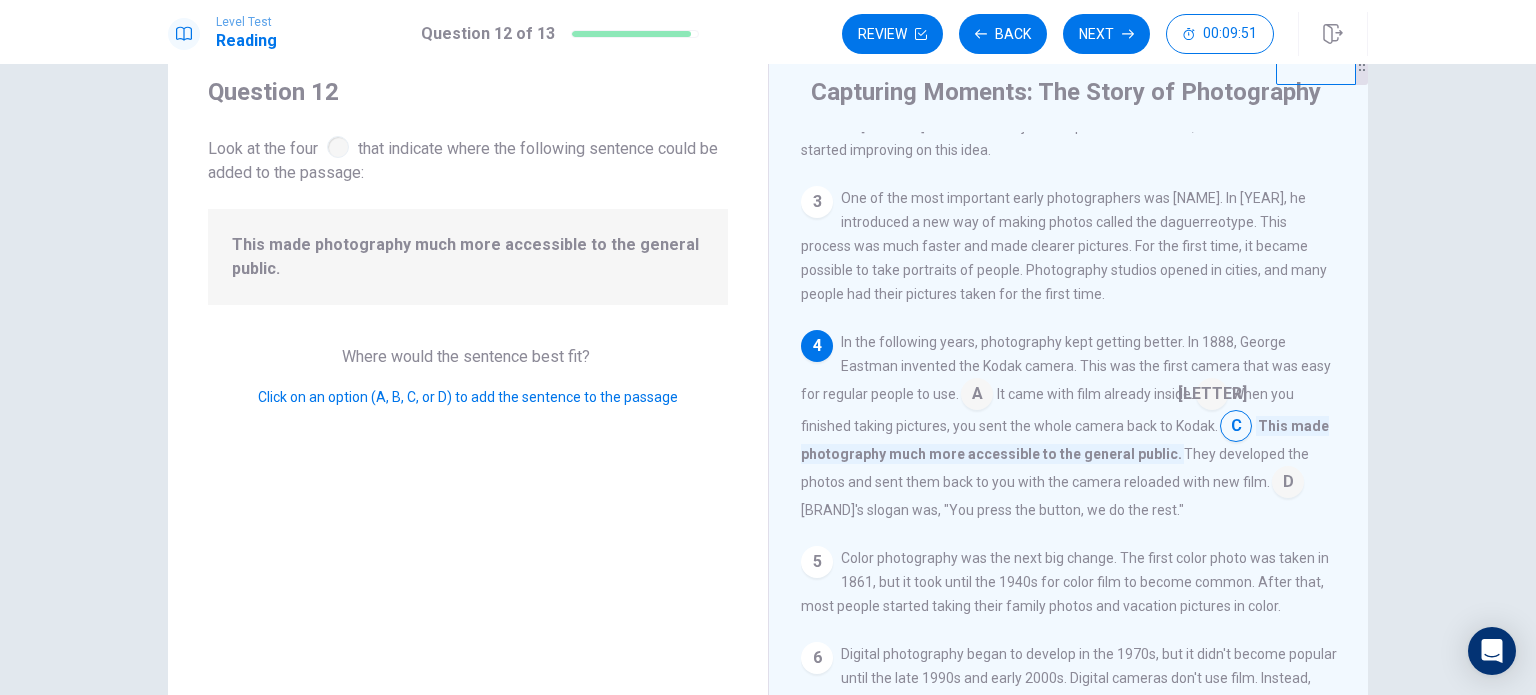 click at bounding box center [977, 396] 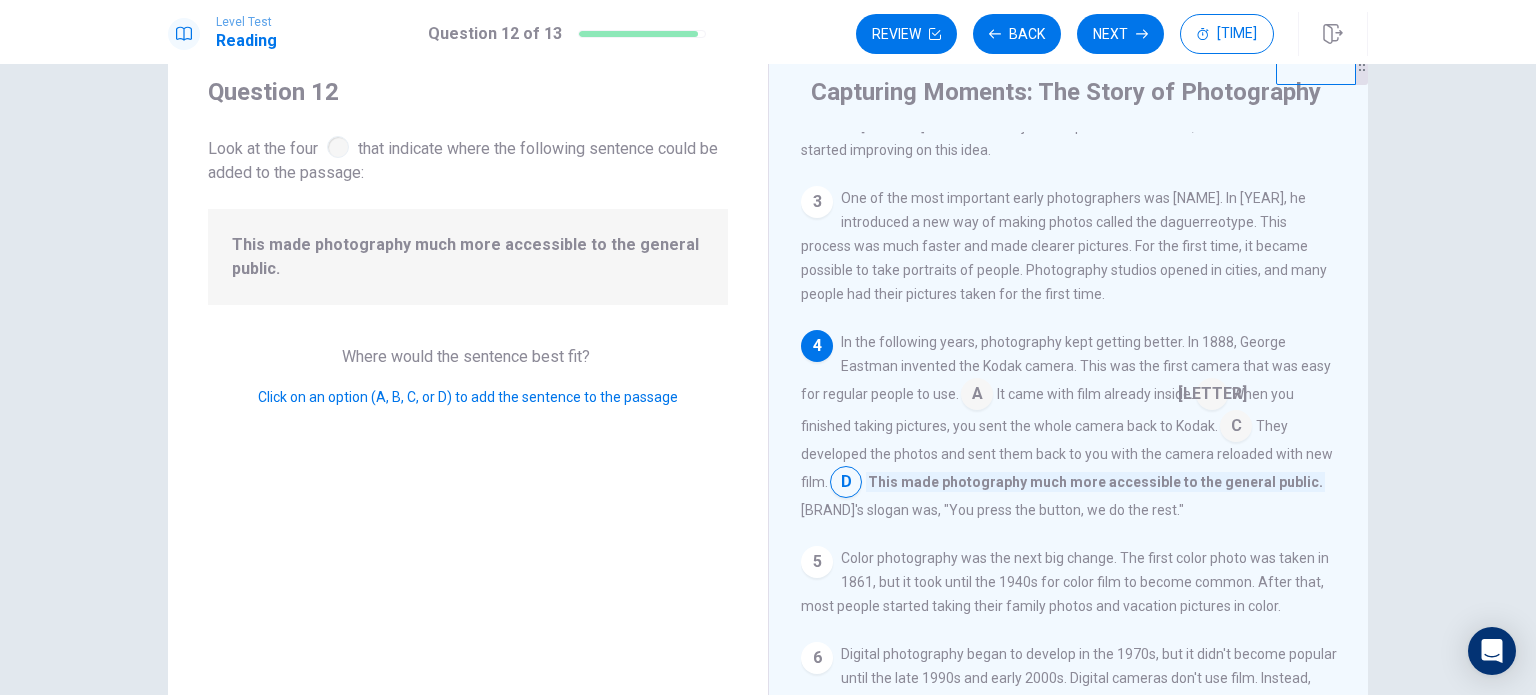 click at bounding box center [977, 396] 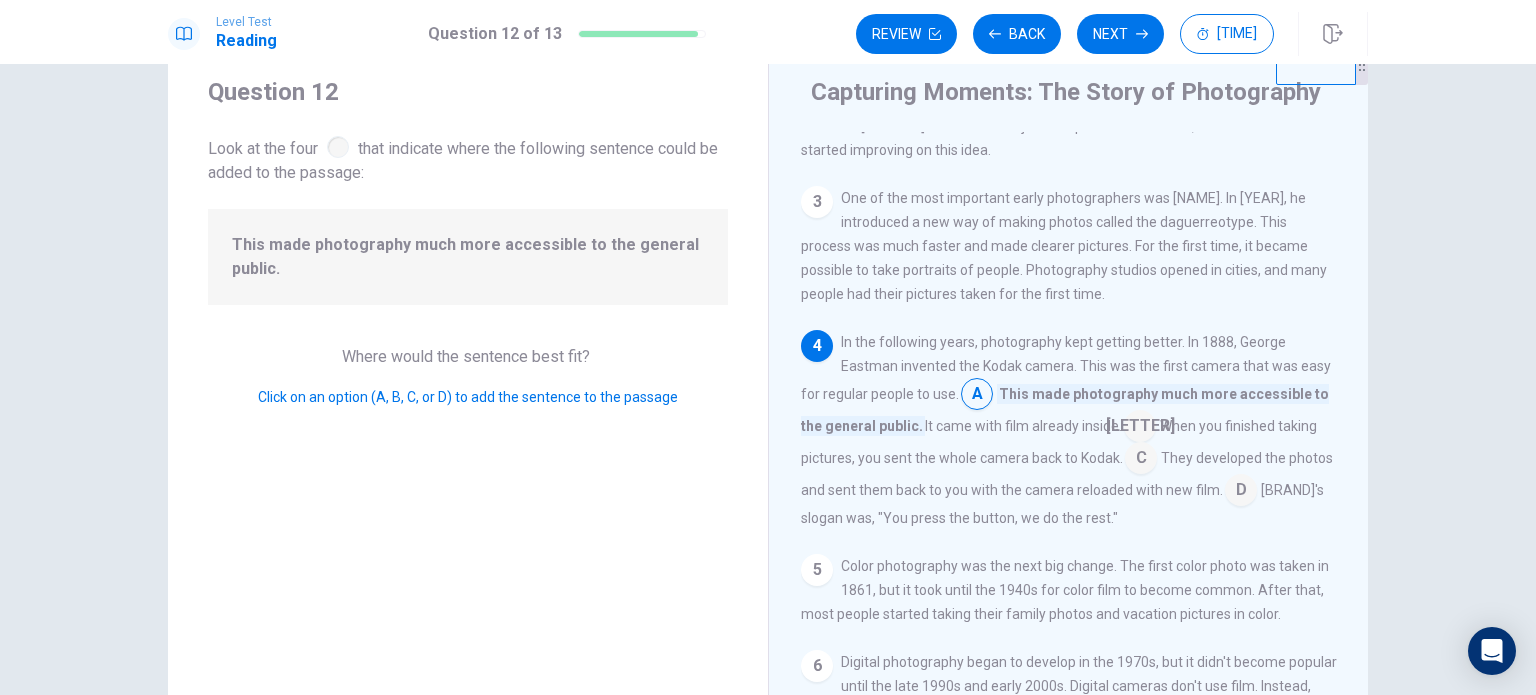 click at bounding box center [977, 396] 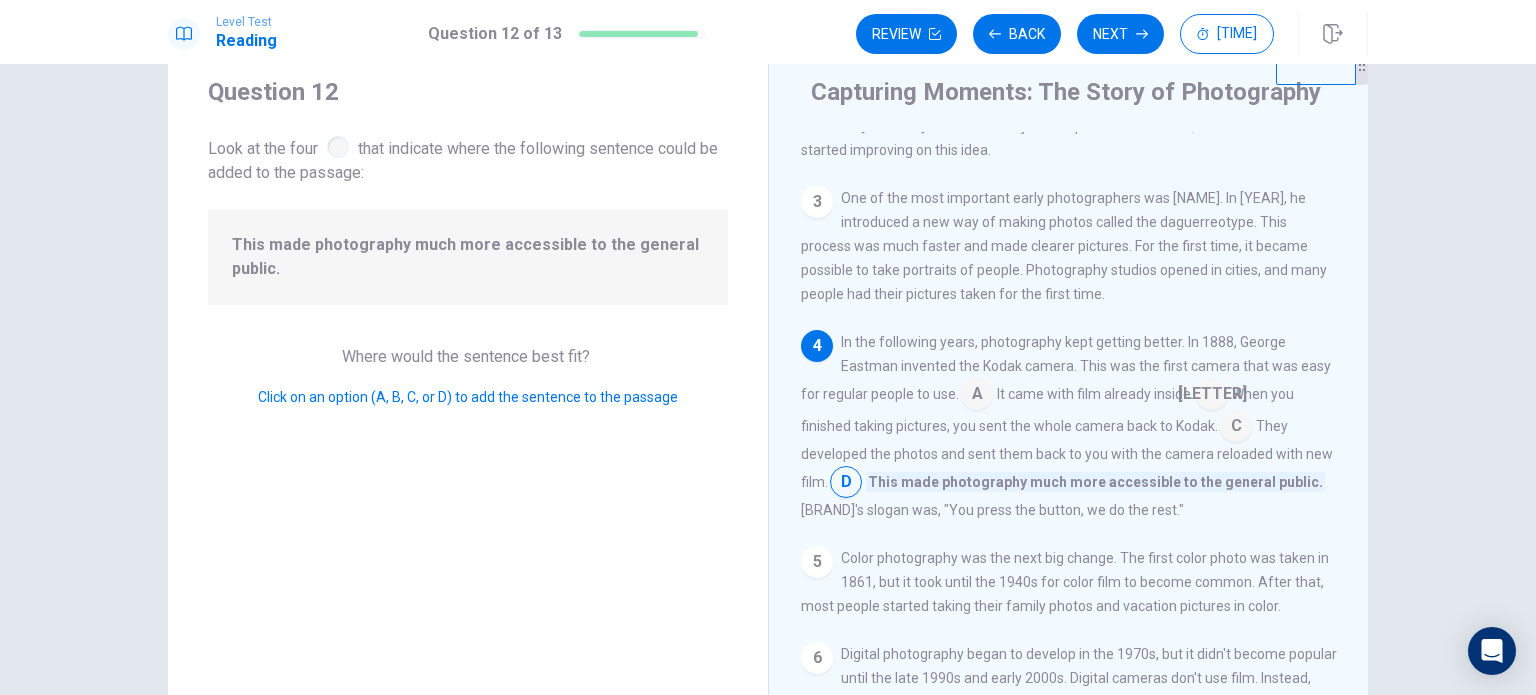 click at bounding box center [977, 396] 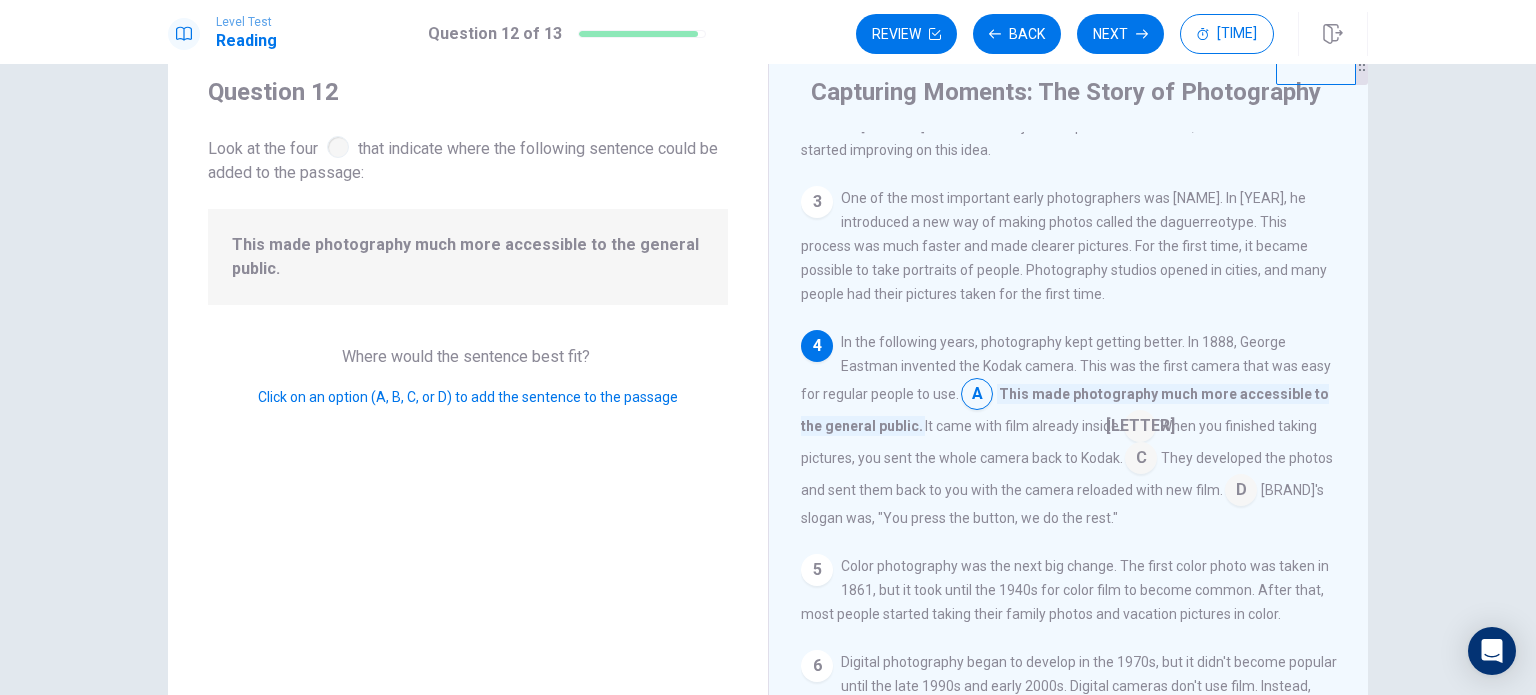 click at bounding box center [977, 396] 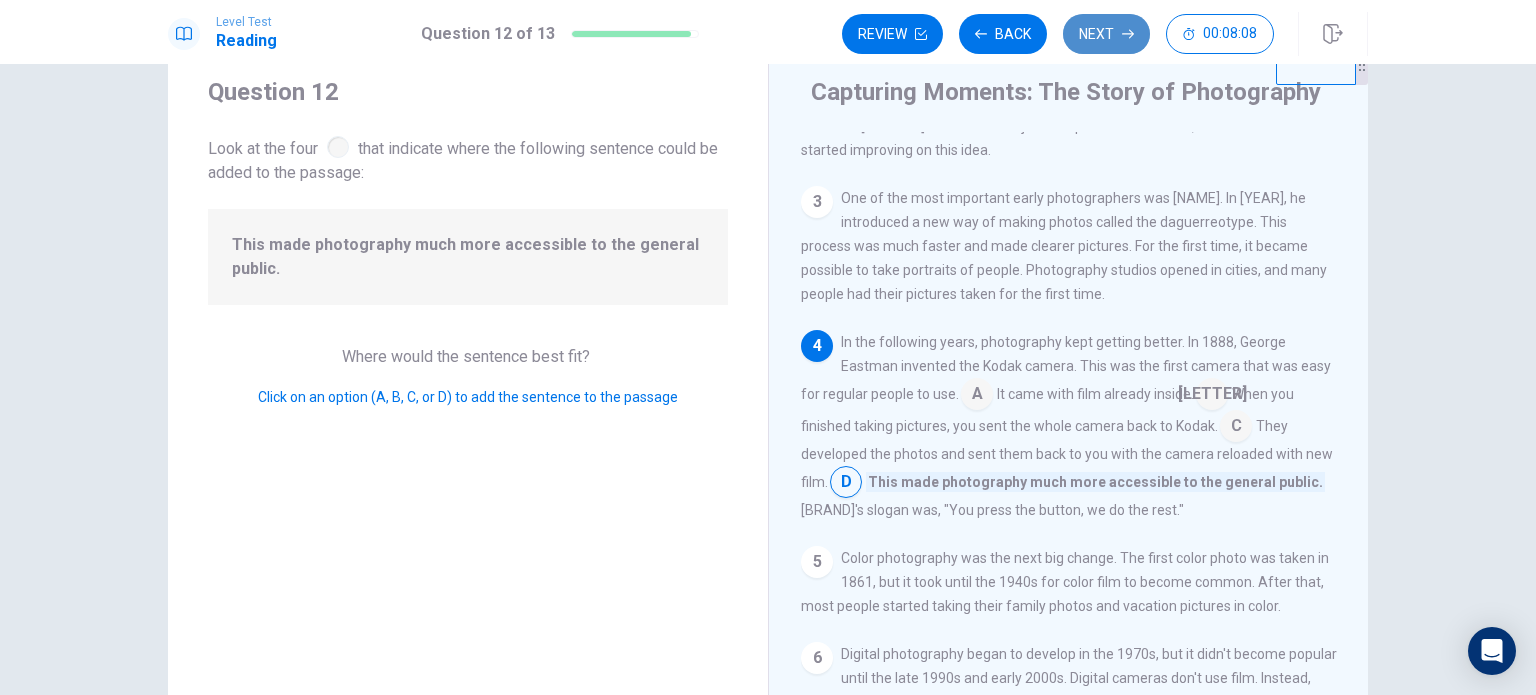 click on "Next" at bounding box center [1106, 34] 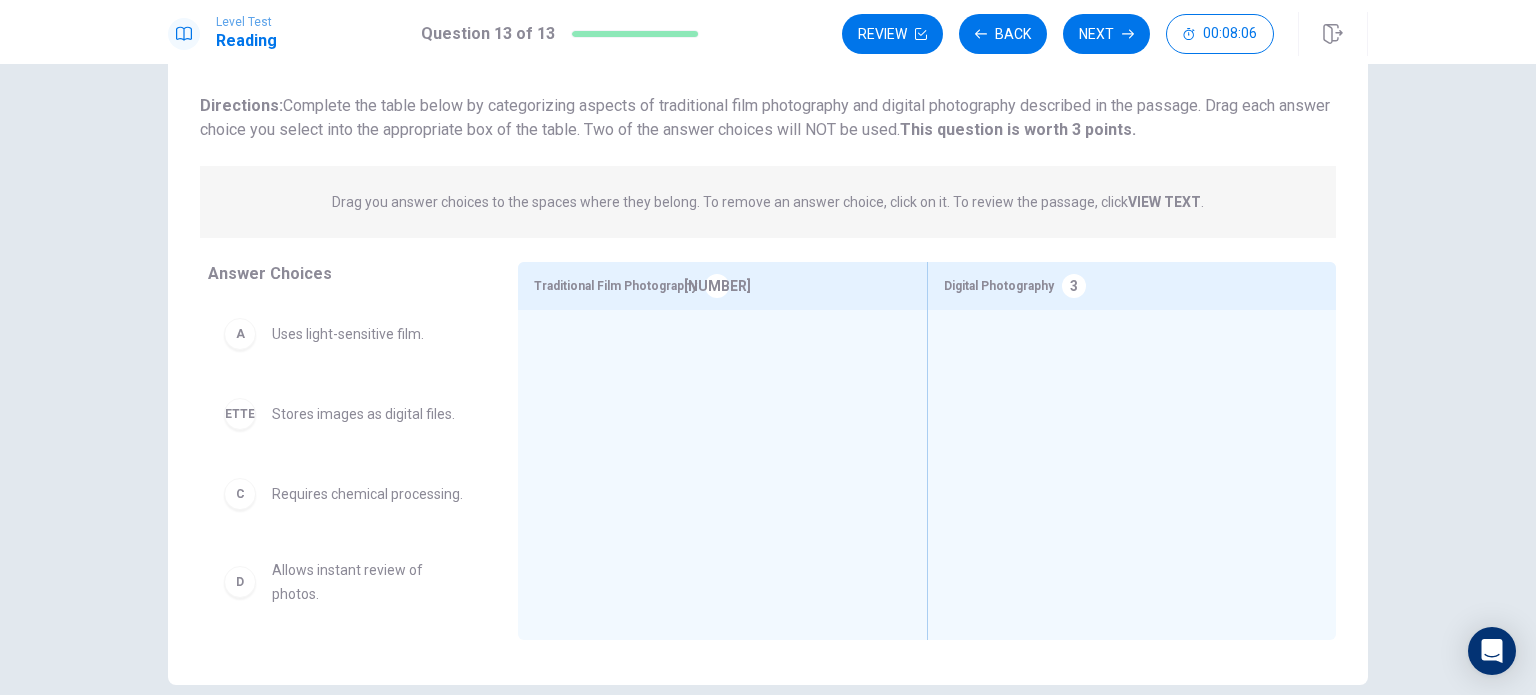 scroll, scrollTop: 160, scrollLeft: 0, axis: vertical 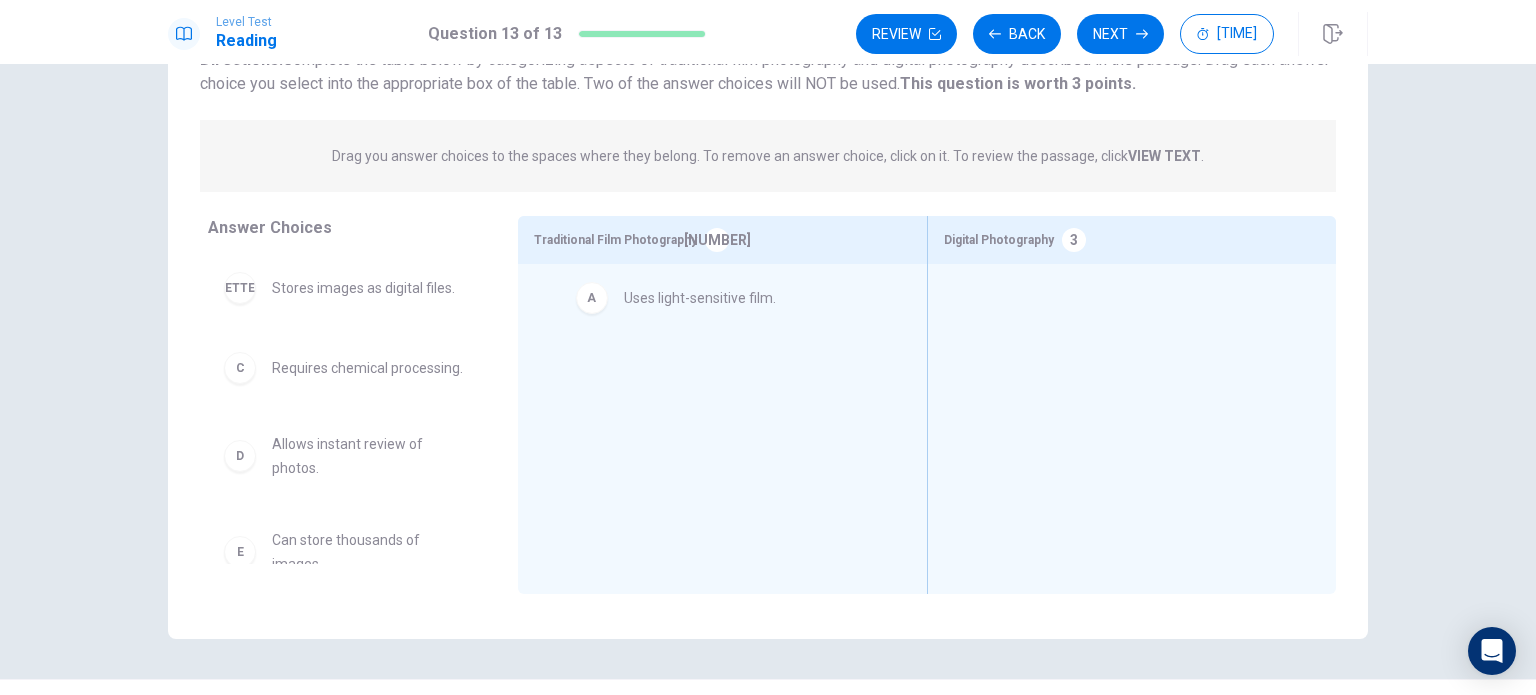 drag, startPoint x: 317, startPoint y: 301, endPoint x: 680, endPoint y: 311, distance: 363.13773 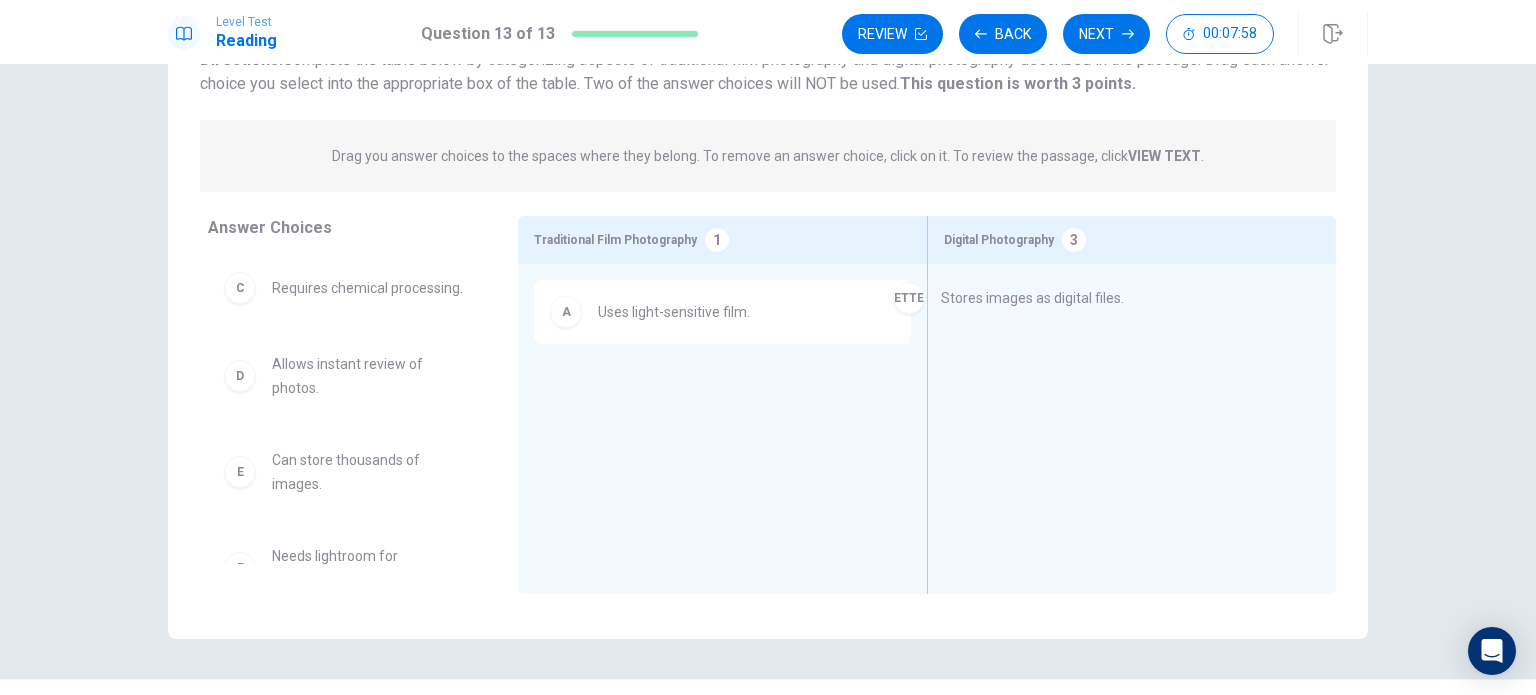 drag, startPoint x: 388, startPoint y: 300, endPoint x: 1102, endPoint y: 309, distance: 714.0567 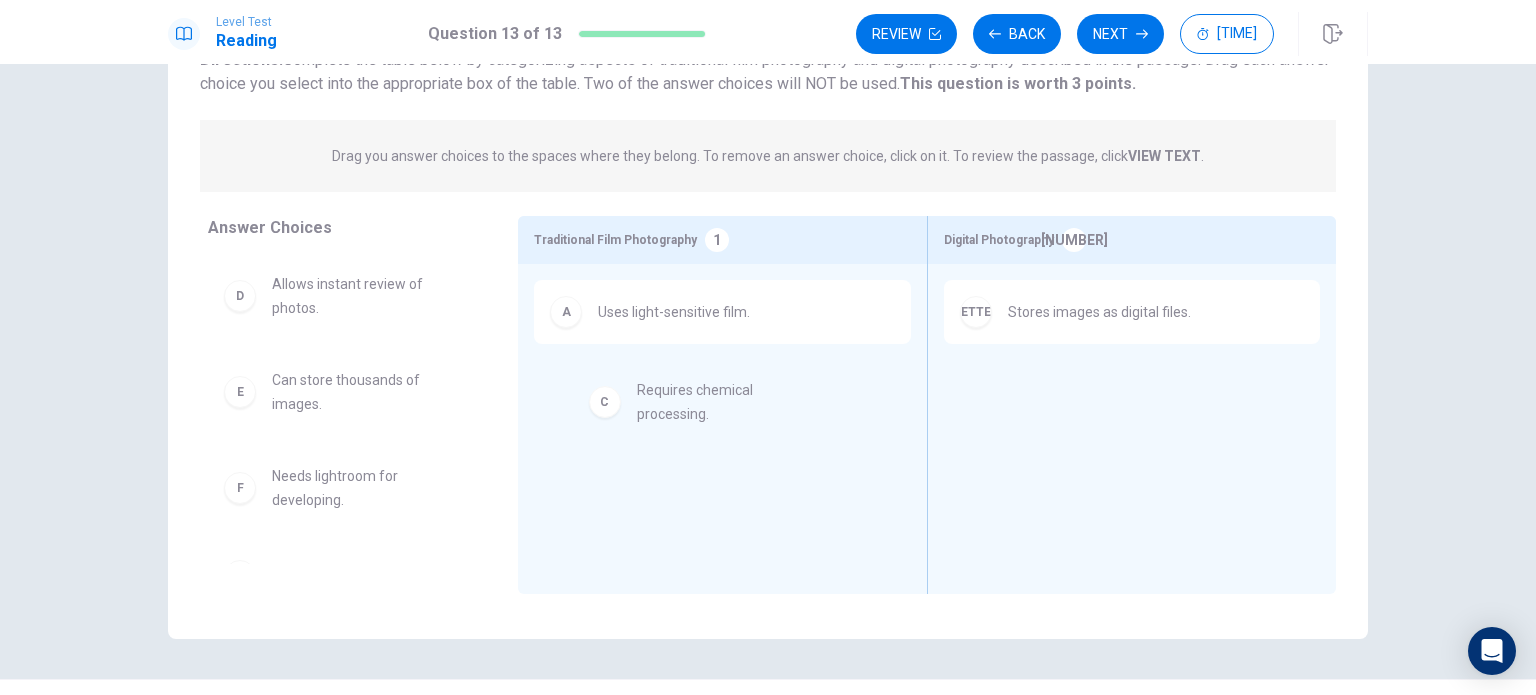 drag, startPoint x: 297, startPoint y: 297, endPoint x: 677, endPoint y: 412, distance: 397.02014 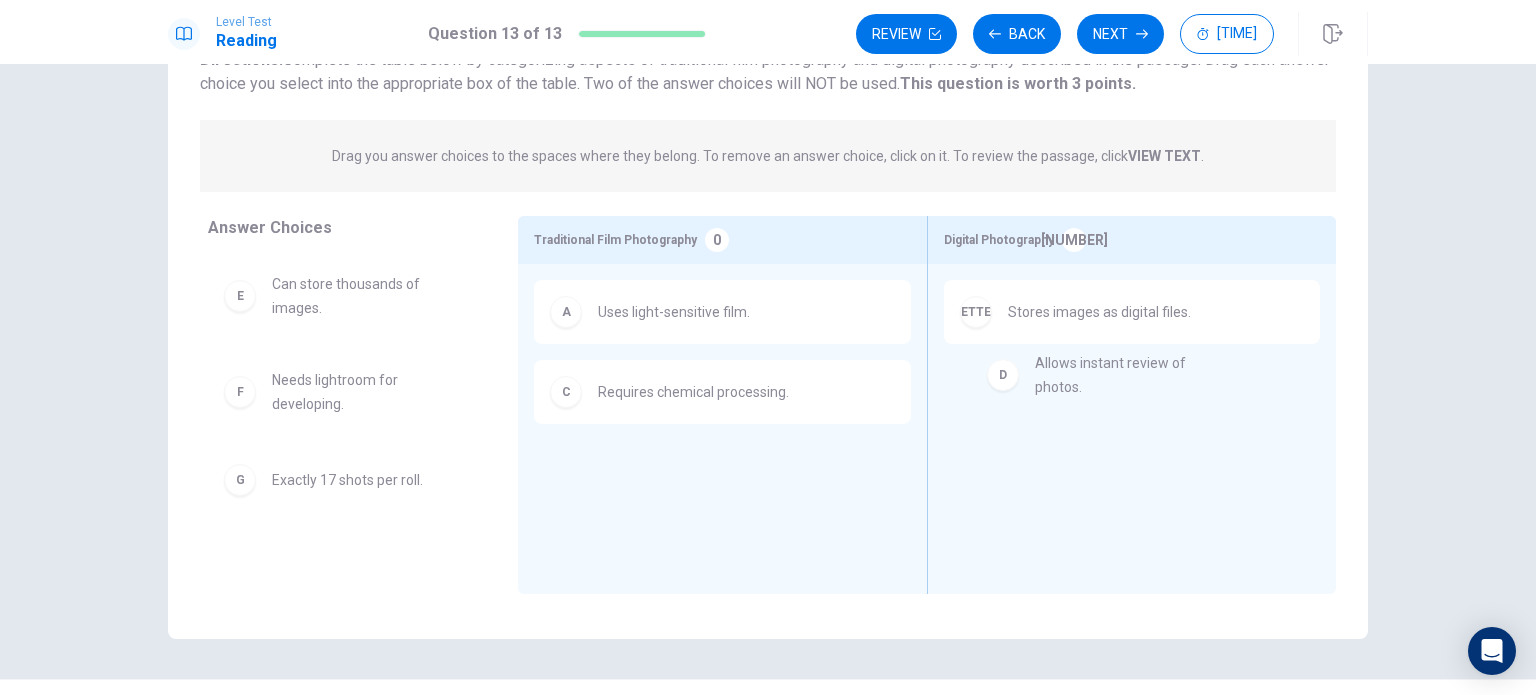 drag, startPoint x: 296, startPoint y: 293, endPoint x: 1072, endPoint y: 374, distance: 780.216 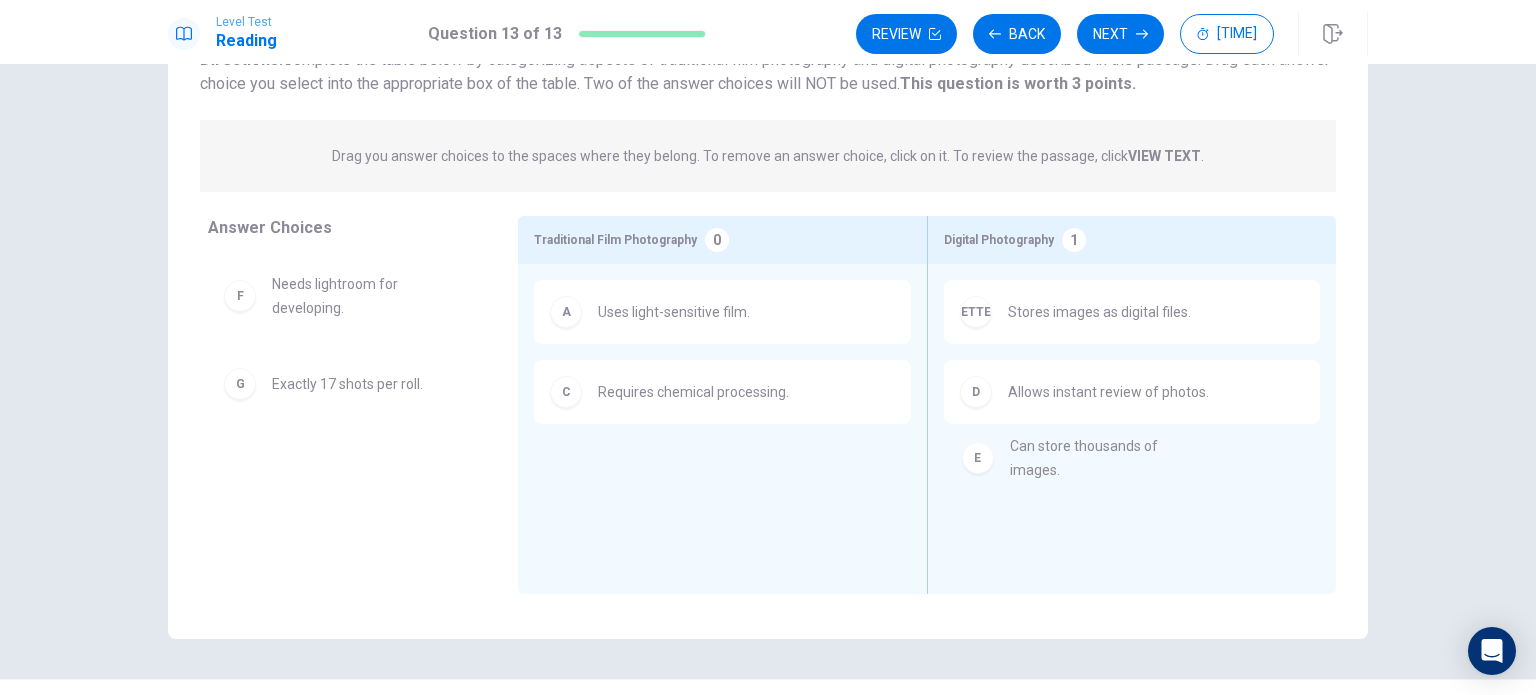 drag, startPoint x: 320, startPoint y: 294, endPoint x: 1073, endPoint y: 457, distance: 770.4401 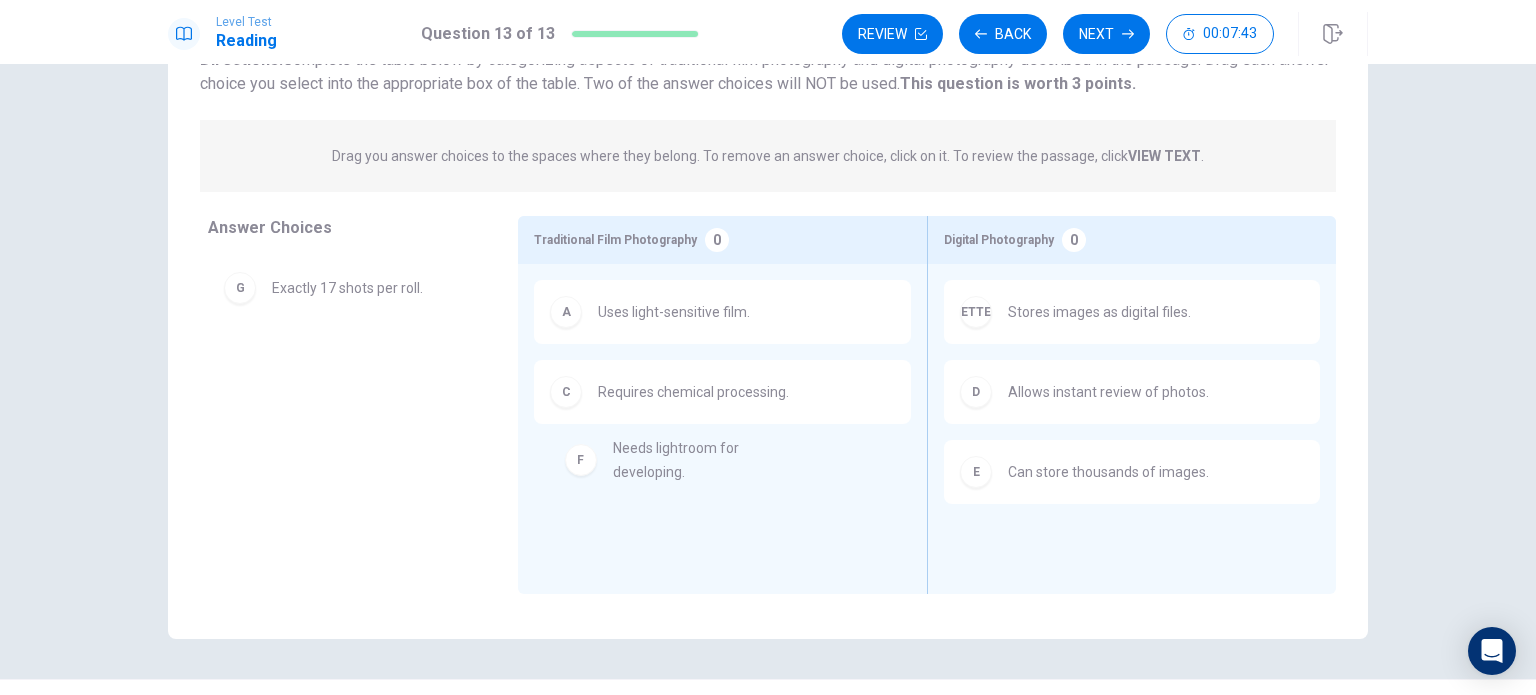 drag, startPoint x: 295, startPoint y: 303, endPoint x: 648, endPoint y: 473, distance: 391.80225 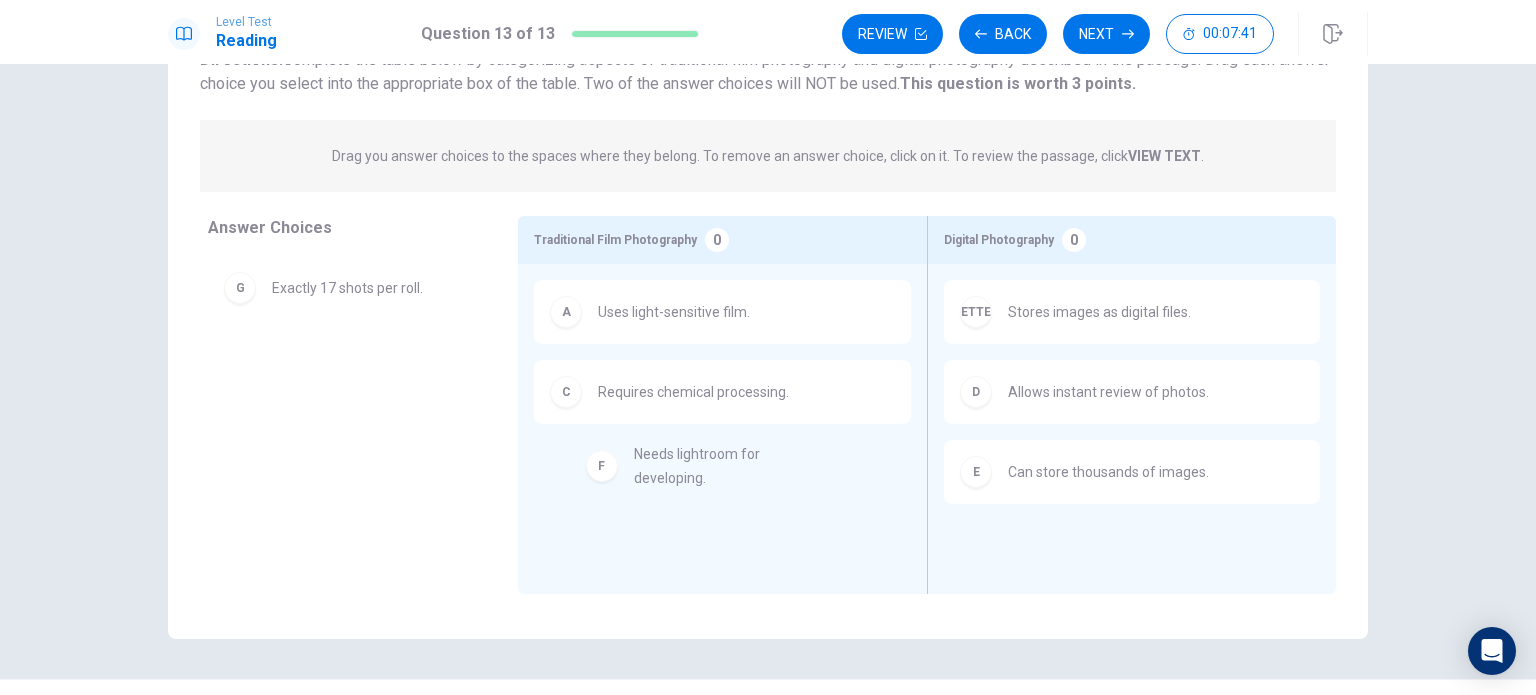 drag, startPoint x: 325, startPoint y: 308, endPoint x: 699, endPoint y: 478, distance: 410.82358 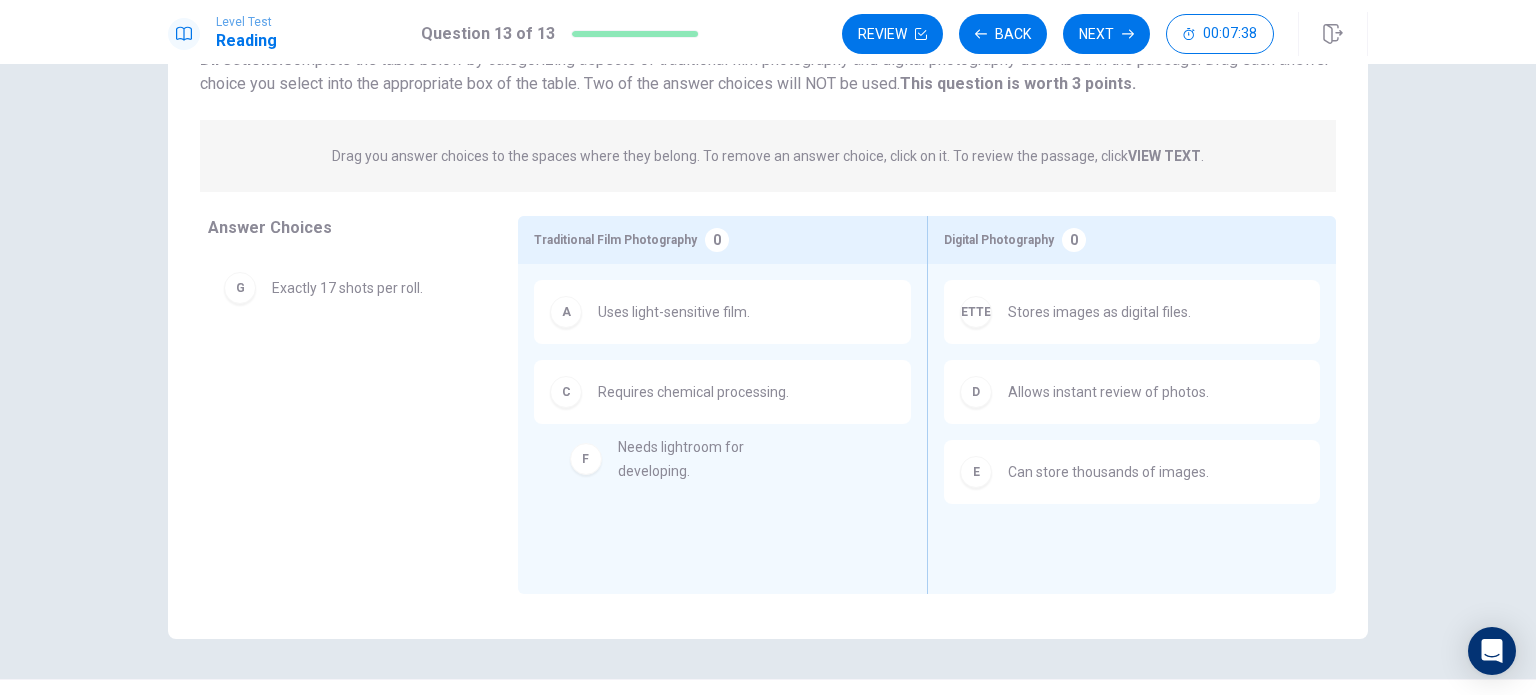 drag, startPoint x: 316, startPoint y: 300, endPoint x: 688, endPoint y: 475, distance: 411.10706 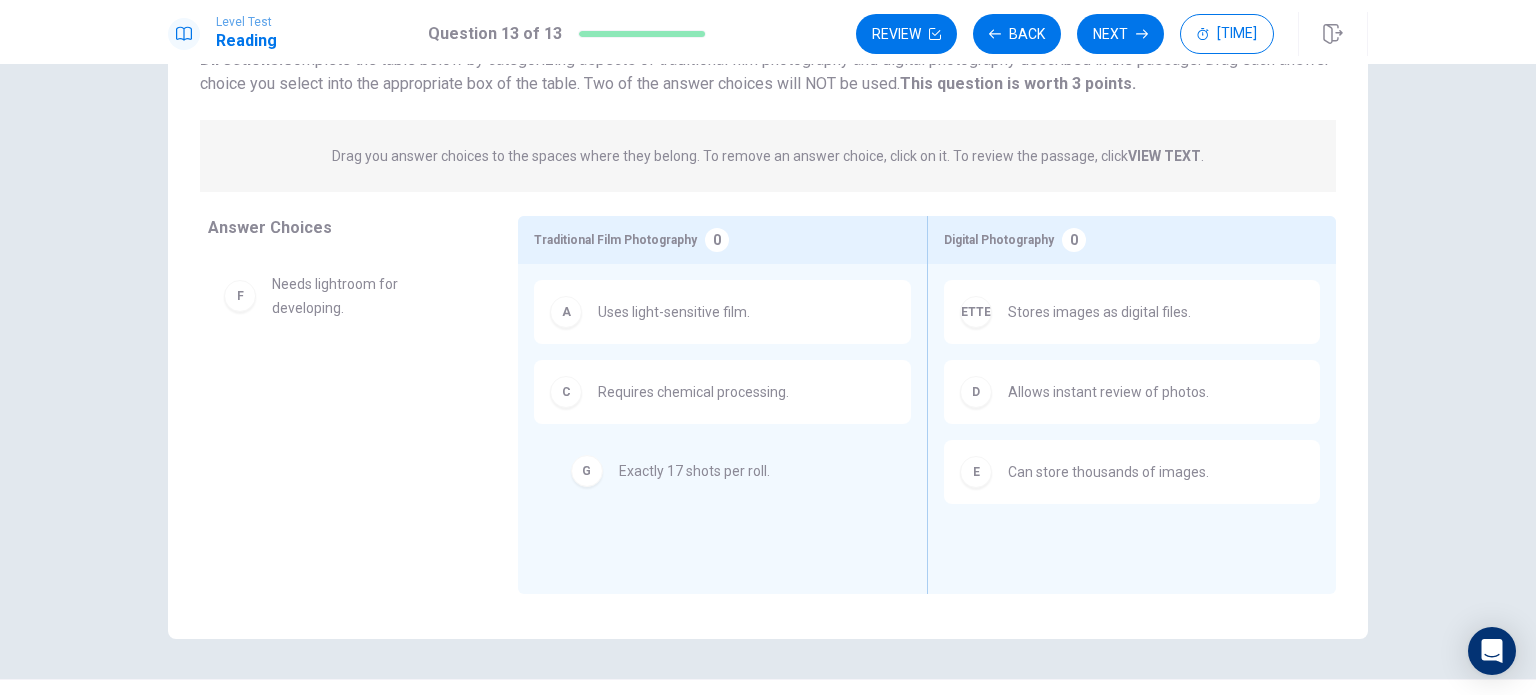 drag, startPoint x: 327, startPoint y: 395, endPoint x: 684, endPoint y: 482, distance: 367.44797 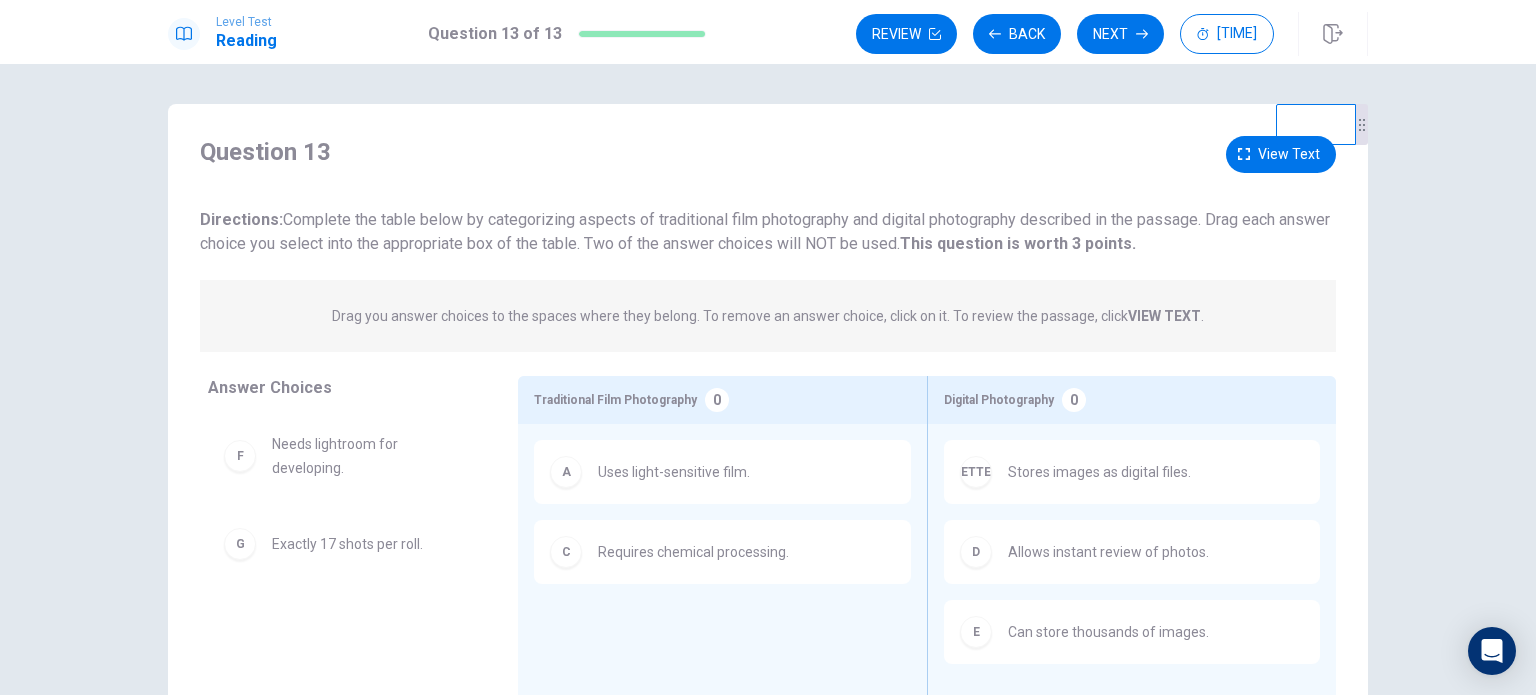 scroll, scrollTop: 0, scrollLeft: 0, axis: both 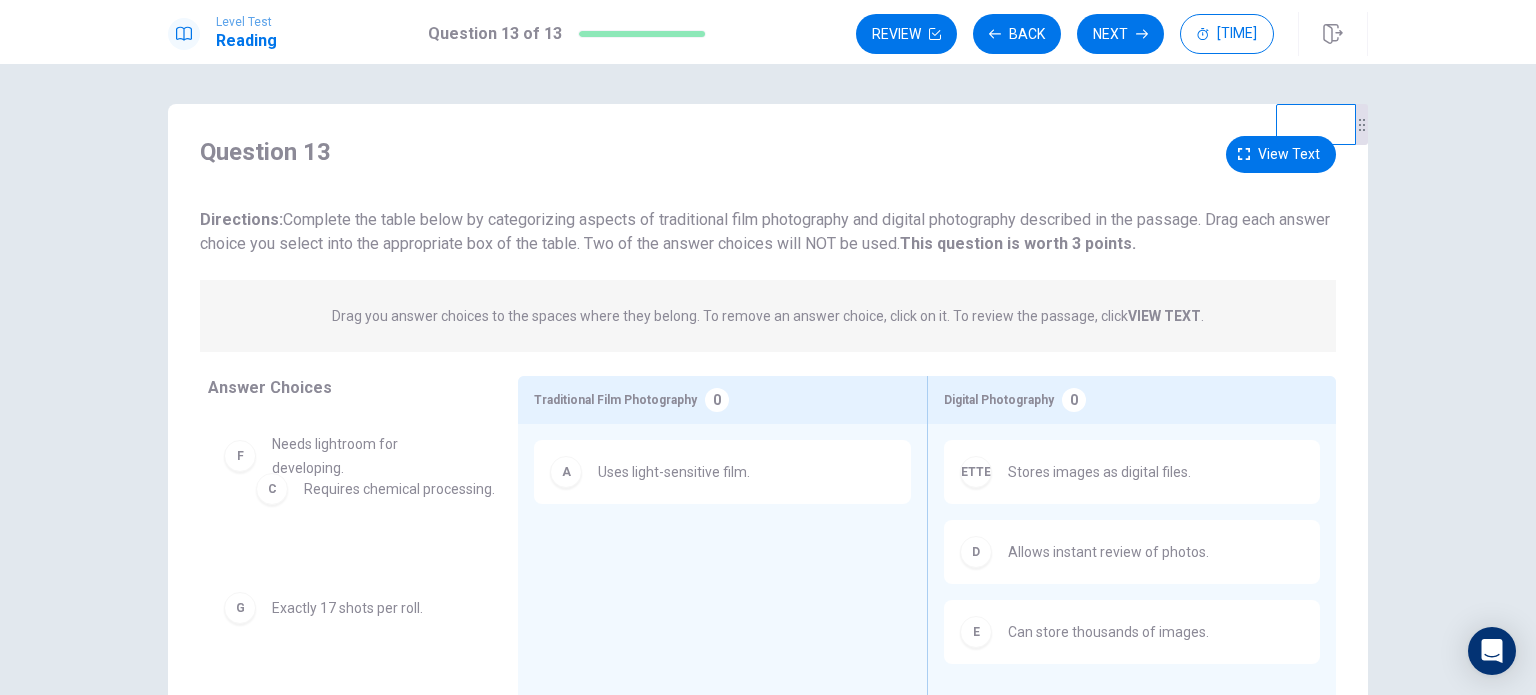 drag, startPoint x: 652, startPoint y: 566, endPoint x: 340, endPoint y: 496, distance: 319.75616 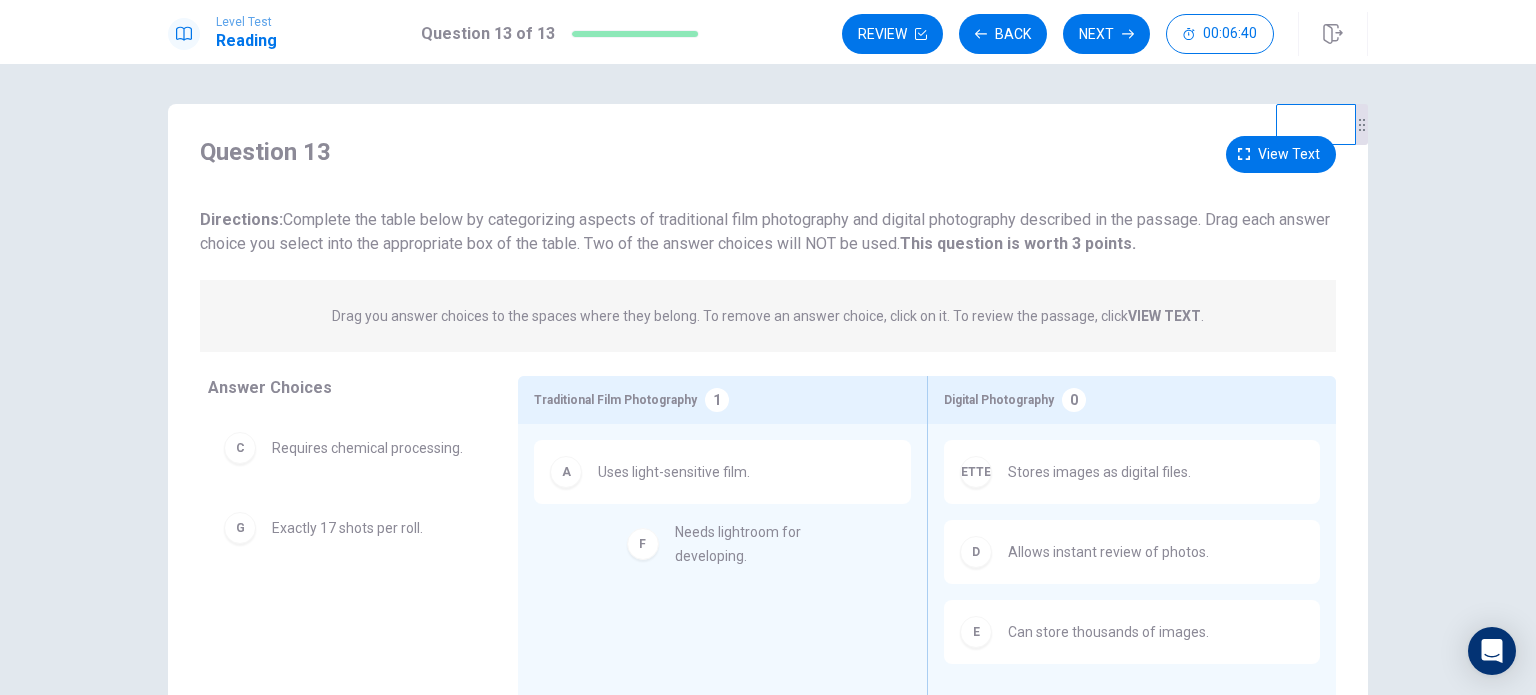 drag, startPoint x: 293, startPoint y: 539, endPoint x: 707, endPoint y: 547, distance: 414.0773 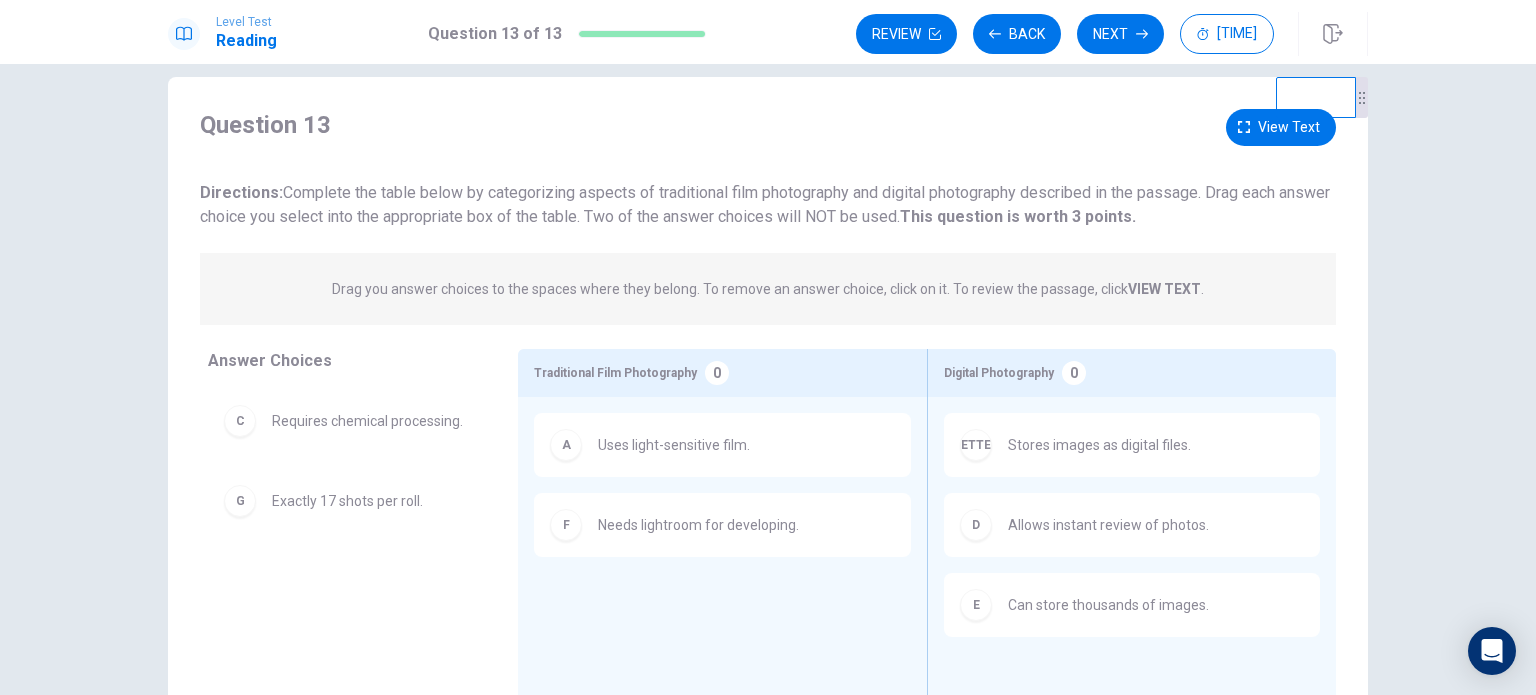 scroll, scrollTop: 0, scrollLeft: 0, axis: both 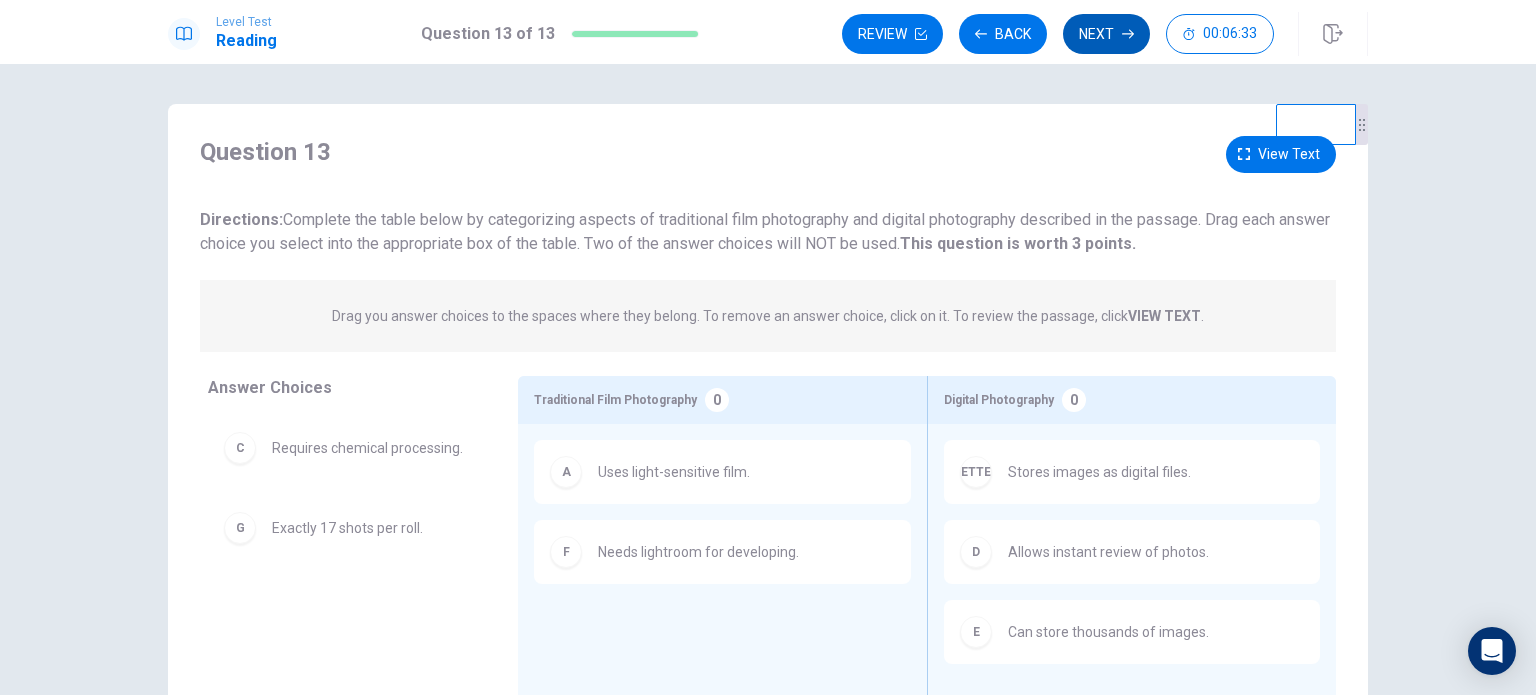 click on "Next" at bounding box center (1106, 34) 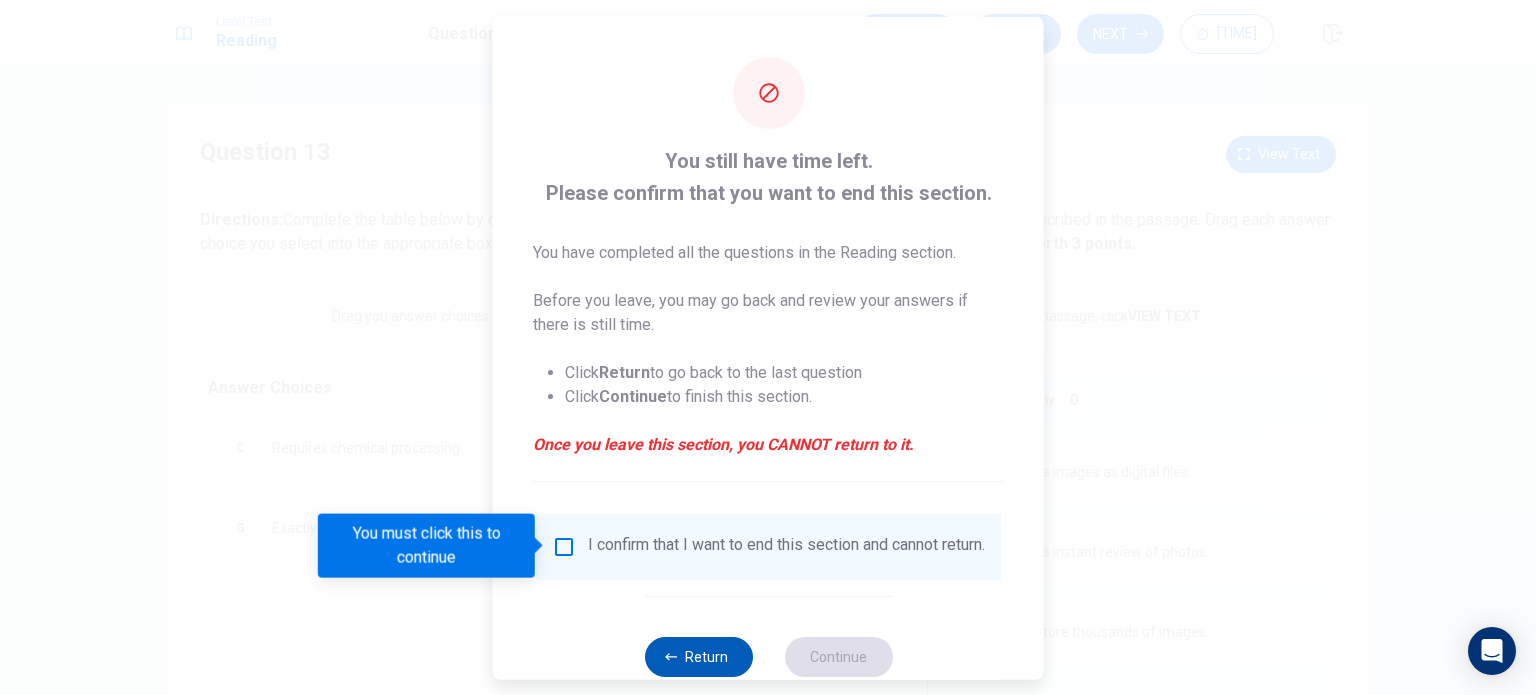 click on "Return" at bounding box center (698, 656) 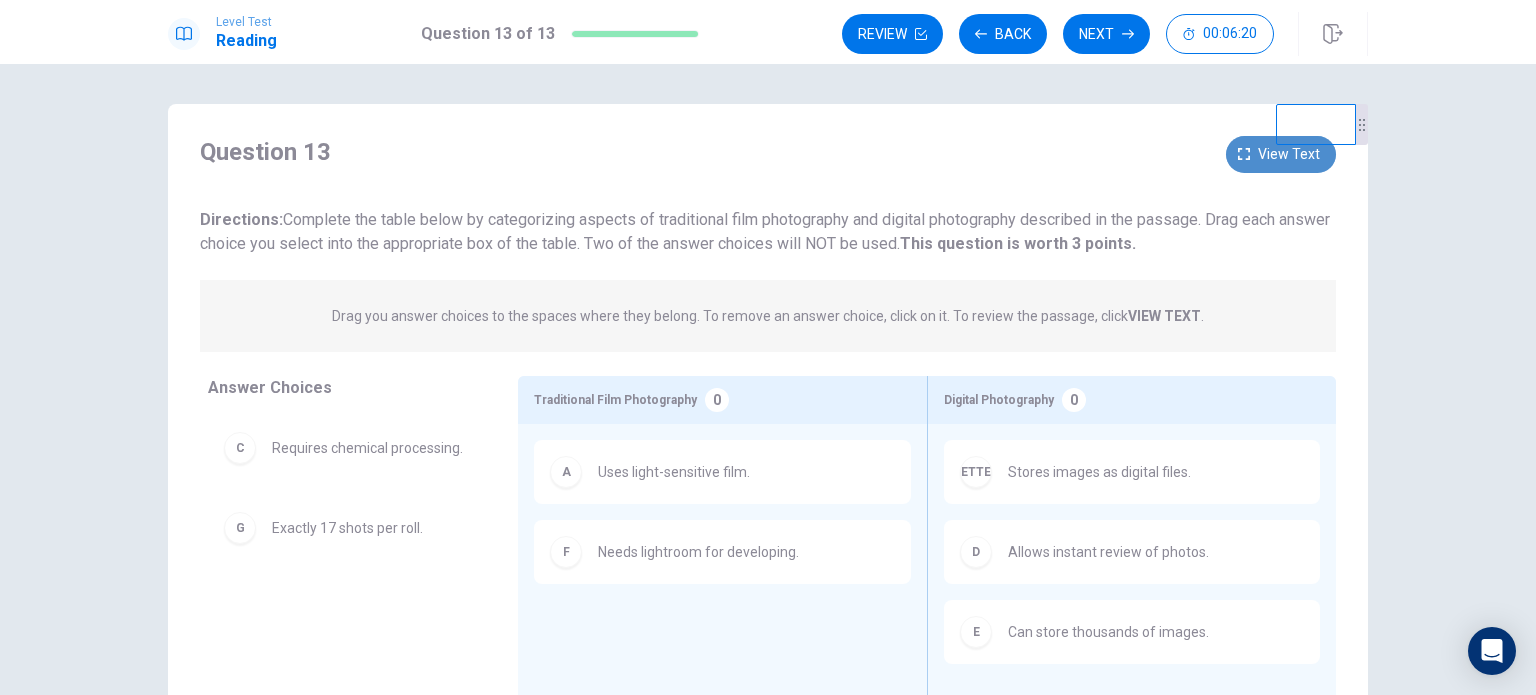 click on "View text" at bounding box center (1289, 154) 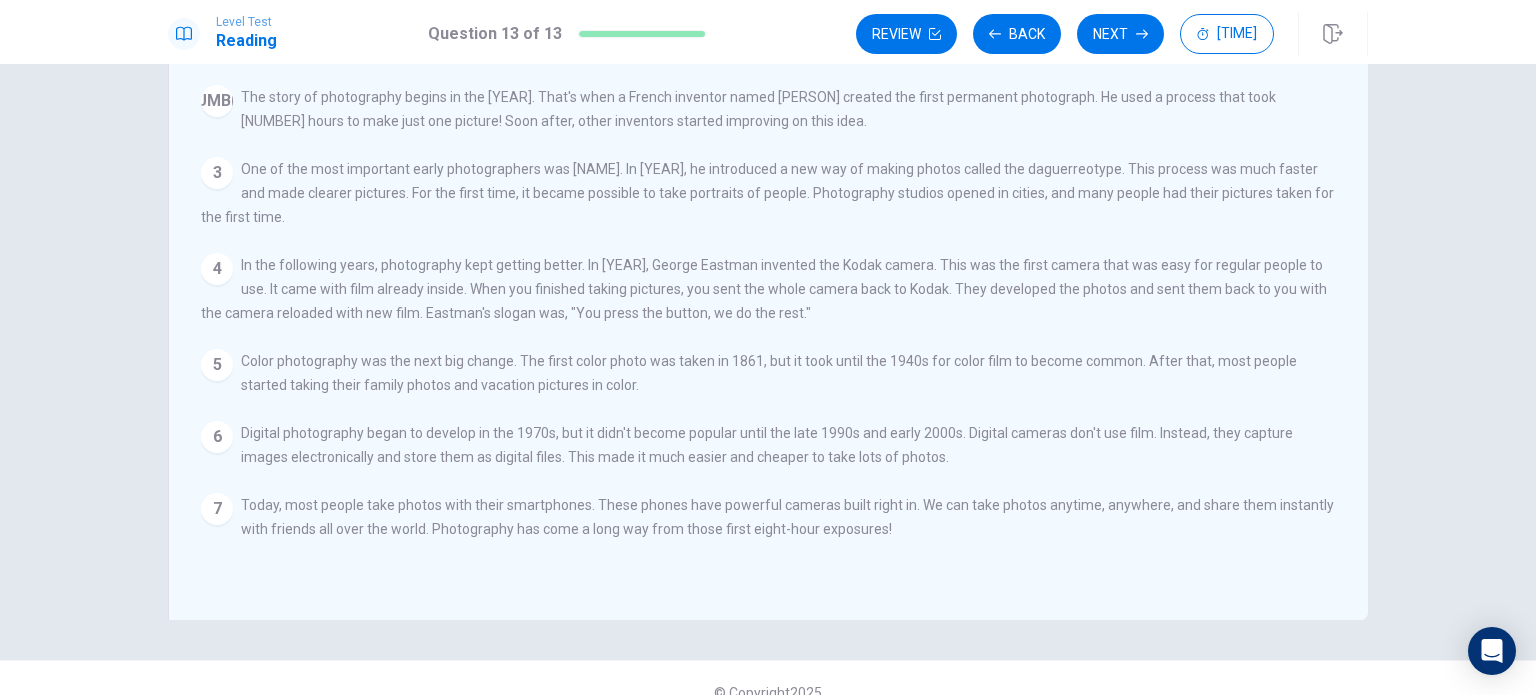 scroll, scrollTop: 200, scrollLeft: 0, axis: vertical 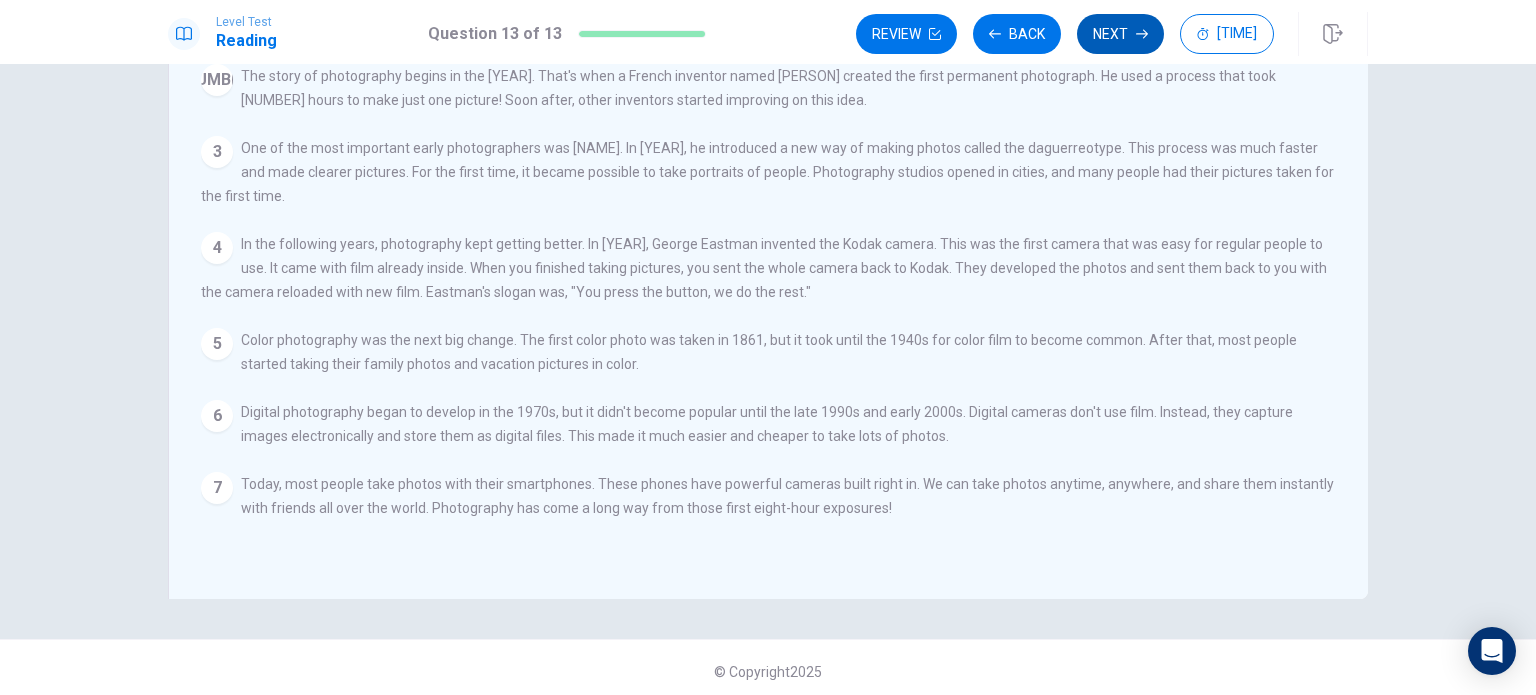 click on "Next" at bounding box center [1120, 34] 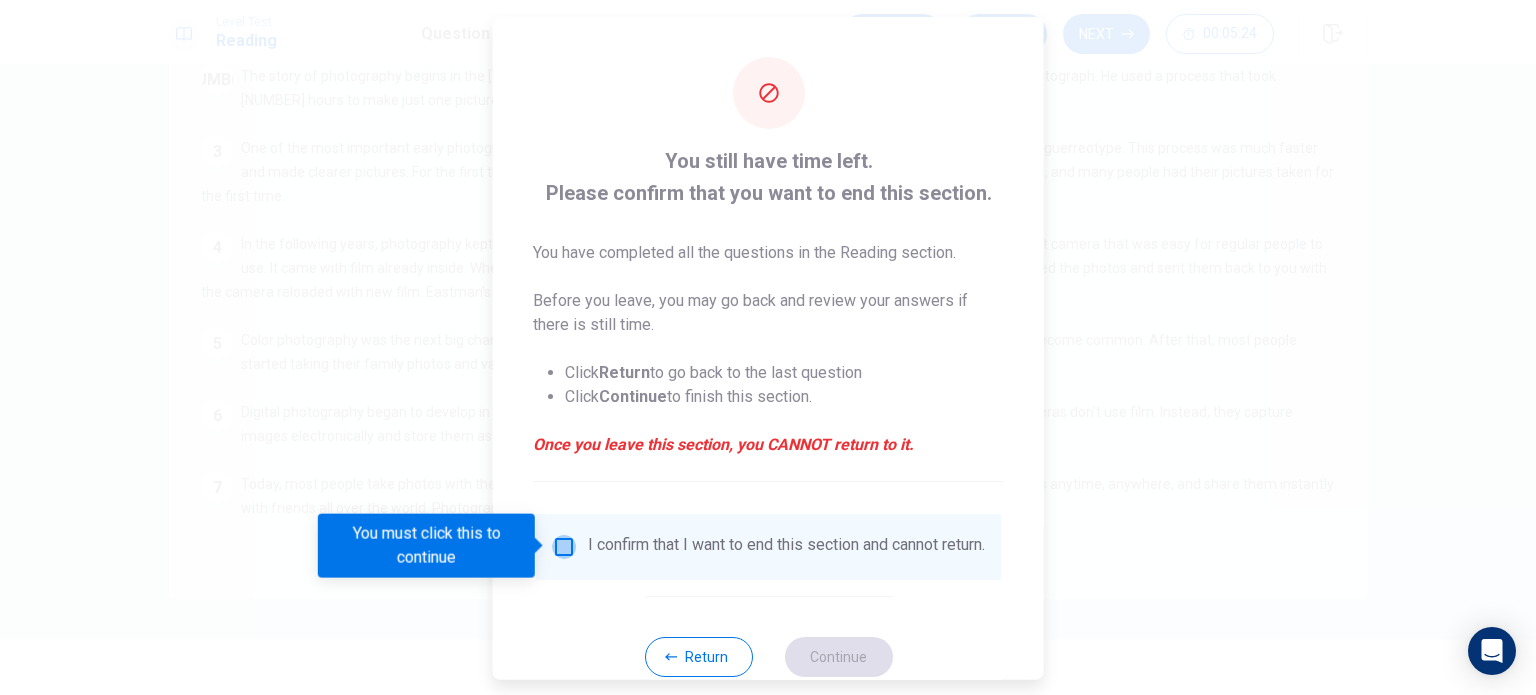 click at bounding box center (564, 546) 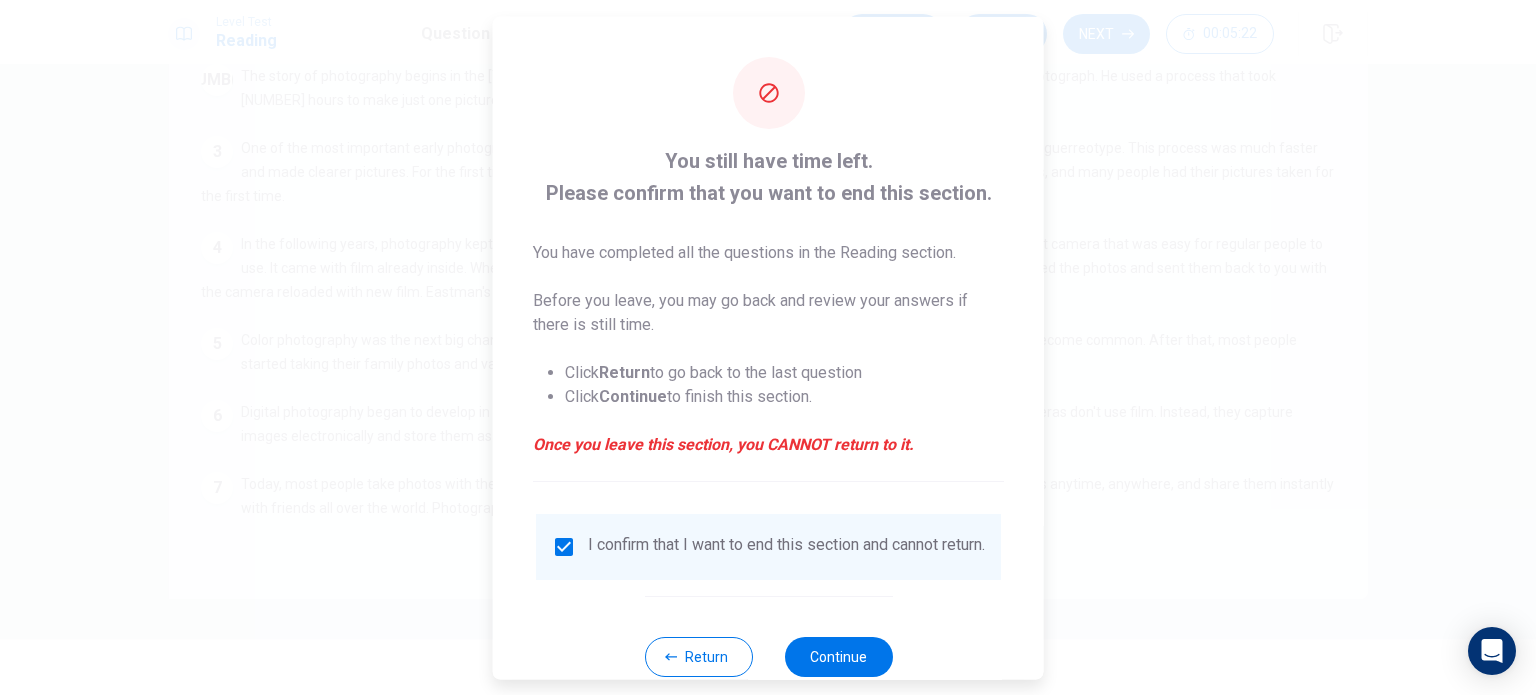scroll, scrollTop: 50, scrollLeft: 0, axis: vertical 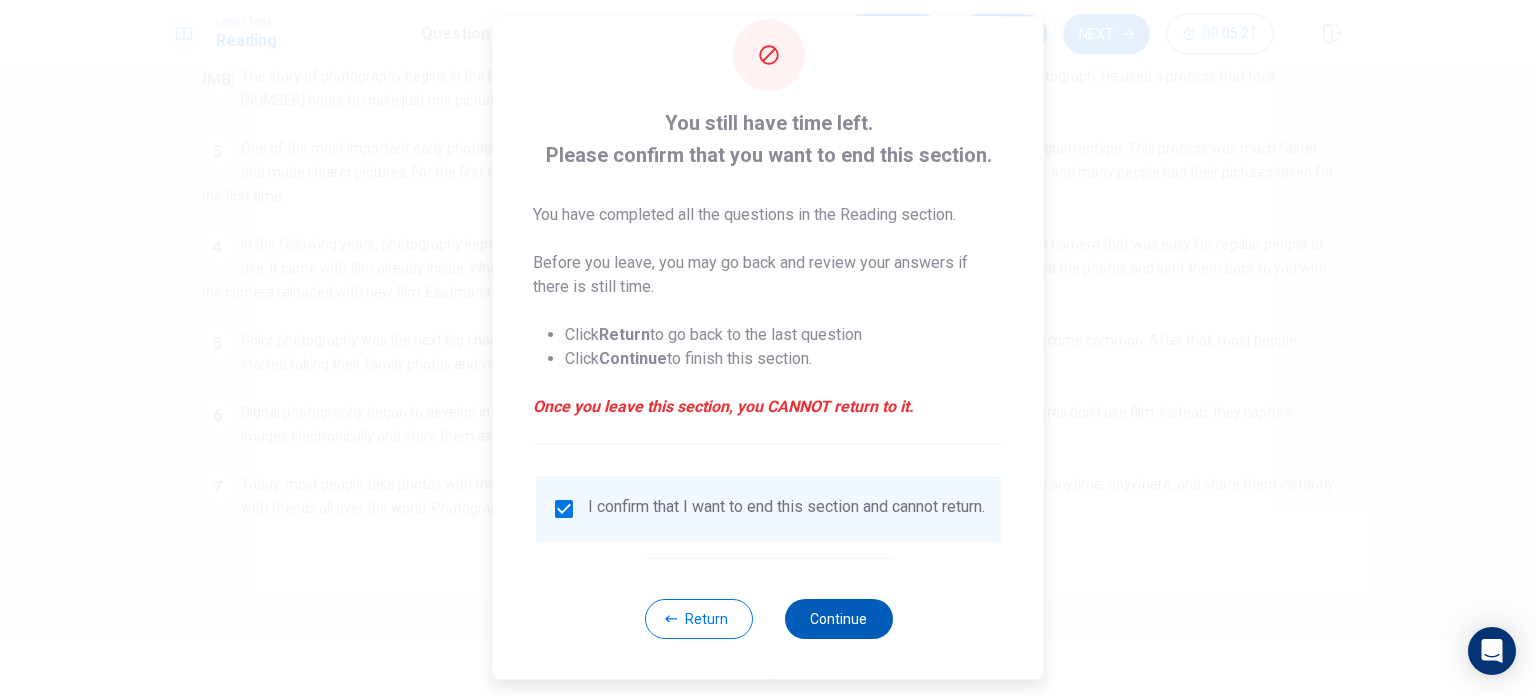 click on "Continue" at bounding box center [838, 619] 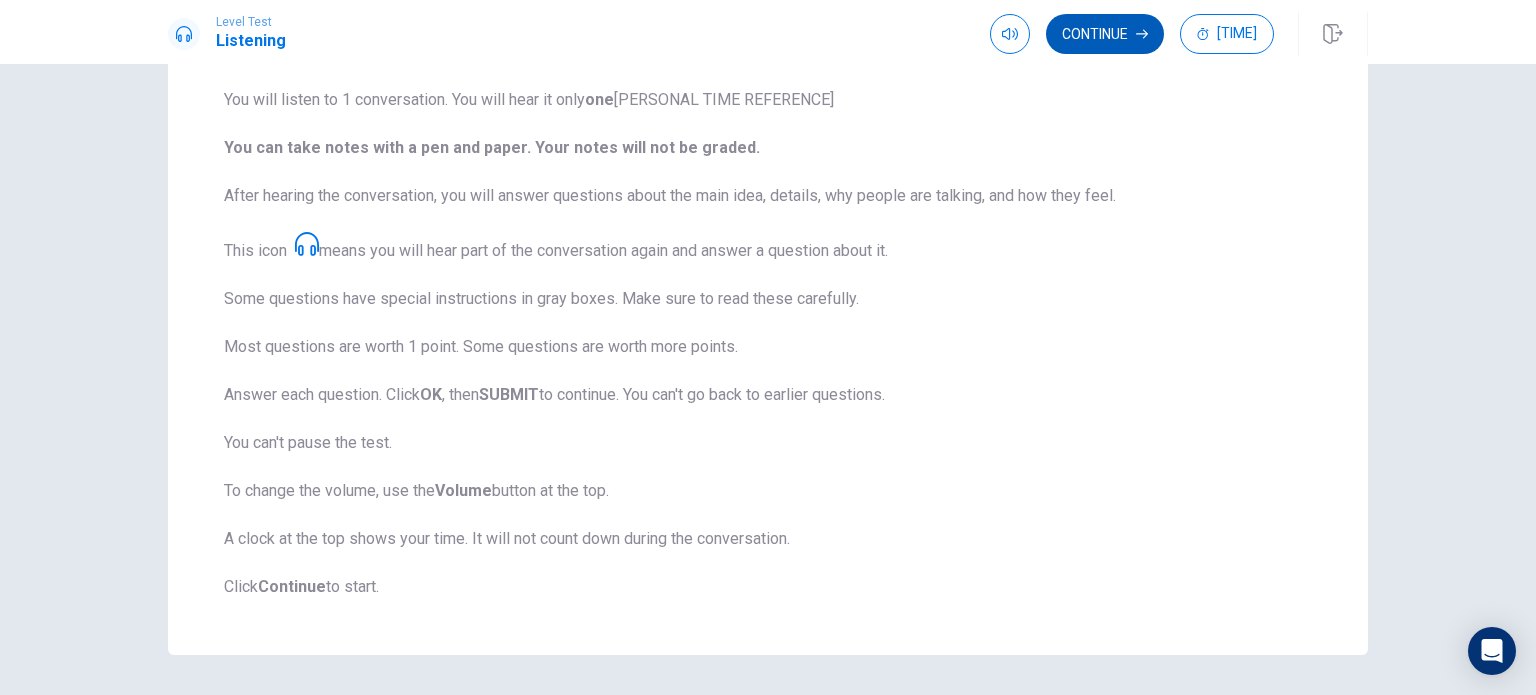 click on "Continue" at bounding box center [1105, 34] 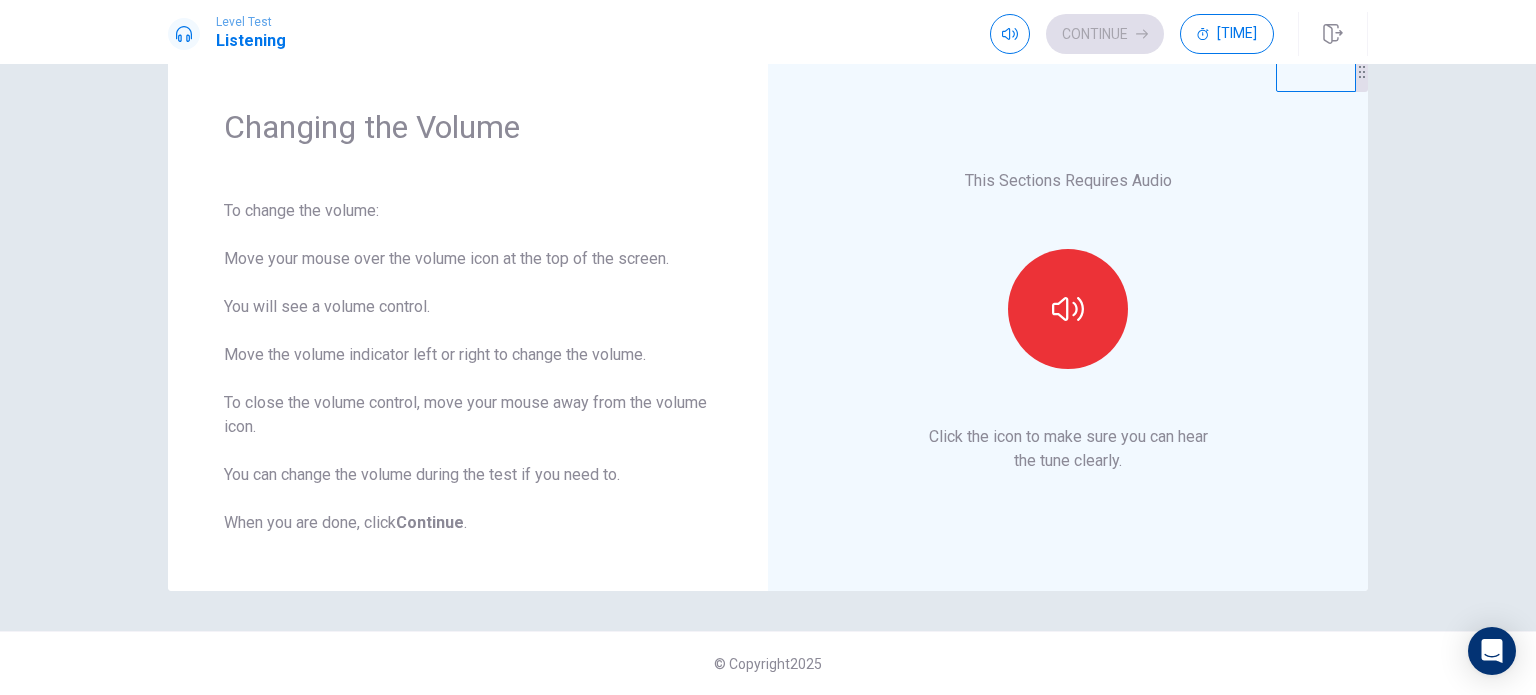 scroll, scrollTop: 52, scrollLeft: 0, axis: vertical 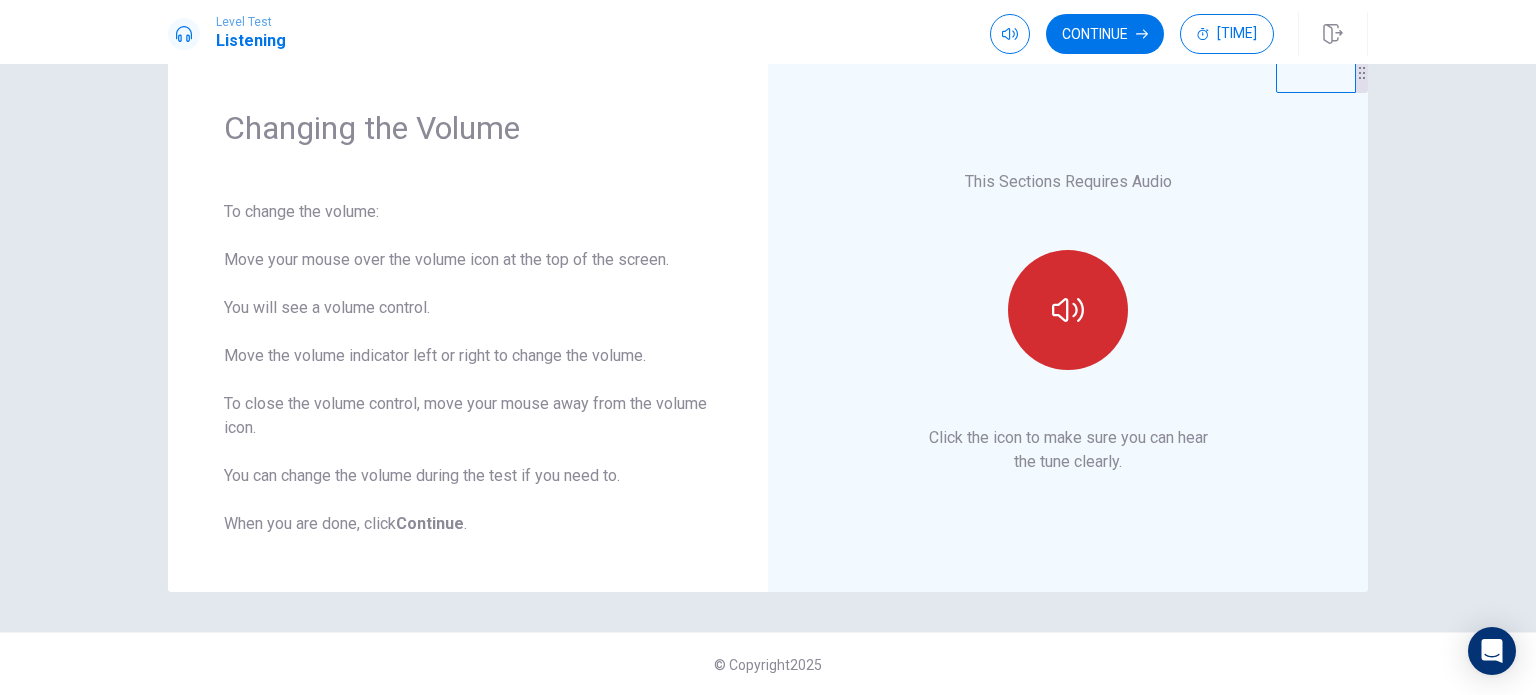 click at bounding box center [1068, 310] 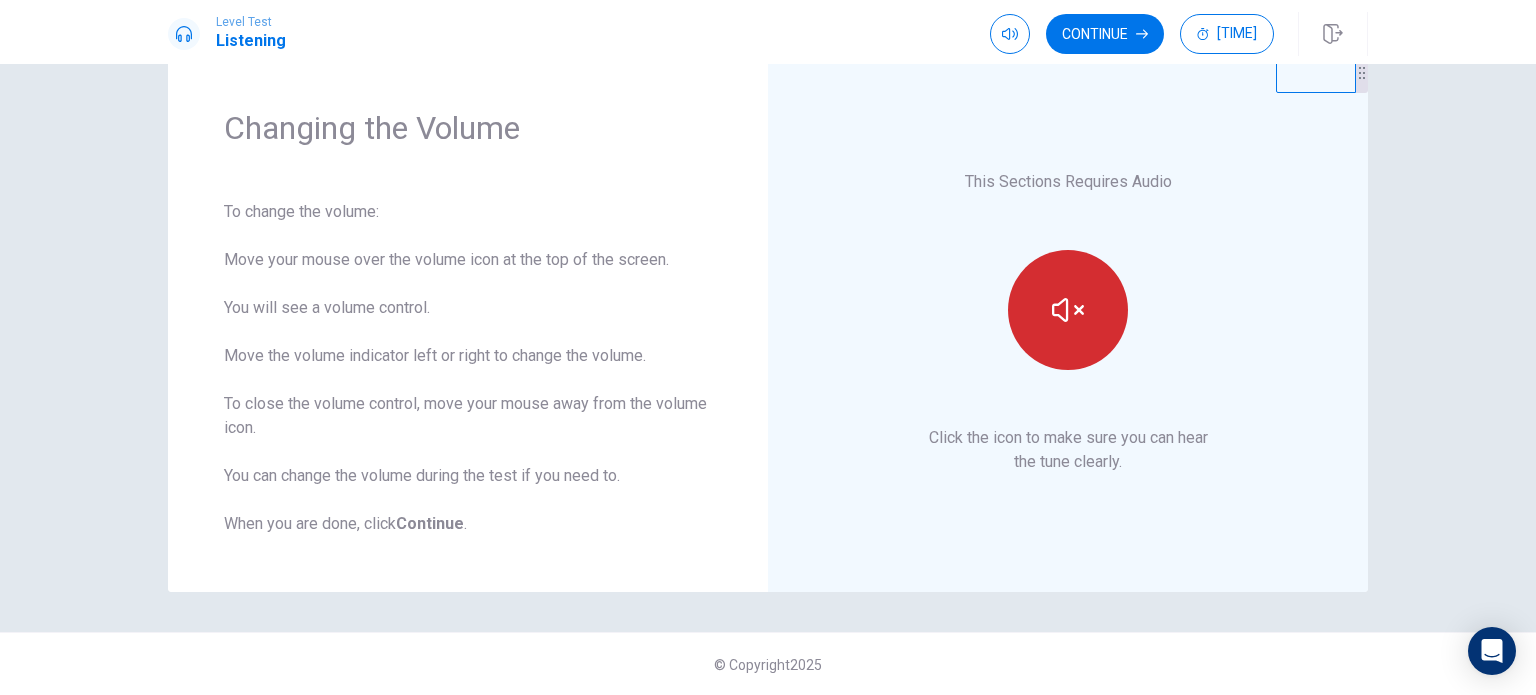 click at bounding box center [1068, 310] 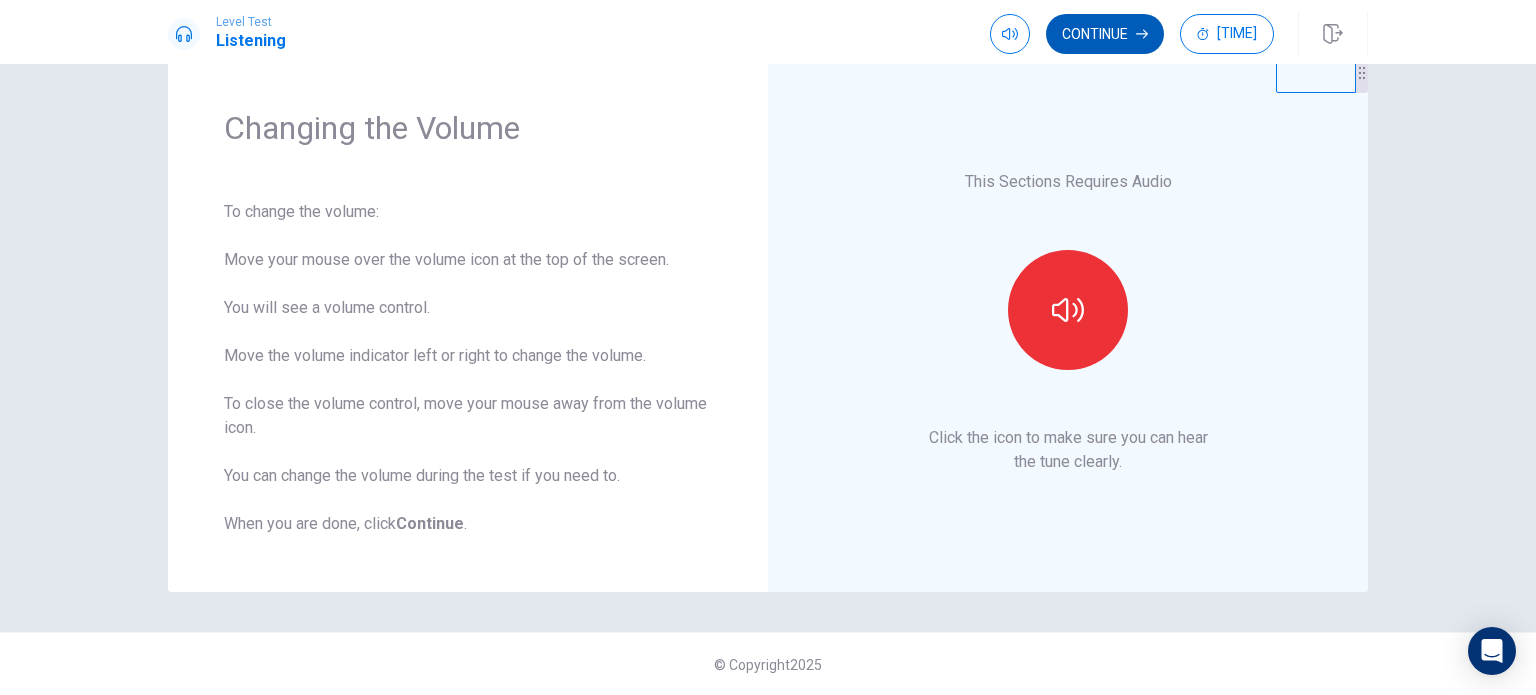 click on "Continue" at bounding box center (1105, 34) 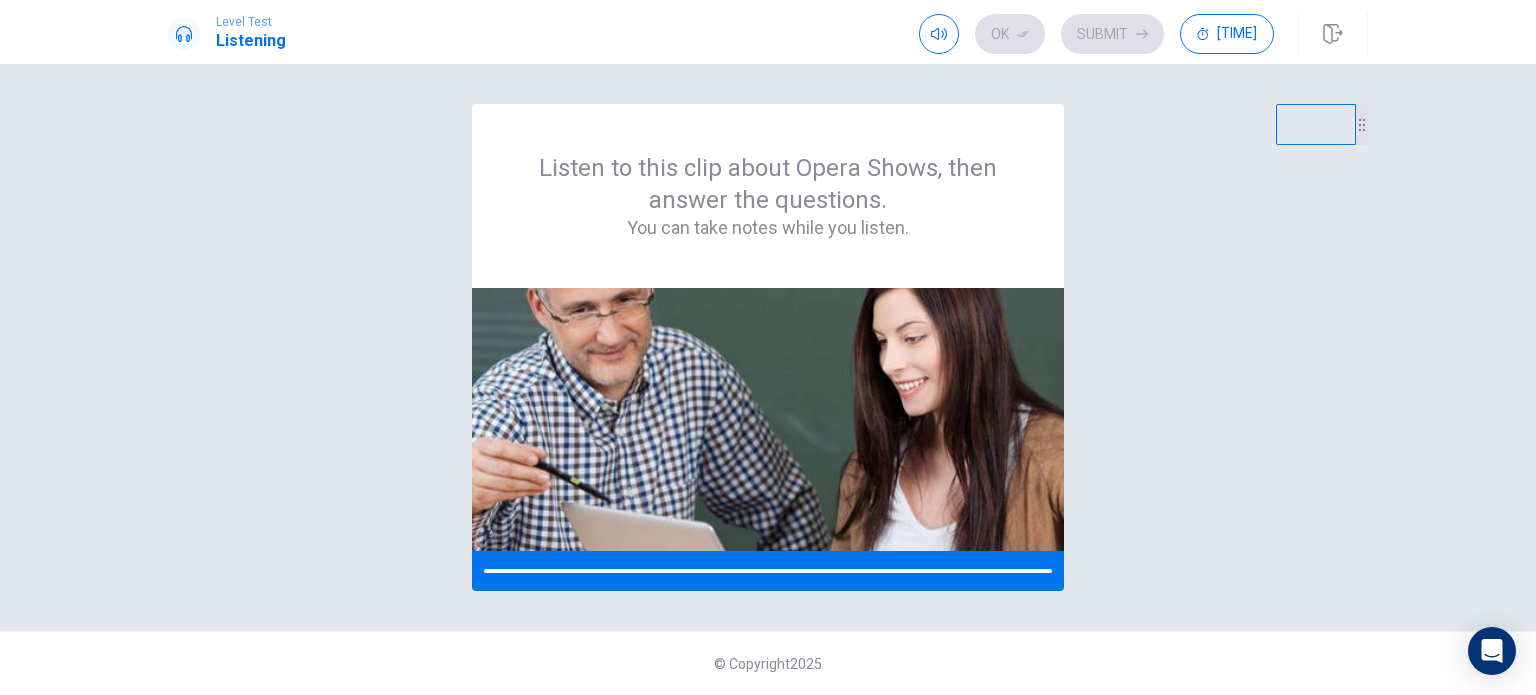 scroll, scrollTop: 0, scrollLeft: 0, axis: both 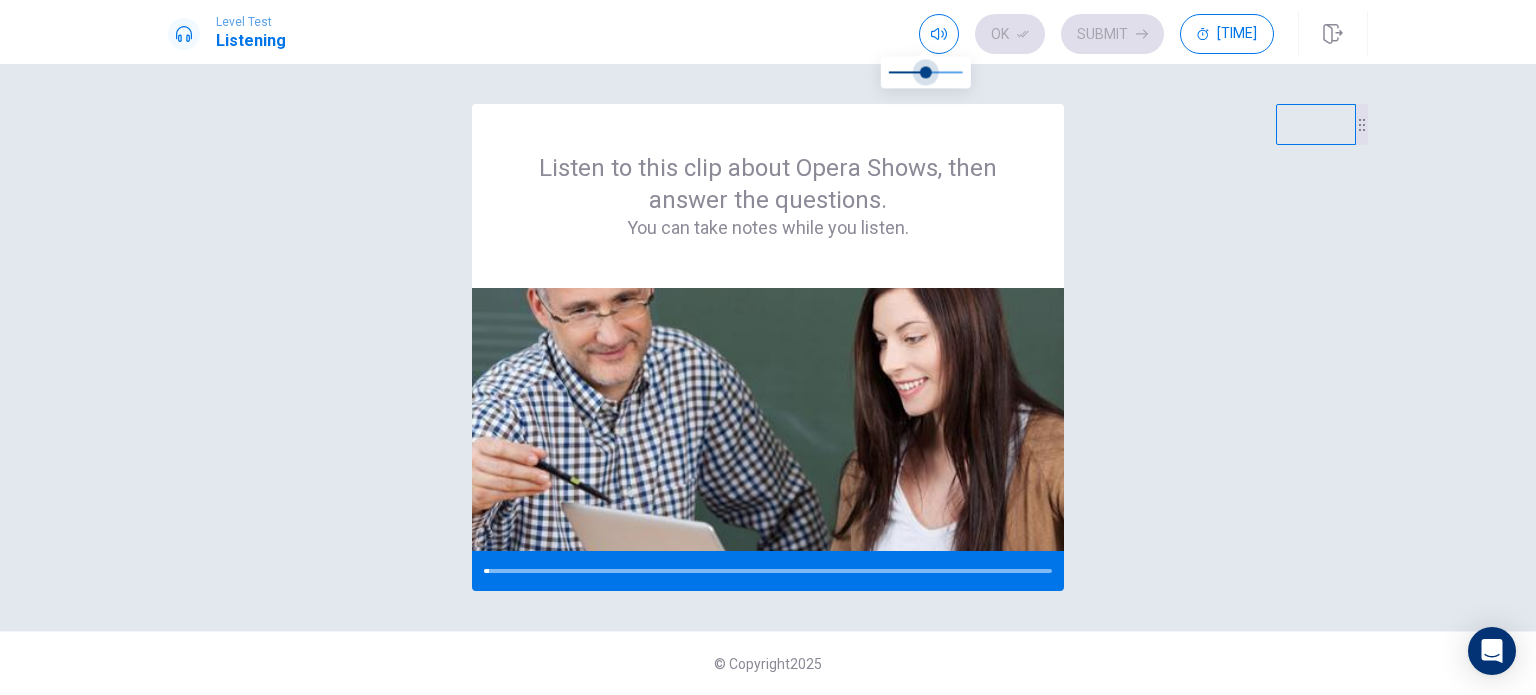 click at bounding box center [926, 72] 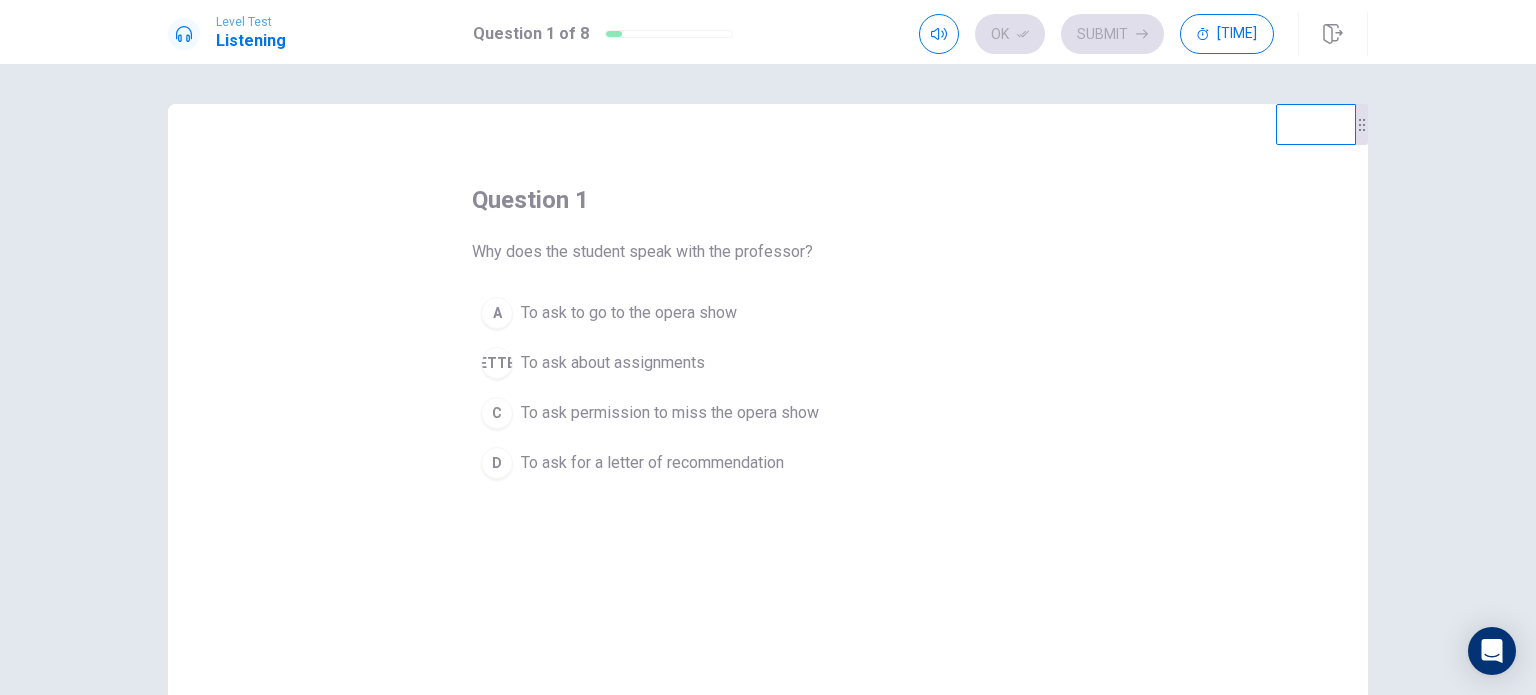 click on "To ask to go to the opera show" at bounding box center (629, 313) 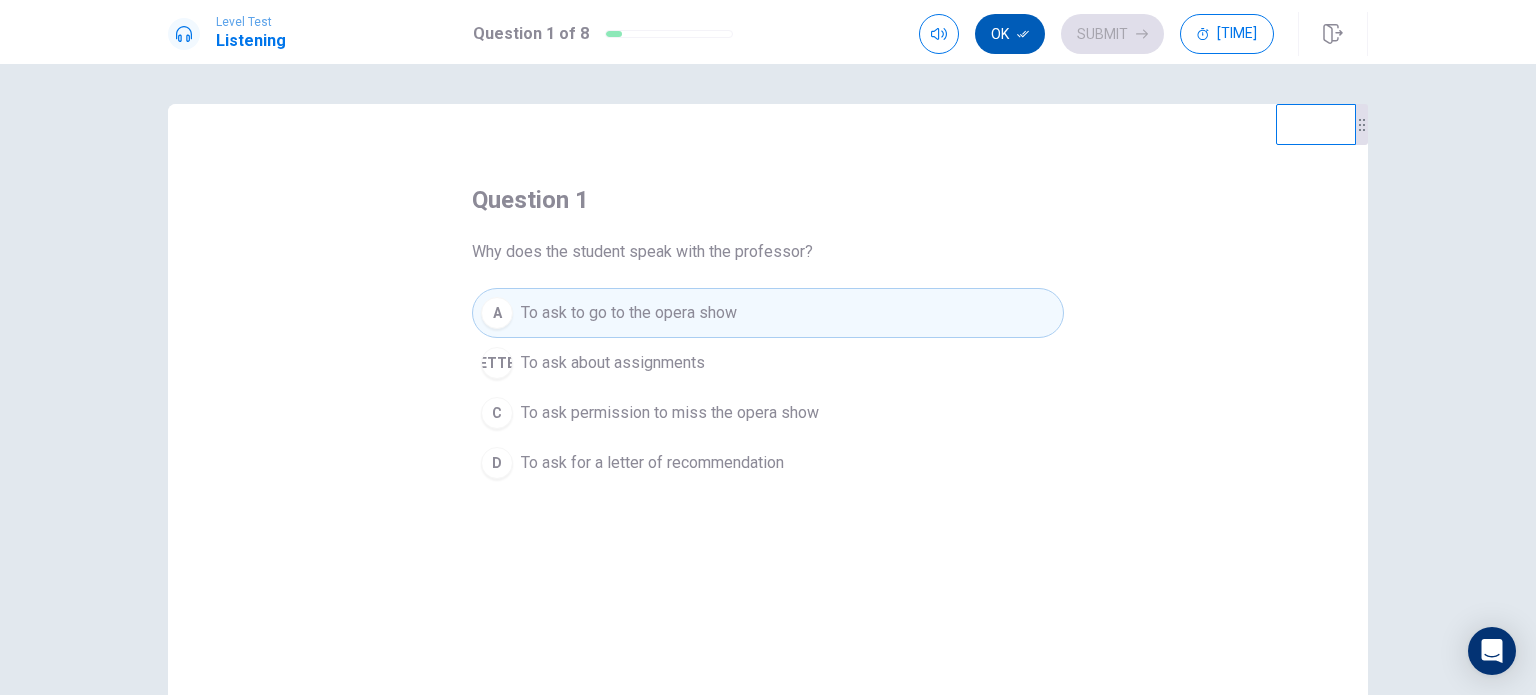 click on "Ok" at bounding box center [1010, 34] 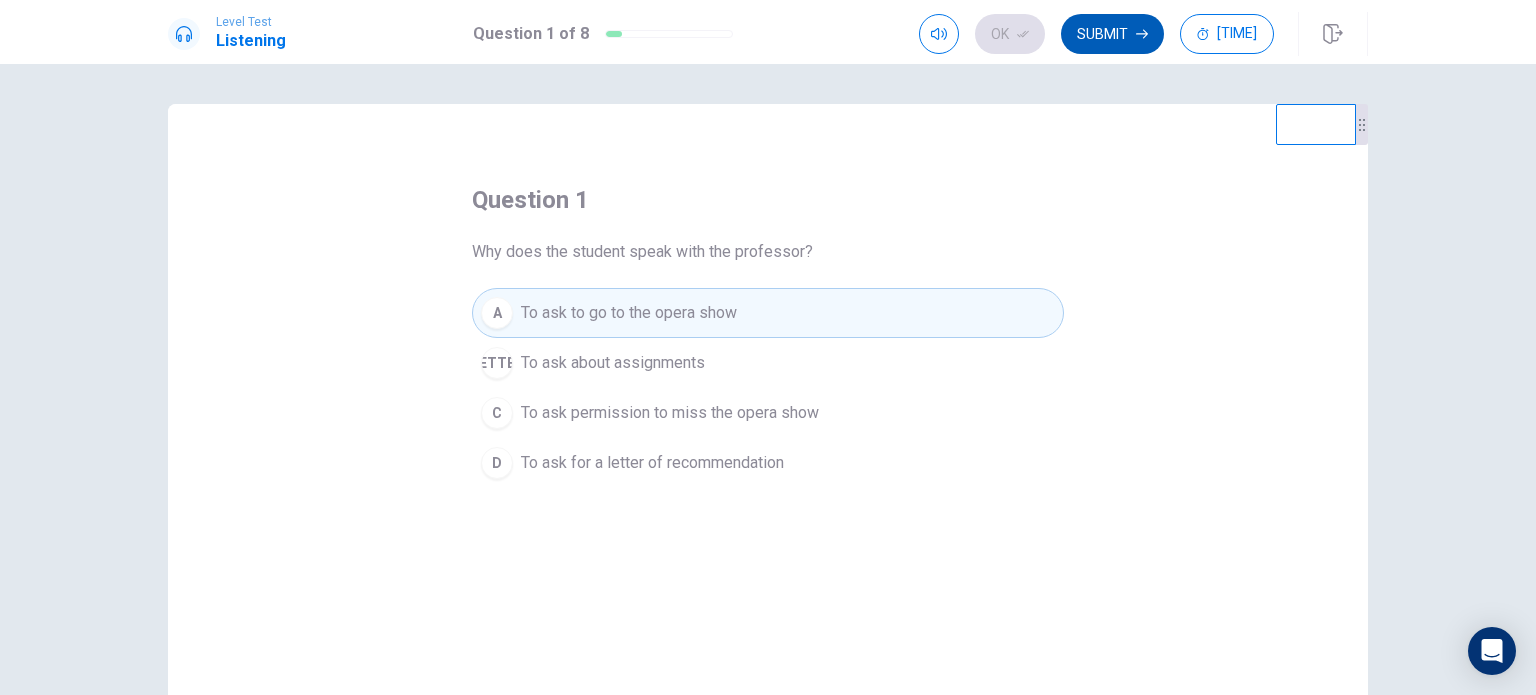 click on "Submit" at bounding box center (1112, 34) 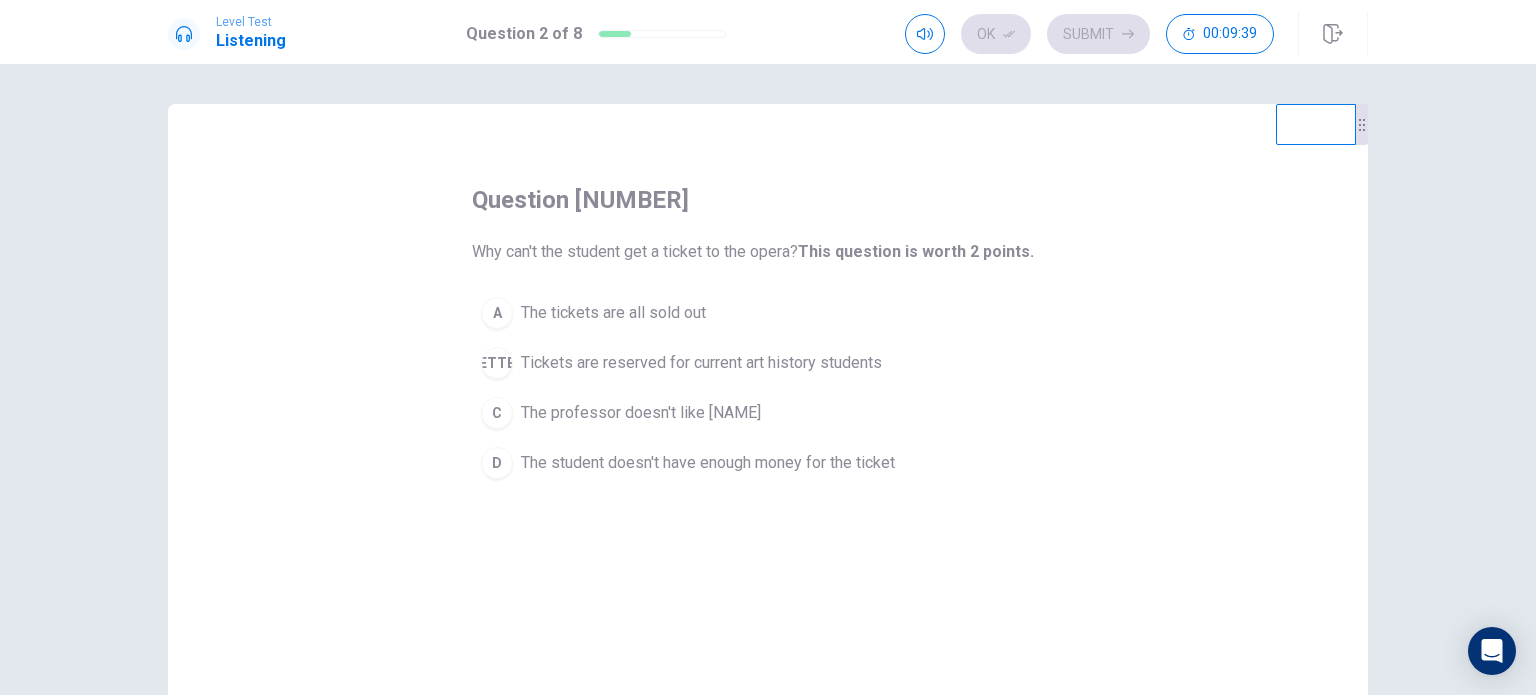click on "The tickets are all sold out" at bounding box center [613, 313] 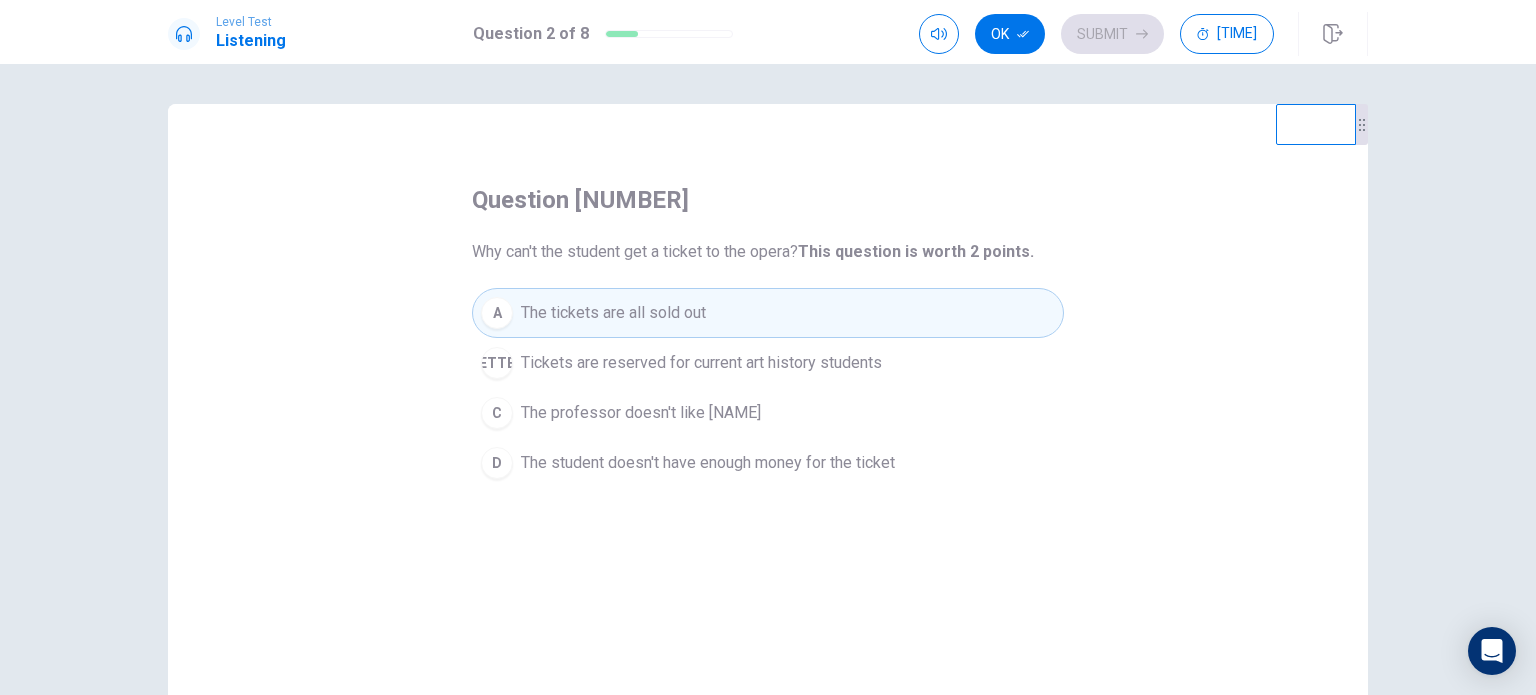 click on "Tickets are reserved for current art history students" at bounding box center (701, 363) 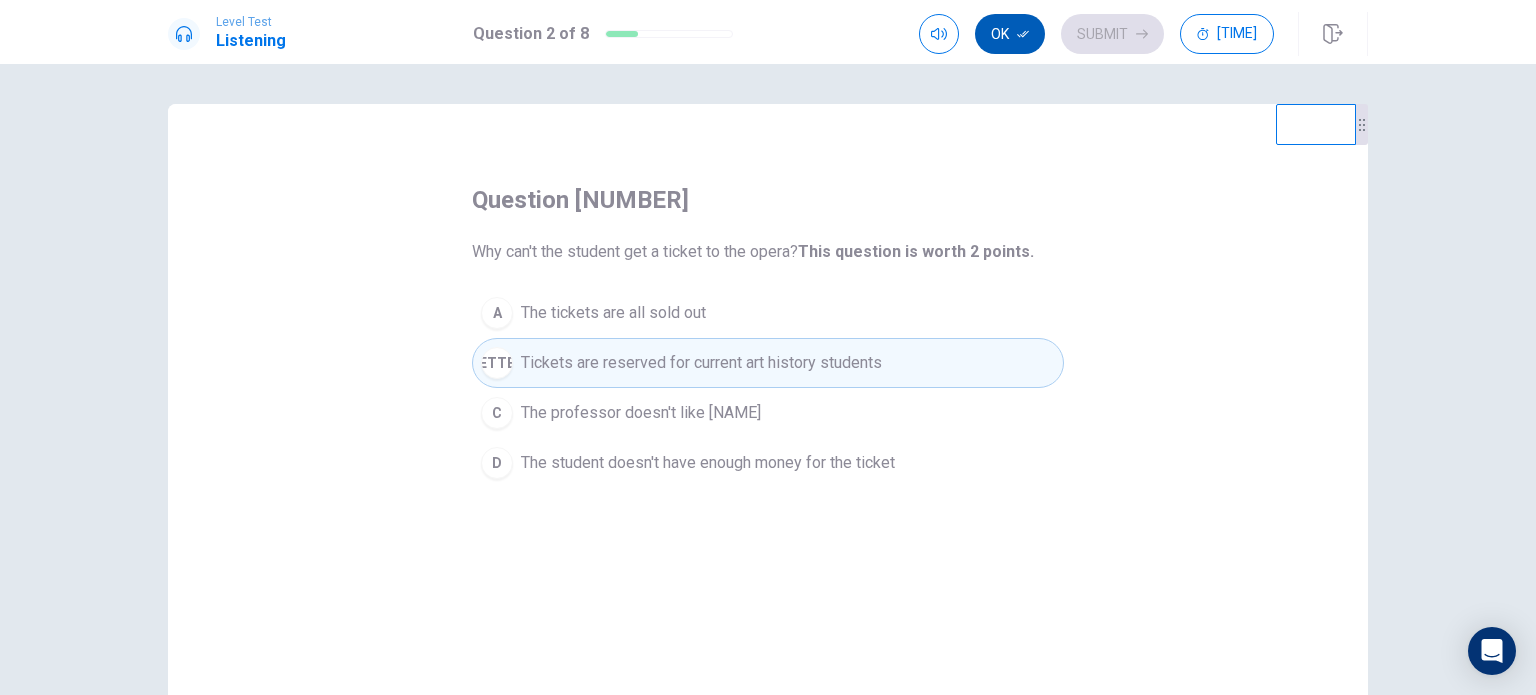 click on "Ok" at bounding box center (1010, 34) 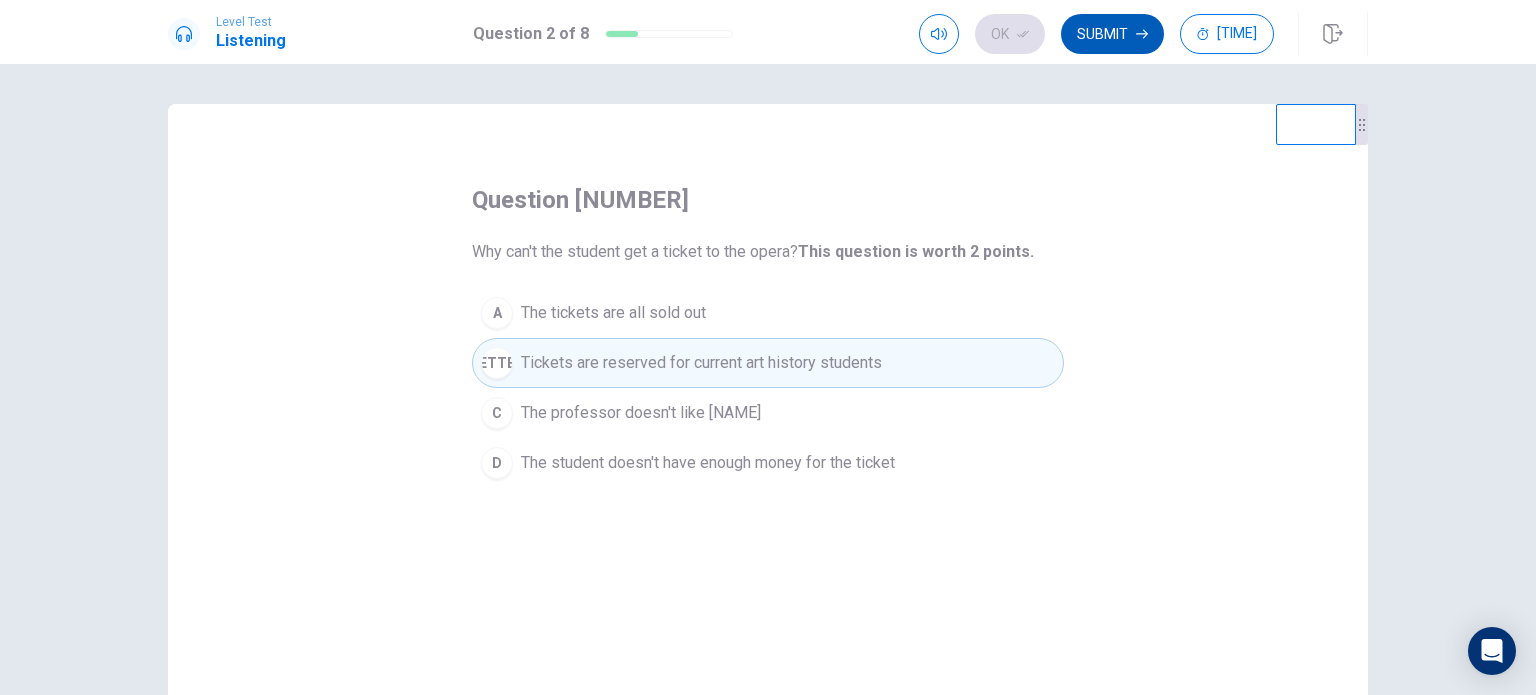click on "Submit" at bounding box center (1112, 34) 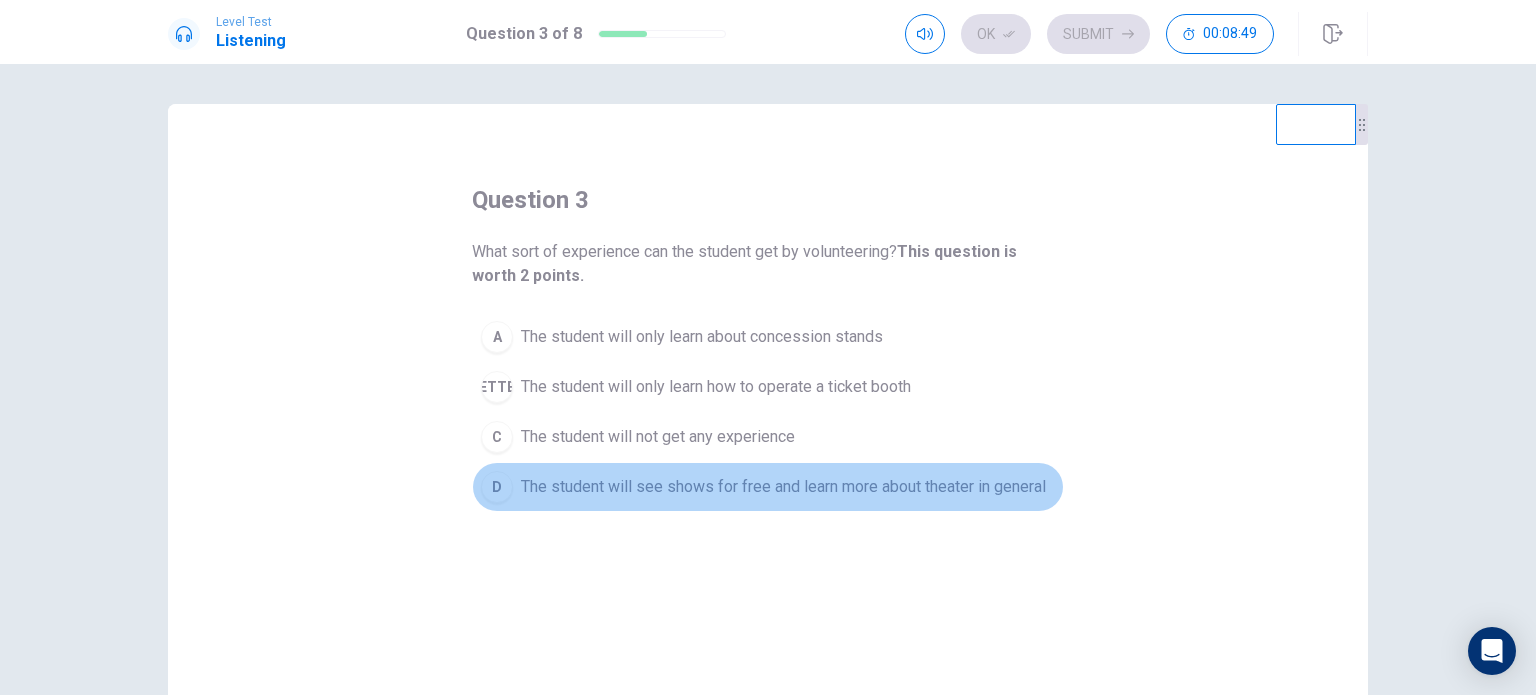 click on "The student will see shows for free and learn more about theater in general" at bounding box center [702, 337] 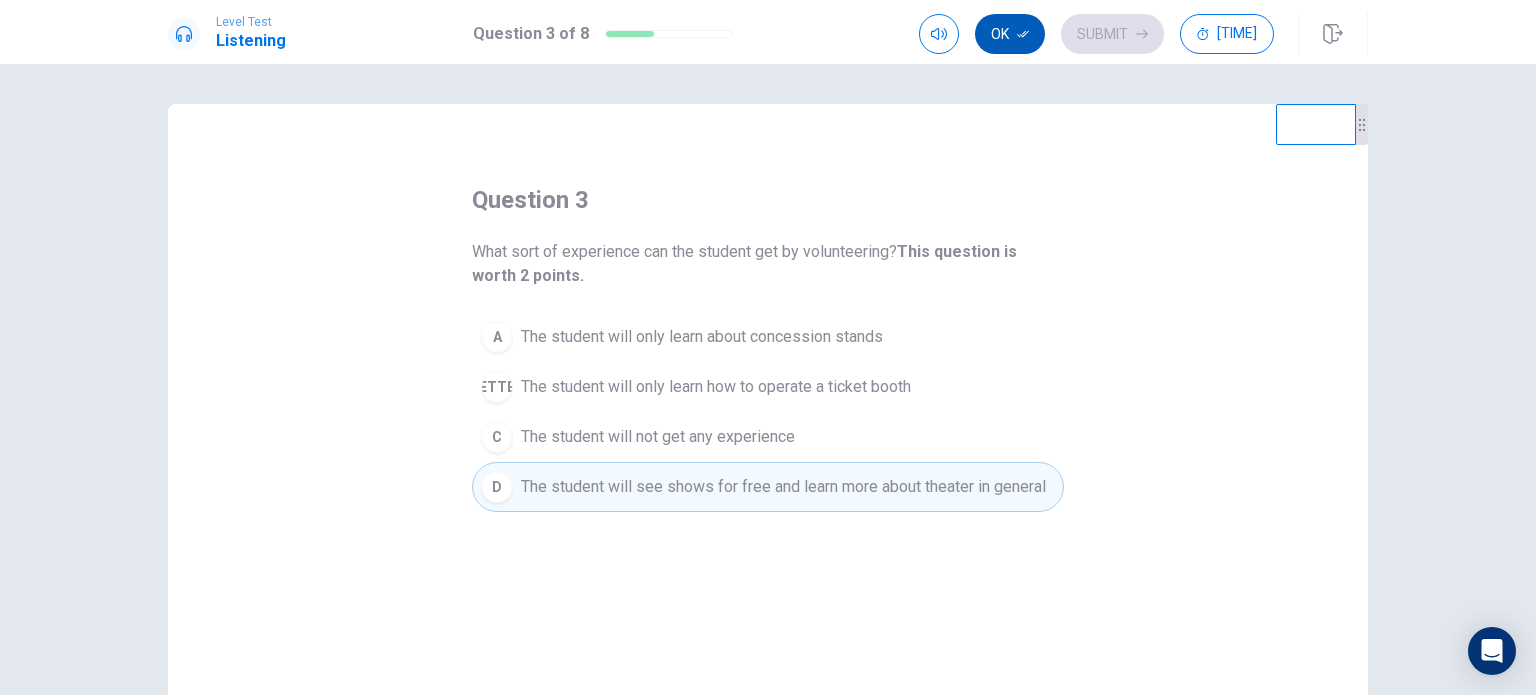 click at bounding box center (1023, 34) 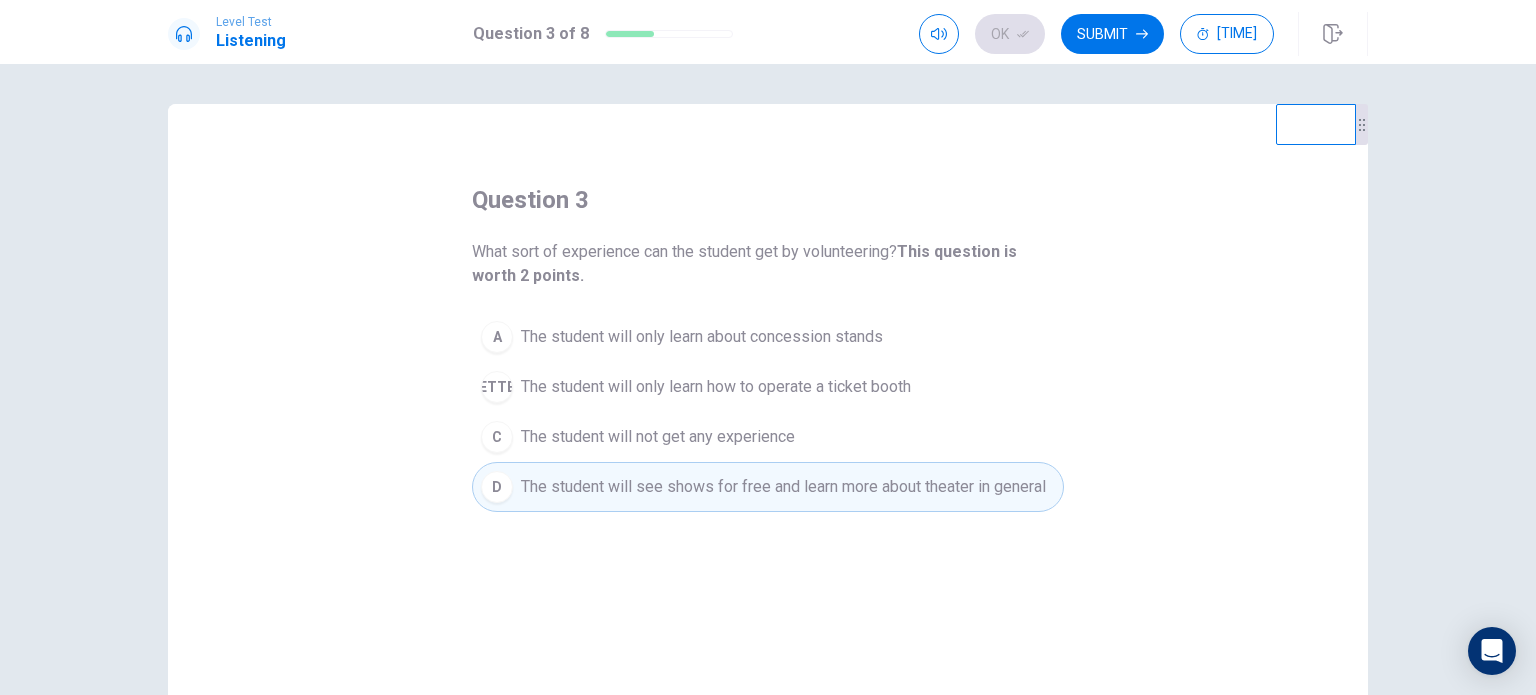 click on "Submit" at bounding box center (1112, 34) 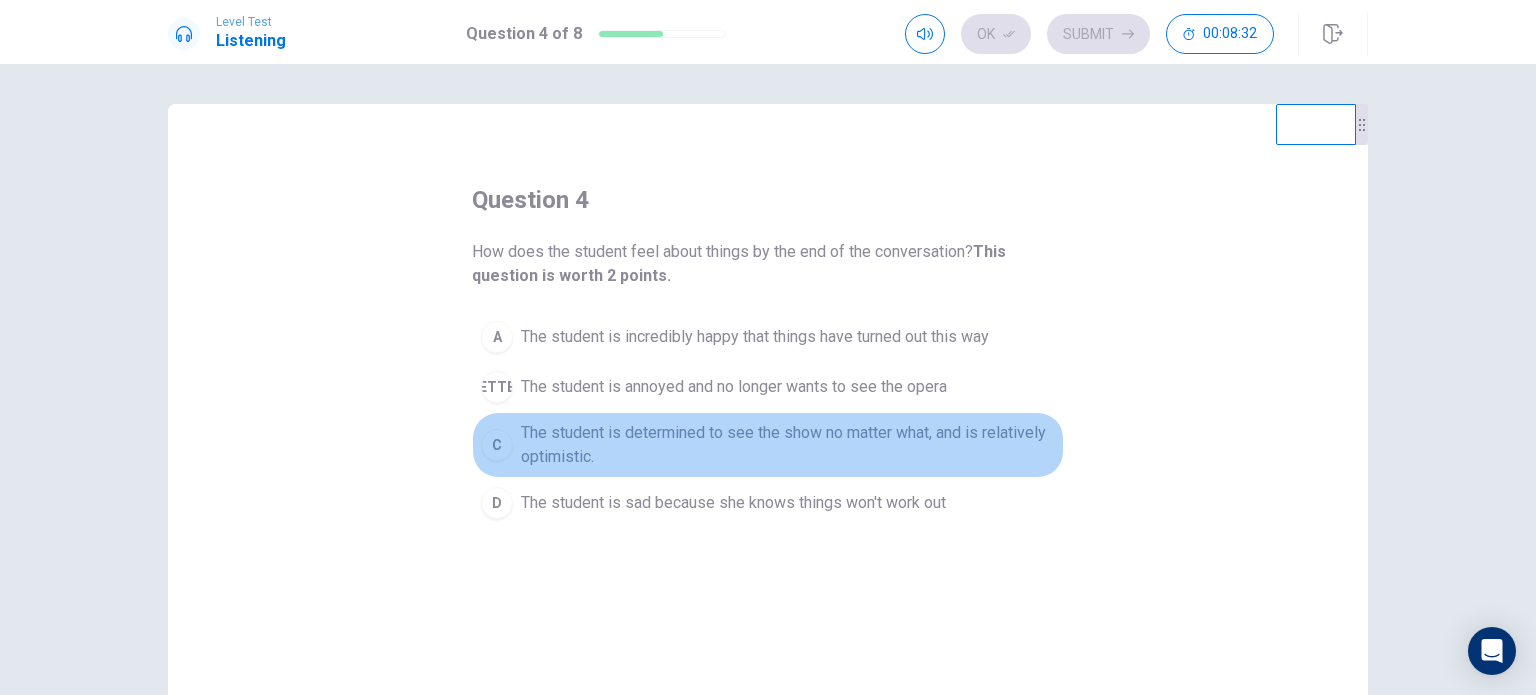 click on "The student is determined to see the show no matter what, and is relatively optimistic." at bounding box center [755, 337] 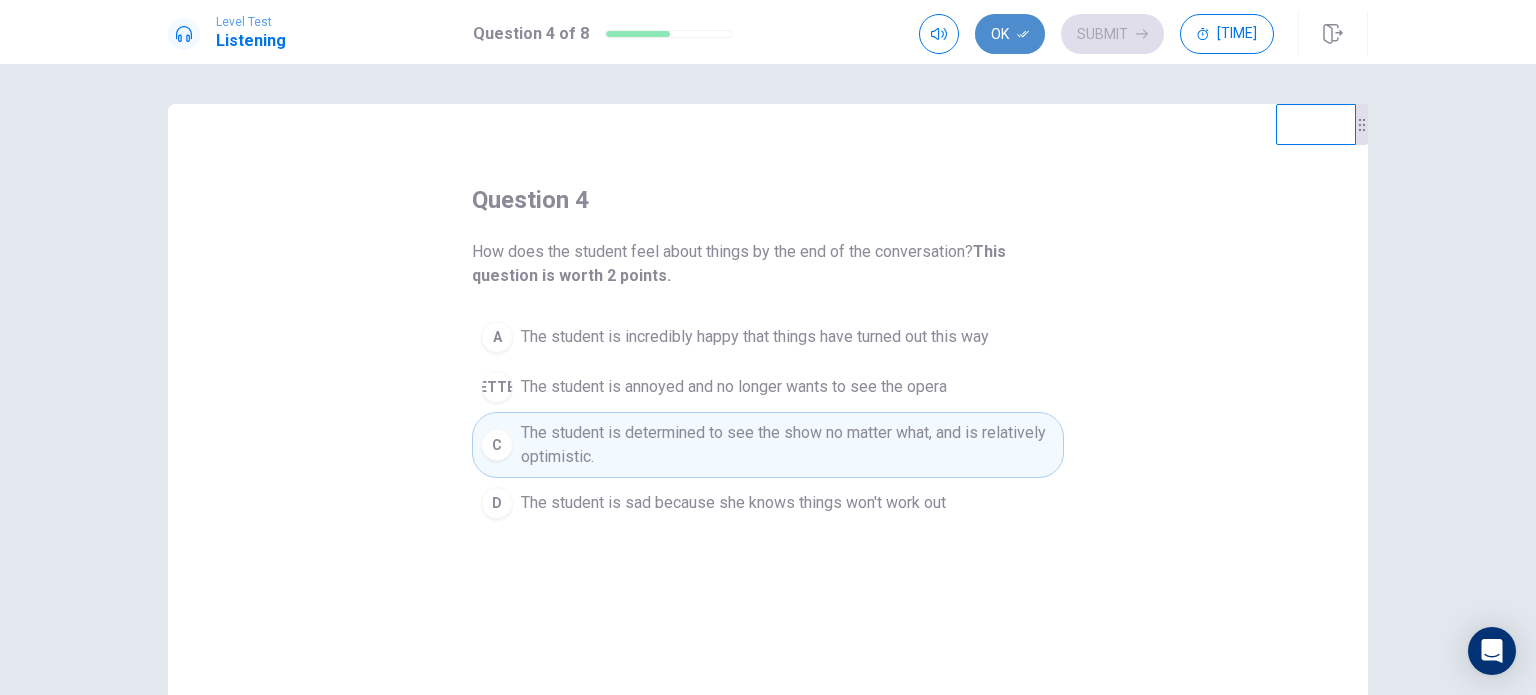 click on "Ok" at bounding box center [1010, 34] 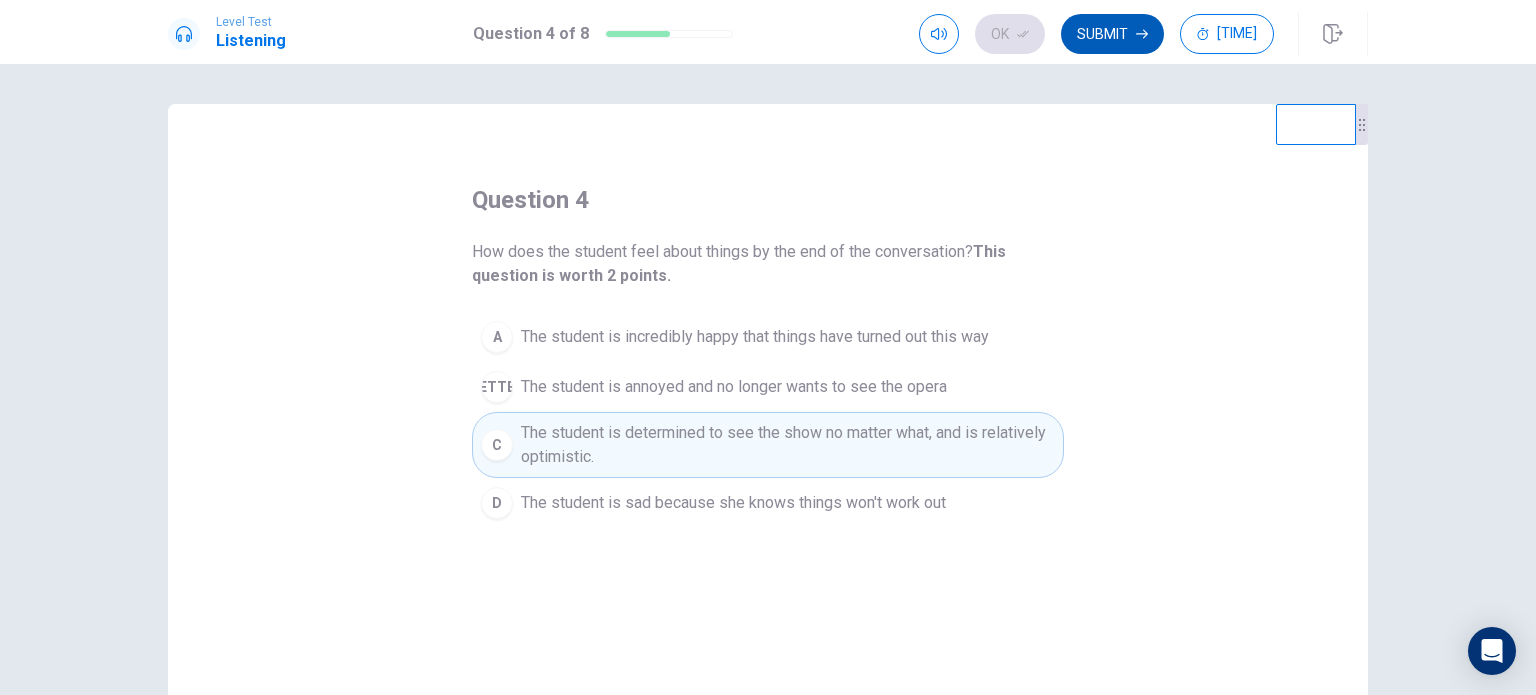 click on "Submit" at bounding box center (1112, 34) 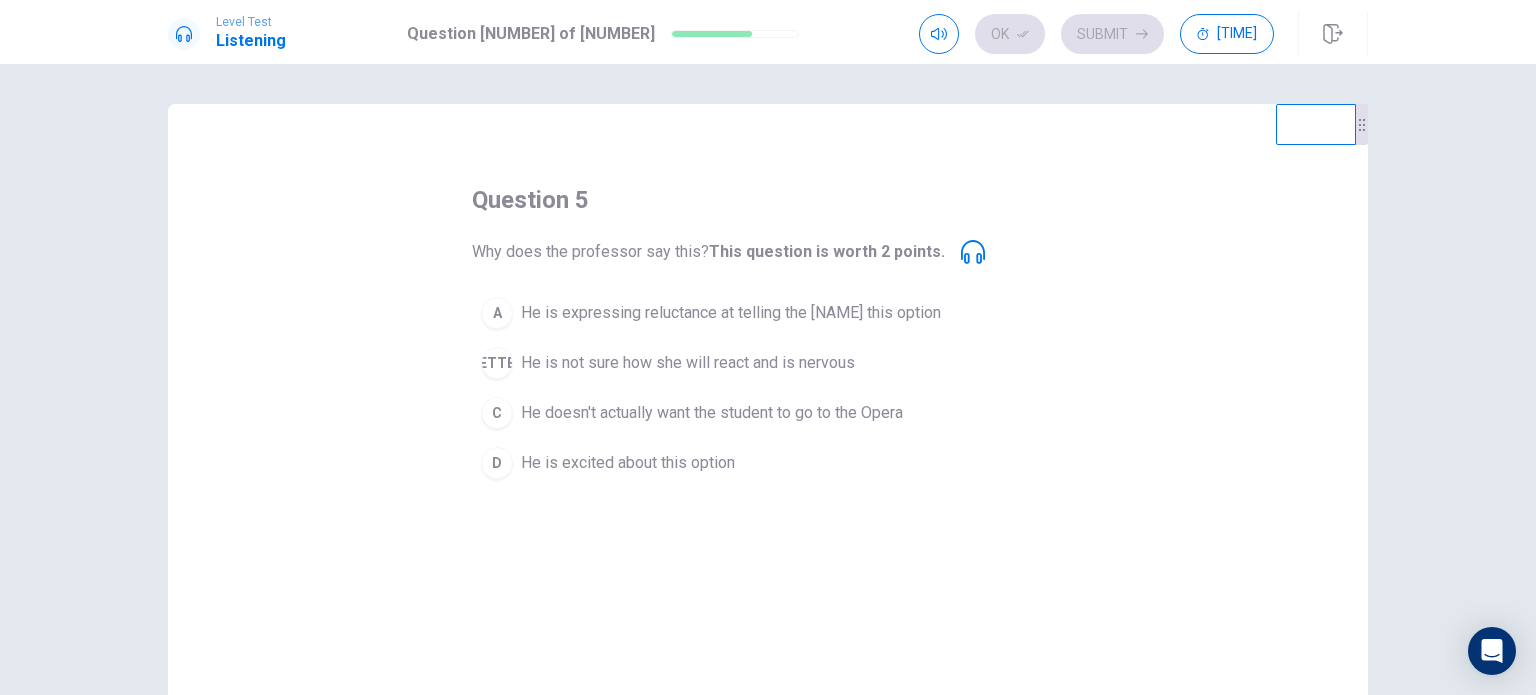 click on "He is not sure how she will react and is nervous" at bounding box center [731, 313] 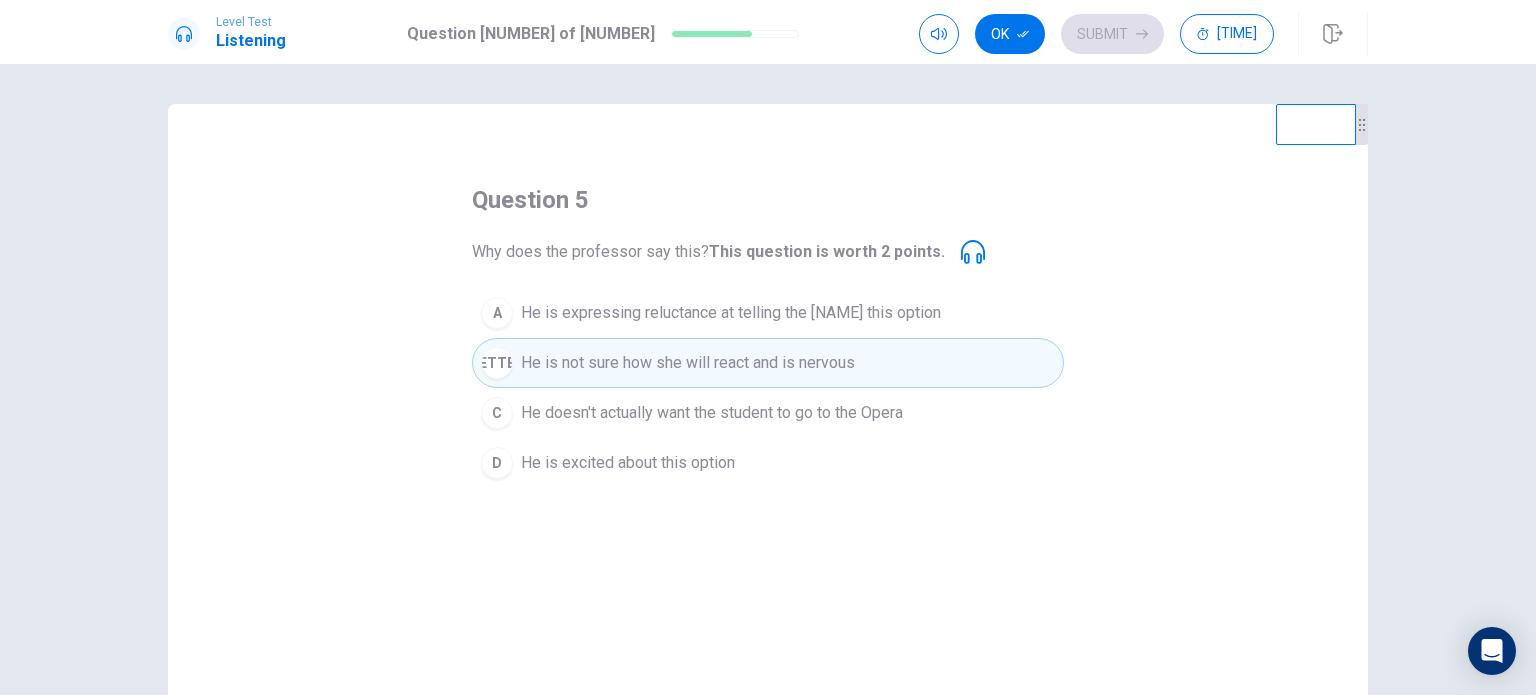 click at bounding box center [973, 252] 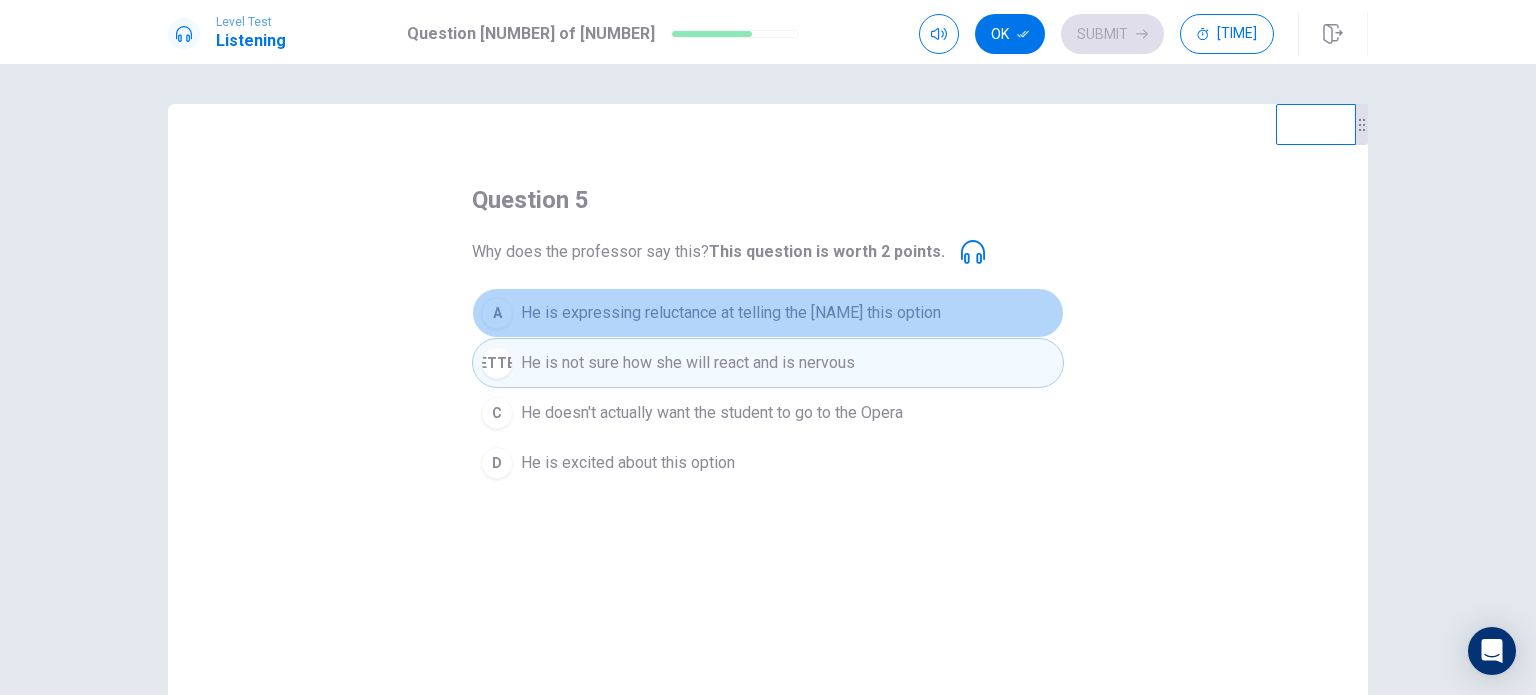 click on "He is expressing reluctance at telling the [NAME] this option" at bounding box center [731, 313] 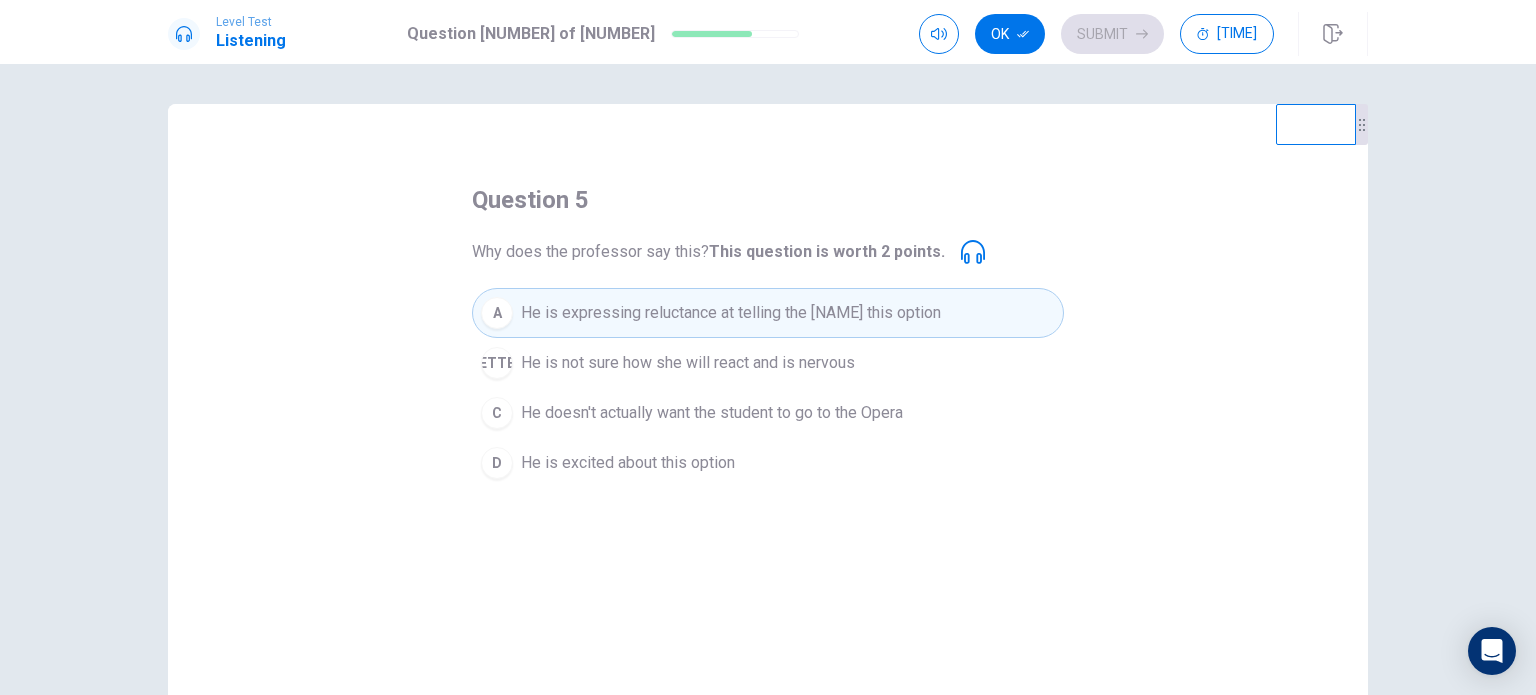 click on "He is excited about this option" at bounding box center (688, 363) 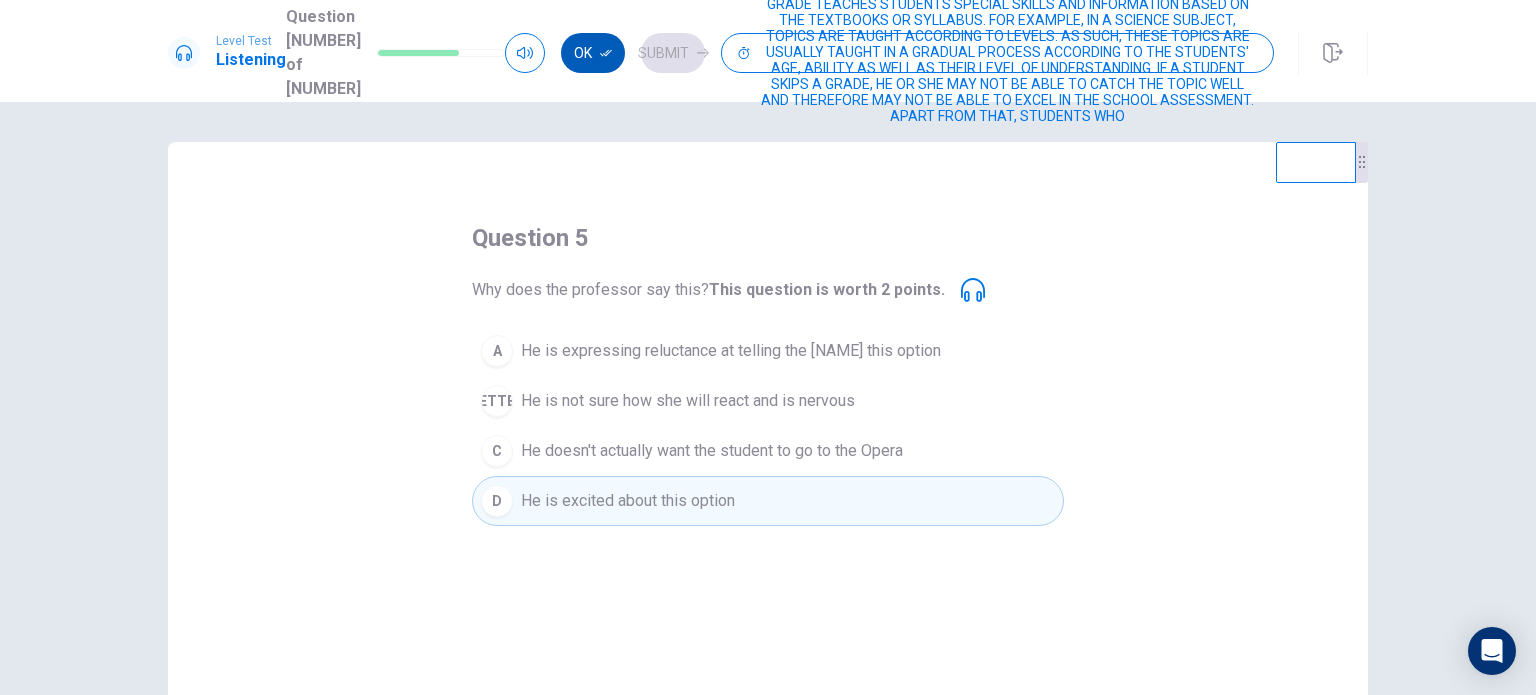click on "Ok" at bounding box center (593, 53) 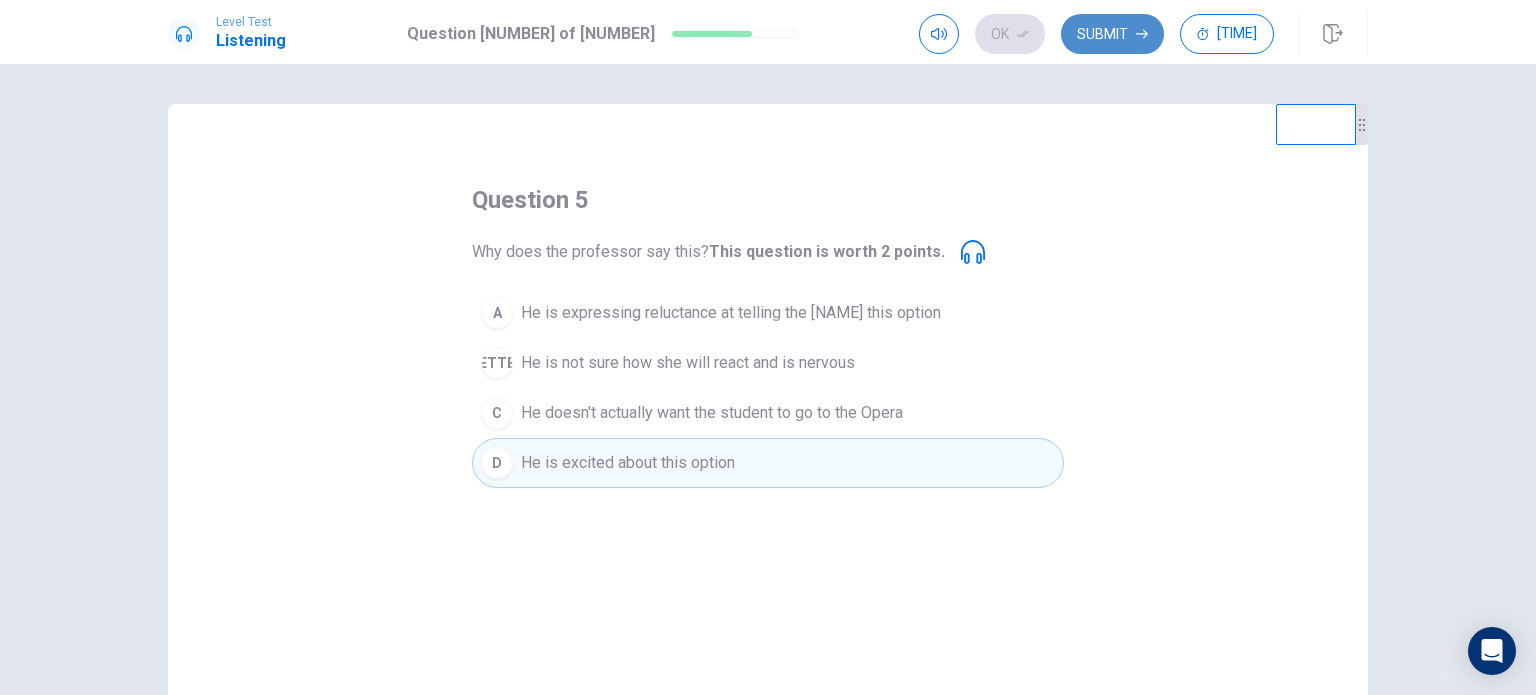 click on "Submit" at bounding box center (1112, 34) 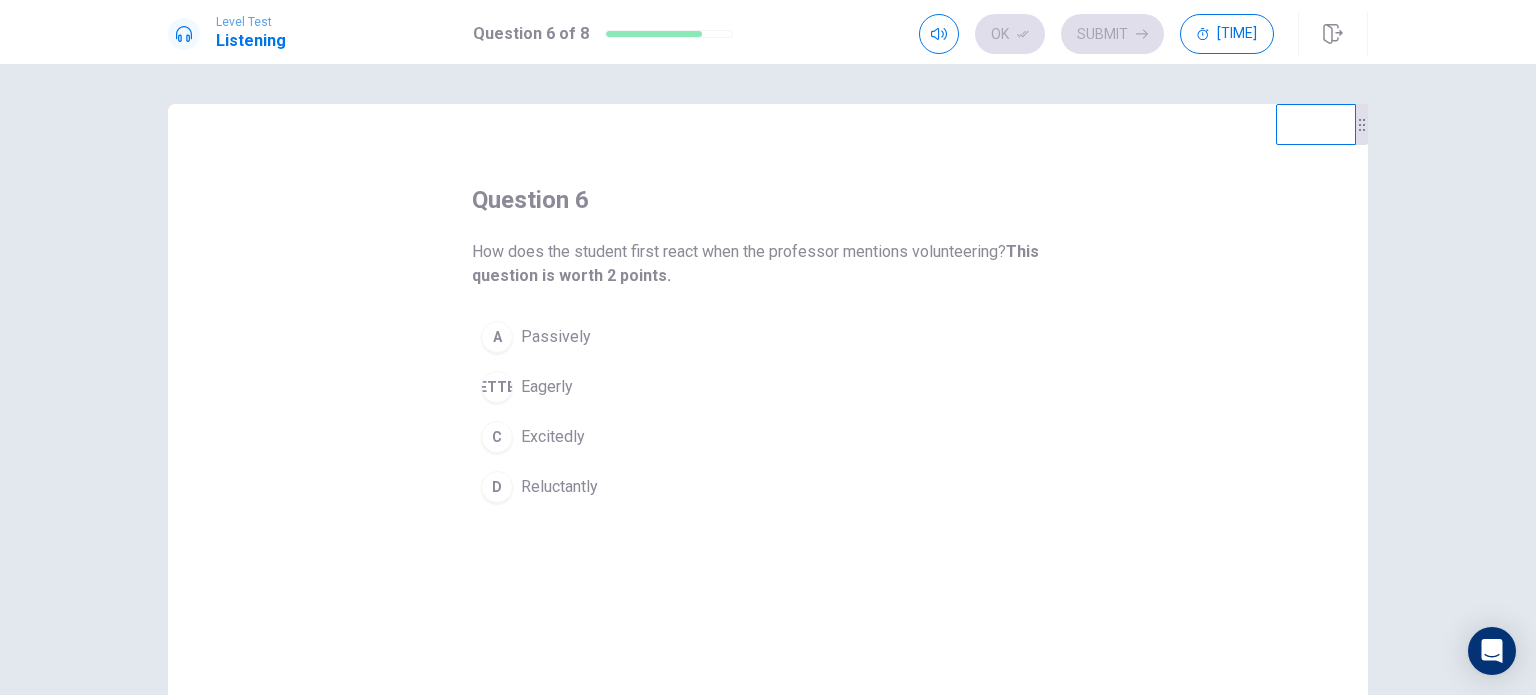click on "Passively" at bounding box center [556, 337] 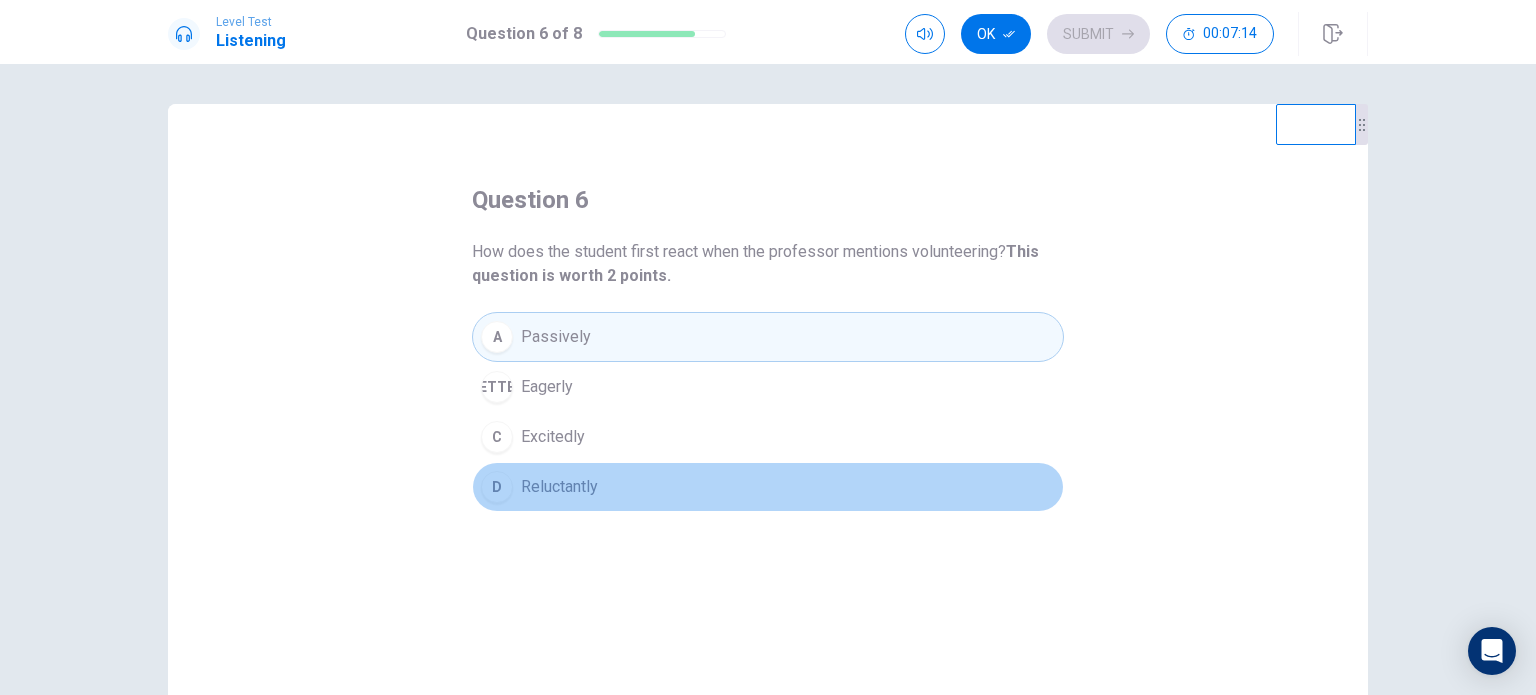 click on "Reluctantly" at bounding box center (547, 387) 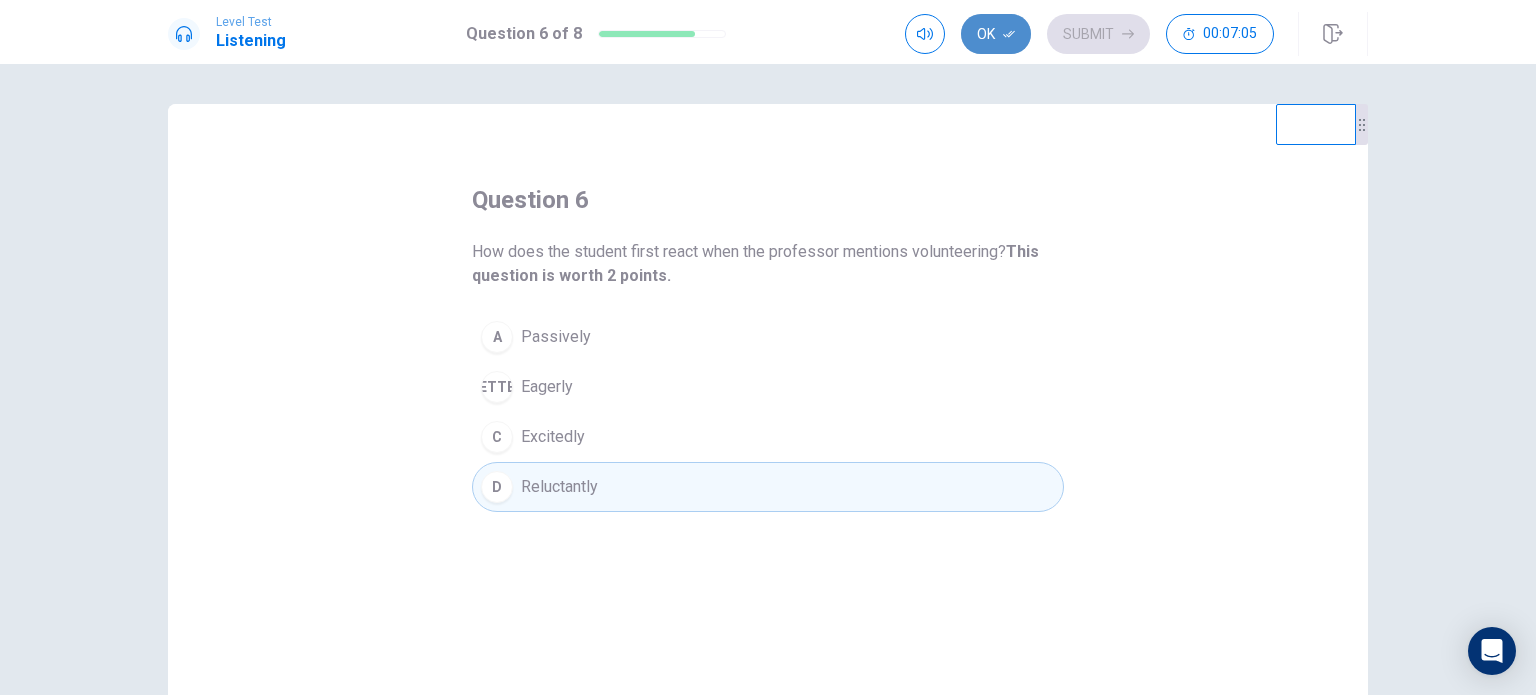click on "Ok" at bounding box center (996, 34) 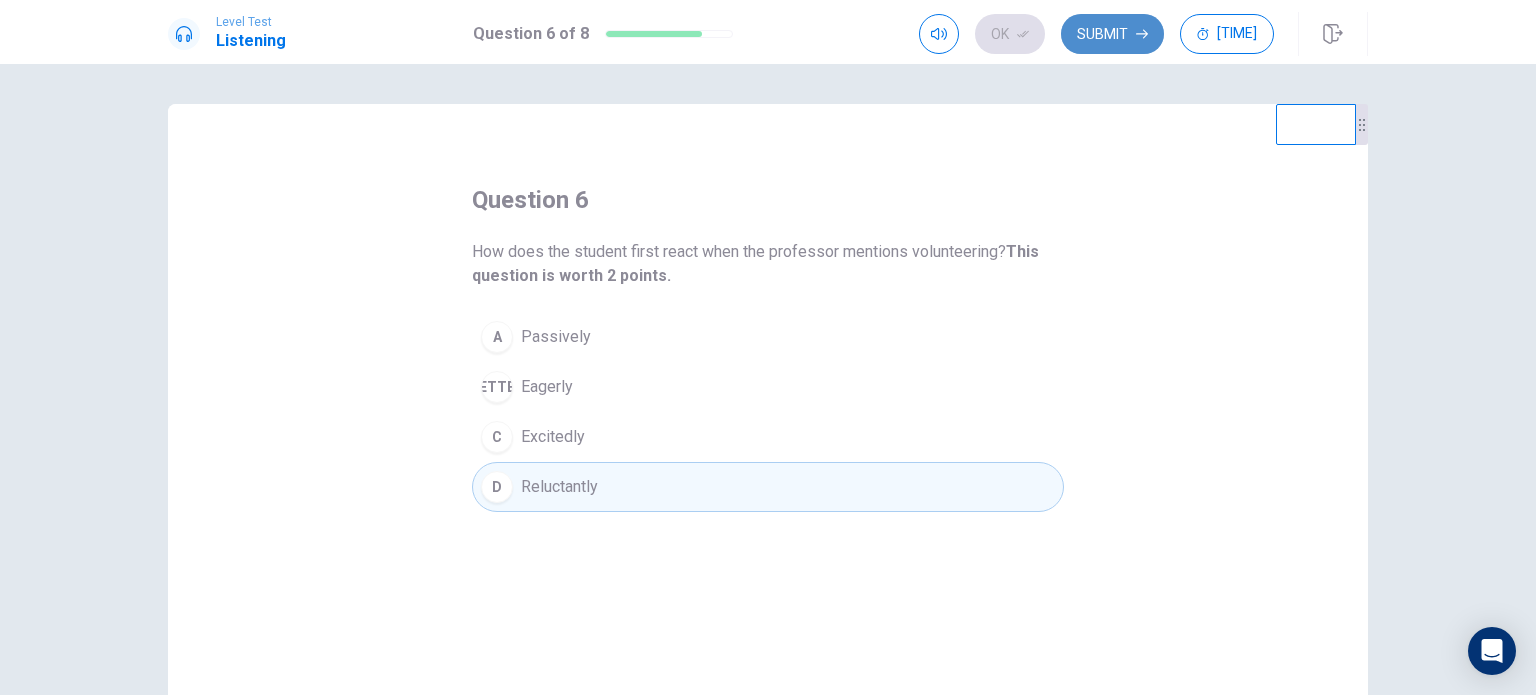 click on "Submit" at bounding box center [1112, 34] 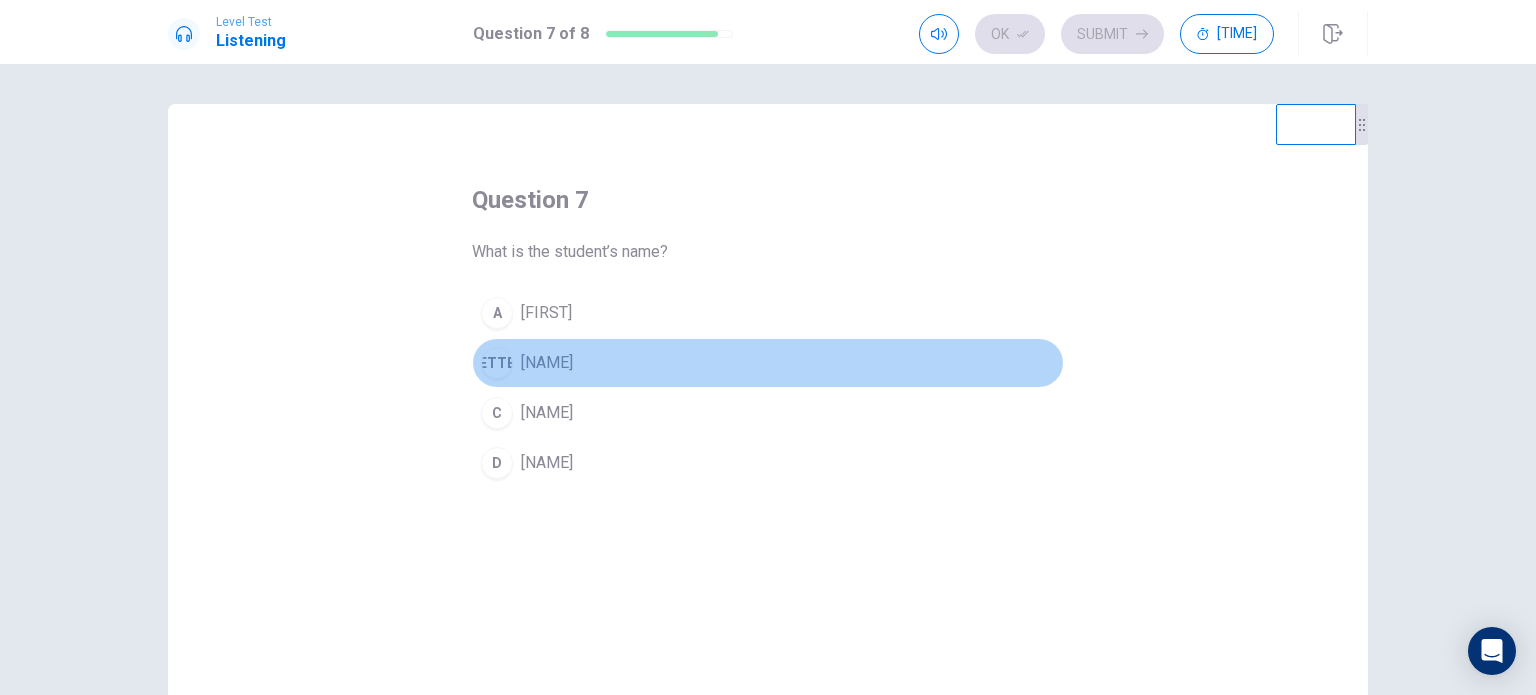 click on "[NAME]" at bounding box center (546, 313) 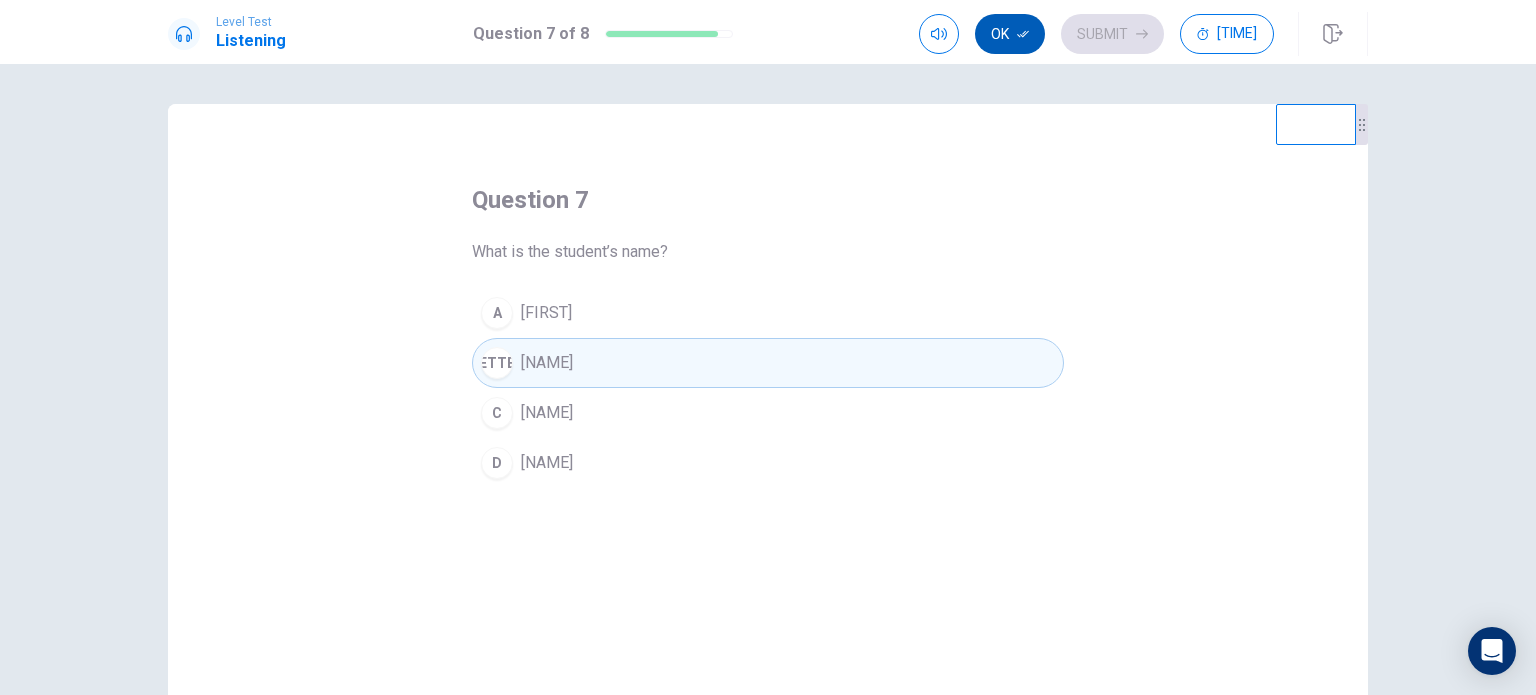 click on "Ok" at bounding box center [1010, 34] 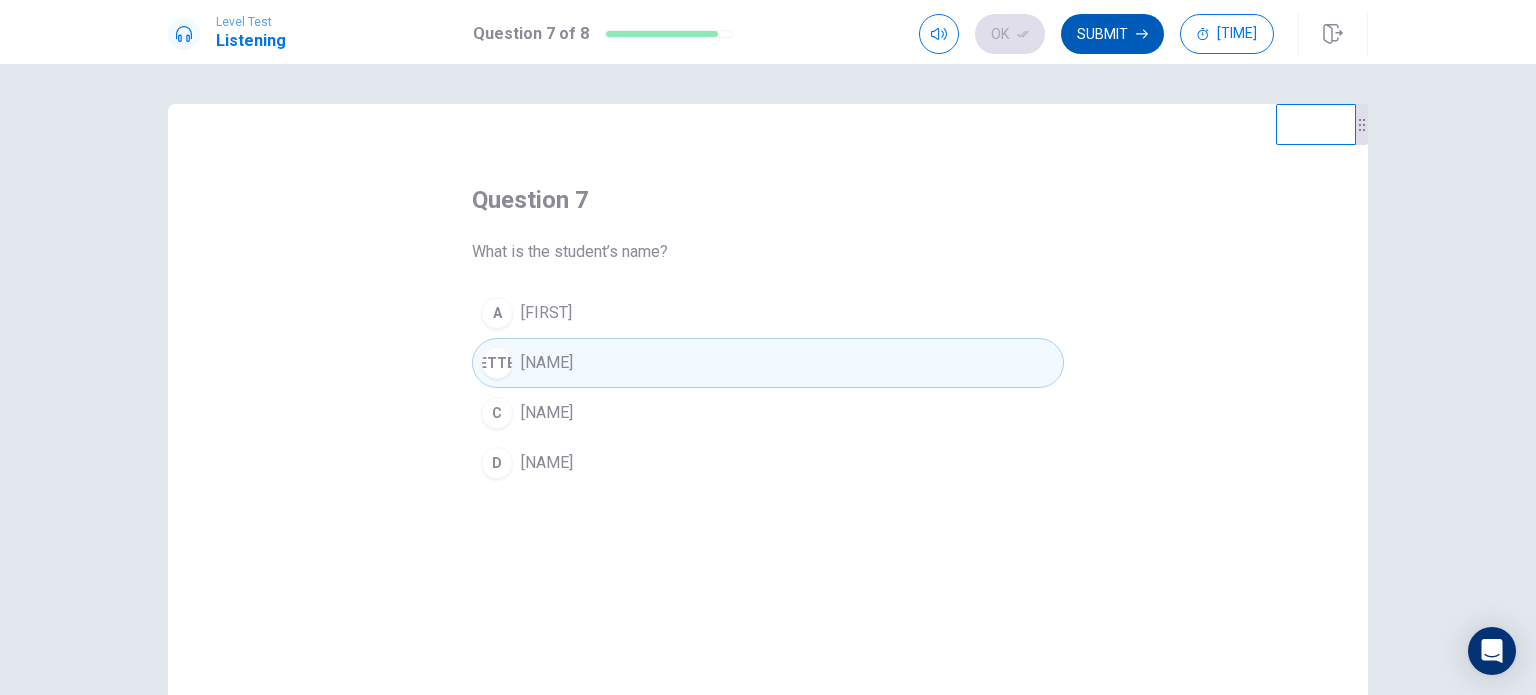 click on "Submit" at bounding box center [1112, 34] 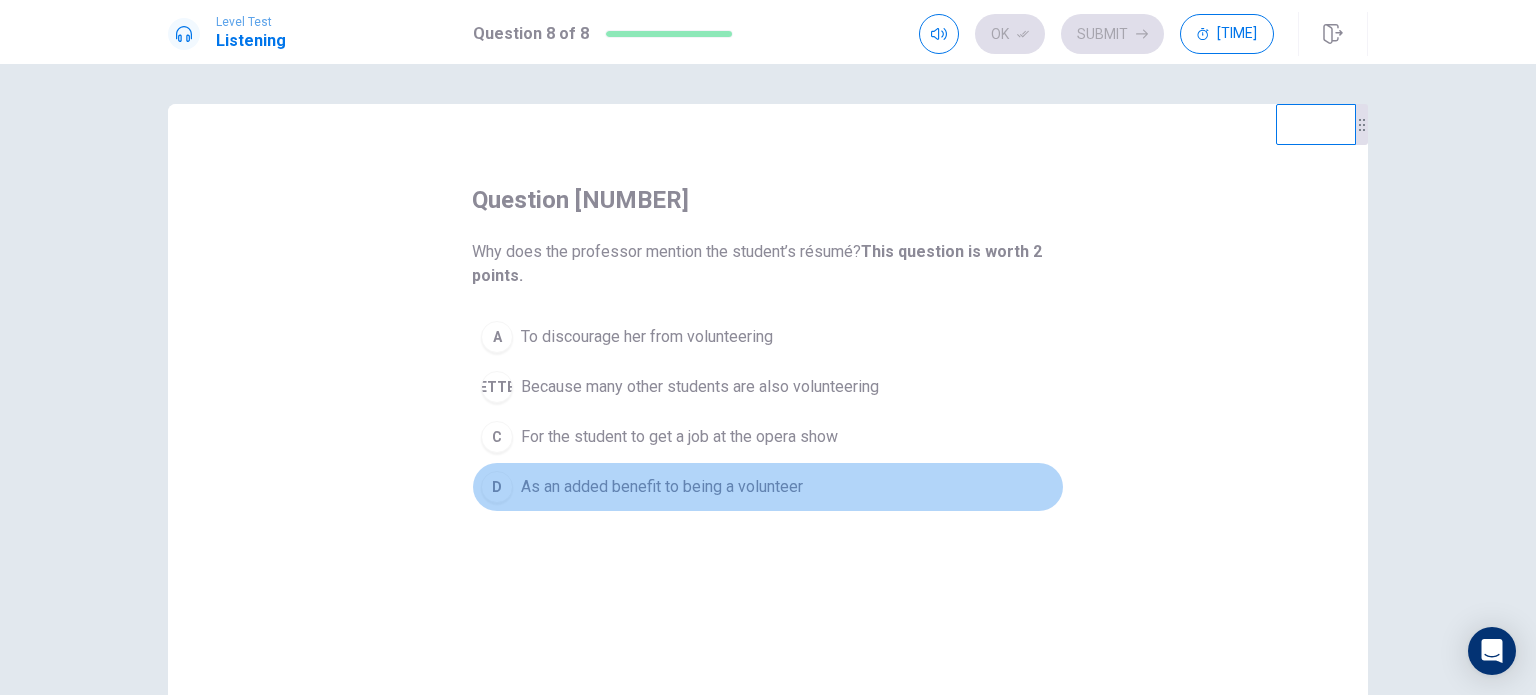 click on "As an added benefit to being a volunteer" at bounding box center (647, 337) 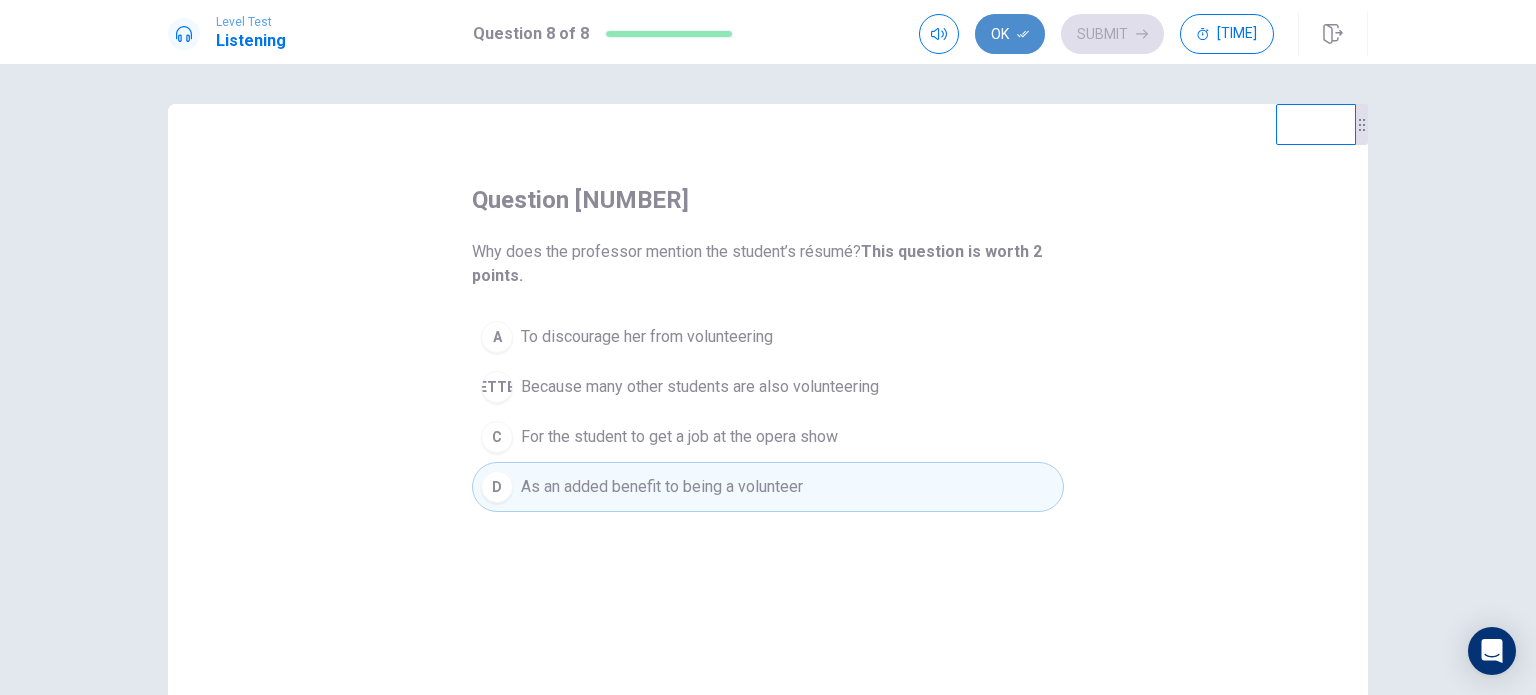 click on "Ok" at bounding box center [1010, 34] 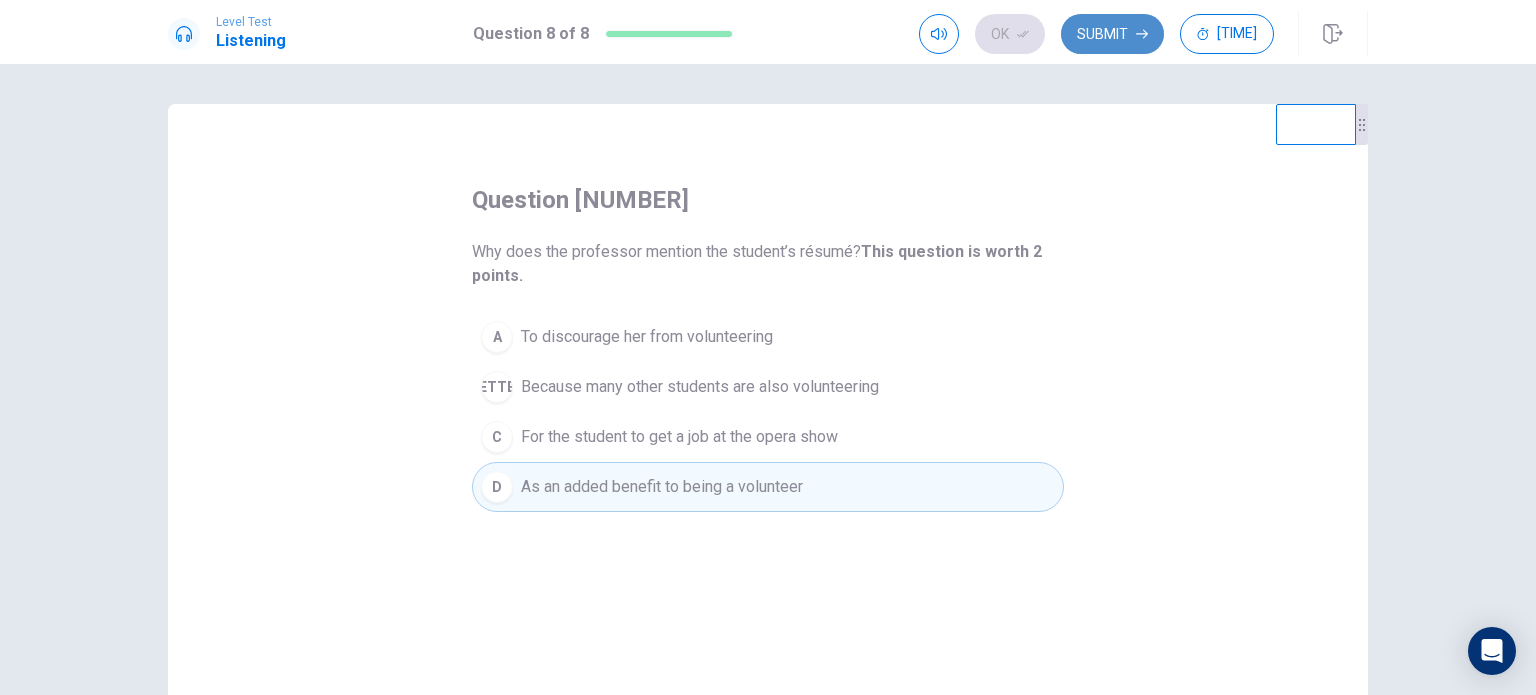 click on "Submit" at bounding box center [1112, 34] 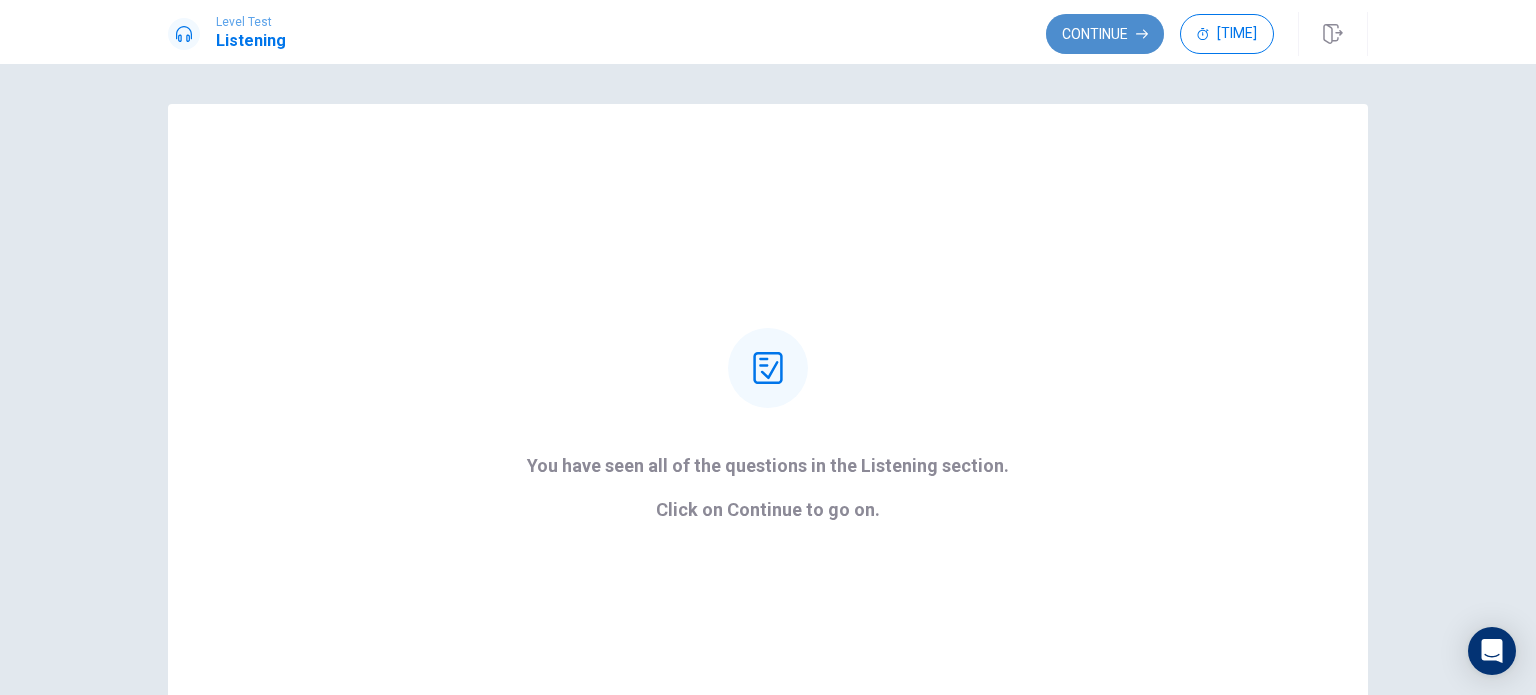 click on "Continue" at bounding box center [1105, 34] 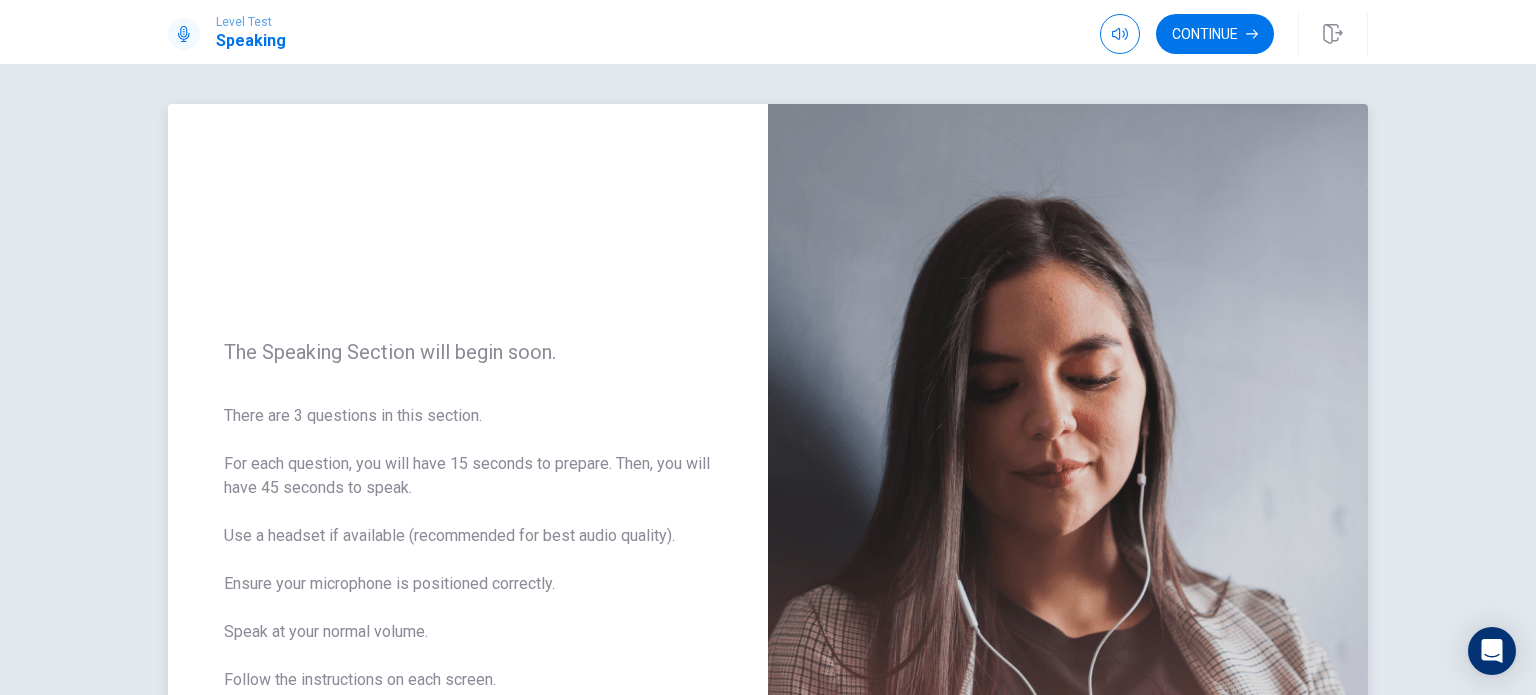 scroll, scrollTop: 200, scrollLeft: 0, axis: vertical 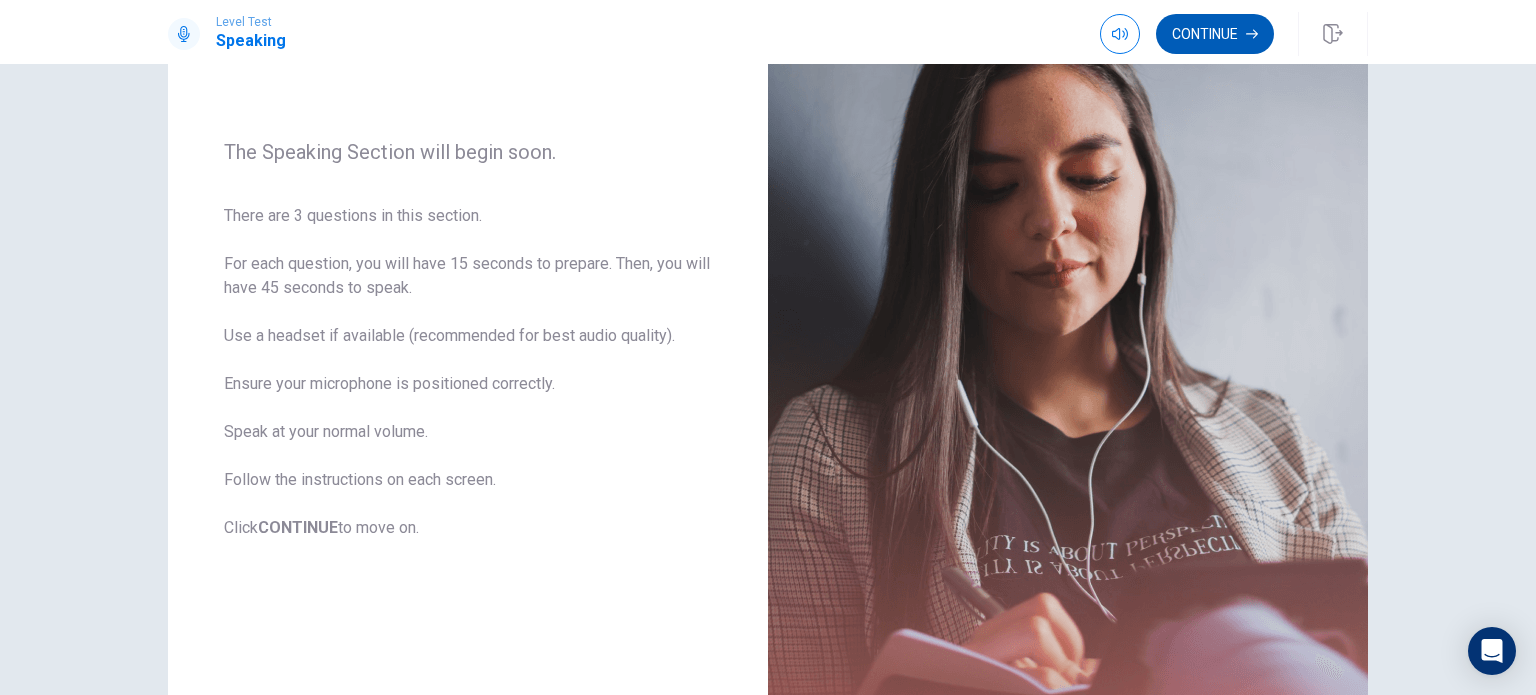 click on "Continue" at bounding box center (1215, 34) 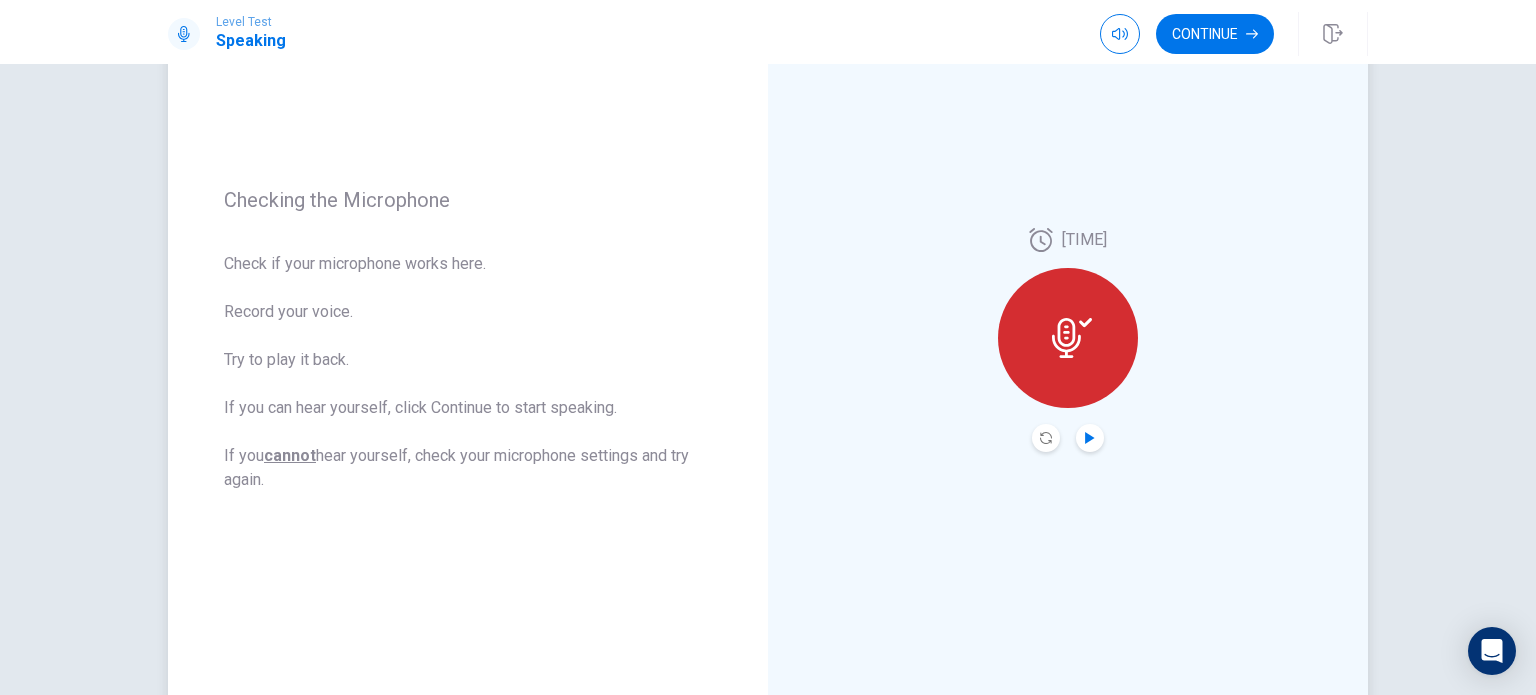 click at bounding box center [1089, 438] 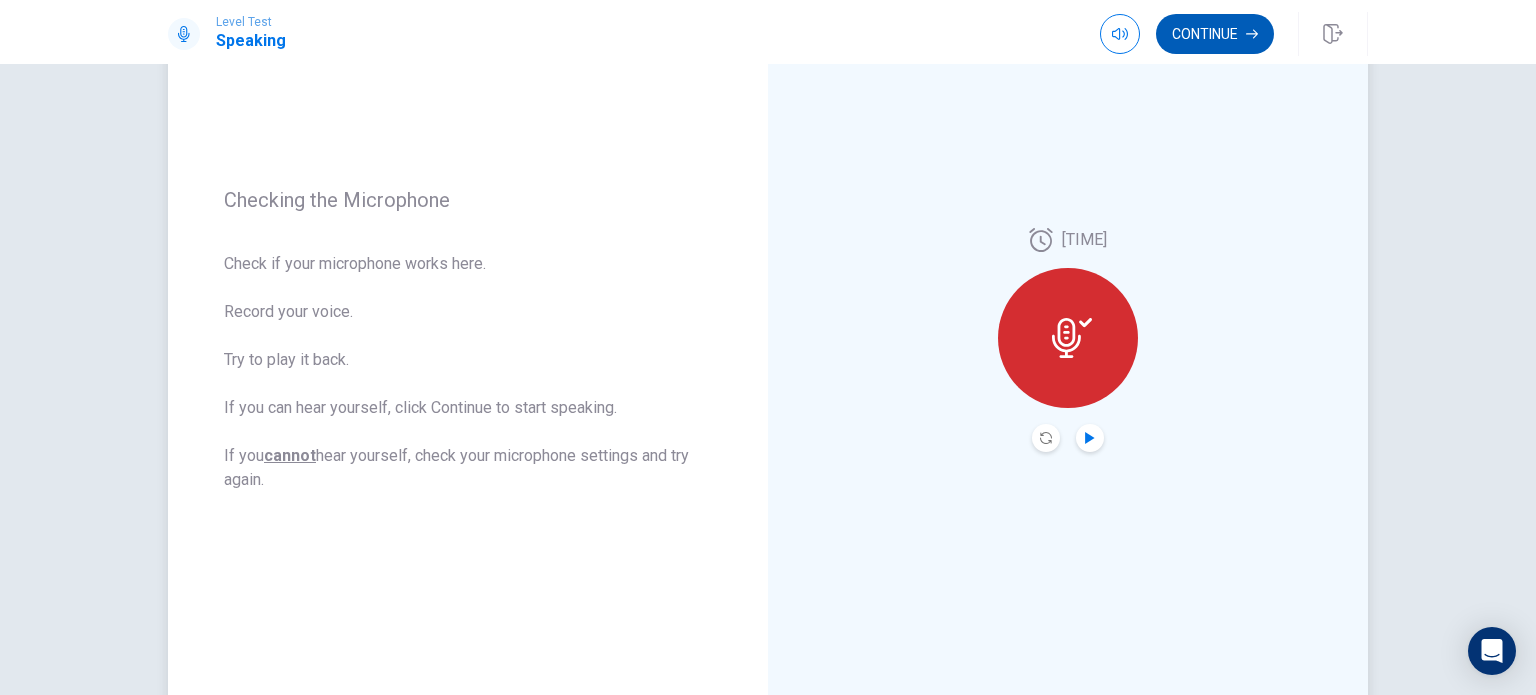 click on "Continue" at bounding box center [1215, 34] 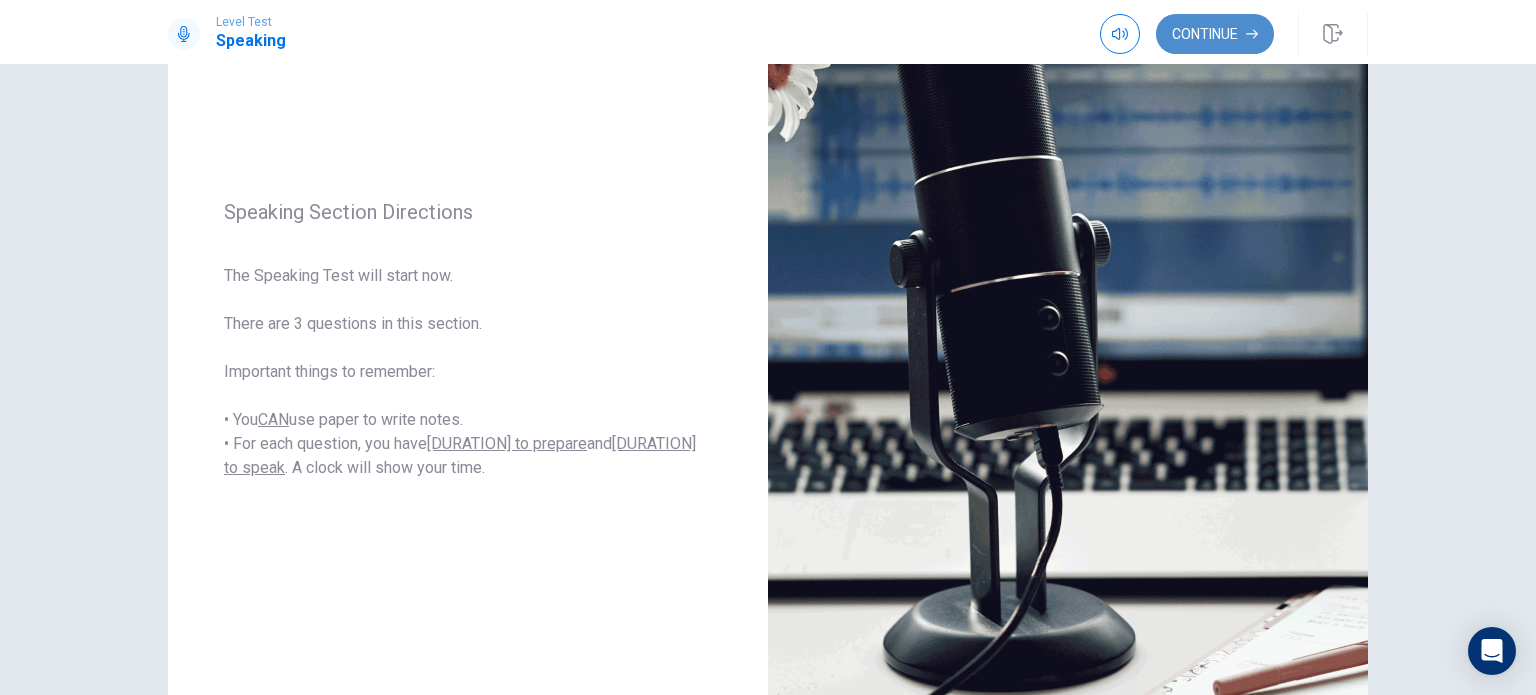 click on "Continue" at bounding box center (1215, 34) 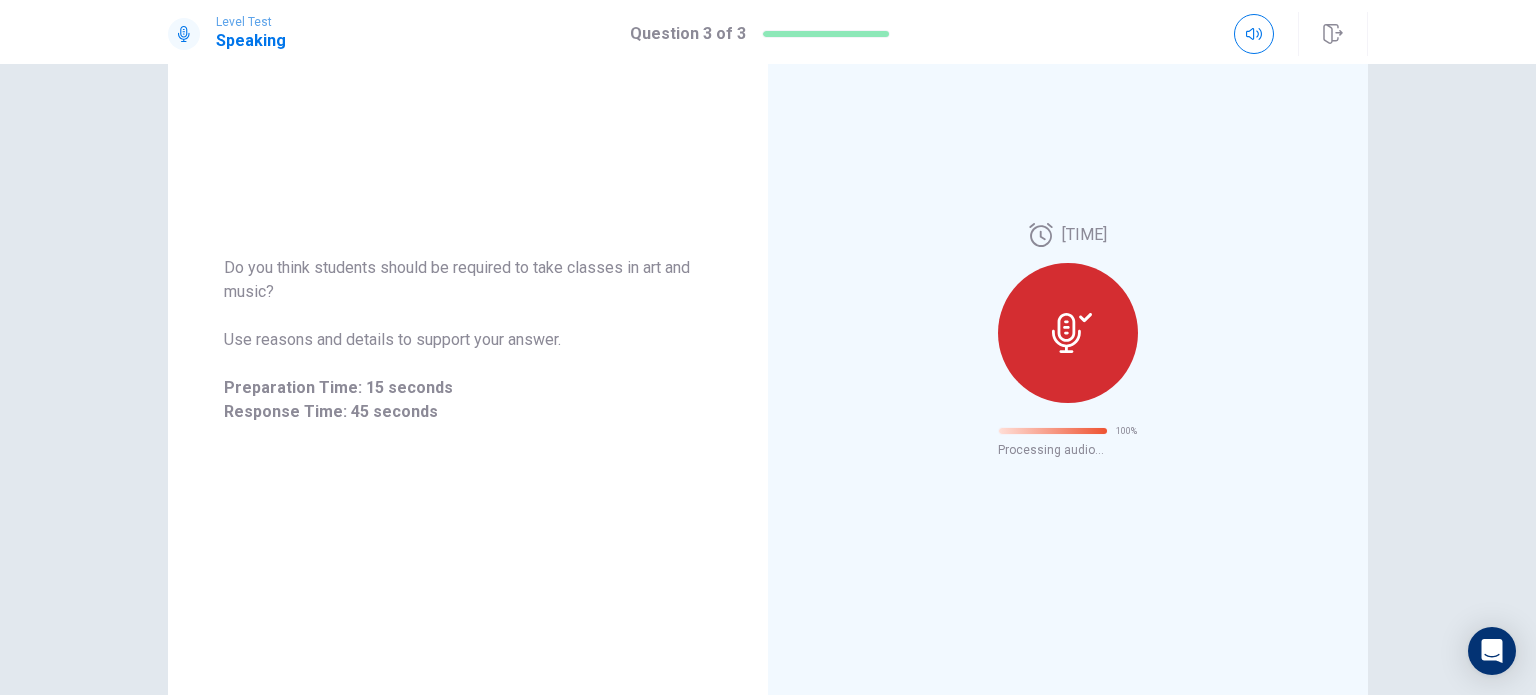 scroll, scrollTop: 32, scrollLeft: 0, axis: vertical 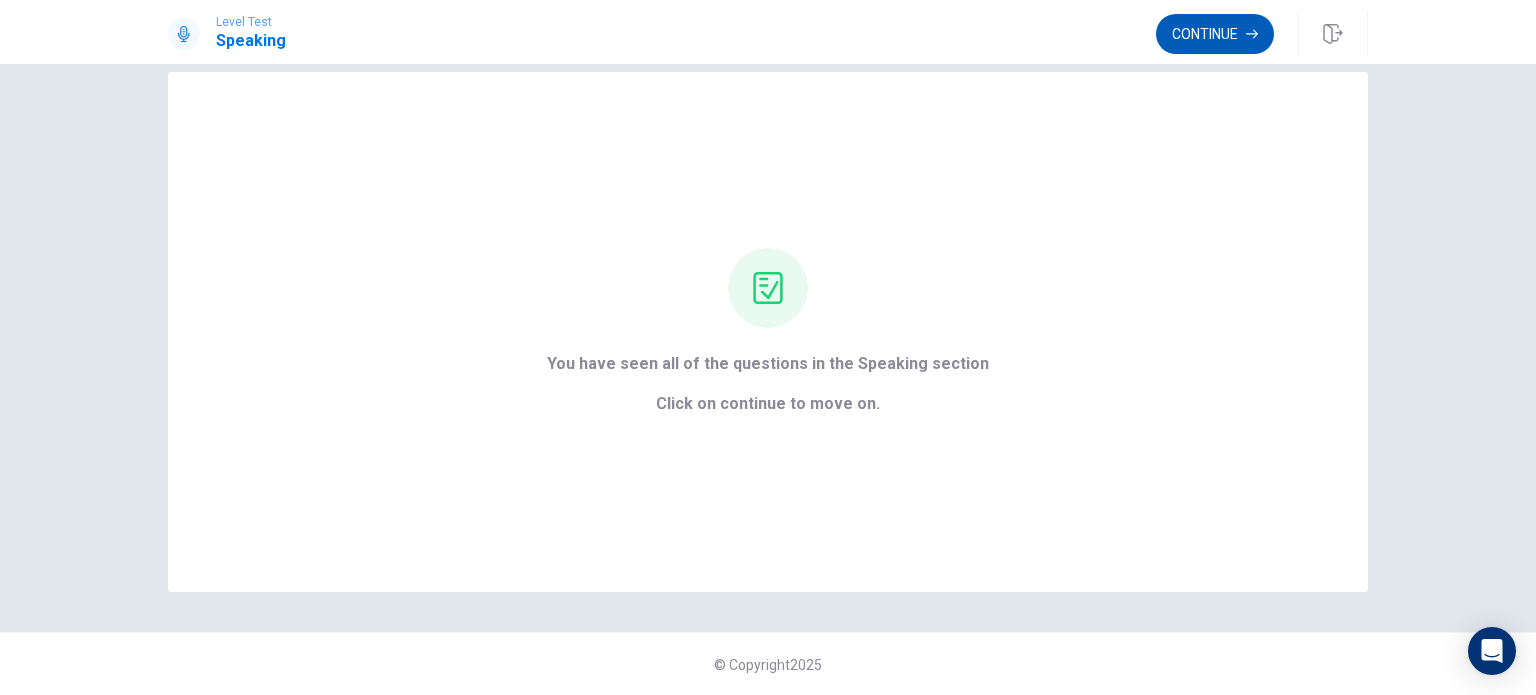 click on "Continue" at bounding box center (1215, 34) 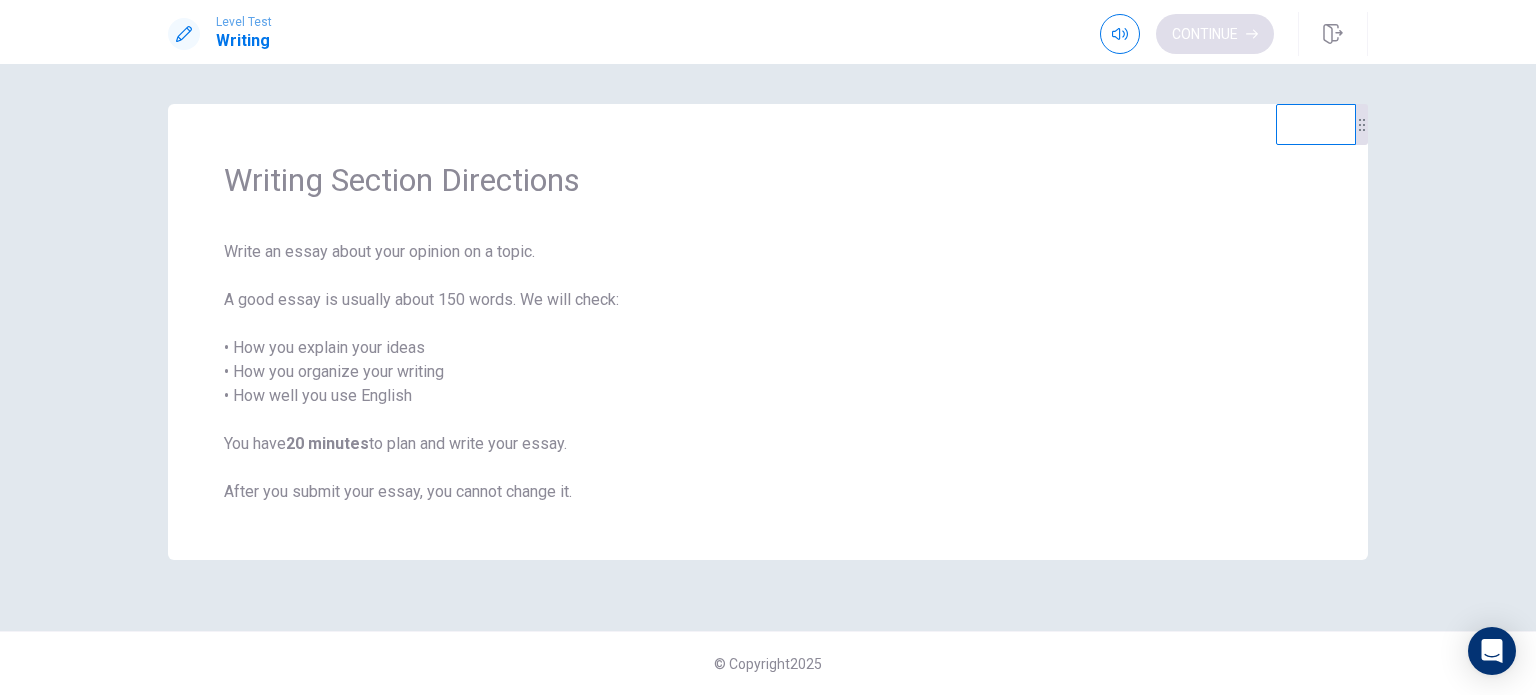 scroll, scrollTop: 0, scrollLeft: 0, axis: both 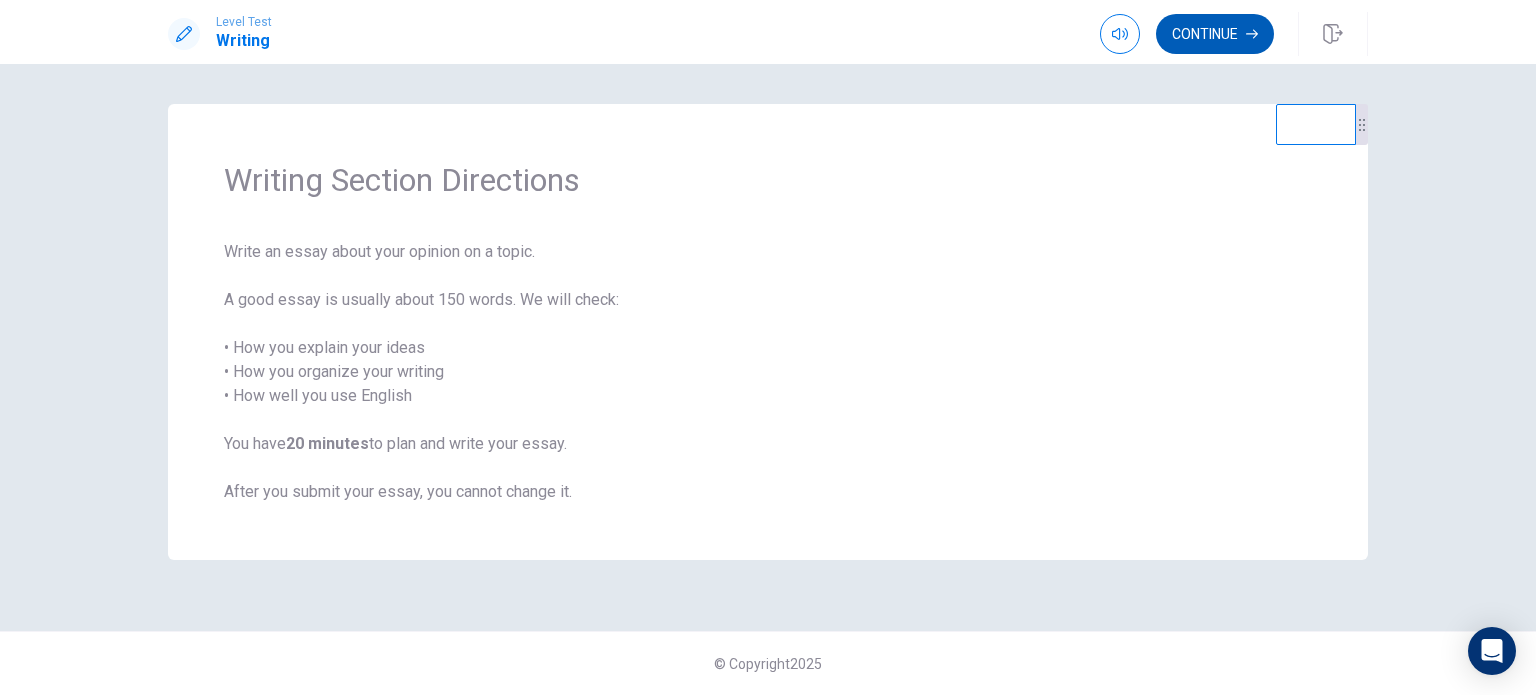 click on "Continue" at bounding box center [1215, 34] 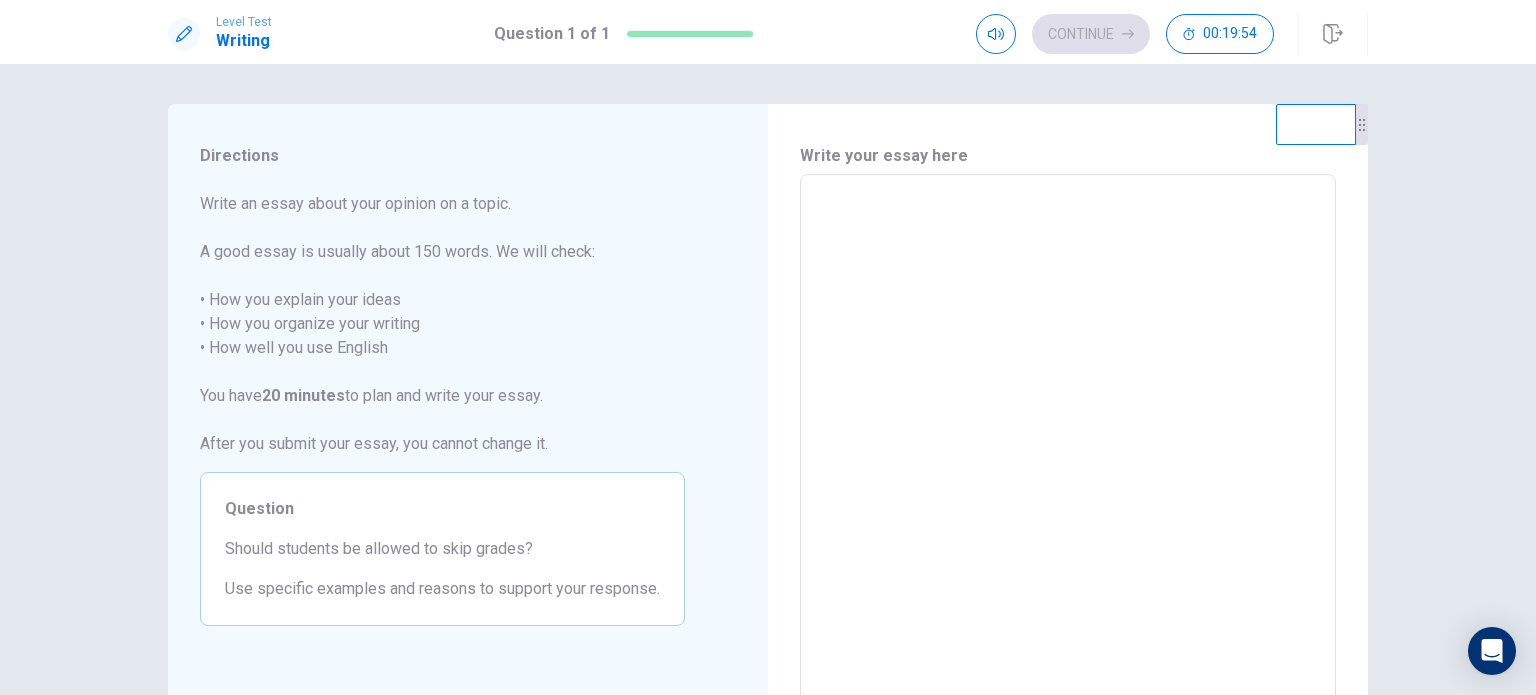 click at bounding box center (1068, 451) 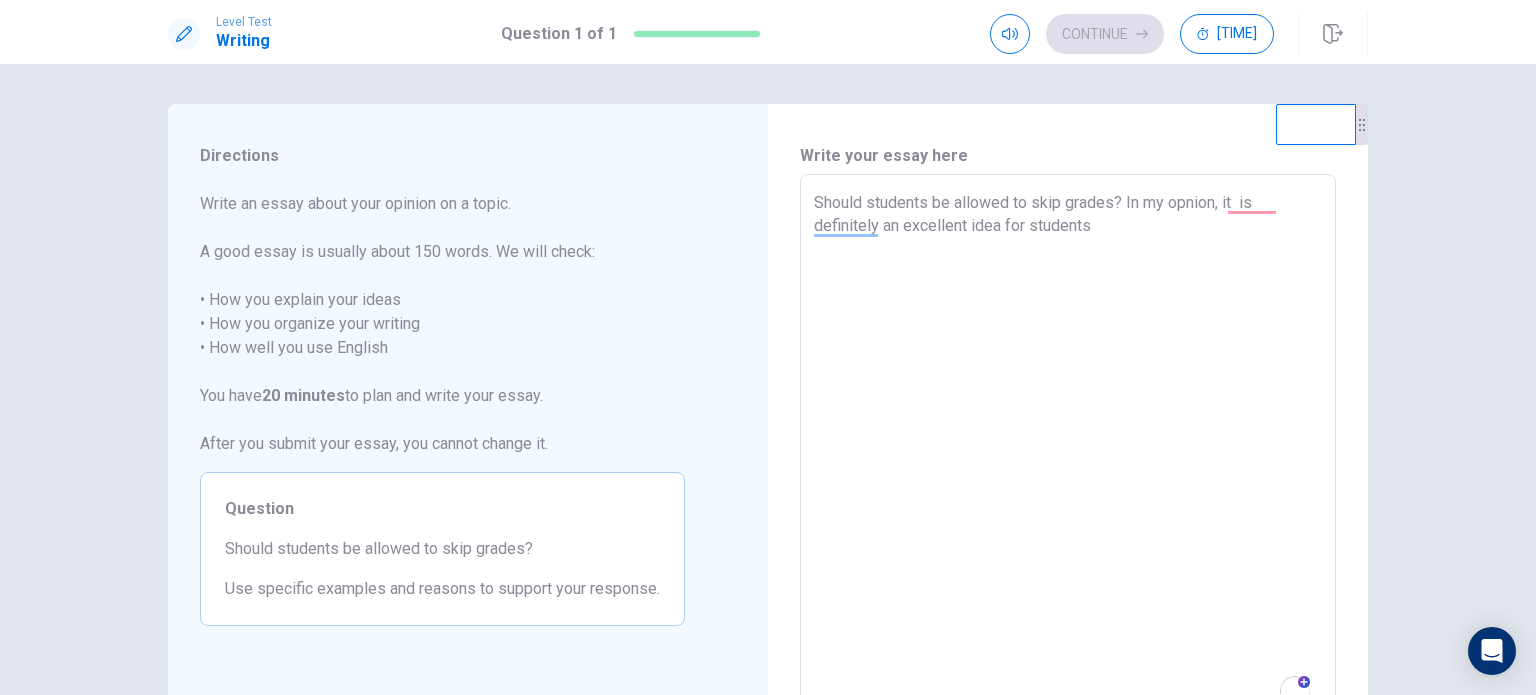 drag, startPoint x: 870, startPoint y: 203, endPoint x: 1178, endPoint y: 204, distance: 308.00162 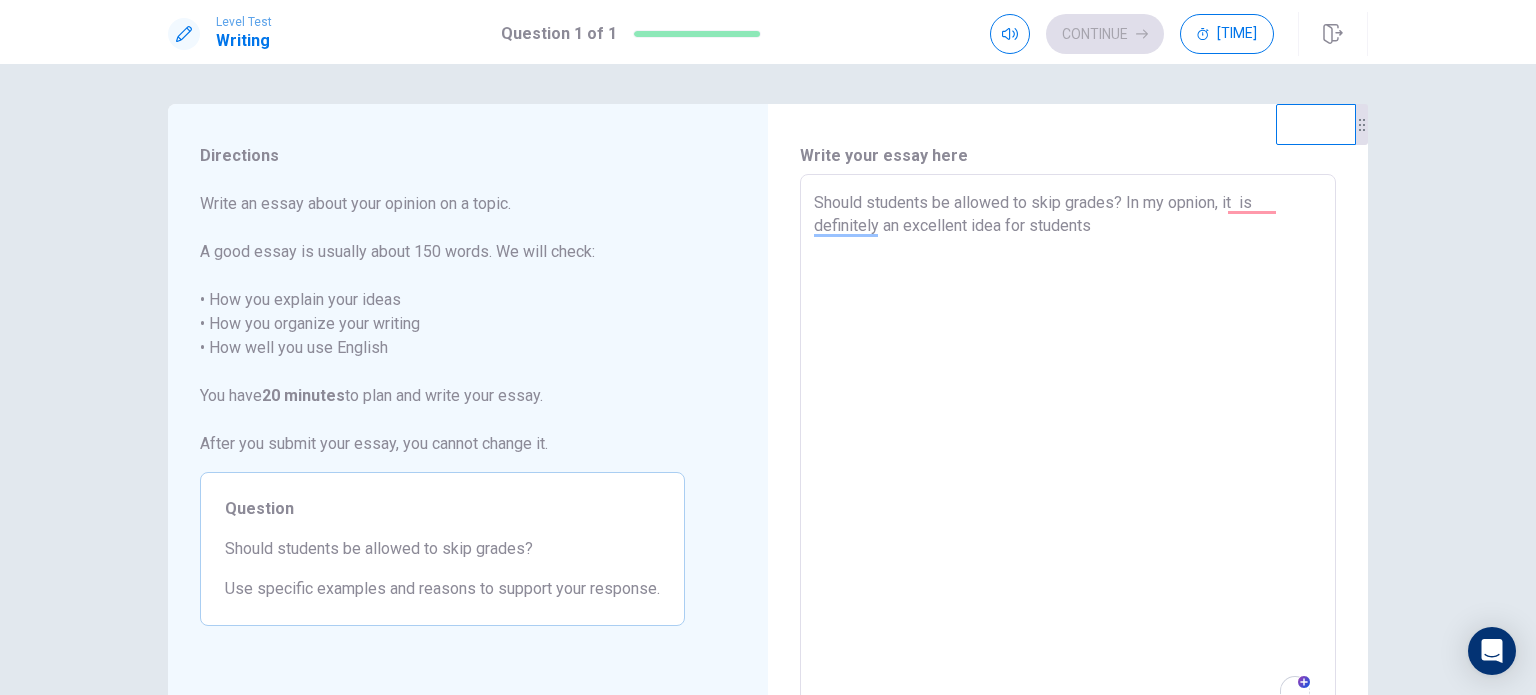 click on "Should students be allowed to skip grades? In my opnion, it  is definitely an excellent idea for students" at bounding box center (1068, 451) 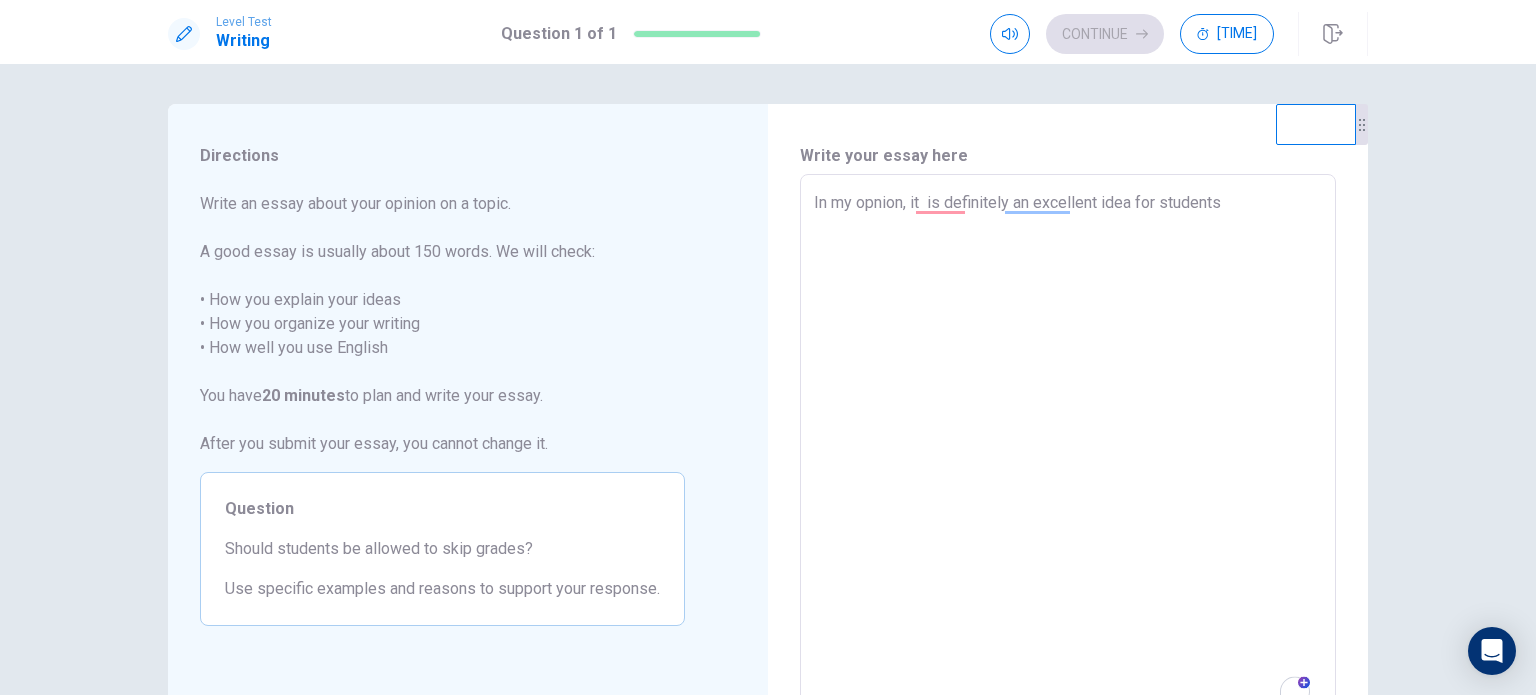 drag, startPoint x: 967, startPoint y: 206, endPoint x: 1288, endPoint y: 184, distance: 321.75302 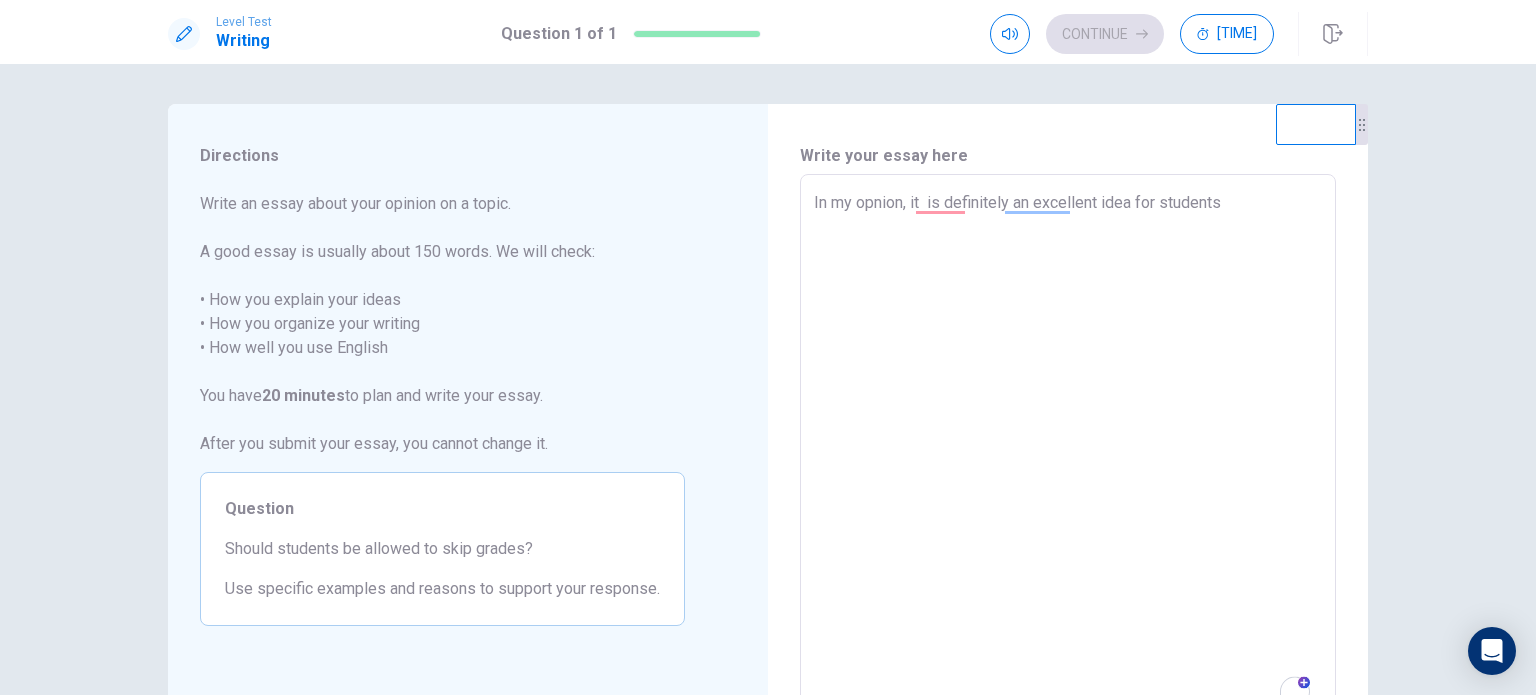 click on "In my opnion, it is definitely an excellent idea for students x" at bounding box center [1068, 450] 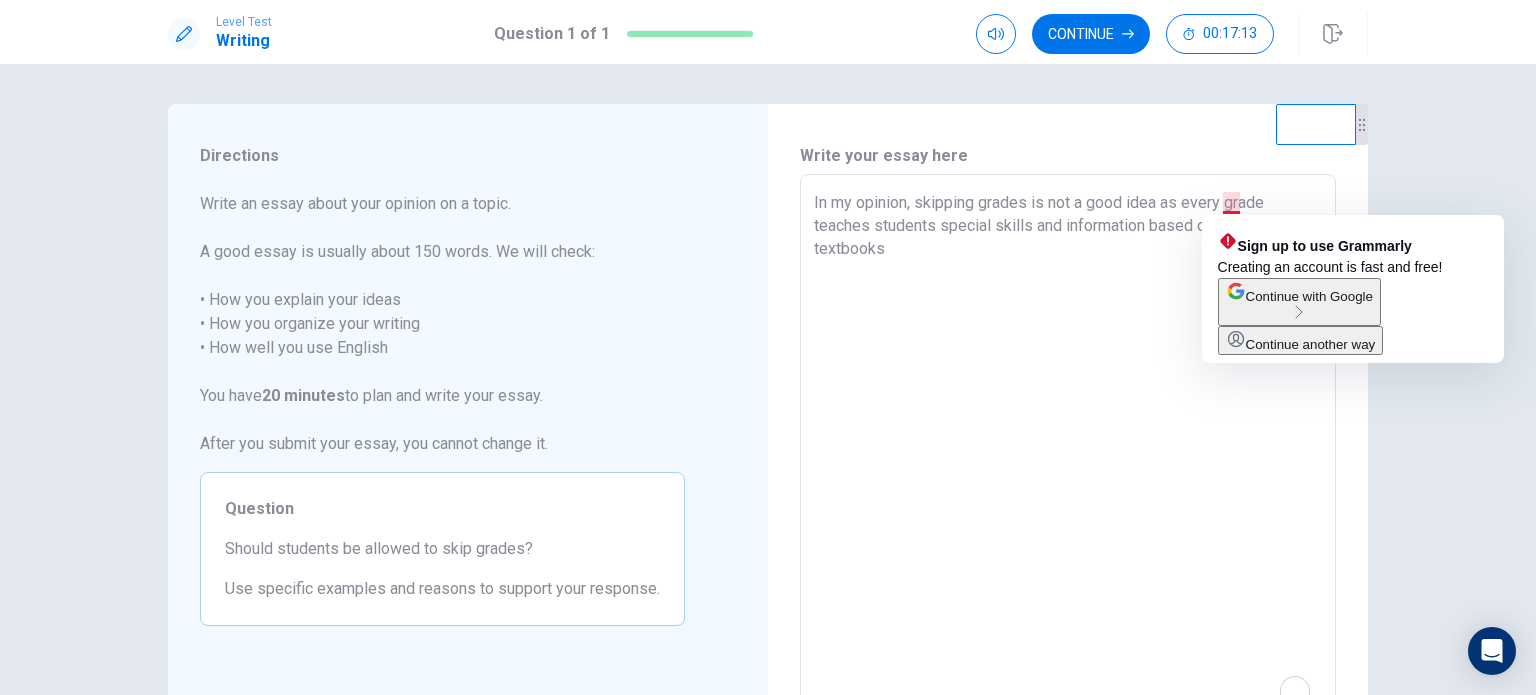 drag, startPoint x: 1217, startPoint y: 204, endPoint x: 1232, endPoint y: 200, distance: 15.524175 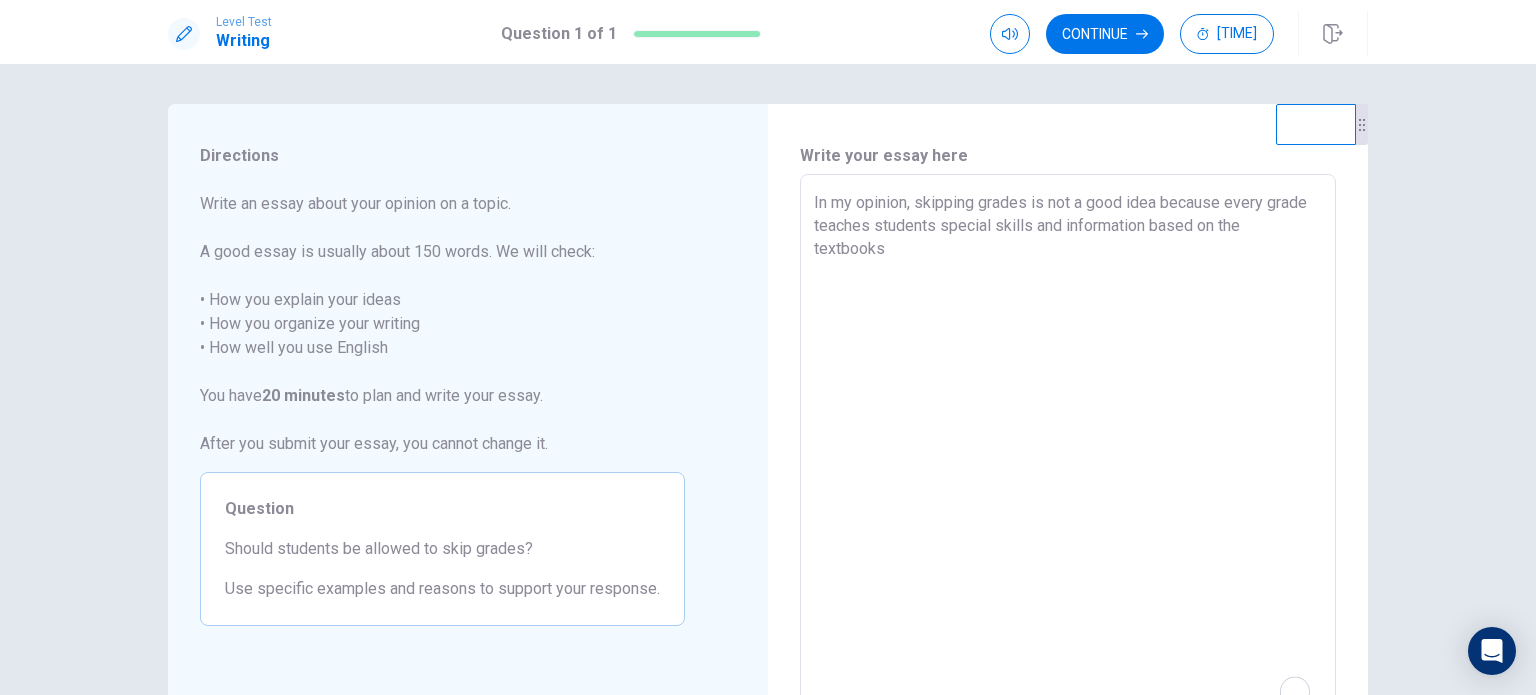 click on "In my opinion, skipping grades is not a good idea because every grade teaches students special skills and information based on the textbooks" at bounding box center (1068, 451) 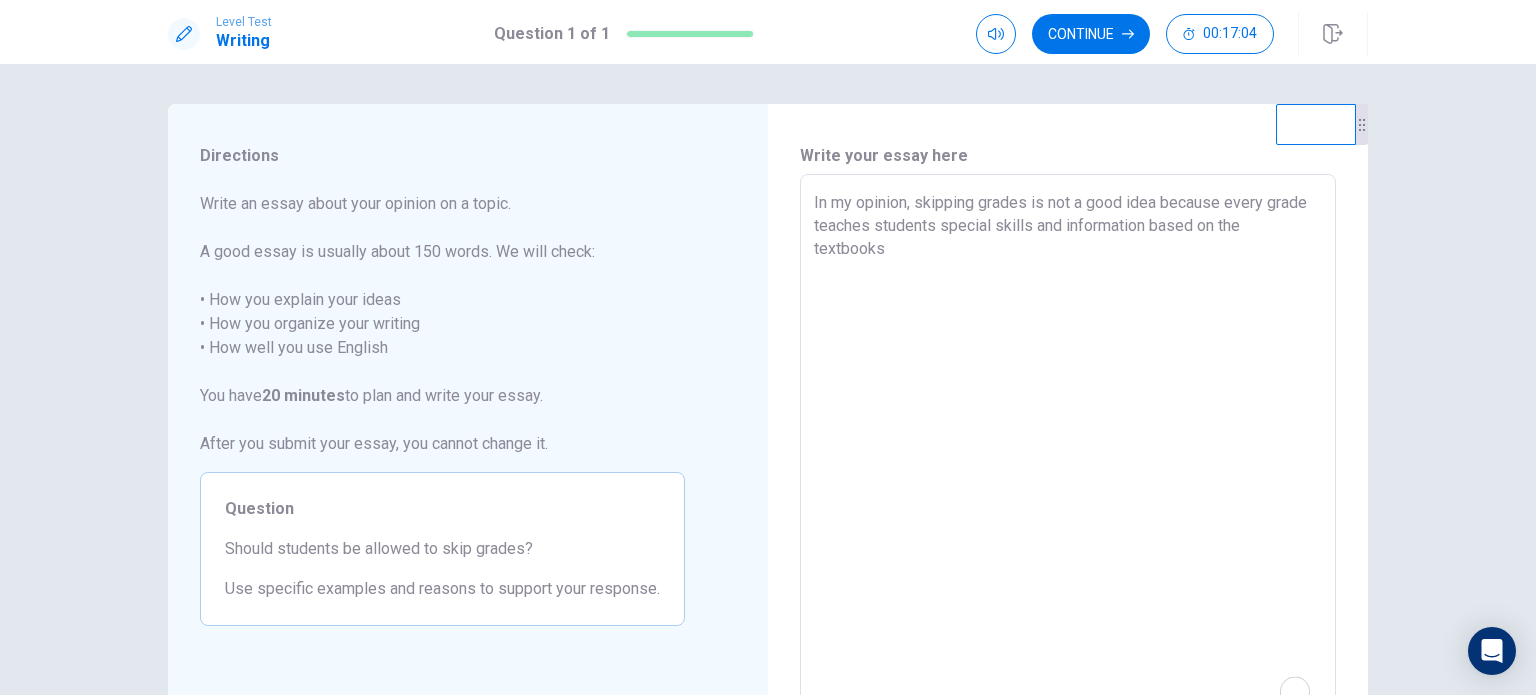 click on "In my opinion, skipping grades is not a good idea because every grade teaches students special skills and information based on the textbooks" at bounding box center [1068, 451] 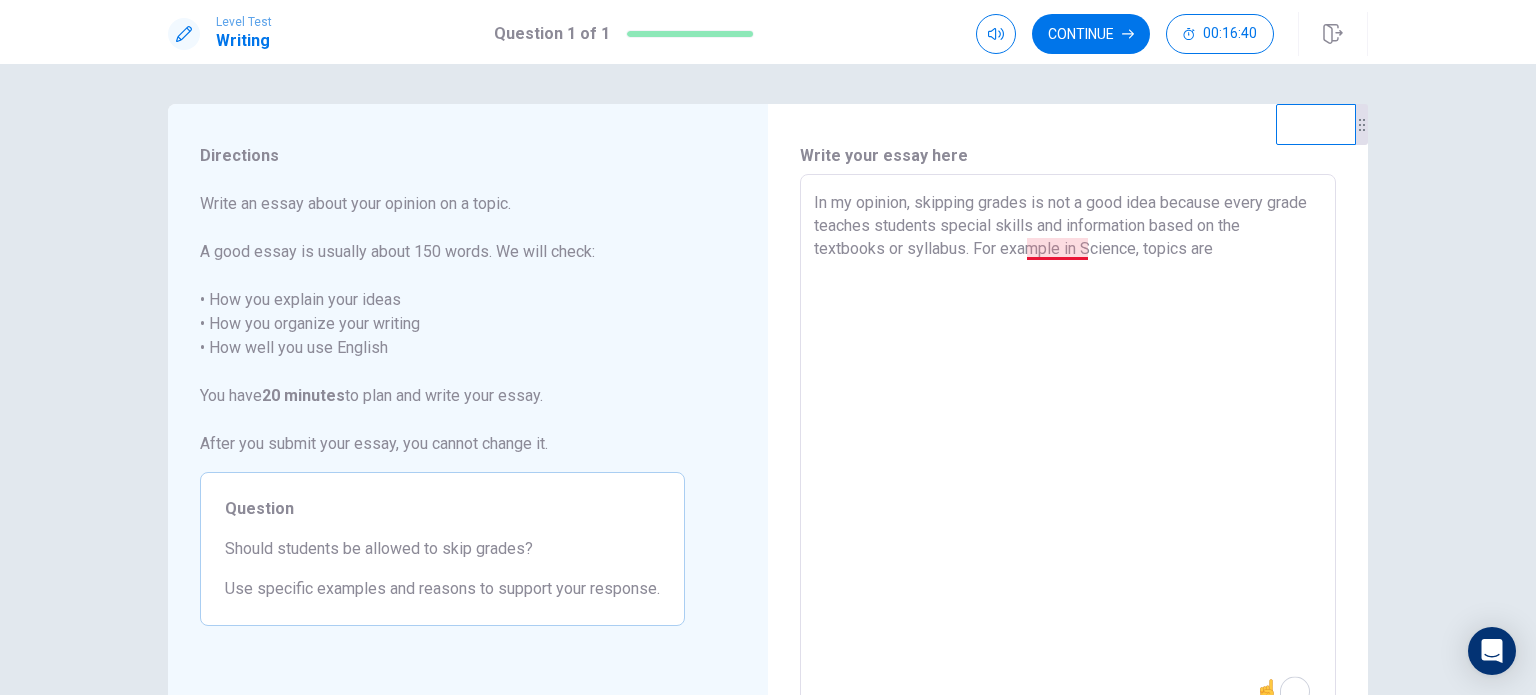 click on "In my opinion, skipping grades is not a good idea because every grade teaches students special skills and information based on the textbooks or syllabus. For example in Science, topics are" at bounding box center (1068, 451) 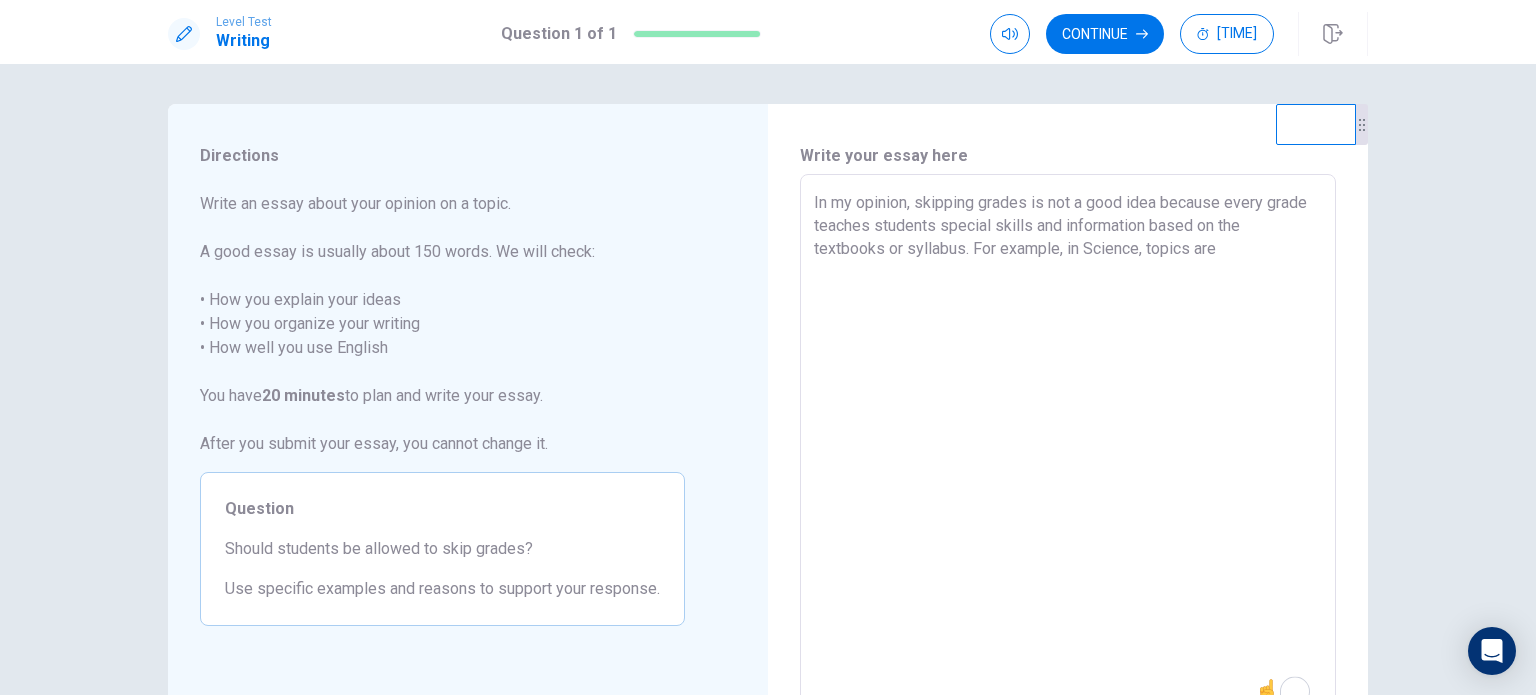 click on "In my opinion, skipping grades is not a good idea because every grade teaches students special skills and information based on the textbooks or syllabus. For example, in Science, topics are" at bounding box center (1068, 451) 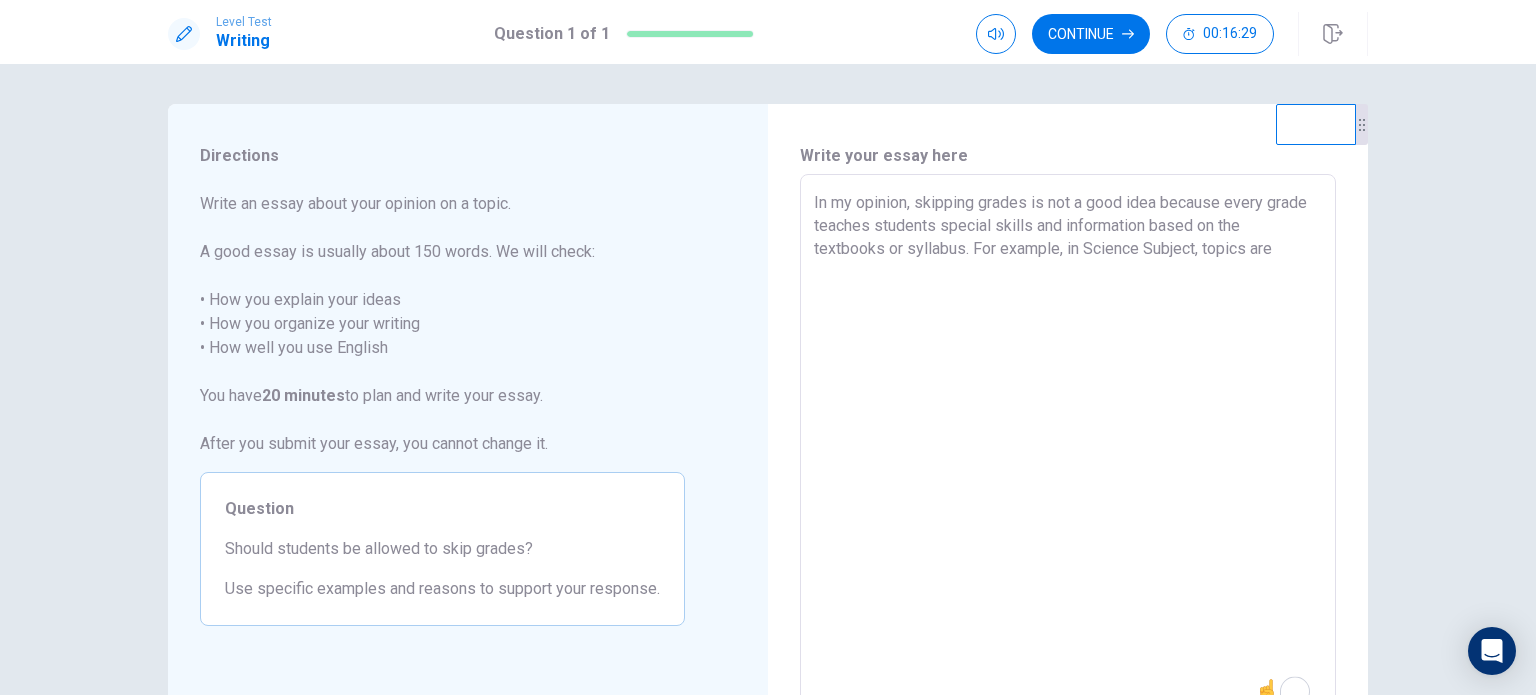 click on "In my opinion, skipping grades is not a good idea because every grade teaches students special skills and information based on the textbooks or syllabus. For example, in Science Subject, topics are" at bounding box center (1068, 451) 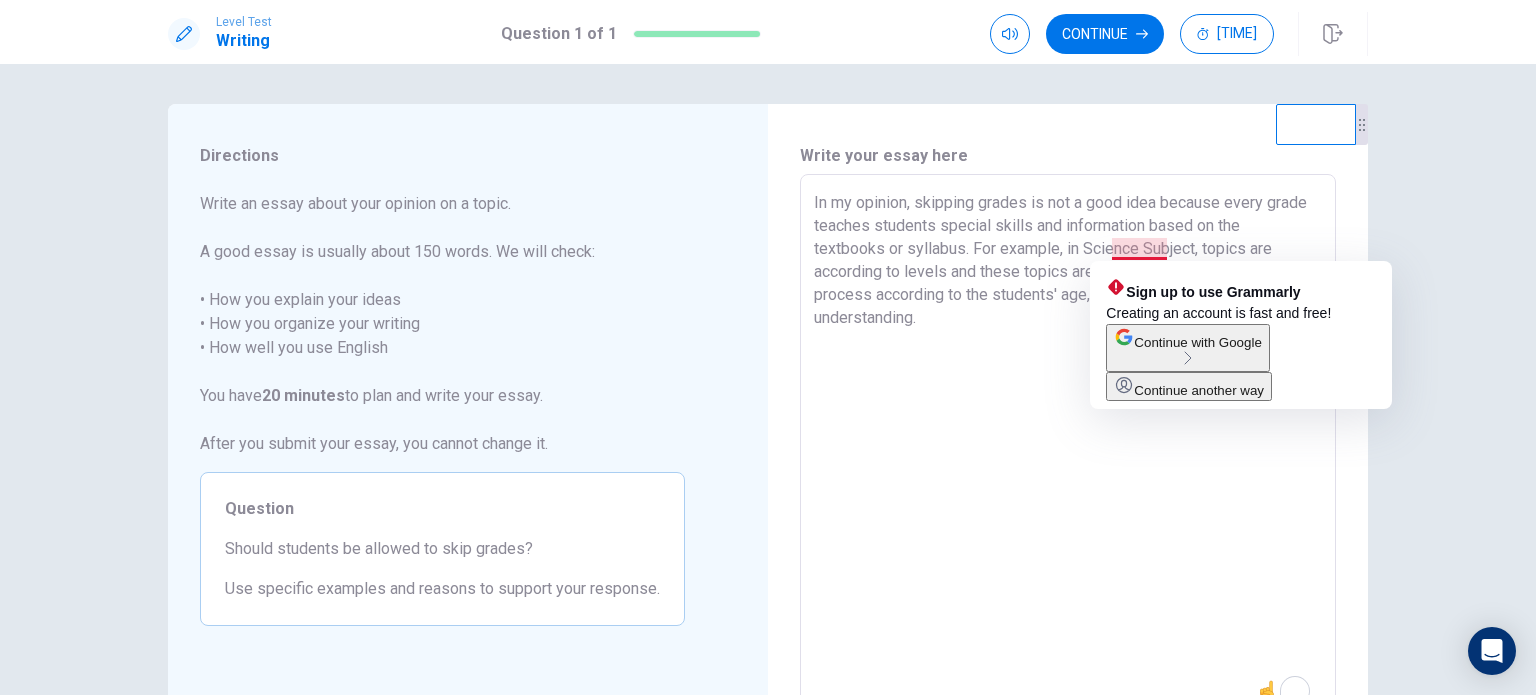 click on "In my opinion, skipping grades is not a good idea because every grade teaches students special skills and information based on the textbooks or syllabus. For example, in Science Subject, topics are according to levels and these topics are usually taught in a gradually process according to the students' age, ability and level of understanding." at bounding box center (1068, 451) 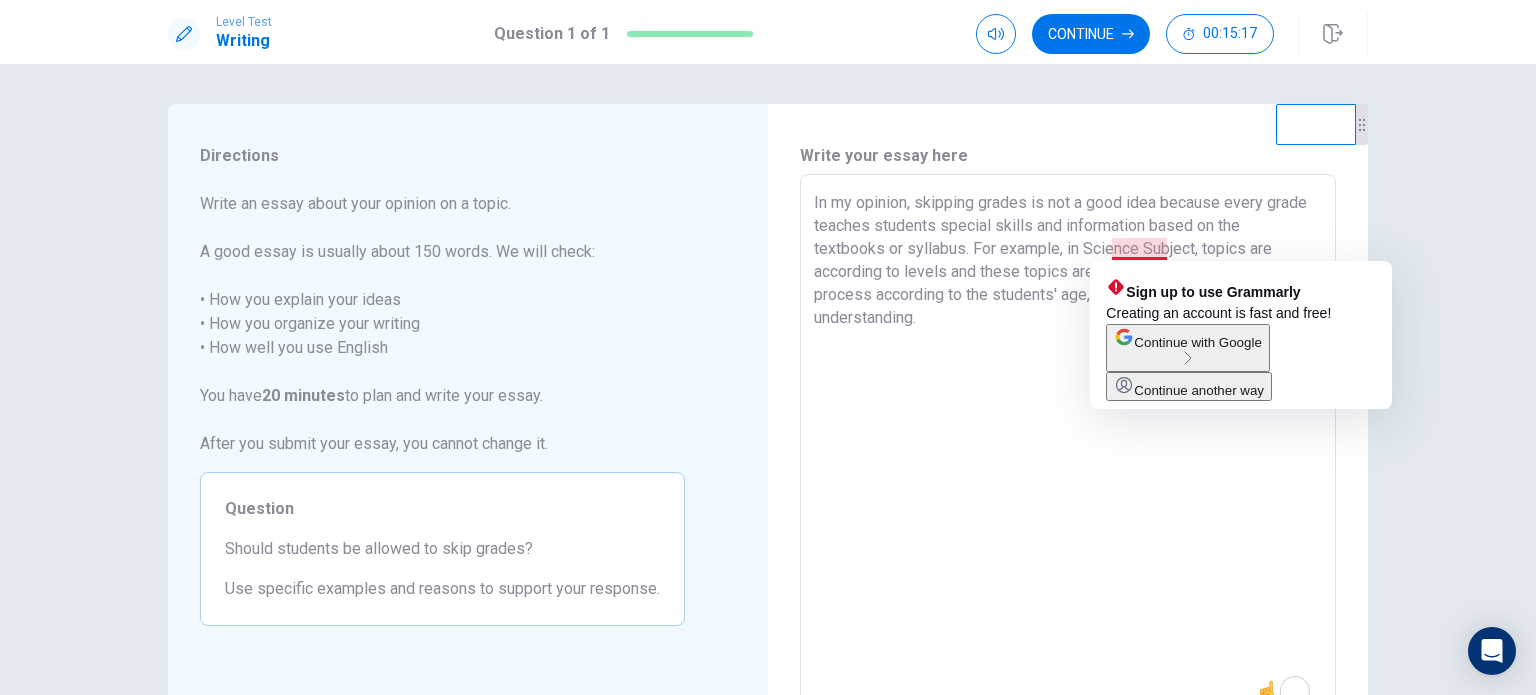 click on "In my opinion, skipping grades is not a good idea because every grade teaches students special skills and information based on the textbooks or syllabus. For example, in Science Subject, topics are according to levels and these topics are usually taught in a gradually process according to the students' age, ability and level of understanding." at bounding box center (1068, 451) 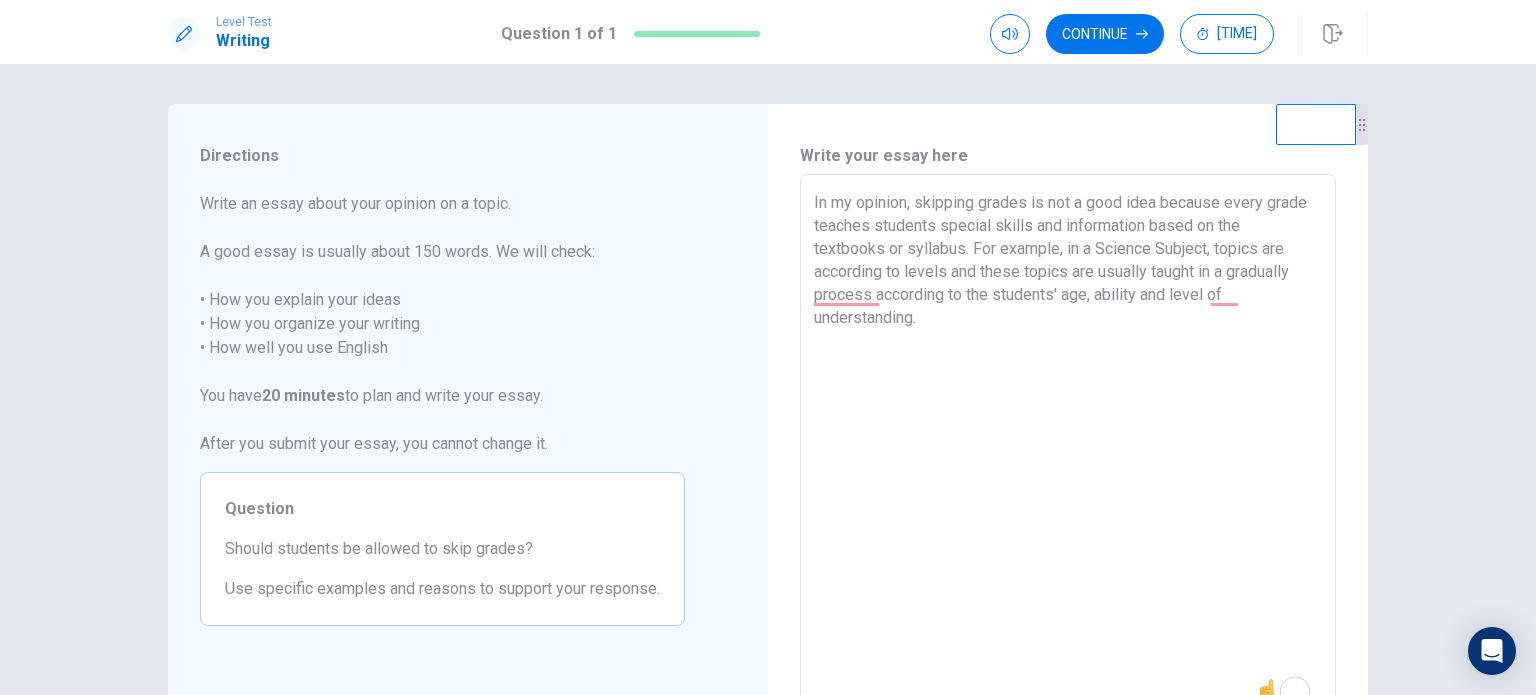 click on "In my opinion, skipping grades is not a good idea because every grade teaches students special skills and information based on the textbooks or syllabus. For example, in a Science Subject, topics are according to levels and these topics are usually taught in a gradually process according to the students' age, ability and level of understanding." at bounding box center [1068, 451] 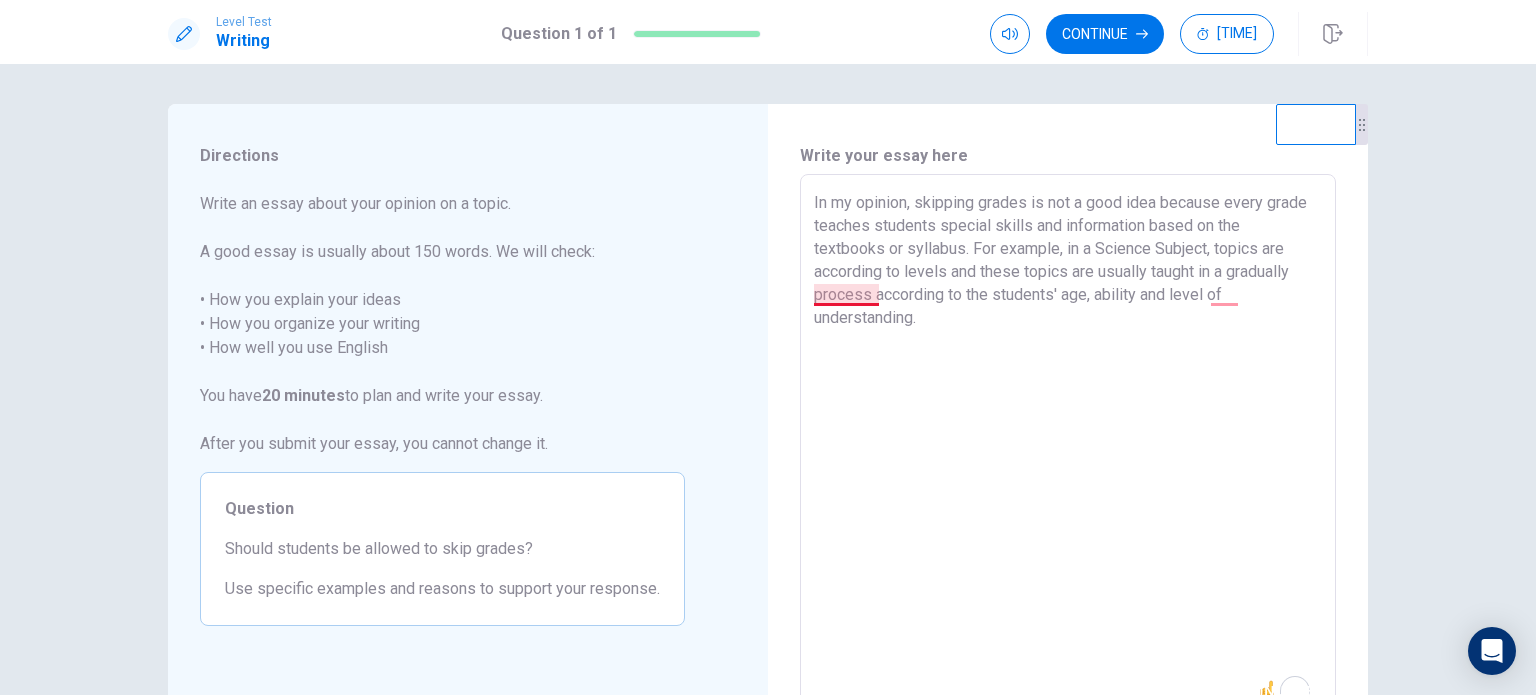 click on "In my opinion, skipping grades is not a good idea because every grade teaches students special skills and information based on the textbooks or syllabus. For example, in a Science Subject, topics are according to levels and these topics are usually taught in a gradually process according to the students' age, ability and level of understanding." at bounding box center [1068, 451] 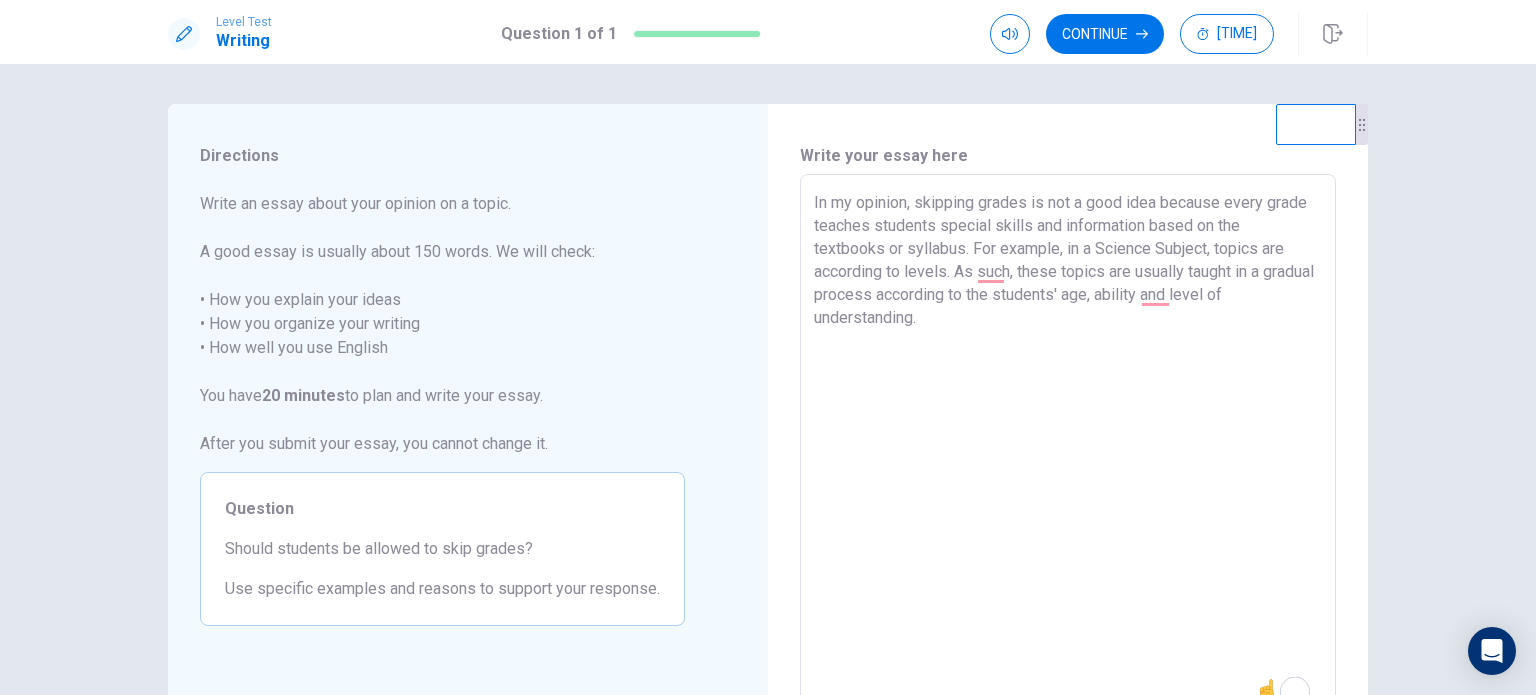 click on "In my opinion, skipping grades is not a good idea because every grade teaches students special skills and information based on the textbooks or syllabus. For example, in a Science Subject, topics are according to levels. As such, these topics are usually taught in a gradual process according to the students' age, ability and level of understanding." at bounding box center (1068, 451) 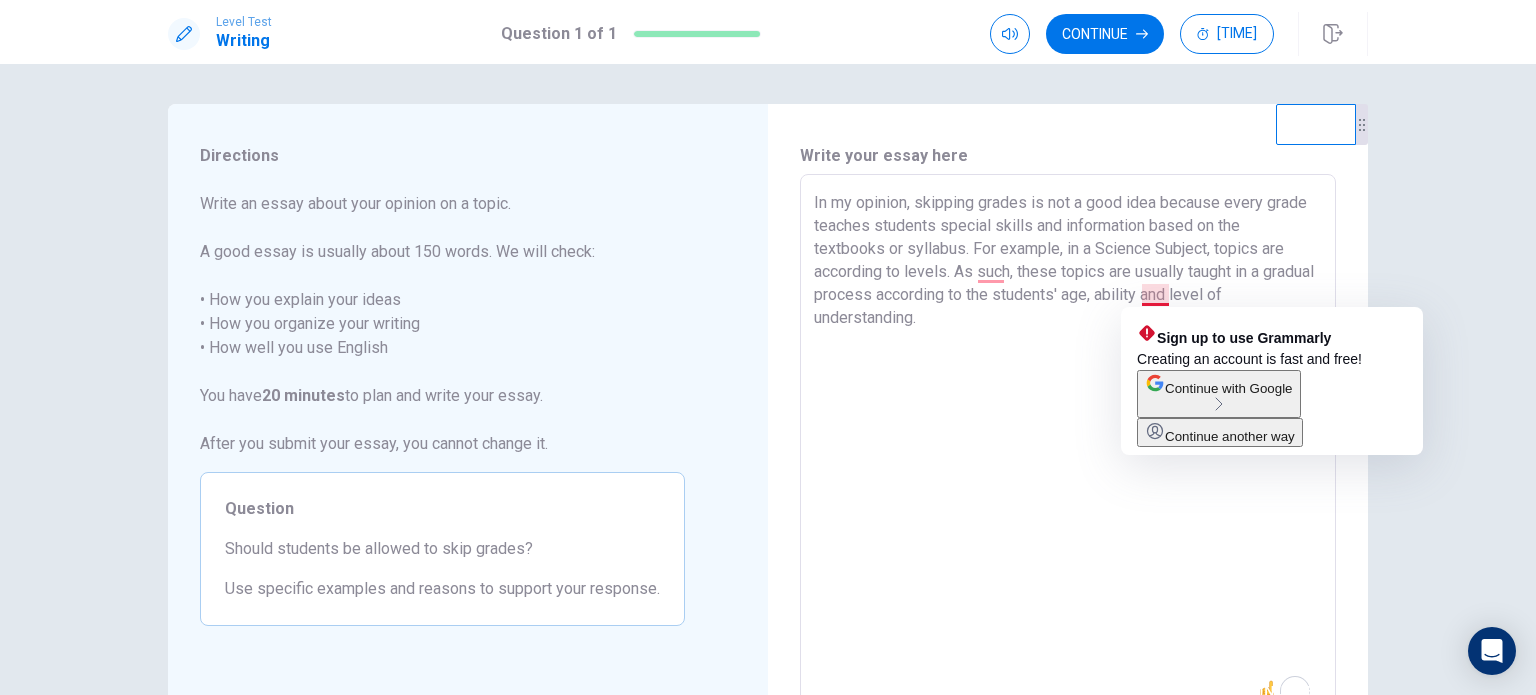 drag, startPoint x: 1136, startPoint y: 292, endPoint x: 1169, endPoint y: 287, distance: 33.37664 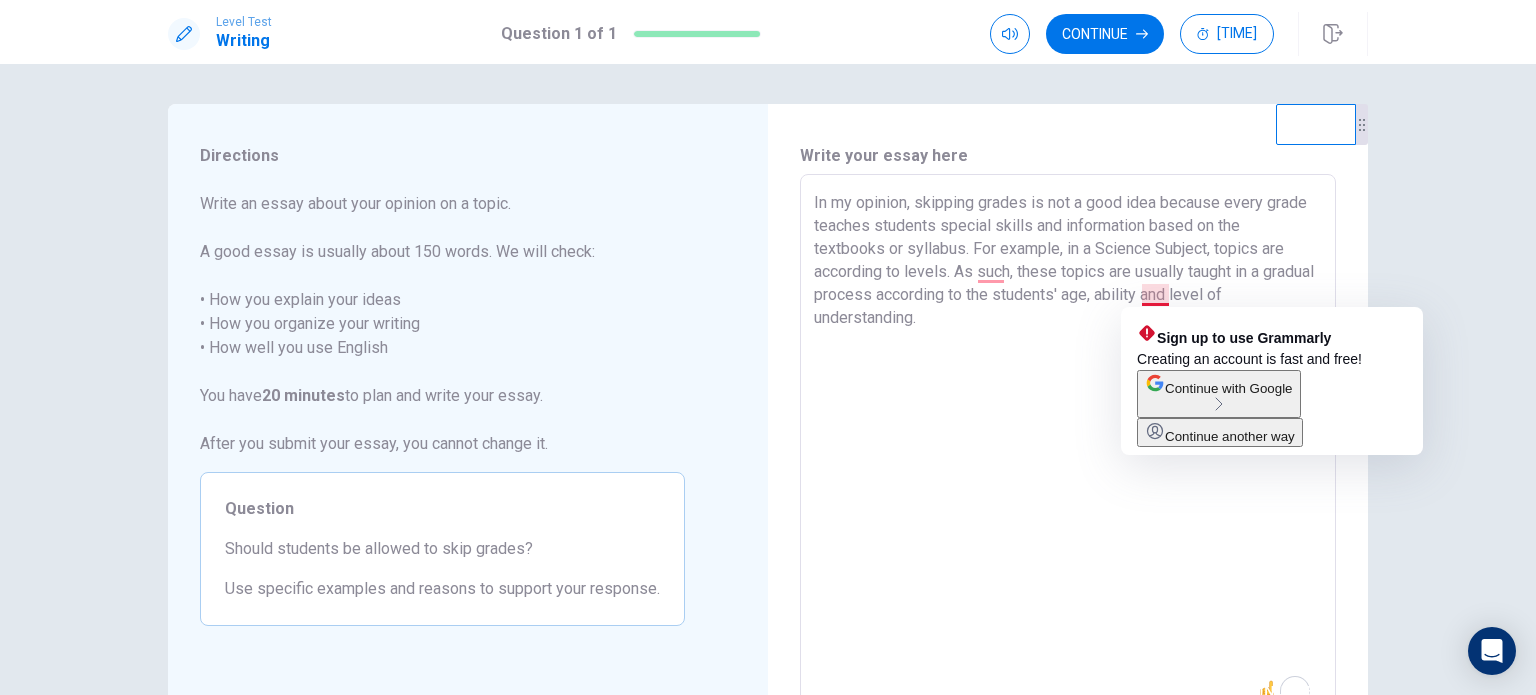 click on "In my opinion, skipping grades is not a good idea because every grade teaches students special skills and information based on the textbooks or syllabus. For example, in a Science Subject, topics are according to levels. As such, these topics are usually taught in a gradual process according to the students' age, ability and level of understanding." at bounding box center (1068, 451) 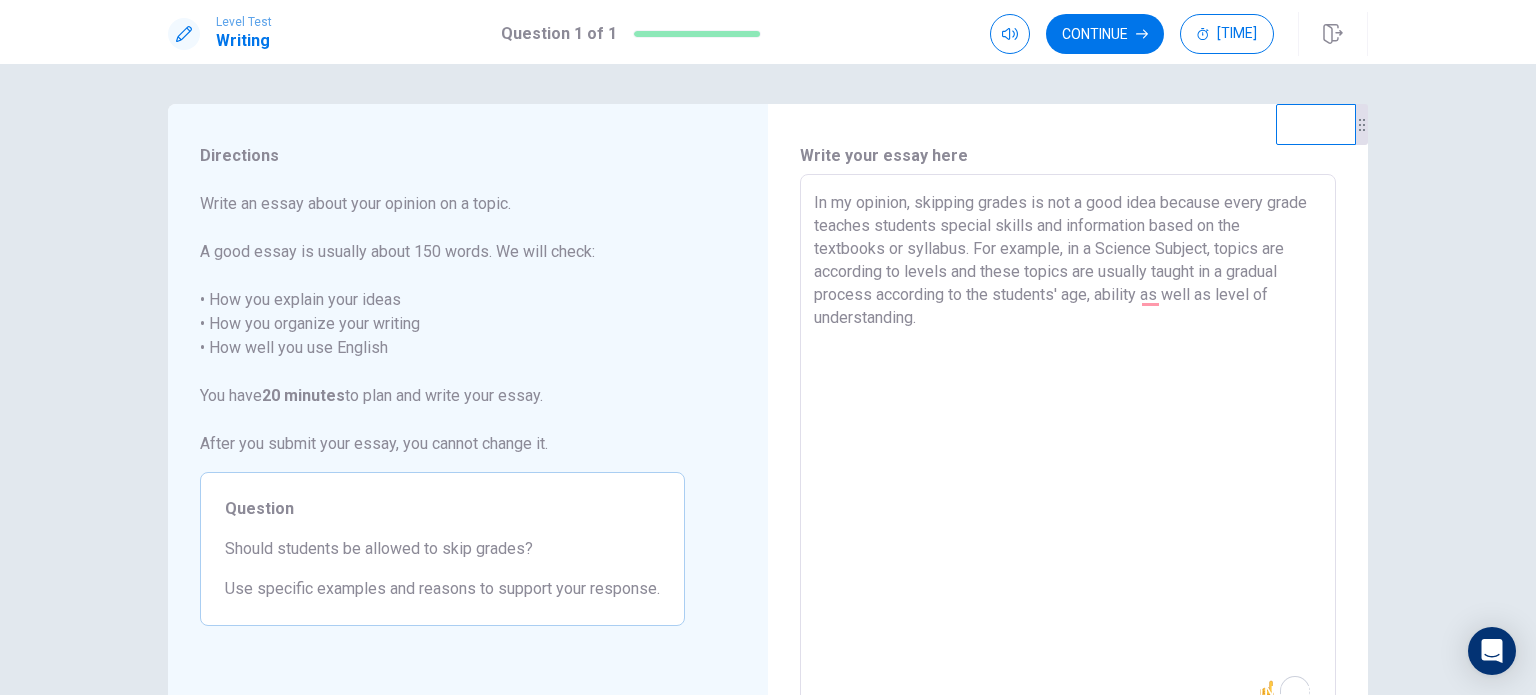 click on "In my opinion, skipping grades is not a good idea because every grade teaches students special skills and information based on the textbooks or syllabus. For example, in a Science Subject, topics are according to levels and these topics are usually taught in a gradual process according to the students' age, ability as well as level of understanding." at bounding box center [1068, 451] 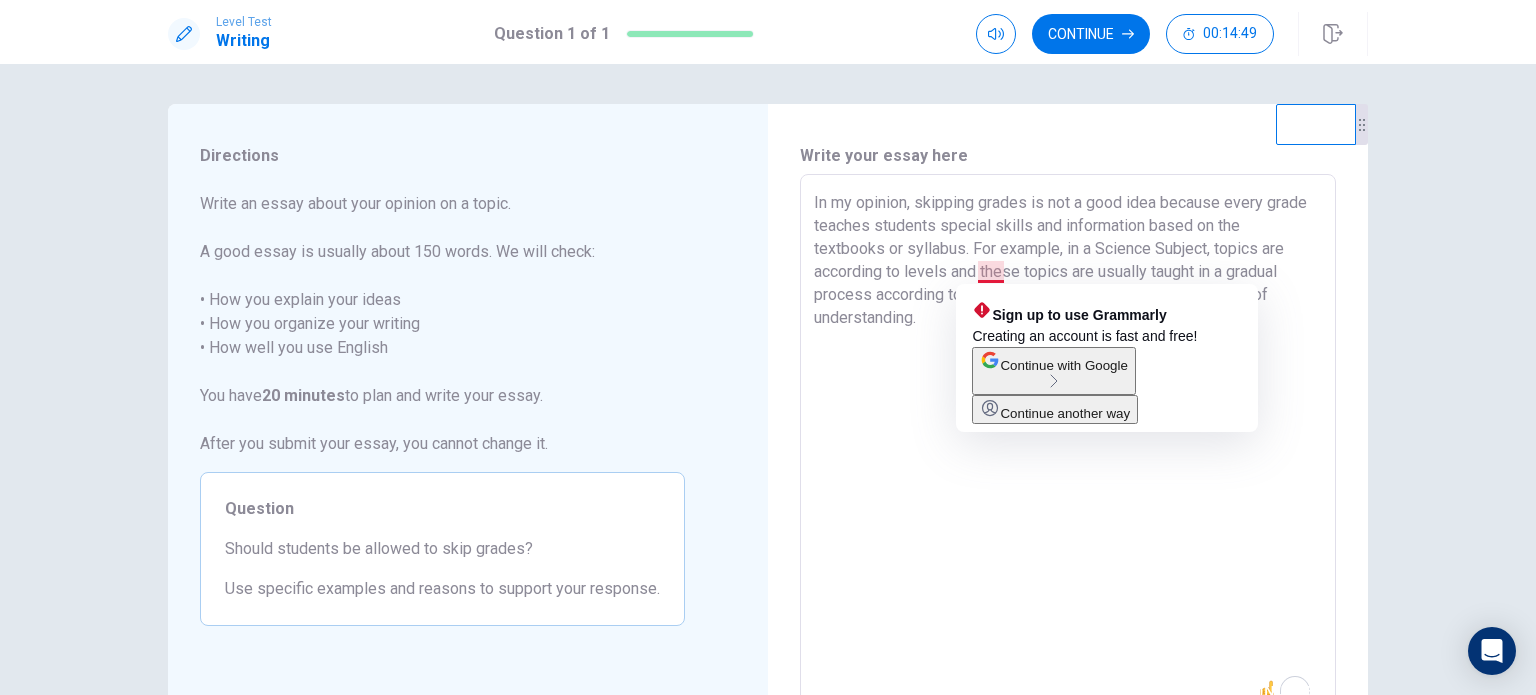 click on "In my opinion, skipping grades is not a good idea because every grade teaches students special skills and information based on the textbooks or syllabus. For example, in a Science Subject, topics are according to levels and these topics are usually taught in a gradual process according to the students' age, ability as well as level of understanding." at bounding box center [1068, 451] 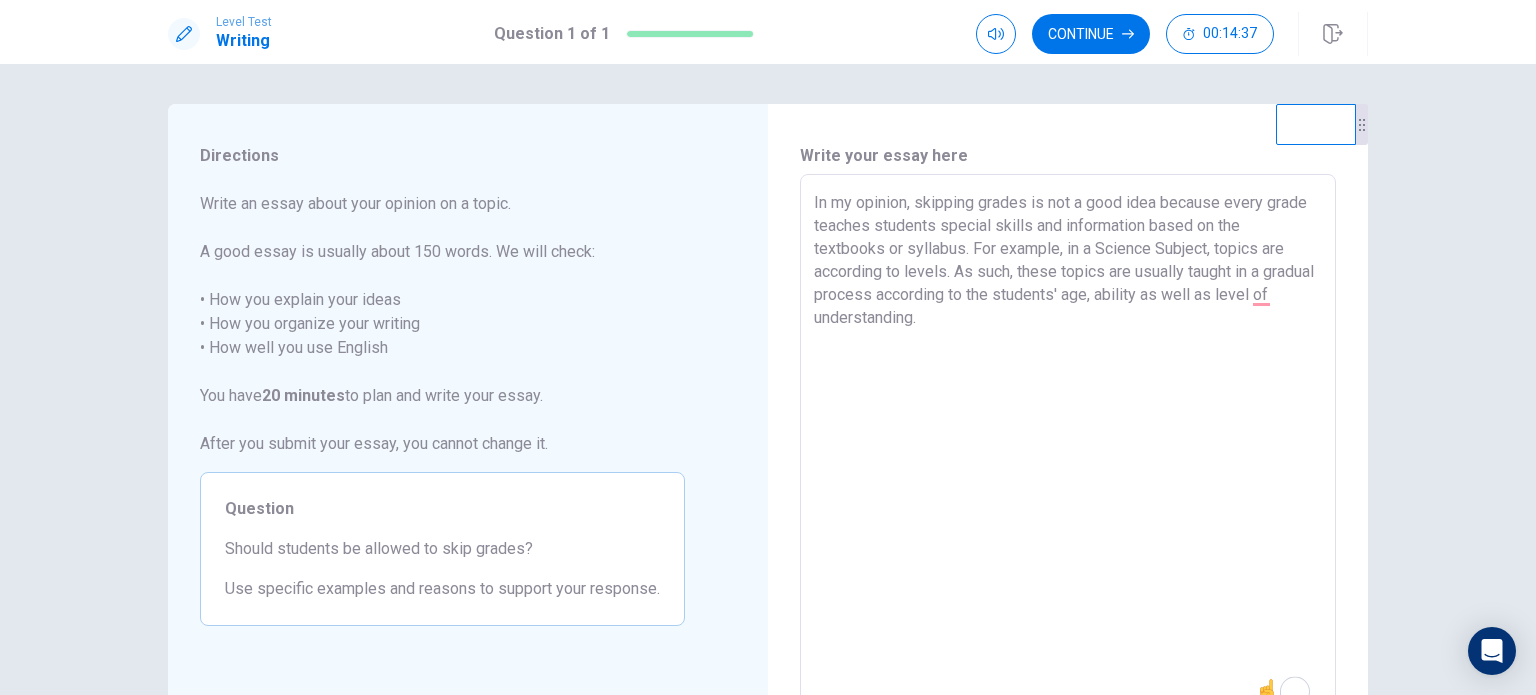 click on "In my opinion, skipping grades is not a good idea because every grade teaches students special skills and information based on the textbooks or syllabus. For example, in a Science Subject, topics are according to levels. As such, these topics are usually taught in a gradual process according to the students' age, ability as well as level of understanding." at bounding box center [1068, 451] 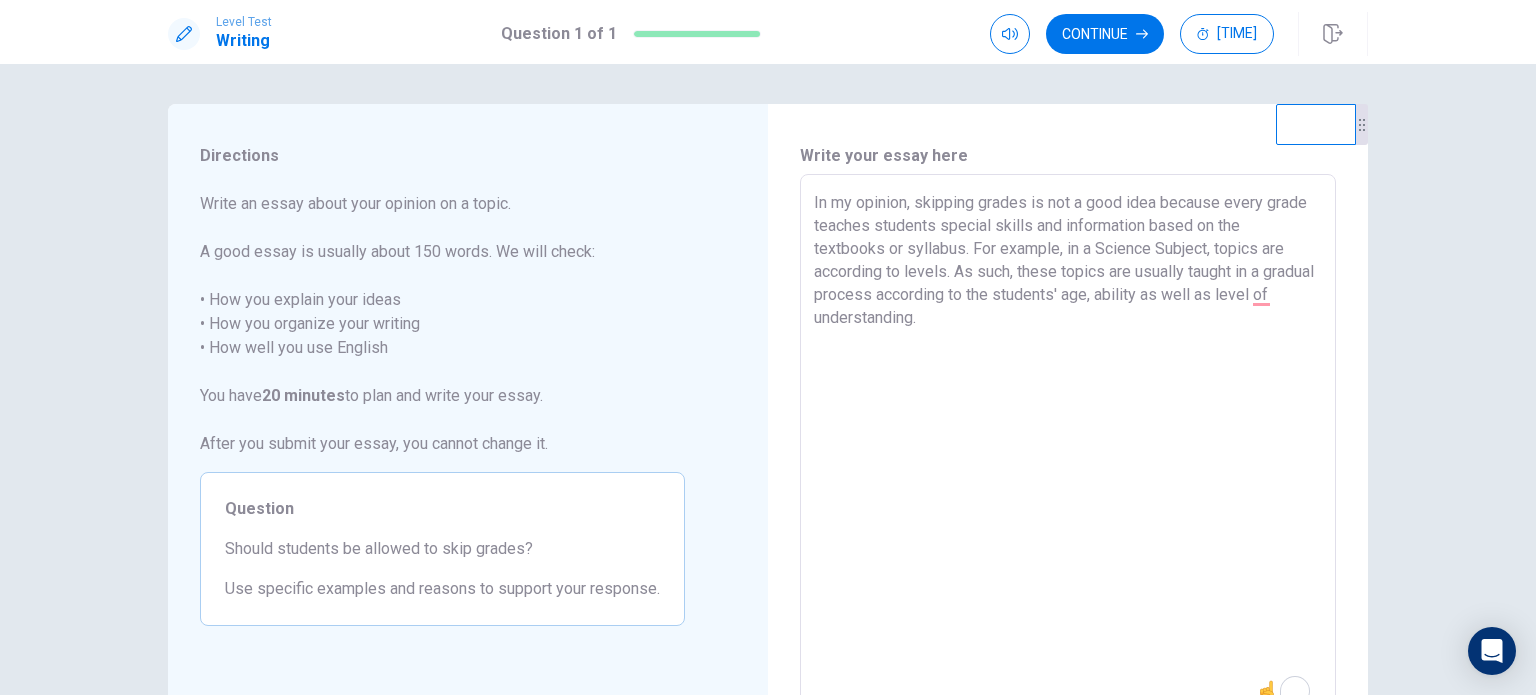 click on "In my opinion, skipping grades is not a good idea because every grade teaches students special skills and information based on the textbooks or syllabus. For example, in a Science Subject, topics are according to levels. As such, these topics are usually taught in a gradual process according to the students' age, ability as well as level of understanding." at bounding box center [1068, 451] 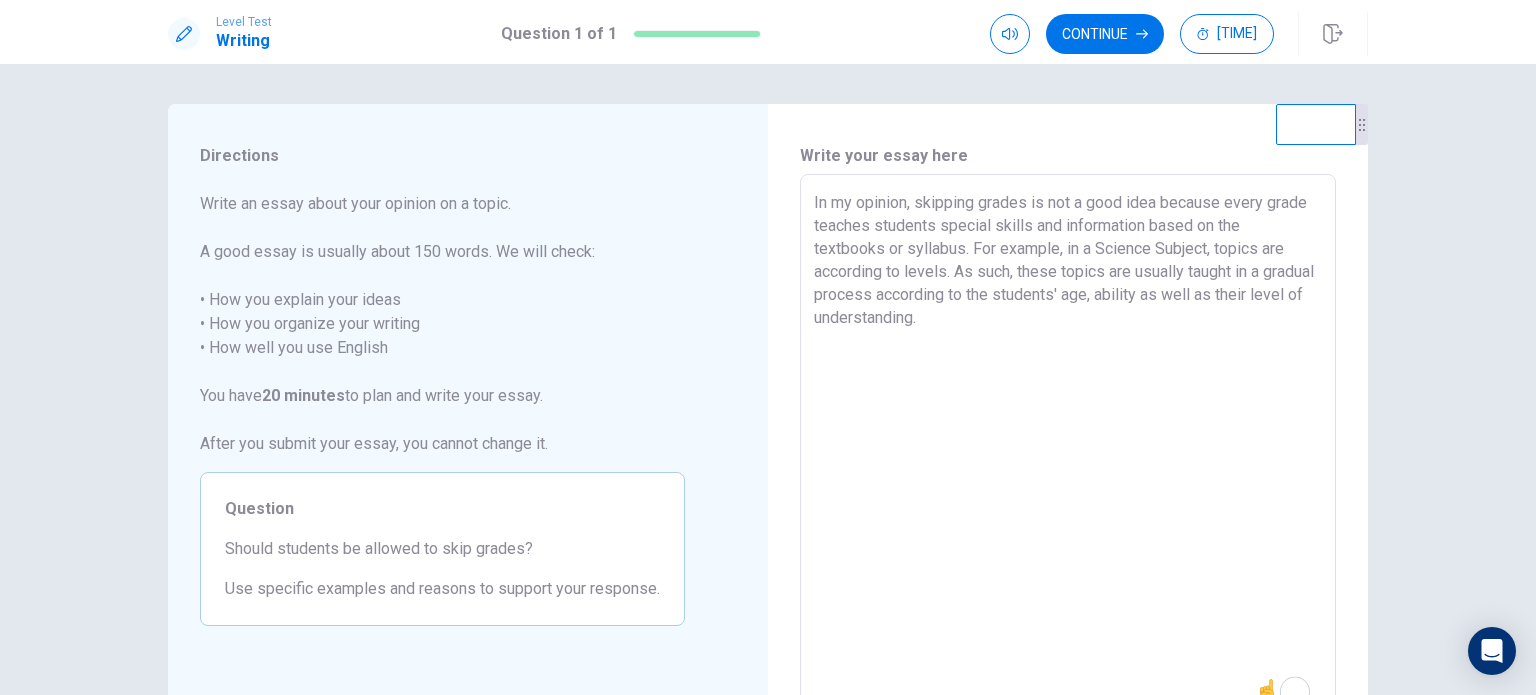 click on "In my opinion, skipping grades is not a good idea because every grade teaches students special skills and information based on the textbooks or syllabus. For example, in a Science Subject, topics are according to levels. As such, these topics are usually taught in a gradual process according to the students' age, ability as well as their level of understanding." at bounding box center [1068, 451] 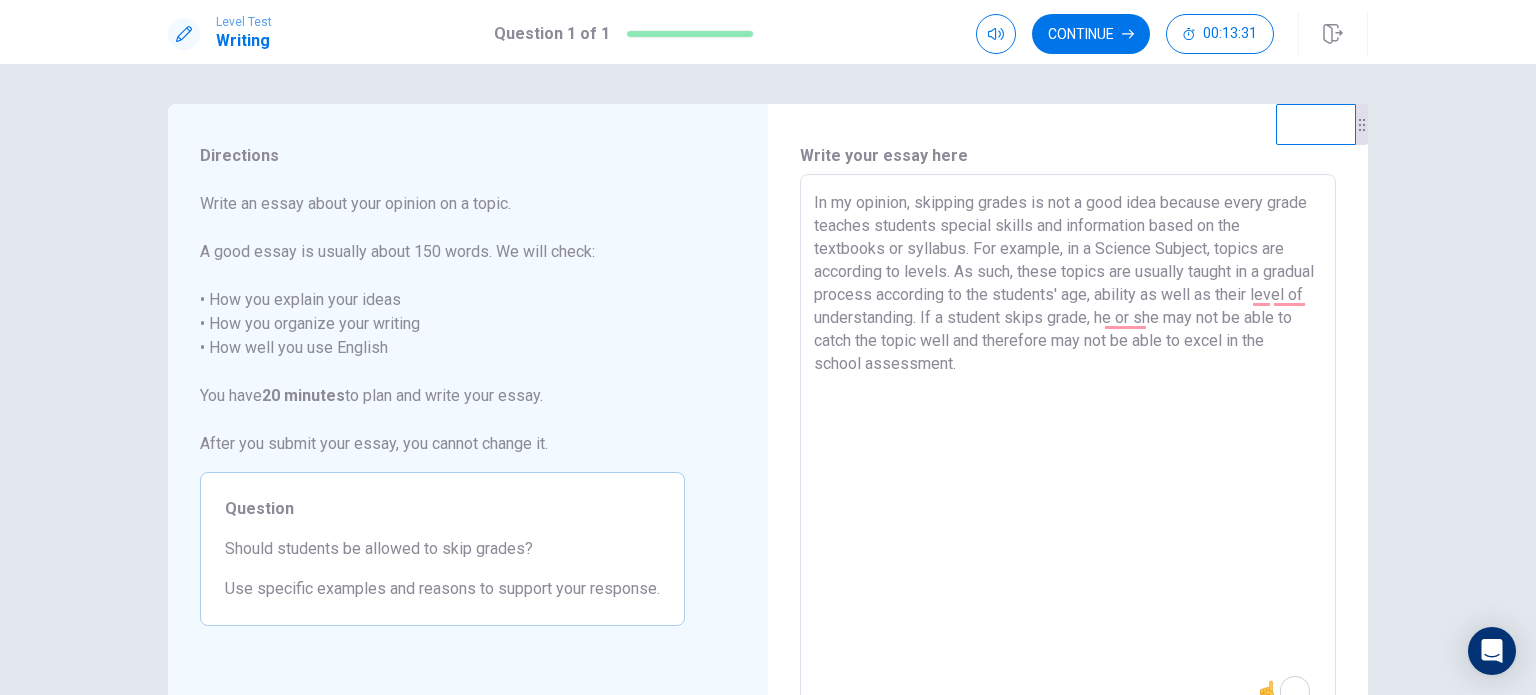 click on "In my opinion, skipping grades is not a good idea because every grade teaches students special skills and information based on the textbooks or syllabus. For example, in a Science Subject, topics are according to levels. As such, these topics are usually taught in a gradual process according to the students' age, ability as well as their level of understanding. If a student skips grade, he or she may not be able to catch the topic well and therefore may not be able to excel in the school assessment." at bounding box center (1068, 451) 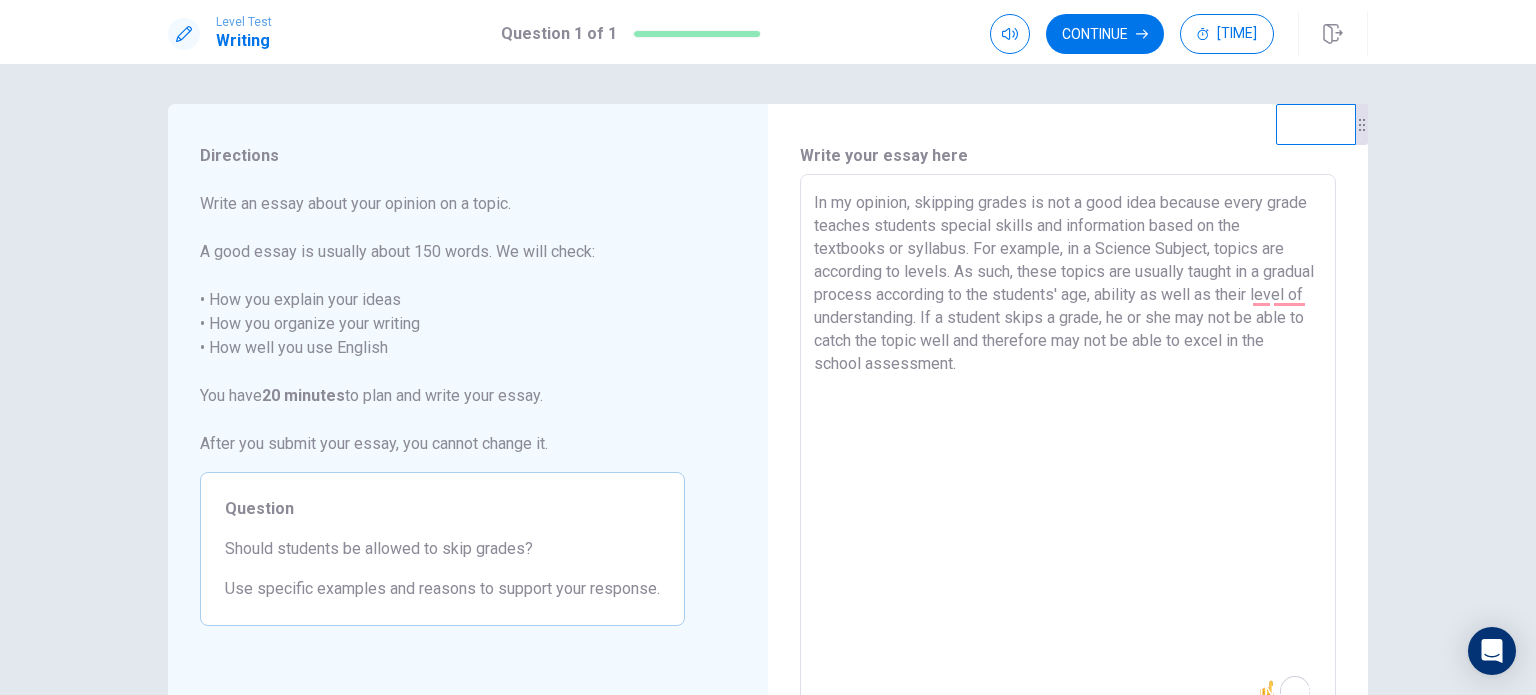 drag, startPoint x: 868, startPoint y: 197, endPoint x: 993, endPoint y: 360, distance: 205.41179 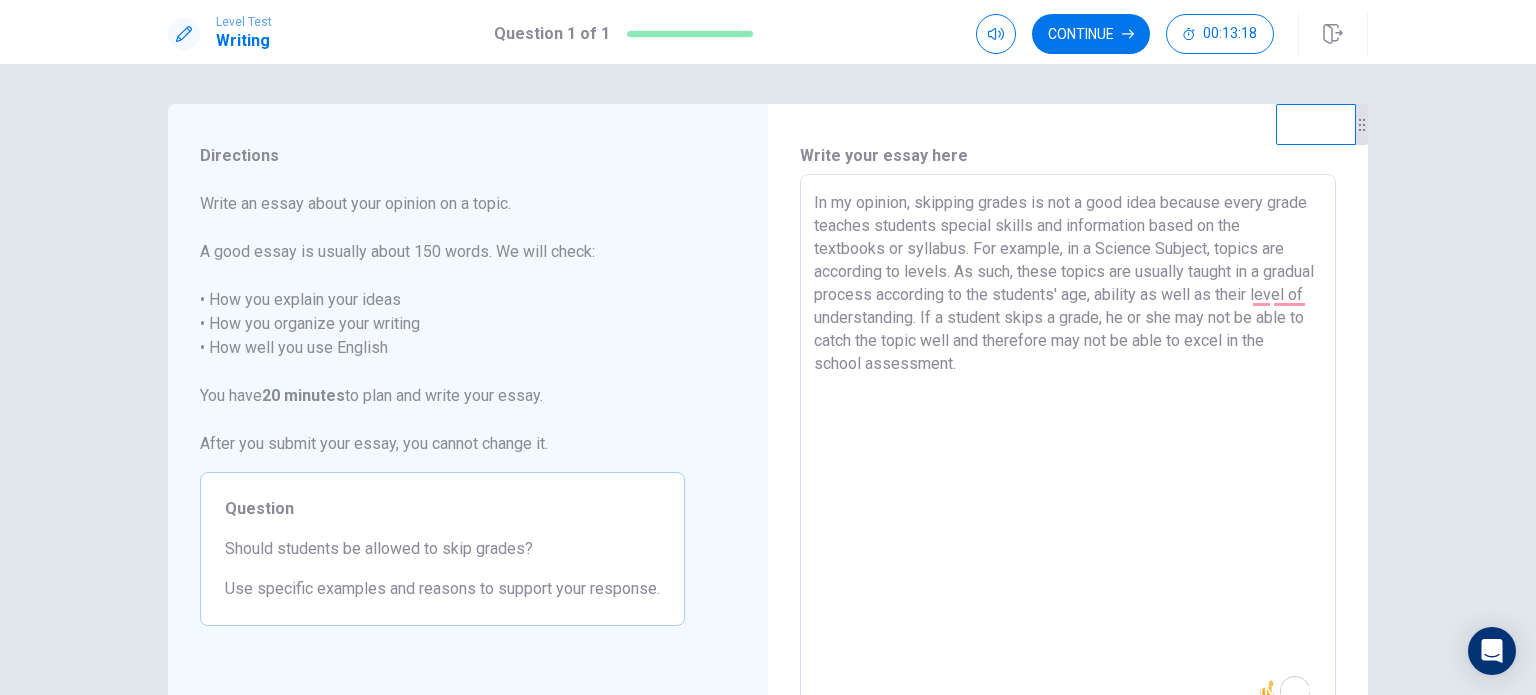 click on "In my opinion, skipping grades is not a good idea because every grade teaches students special skills and information based on the textbooks or syllabus. For example, in a Science Subject, topics are according to levels. As such, these topics are usually taught in a gradual process according to the students' age, ability as well as their level of understanding. If a student skips a grade, he or she may not be able to catch the topic well and therefore may not be able to excel in the school assessment." at bounding box center (1068, 451) 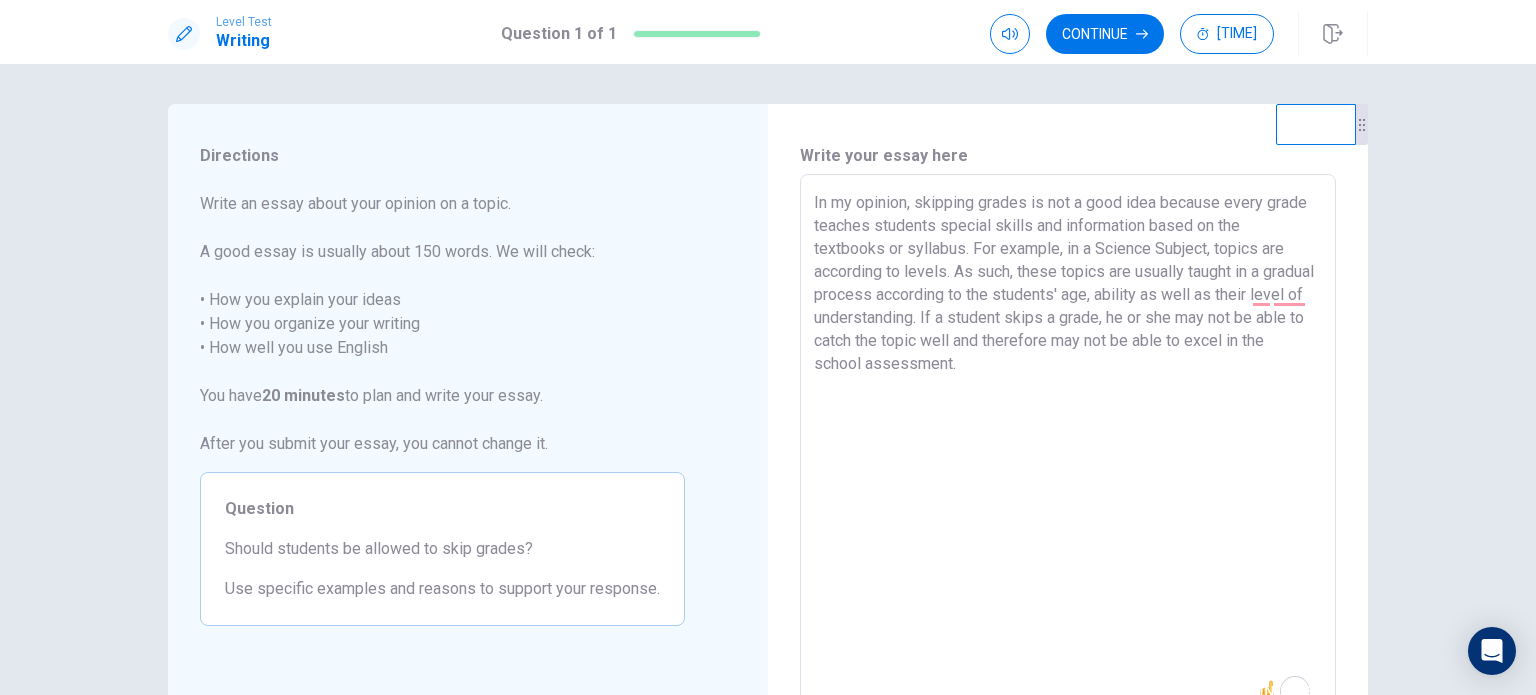 scroll, scrollTop: 100, scrollLeft: 0, axis: vertical 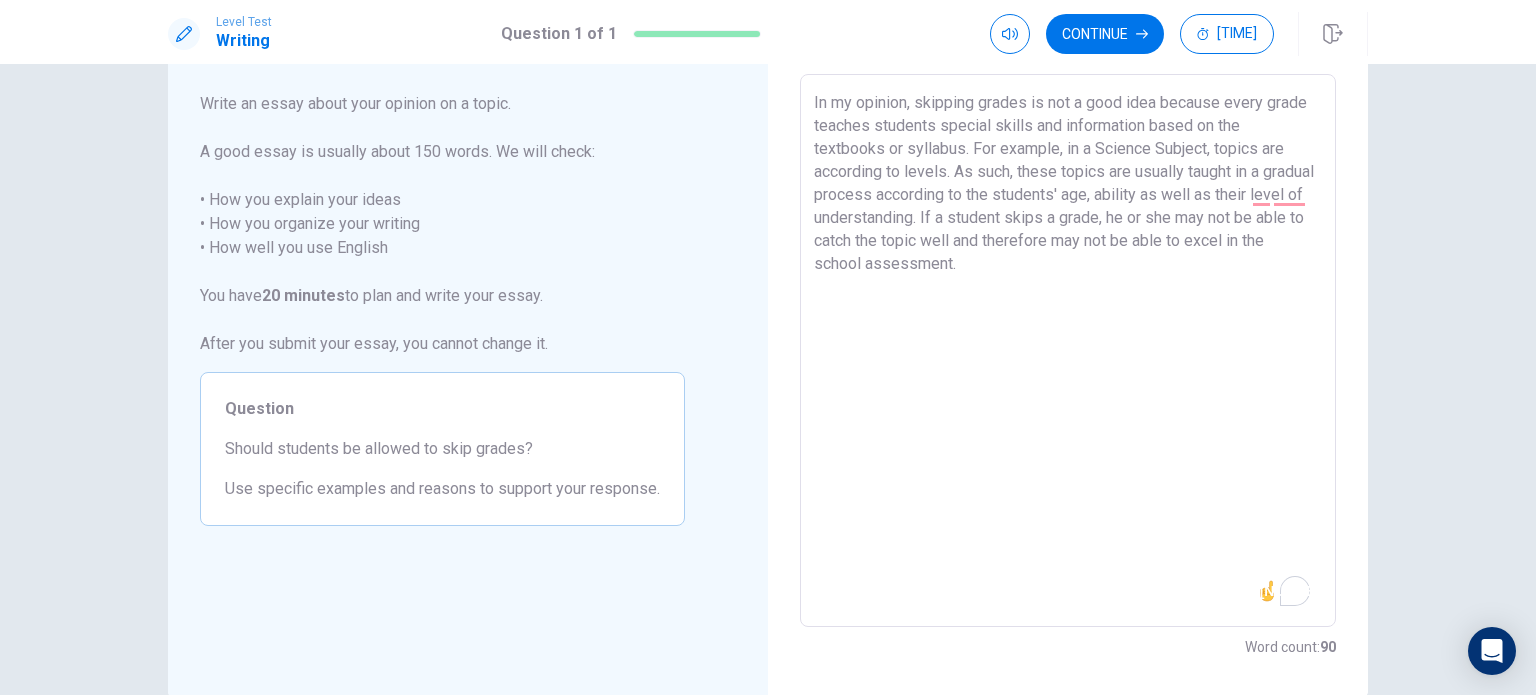 click on "In my opinion, skipping grades is not a good idea because every grade teaches students special skills and information based on the textbooks or syllabus. For example, in a Science Subject, topics are according to levels. As such, these topics are usually taught in a gradual process according to the students' age, ability as well as their level of understanding. If a student skips a grade, he or she may not be able to catch the topic well and therefore may not be able to excel in the school assessment." at bounding box center (1068, 351) 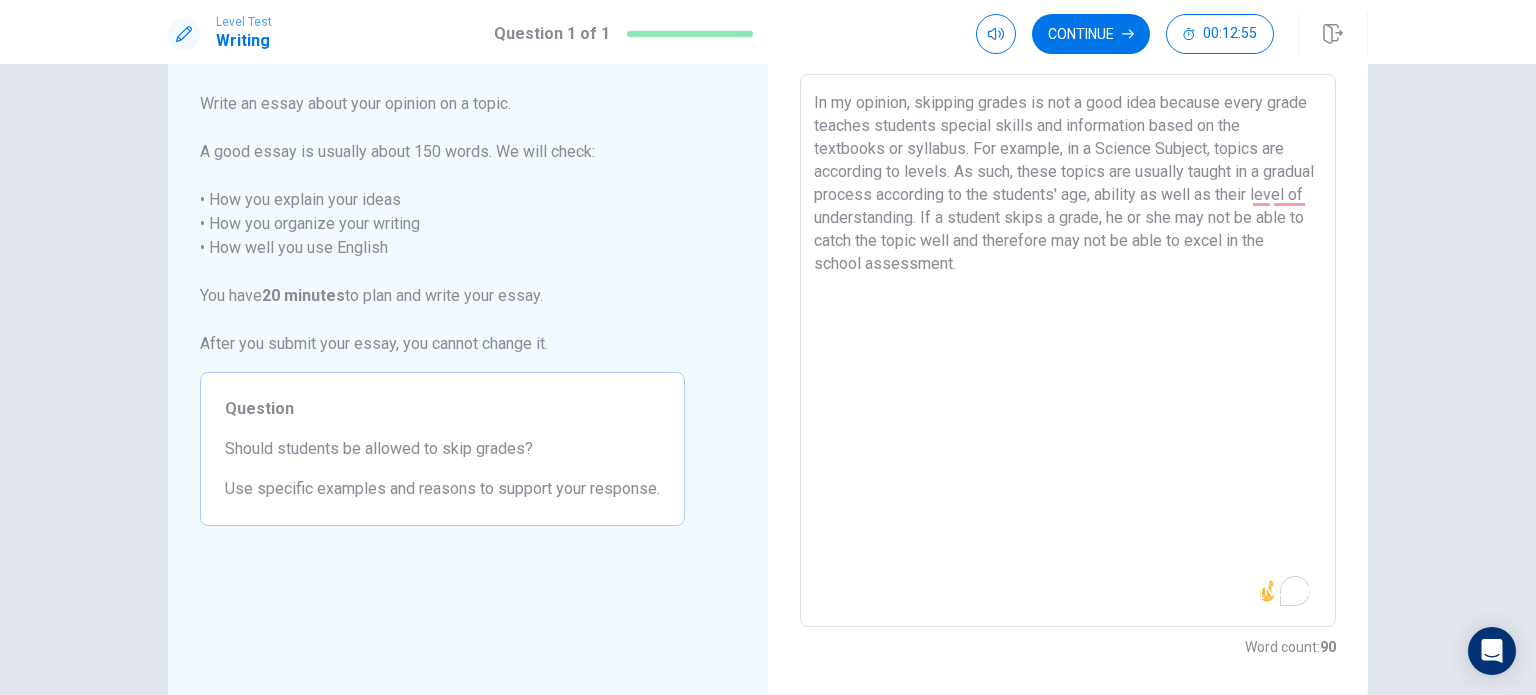 click on "In my opinion, skipping grades is not a good idea because every grade teaches students special skills and information based on the textbooks or syllabus. For example, in a Science Subject, topics are according to levels. As such, these topics are usually taught in a gradual process according to the students' age, ability as well as their level of understanding. If a student skips a grade, he or she may not be able to catch the topic well and therefore may not be able to excel in the school assessment." at bounding box center [1068, 351] 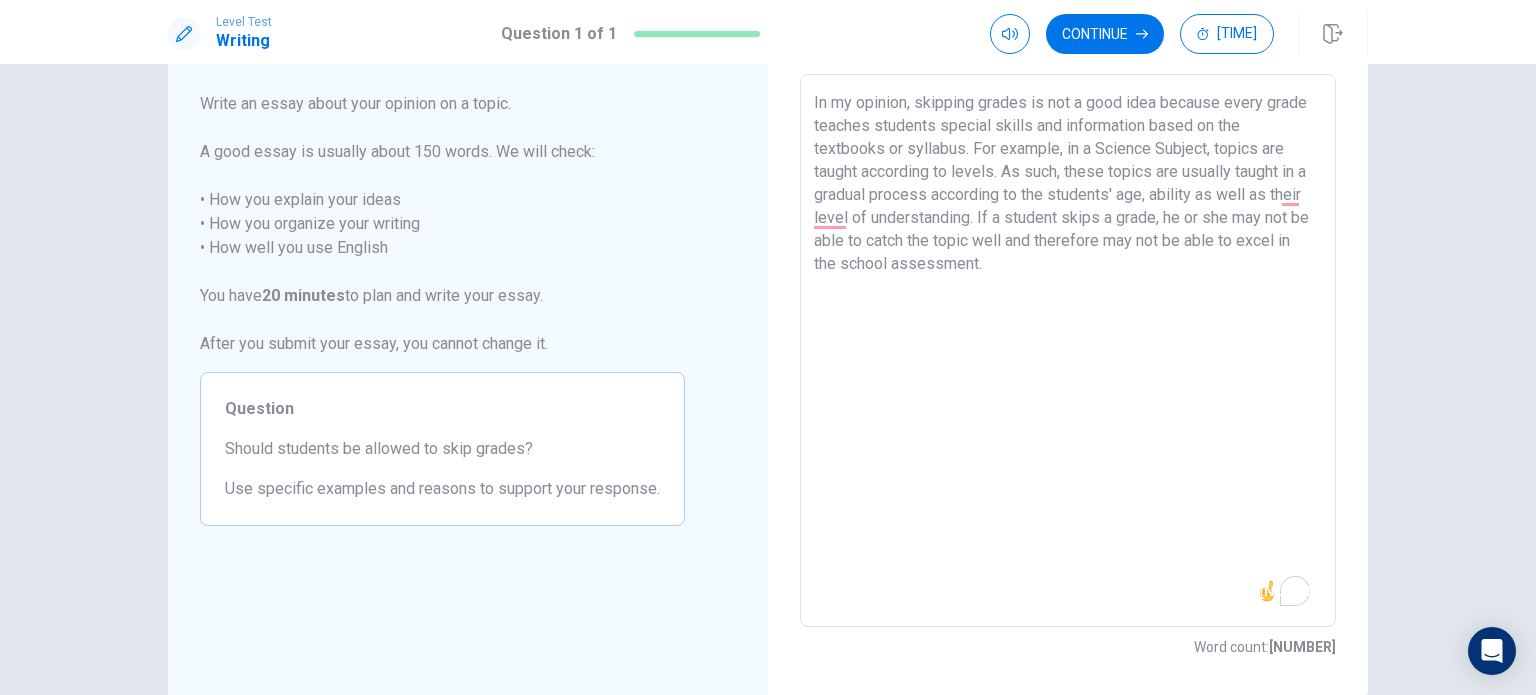 click on "In my opinion, skipping grades is not a good idea because every grade teaches students special skills and information based on the textbooks or syllabus. For example, in a Science Subject, topics are taught according to levels. As such, these topics are usually taught in a gradual process according to the students' age, ability as well as their level of understanding. If a student skips a grade, he or she may not be able to catch the topic well and therefore may not be able to excel in the school assessment." at bounding box center (1068, 351) 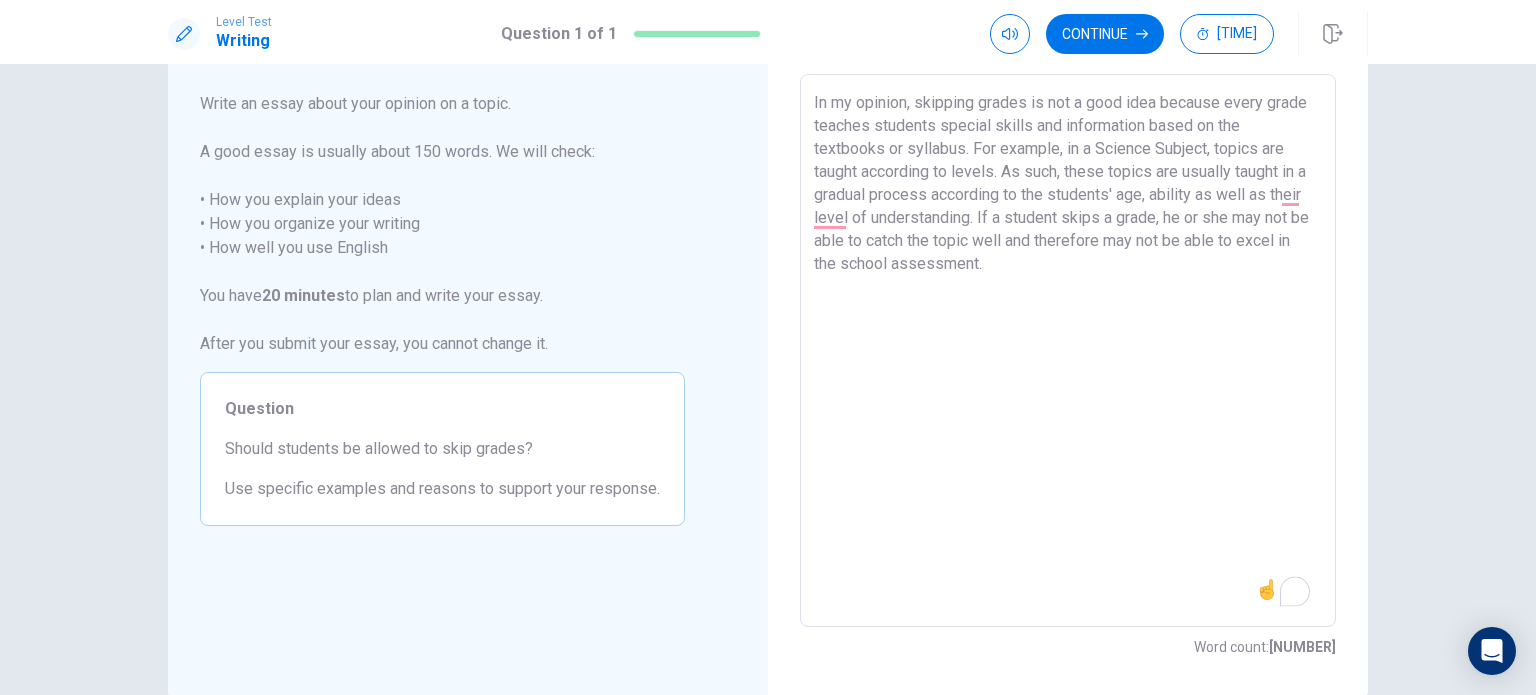 click on "In my opinion, skipping grades is not a good idea because every grade teaches students special skills and information based on the textbooks or syllabus. For example, in a Science Subject, topics are taught according to levels. As such, these topics are usually taught in a gradual process according to the students' age, ability as well as their level of understanding. If a student skips a grade, he or she may not be able to catch the topic well and therefore may not be able to excel in the school assessment." at bounding box center (1068, 351) 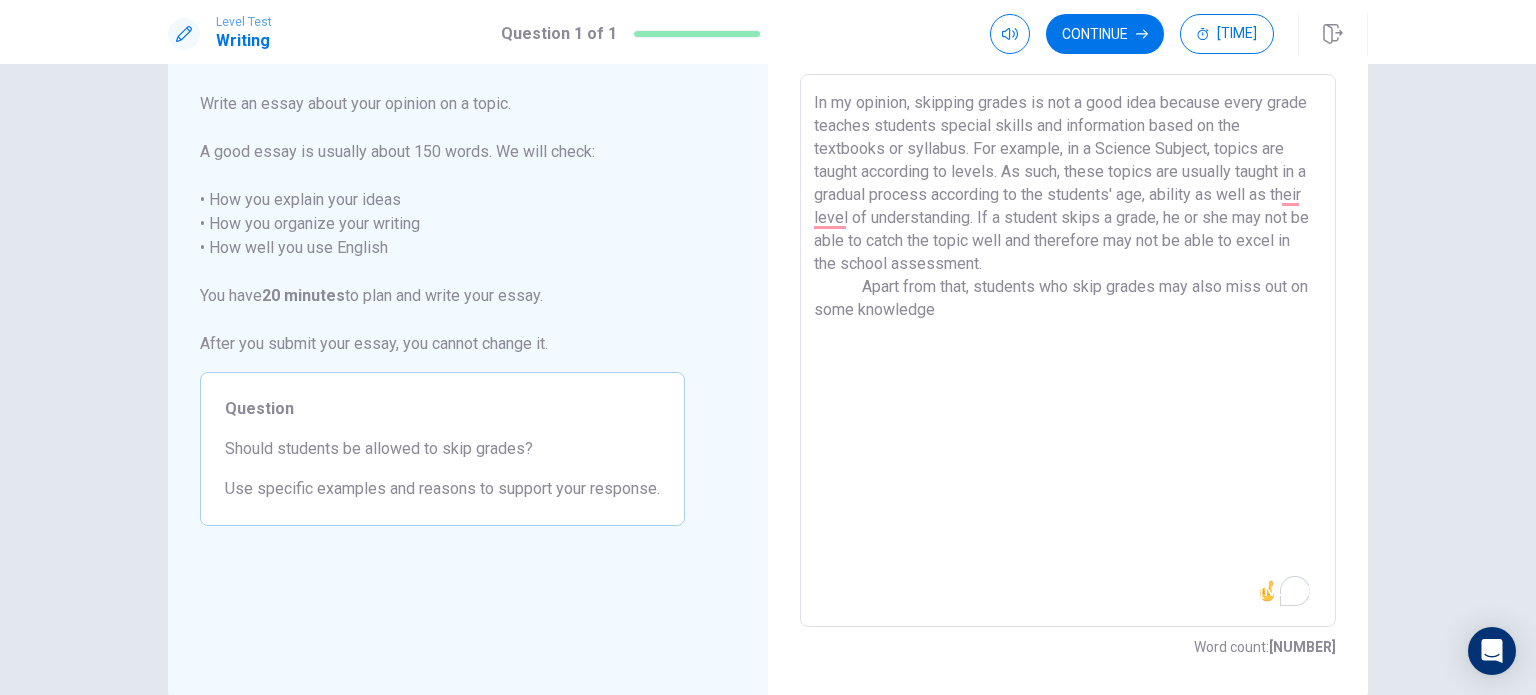 click on "In my opinion, skipping grades is not a good idea because every grade teaches students special skills and information based on the textbooks or syllabus. For example, in a Science Subject, topics are taught according to levels. As such, these topics are usually taught in a gradual process according to the students' age, ability as well as their level of understanding. If a student skips a grade, he or she may not be able to catch the topic well and therefore may not be able to excel in the school assessment.
Apart from that, students who skip grades may also miss out on some knowledge" at bounding box center [1068, 351] 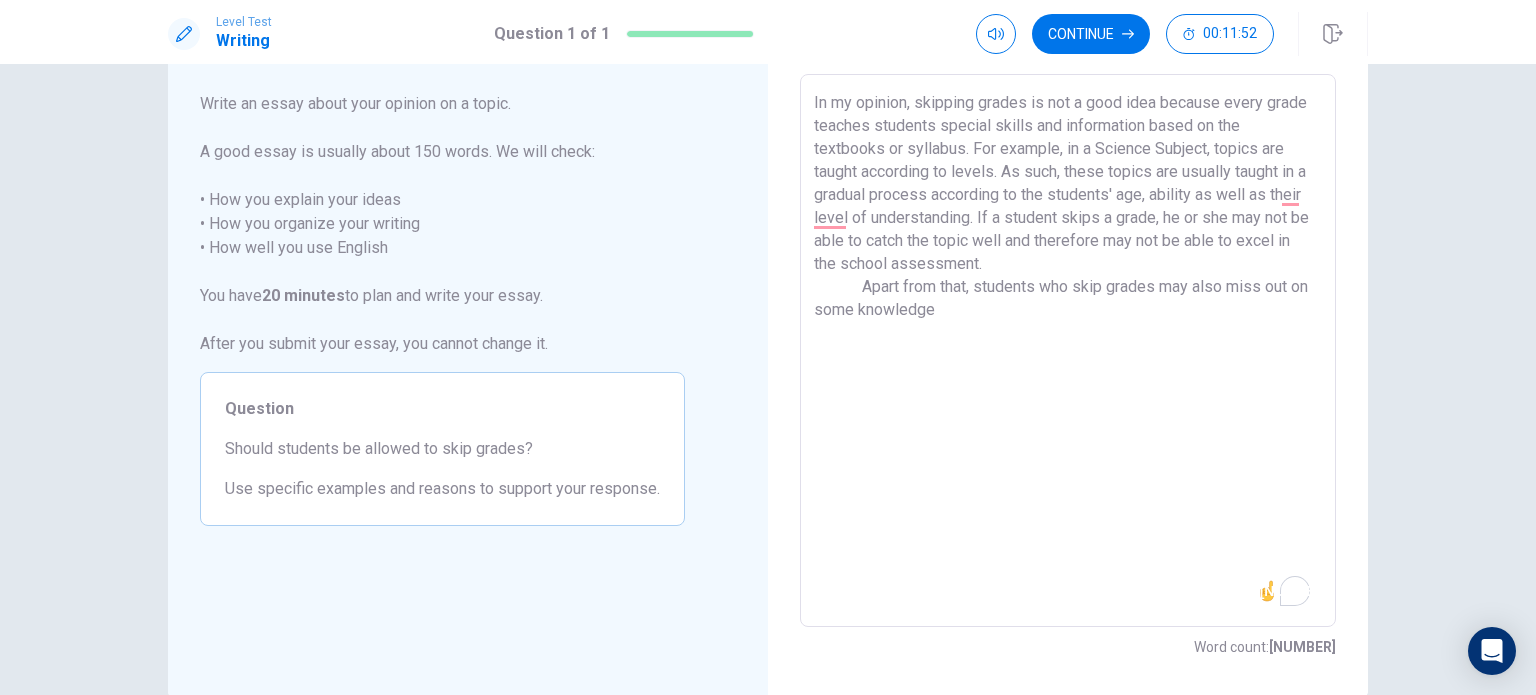 click on "In my opinion, skipping grades is not a good idea because every grade teaches students special skills and information based on the textbooks or syllabus. For example, in a Science Subject, topics are taught according to levels. As such, these topics are usually taught in a gradual process according to the students' age, ability as well as their level of understanding. If a student skips a grade, he or she may not be able to catch the topic well and therefore may not be able to excel in the school assessment.
Apart from that, students who skip grades may also miss out on some knowledge" at bounding box center (1068, 351) 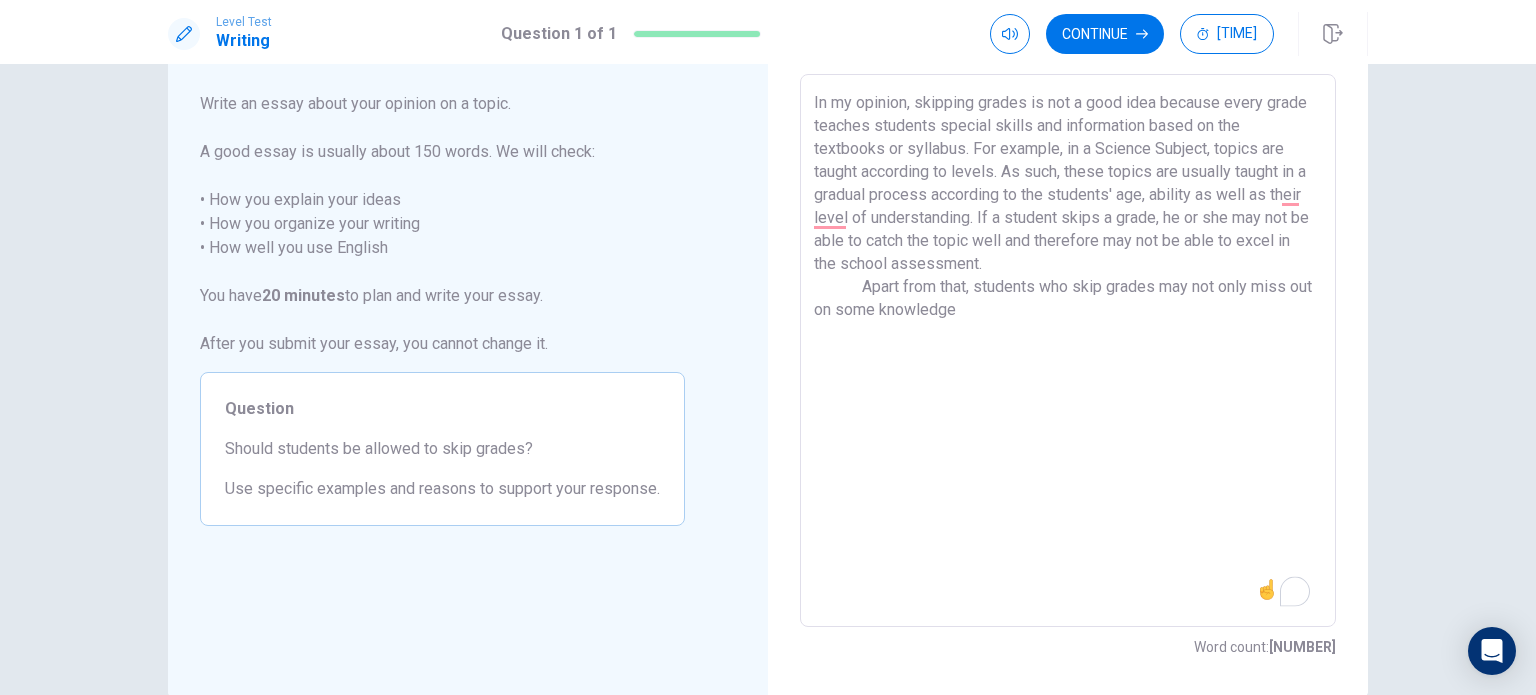 click on "In my opinion, skipping grades is not a good idea because every grade teaches students special skills and information based on the textbooks or syllabus. For example, in a Science Subject, topics are taught according to levels. As such, these topics are usually taught in a gradual process according to the students' age, ability as well as their level of understanding. If a student skips a grade, he or she may not be able to catch the topic well and therefore may not be able to excel in the school assessment.
Apart from that, students who skip grades may not only miss out on some knowledge" at bounding box center [1068, 351] 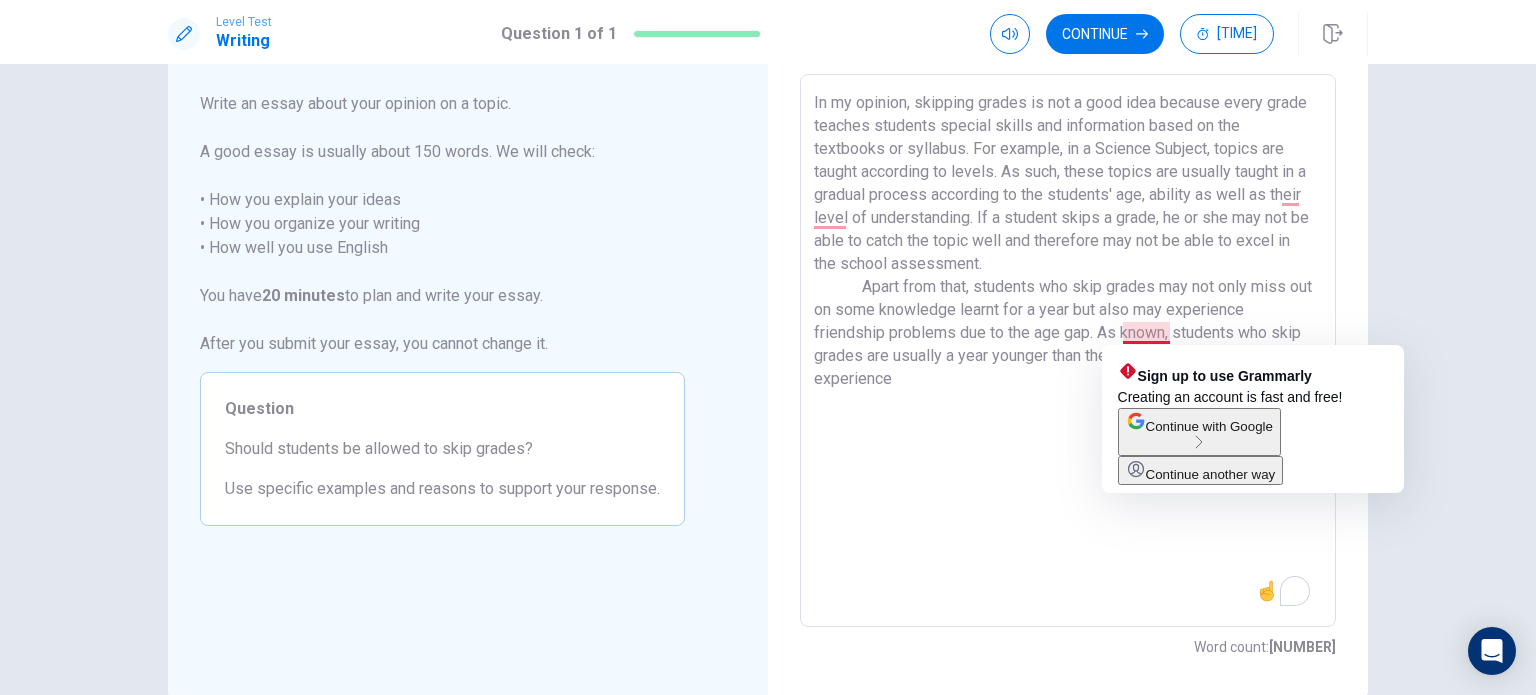 drag, startPoint x: 1117, startPoint y: 331, endPoint x: 1166, endPoint y: 321, distance: 50.01 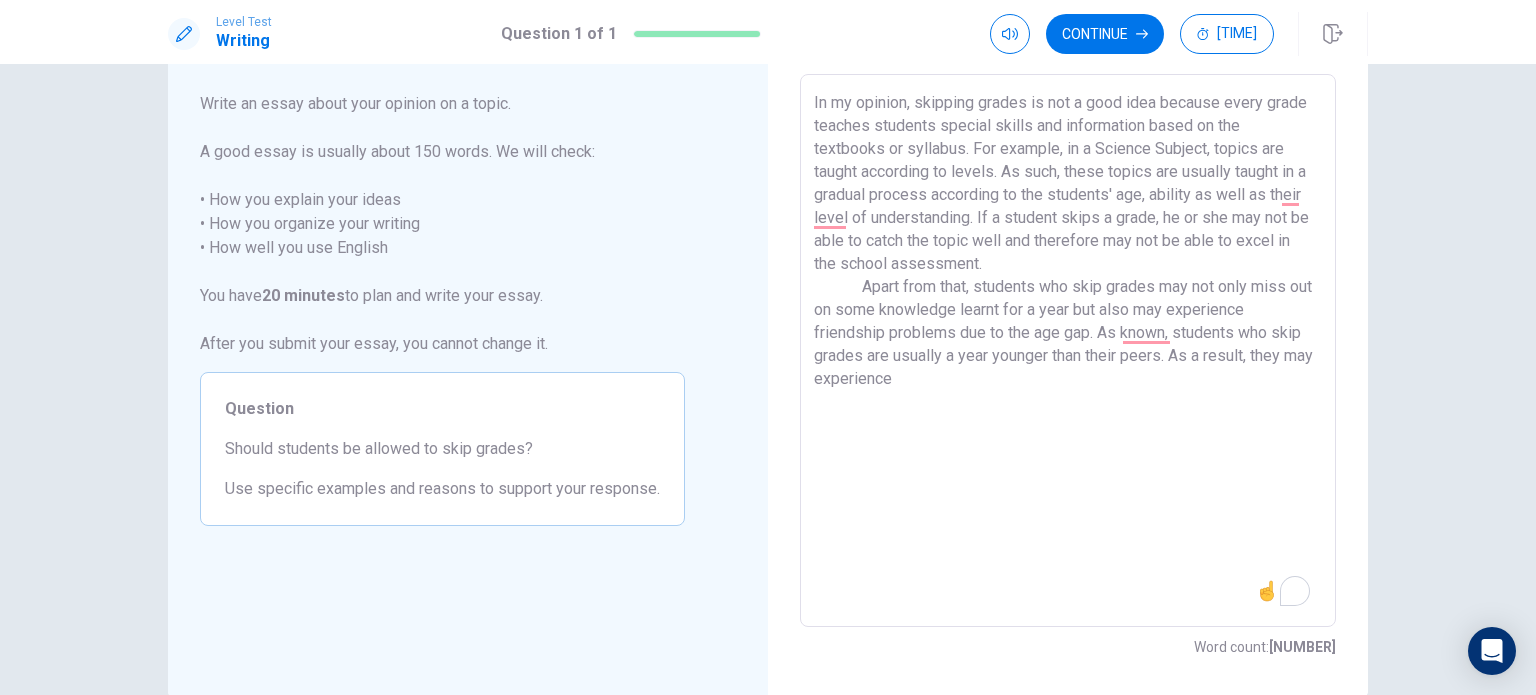 click on "In my opinion, skipping grades is not a good idea because every grade teaches students special skills and information based on the textbooks or syllabus. For example, in a Science Subject, topics are taught according to levels. As such, these topics are usually taught in a gradual process according to the students' age, ability as well as their level of understanding. If a student skips a grade, he or she may not be able to catch the topic well and therefore may not be able to excel in the school assessment.
Apart from that, students who skip grades may not only miss out on some knowledge learnt for a year but also may experience friendship problems due to the age gap. As known, students who skip grades are usually a year younger than their peers. As a result, they may experience" at bounding box center [1068, 351] 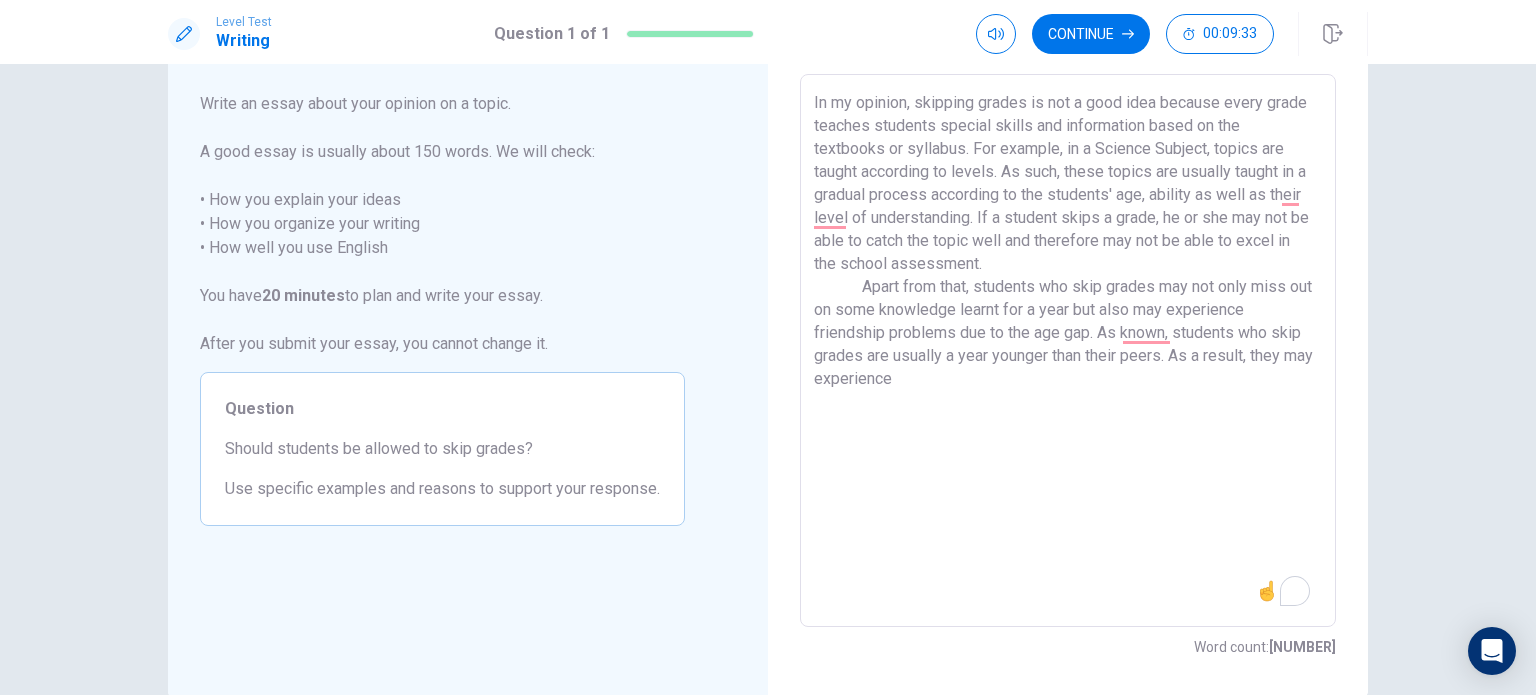 click on "In my opinion, skipping grades is not a good idea because every grade teaches students special skills and information based on the textbooks or syllabus. For example, in a Science Subject, topics are taught according to levels. As such, these topics are usually taught in a gradual process according to the students' age, ability as well as their level of understanding. If a student skips a grade, he or she may not be able to catch the topic well and therefore may not be able to excel in the school assessment.
Apart from that, students who skip grades may not only miss out on some knowledge learnt for a year but also may experience friendship problems due to the age gap. As known, students who skip grades are usually a year younger than their peers. As a result, they may experience" at bounding box center (1068, 351) 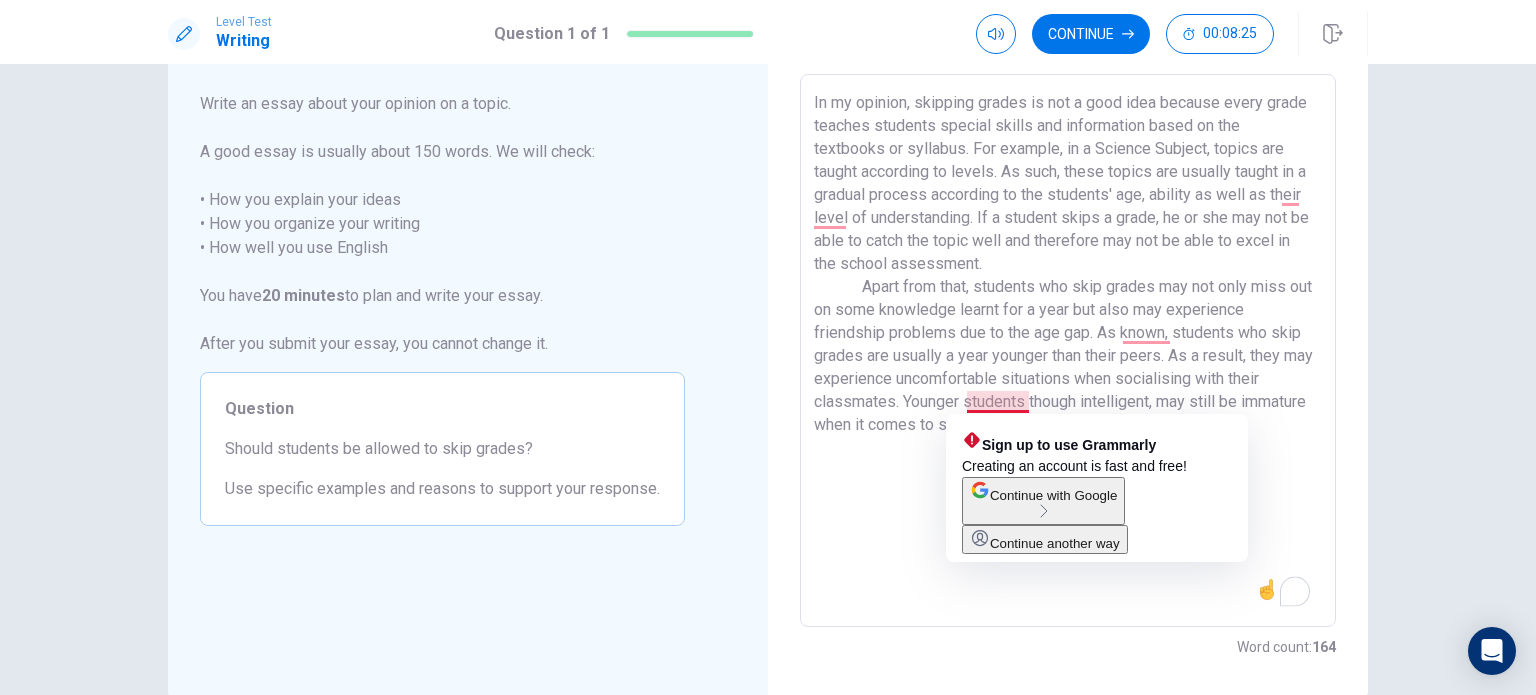 click on "In my opinion, skipping grades is not a good idea because every grade teaches students special skills and information based on the textbooks or syllabus. For example, in a Science Subject, topics are taught according to levels. As such, these topics are usually taught in a gradual process according to the students' age, ability as well as their level of understanding. If a student skips a grade, he or she may not be able to catch the topic well and therefore may not be able to excel in the school assessment.
Apart from that, students who skip grades may not only miss out on some knowledge learnt for a year but also may experience friendship problems due to the age gap. As known, students who skip grades are usually a year younger than their peers. As a result, they may experience uncomfortable situations when socialising with their classmates. Younger students though intelligent, may still be immature when it comes to socialising and solving problems." at bounding box center [1068, 351] 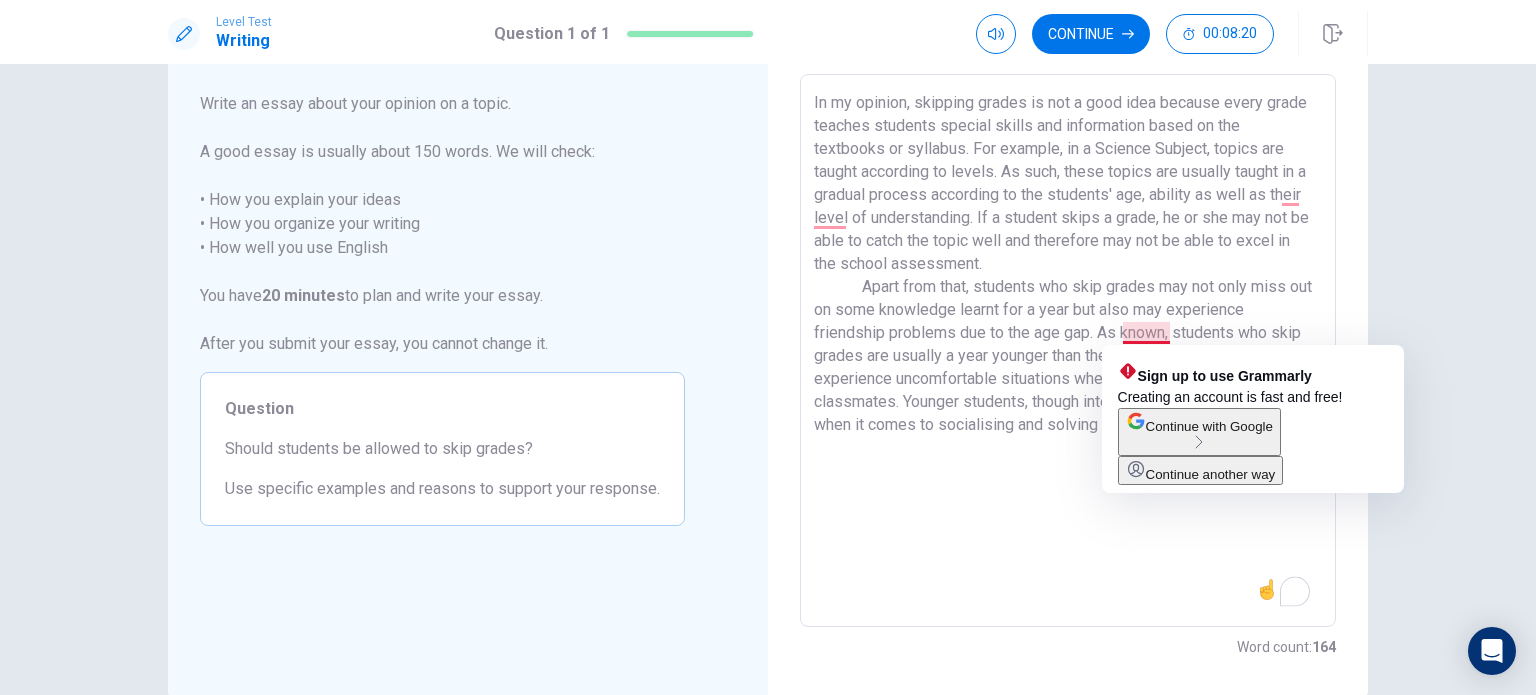 click on "In my opinion, skipping grades is not a good idea because every grade teaches students special skills and information based on the textbooks or syllabus. For example, in a Science Subject, topics are taught according to levels. As such, these topics are usually taught in a gradual process according to the students' age, ability as well as their level of understanding. If a student skips a grade, he or she may not be able to catch the topic well and therefore may not be able to excel in the school assessment.
Apart from that, students who skip grades may not only miss out on some knowledge learnt for a year but also may experience friendship problems due to the age gap. As known, students who skip grades are usually a year younger than their peers. As a result, they may experience uncomfortable situations when socialising with their classmates. Younger students, though intelligent, may still be immature when it comes to socialising and solving problems." at bounding box center (1068, 351) 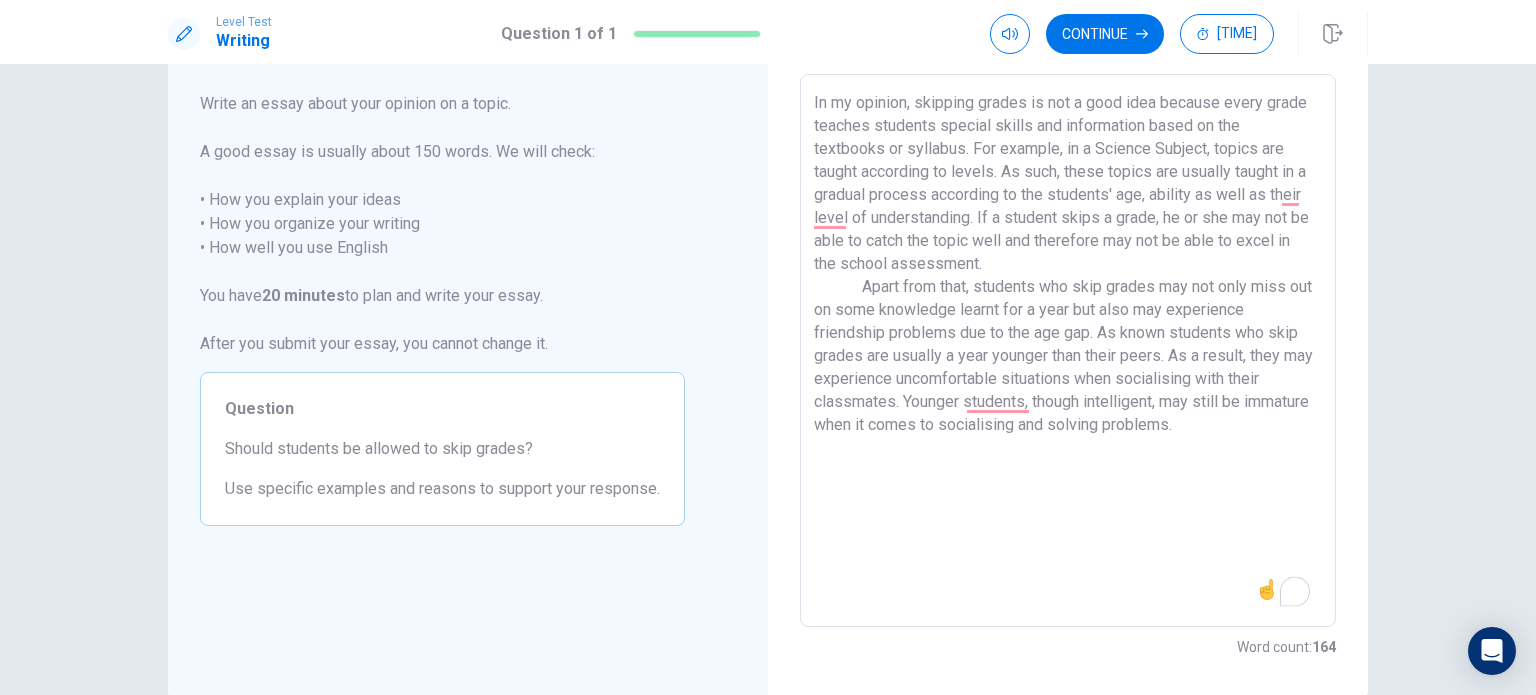 click on "In my opinion, skipping grades is not a good idea because every grade teaches students special skills and information based on the textbooks or syllabus. For example, in a Science Subject, topics are taught according to levels. As such, these topics are usually taught in a gradual process according to the students' age, ability as well as their level of understanding. If a student skips a grade, he or she may not be able to catch the topic well and therefore may not be able to excel in the school assessment.
Apart from that, students who skip grades may not only miss out on some knowledge learnt for a year but also may experience friendship problems due to the age gap. As known students who skip grades are usually a year younger than their peers. As a result, they may experience uncomfortable situations when socialising with their classmates. Younger students, though intelligent, may still be immature when it comes to socialising and solving problems." at bounding box center (1068, 351) 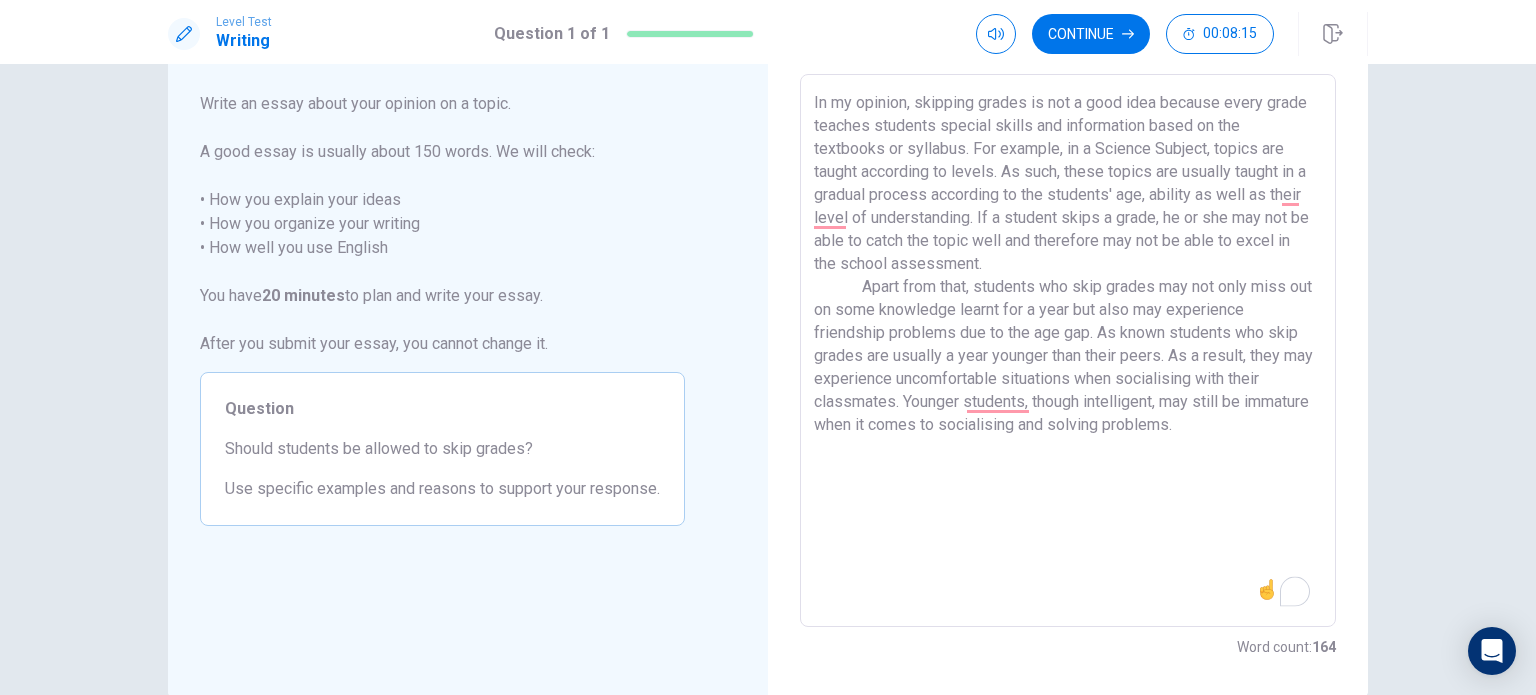 click on "In my opinion, skipping grades is not a good idea because every grade teaches students special skills and information based on the textbooks or syllabus. For example, in a Science Subject, topics are taught according to levels. As such, these topics are usually taught in a gradual process according to the students' age, ability as well as their level of understanding. If a student skips a grade, he or she may not be able to catch the topic well and therefore may not be able to excel in the school assessment.
Apart from that, students who skip grades may not only miss out on some knowledge learnt for a year but also may experience friendship problems due to the age gap. As known students who skip grades are usually a year younger than their peers. As a result, they may experience uncomfortable situations when socialising with their classmates. Younger students, though intelligent, may still be immature when it comes to socialising and solving problems." at bounding box center [1068, 351] 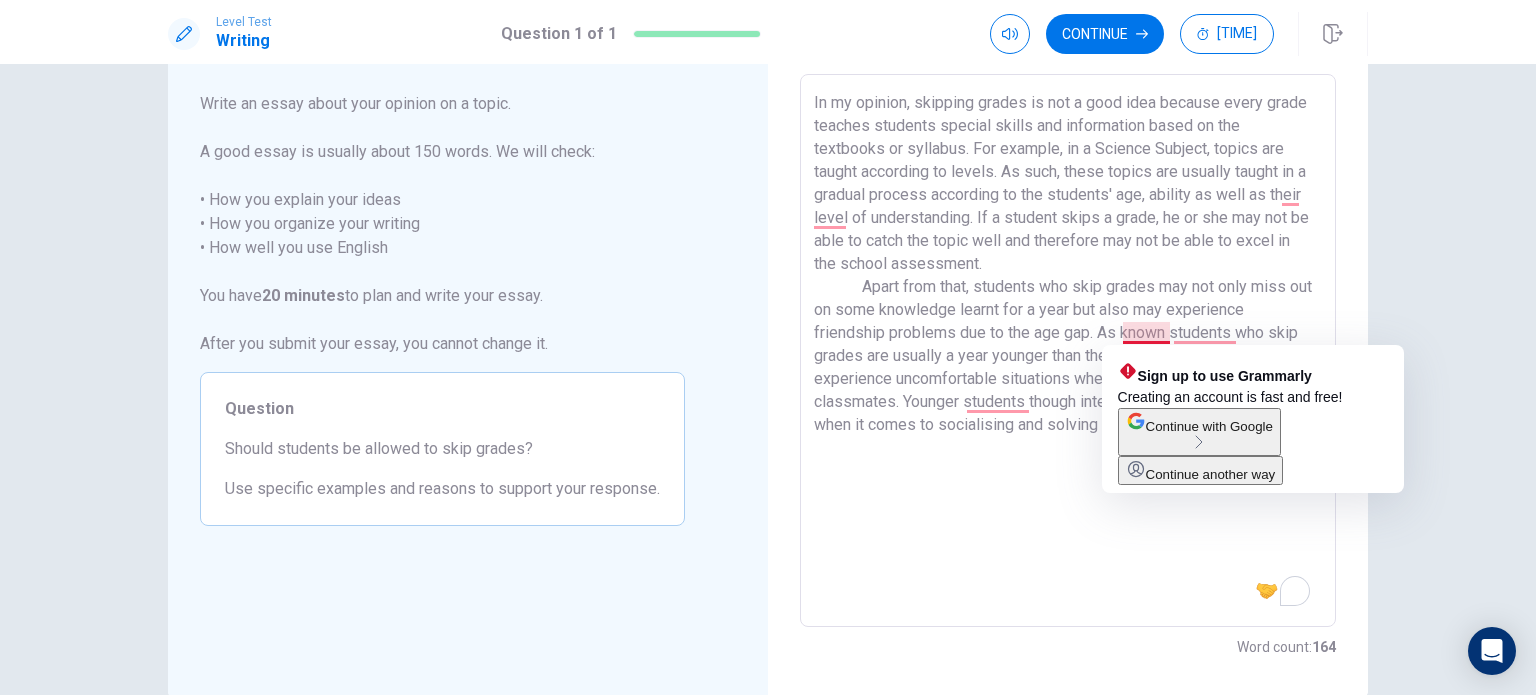 click on "In my opinion, skipping grades is not a good idea because every grade teaches students special skills and information based on the textbooks or syllabus. For example, in a Science Subject, topics are taught according to levels. As such, these topics are usually taught in a gradual process according to the students' age, ability as well as their level of understanding. If a student skips a grade, he or she may not be able to catch the topic well and therefore may not be able to excel in the school assessment.
Apart from that, students who skip grades may not only miss out on some knowledge learnt for a year but also may experience friendship problems due to the age gap. As known students who skip grades are usually a year younger than their peers. As a result, they may experience uncomfortable situations when socialising with their classmates. Younger students though intelligent, may still be immature when it comes to socialising and solving problems." at bounding box center [1068, 351] 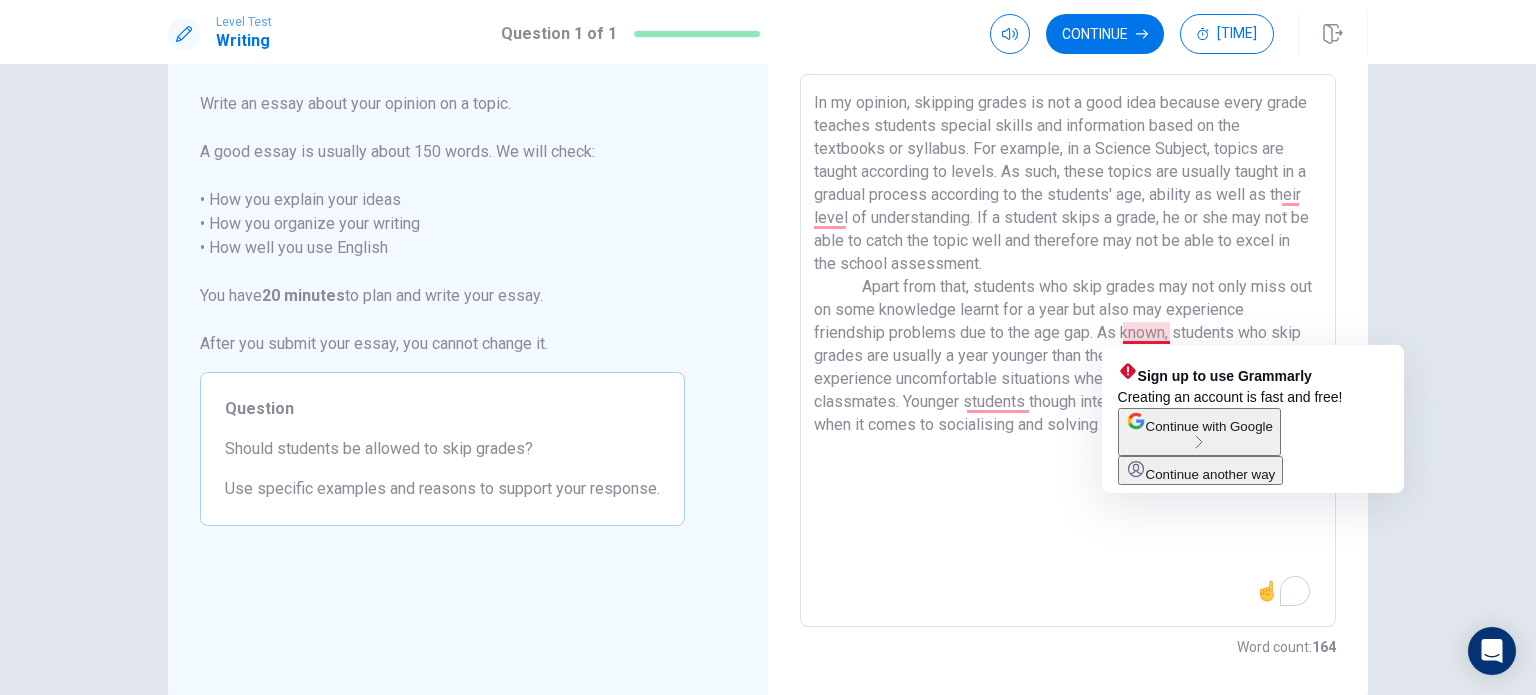 drag, startPoint x: 1096, startPoint y: 332, endPoint x: 1163, endPoint y: 328, distance: 67.11929 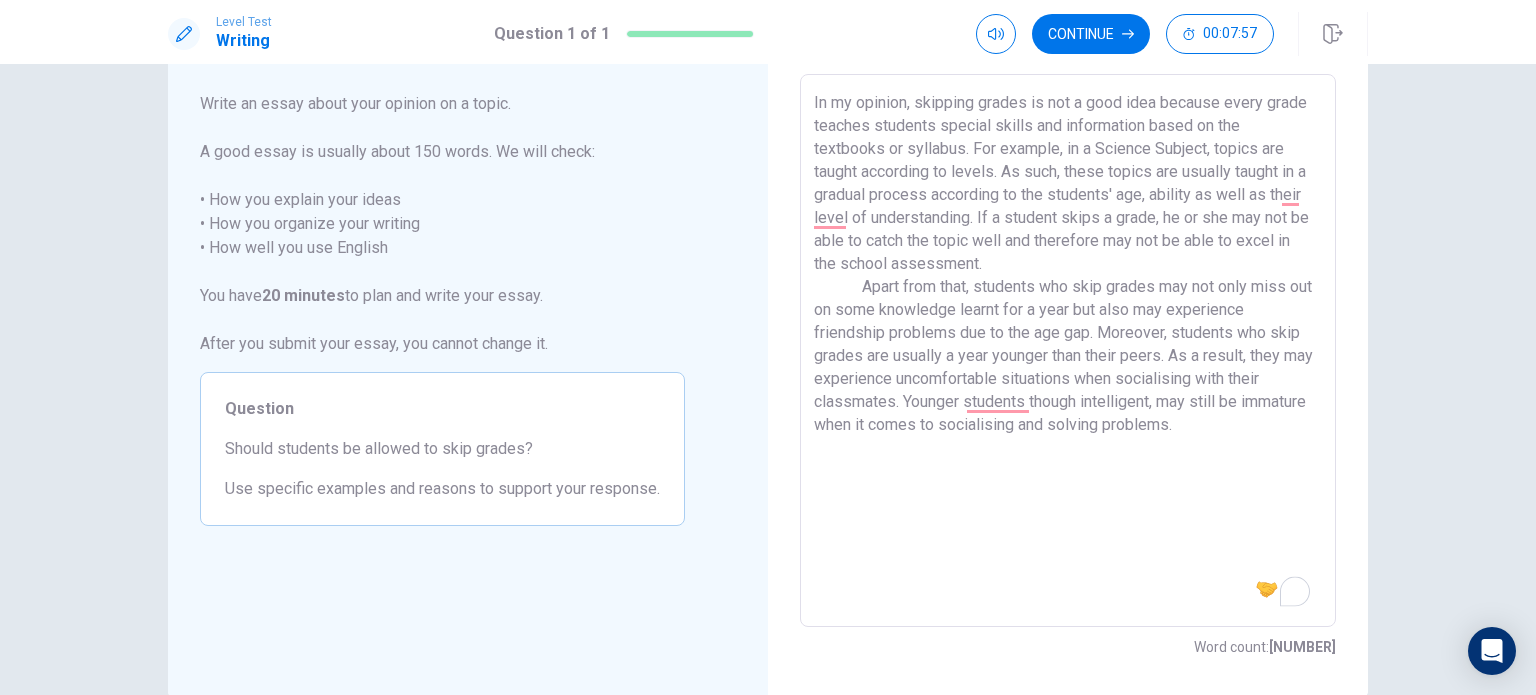 click on "In my opinion, skipping grades is not a good idea because every grade teaches students special skills and information based on the textbooks or syllabus. For example, in a Science Subject, topics are taught according to levels. As such, these topics are usually taught in a gradual process according to the students' age, ability as well as their level of understanding. If a student skips a grade, he or she may not be able to catch the topic well and therefore may not be able to excel in the school assessment.
Apart from that, students who skip grades may not only miss out on some knowledge learnt for a year but also may experience friendship problems due to the age gap. Moreover, students who skip grades are usually a year younger than their peers. As a result, they may experience uncomfortable situations when socialising with their classmates. Younger students though intelligent, may still be immature when it comes to socialising and solving problems." at bounding box center [1068, 351] 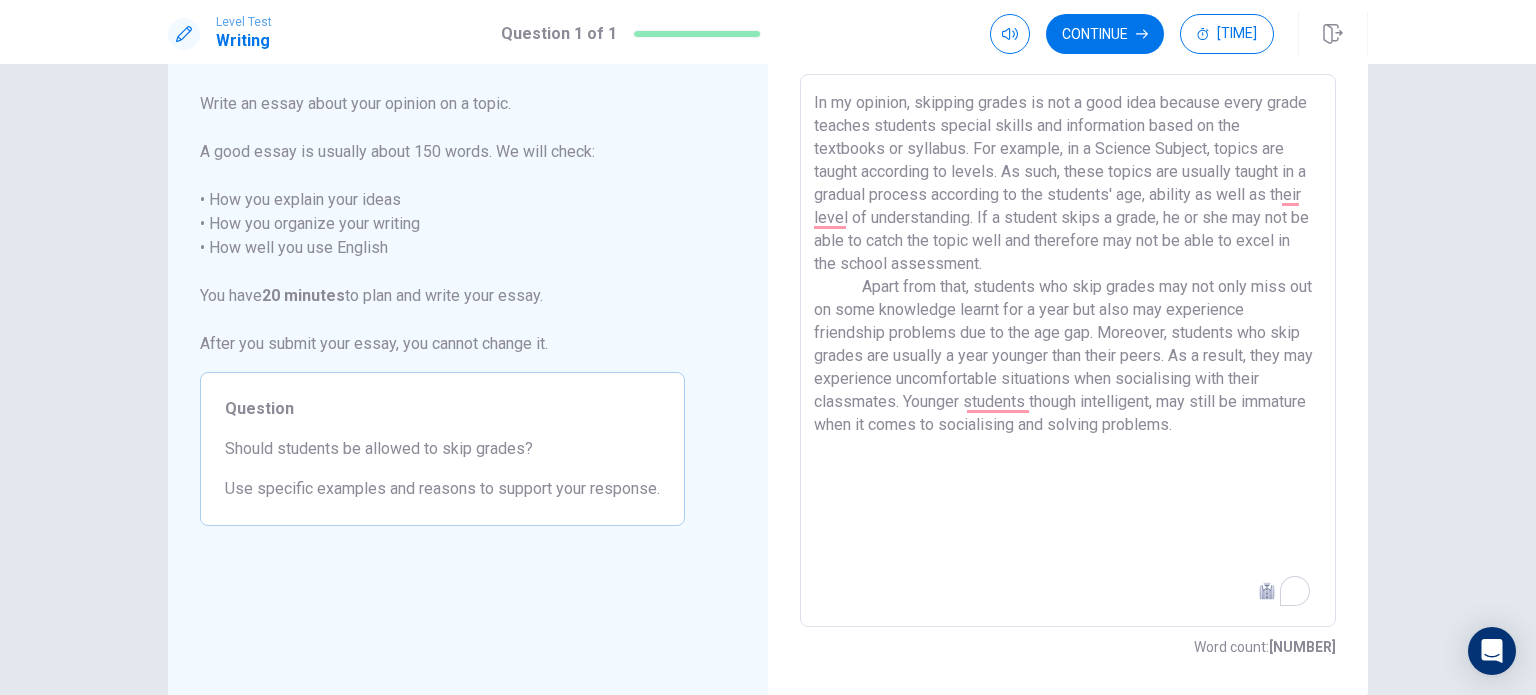 click on "In my opinion, skipping grades is not a good idea because every grade teaches students special skills and information based on the textbooks or syllabus. For example, in a Science Subject, topics are taught according to levels. As such, these topics are usually taught in a gradual process according to the students' age, ability as well as their level of understanding. If a student skips a grade, he or she may not be able to catch the topic well and therefore may not be able to excel in the school assessment.
Apart from that, students who skip grades may not only miss out on some knowledge learnt for a year but also may experience friendship problems due to the age gap. Moreover, students who skip grades are usually a year younger than their peers. As a result, they may experience uncomfortable situations when socialising with their classmates. Younger students though intelligent, may still be immature when it comes to socialising and solving problems." at bounding box center (1068, 351) 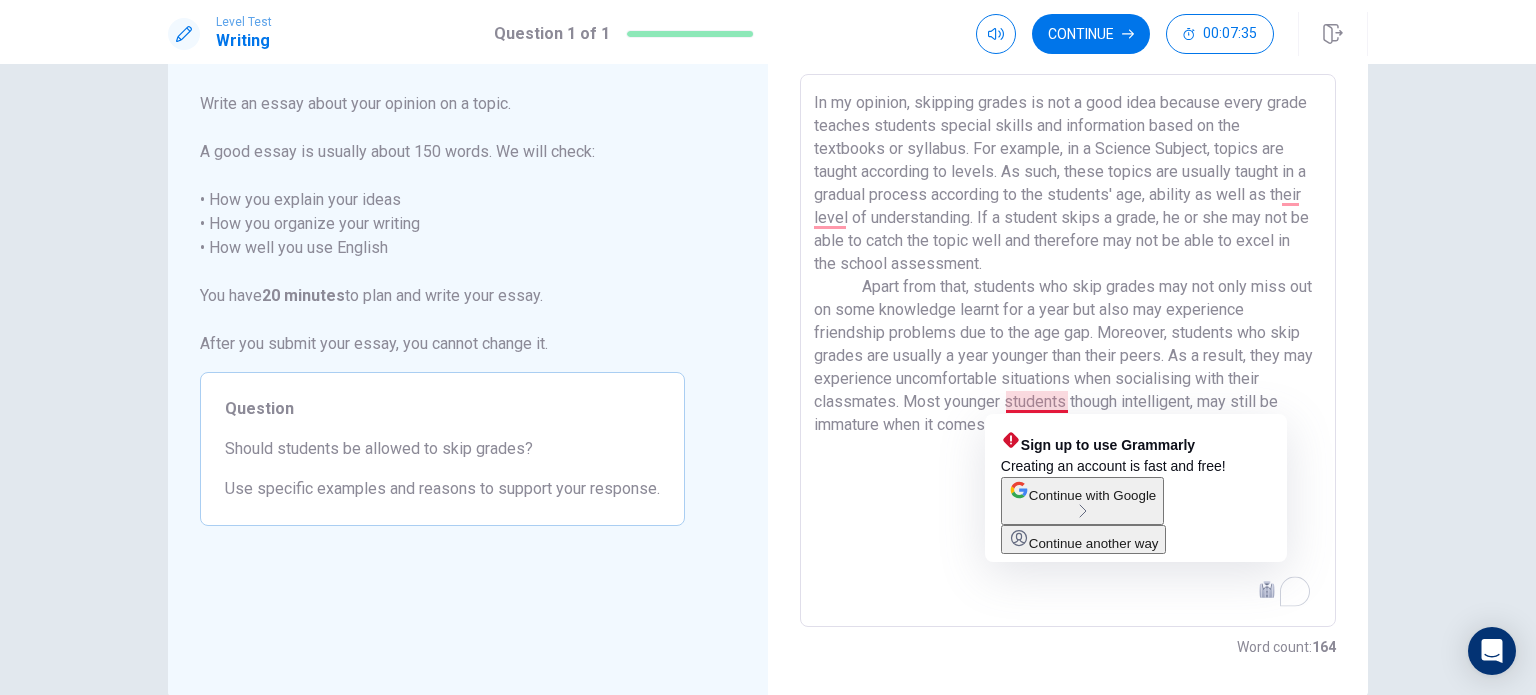 click on "In my opinion, skipping grades is not a good idea because every grade teaches students special skills and information based on the textbooks or syllabus. For example, in a Science Subject, topics are taught according to levels. As such, these topics are usually taught in a gradual process according to the students' age, ability as well as their level of understanding. If a student skips a grade, he or she may not be able to catch the topic well and therefore may not be able to excel in the school assessment.
Apart from that, students who skip grades may not only miss out on some knowledge learnt for a year but also may experience friendship problems due to the age gap. Moreover, students who skip grades are usually a year younger than their peers. As a result, they may experience uncomfortable situations when socialising with their classmates. Most younger students though intelligent, may still be immature when it comes to socialising and solving problems." at bounding box center (1068, 351) 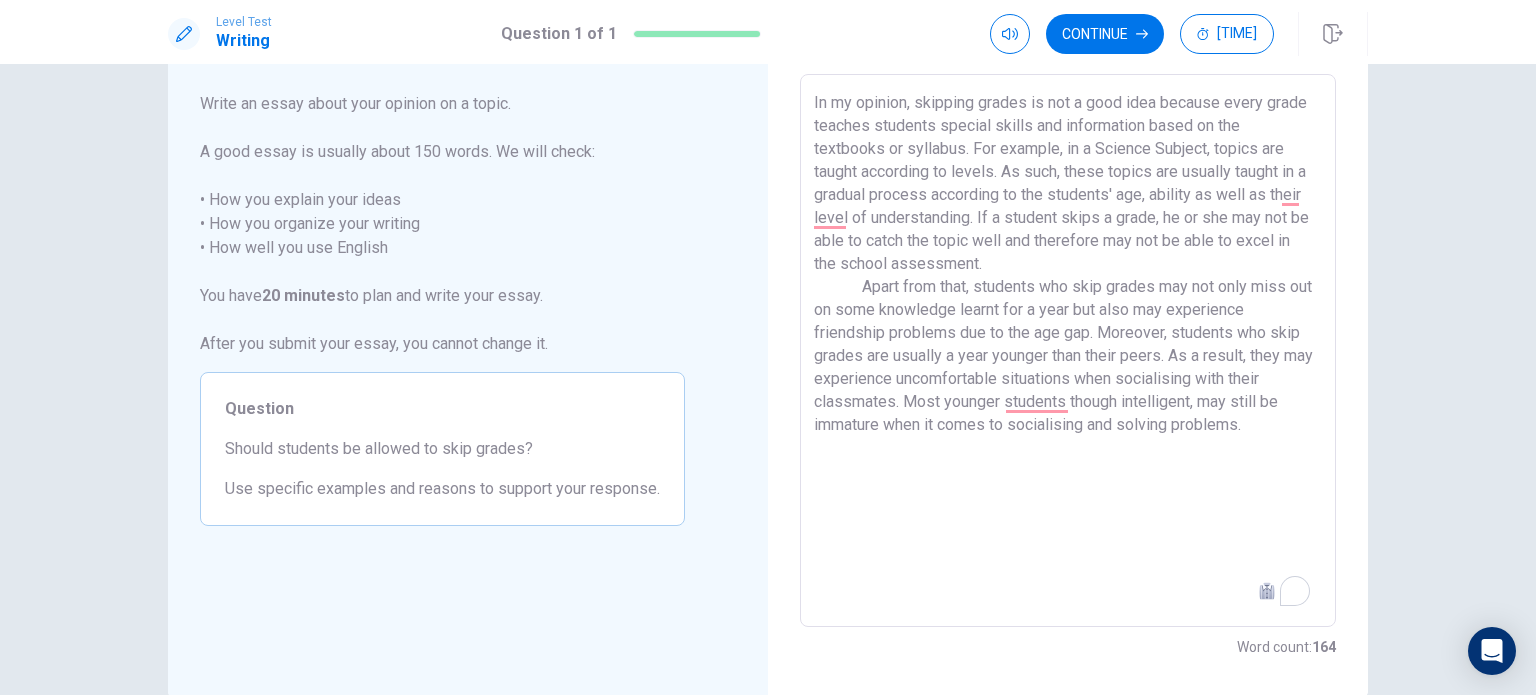 click on "In my opinion, skipping grades is not a good idea because every grade teaches students special skills and information based on the textbooks or syllabus. For example, in a Science Subject, topics are taught according to levels. As such, these topics are usually taught in a gradual process according to the students' age, ability as well as their level of understanding. If a student skips a grade, he or she may not be able to catch the topic well and therefore may not be able to excel in the school assessment.
Apart from that, students who skip grades may not only miss out on some knowledge learnt for a year but also may experience friendship problems due to the age gap. Moreover, students who skip grades are usually a year younger than their peers. As a result, they may experience uncomfortable situations when socialising with their classmates. Most younger students though intelligent, may still be immature when it comes to socialising and solving problems." at bounding box center [1068, 351] 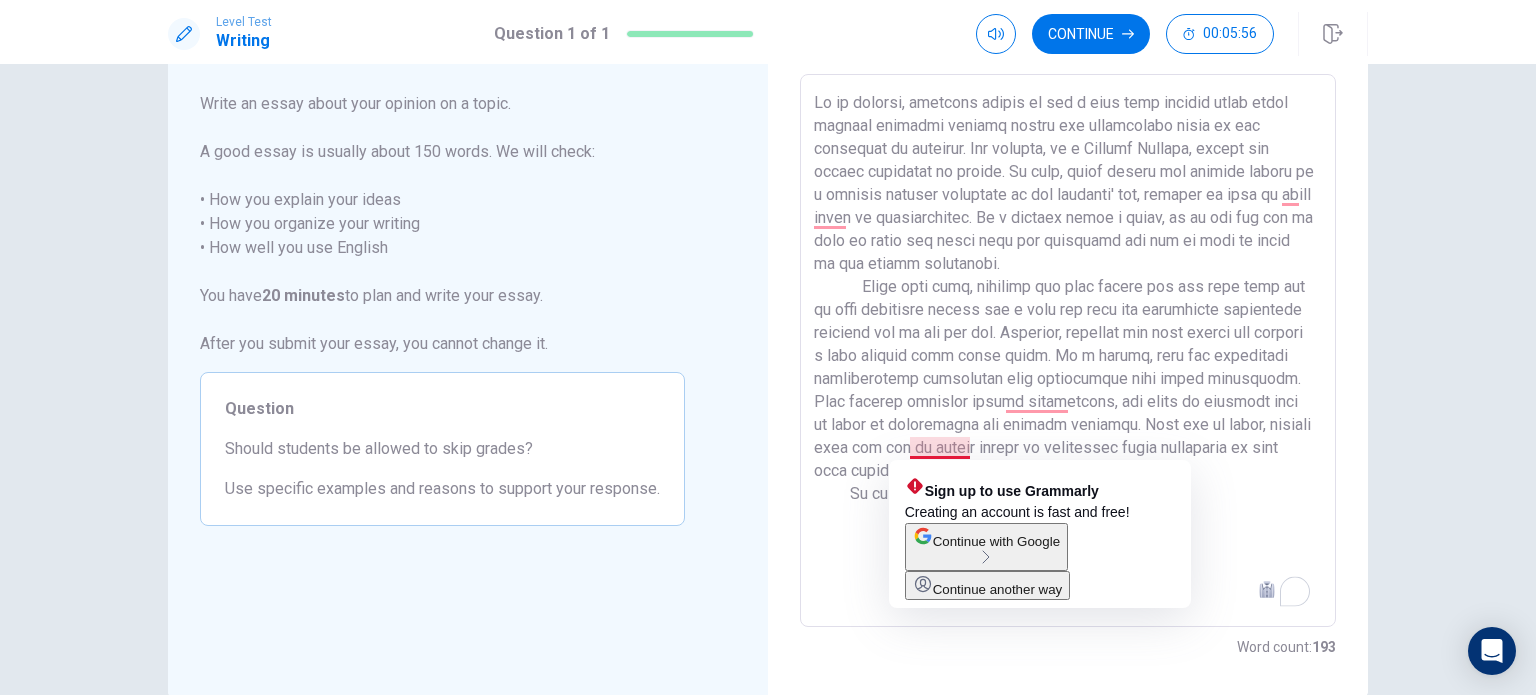 click at bounding box center [1068, 351] 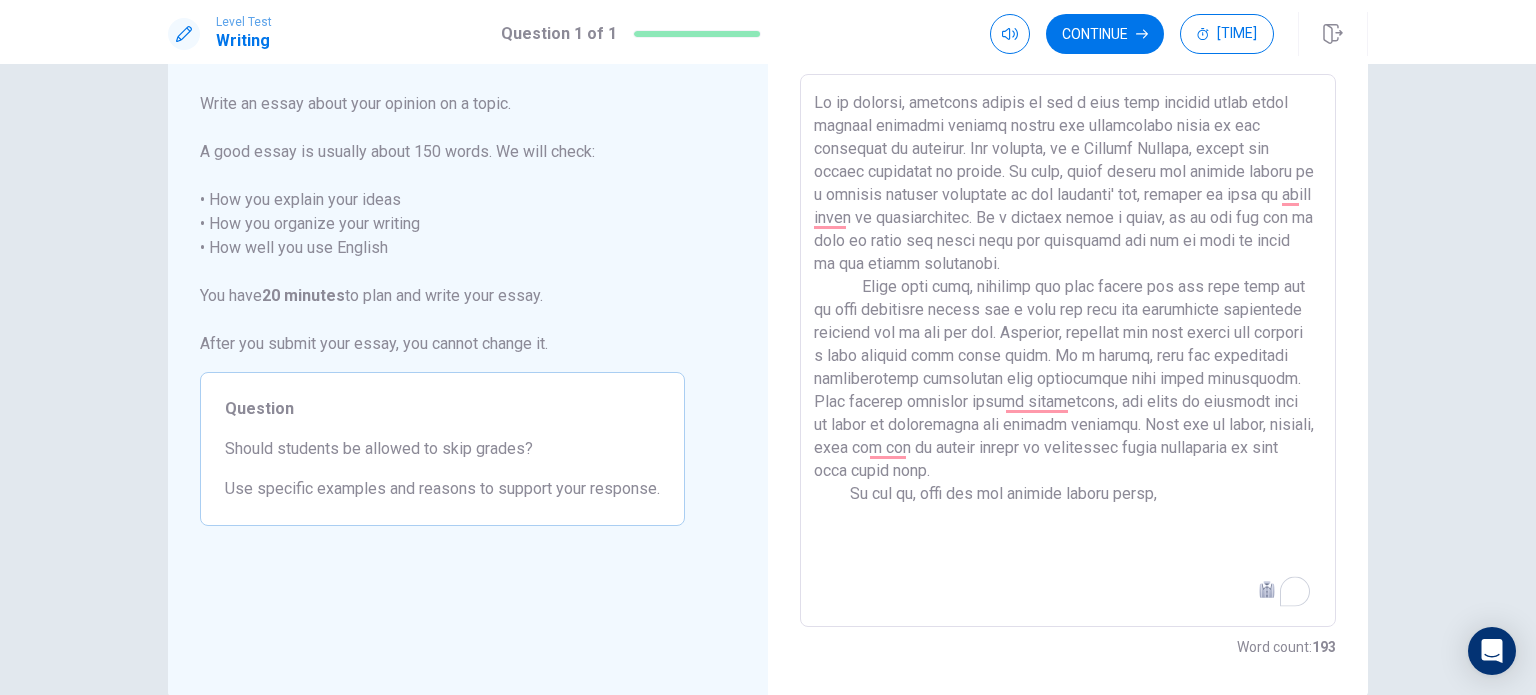 click at bounding box center (1068, 351) 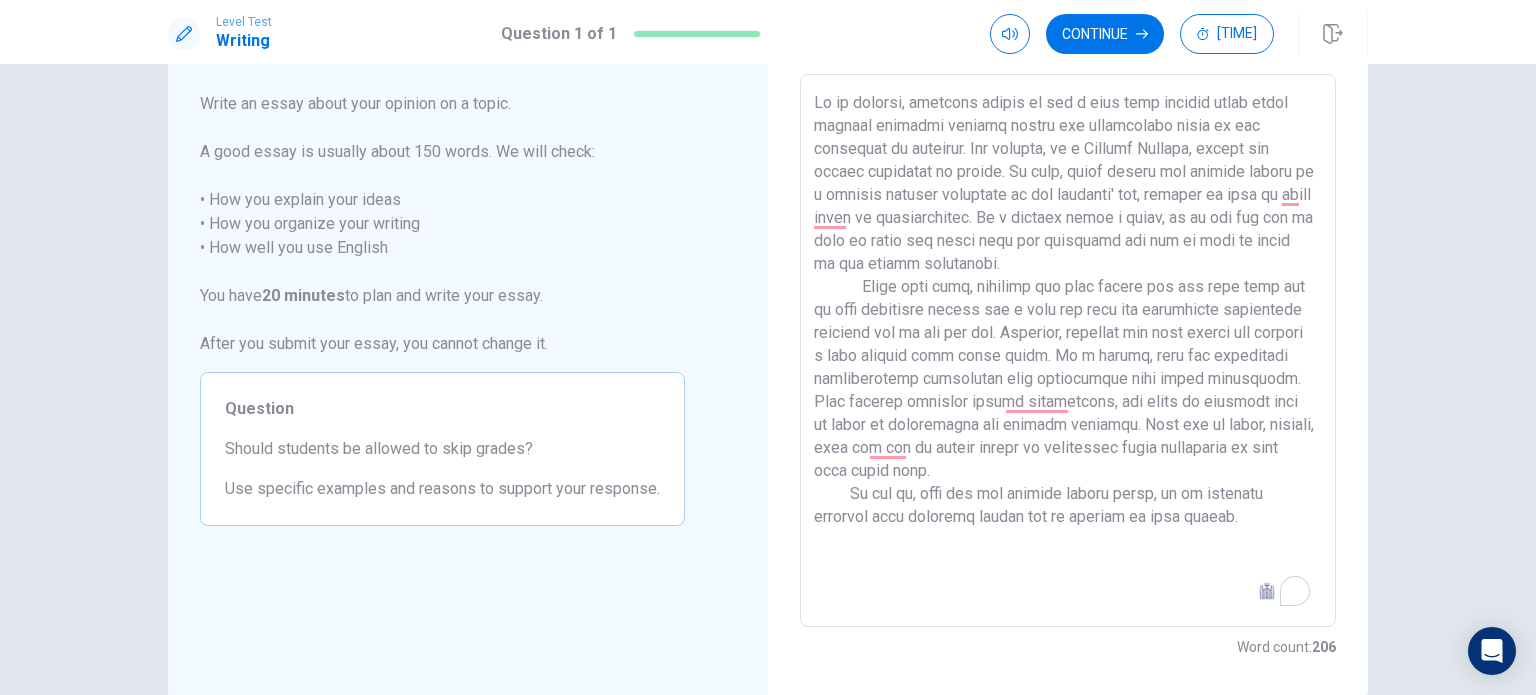 click at bounding box center (1068, 351) 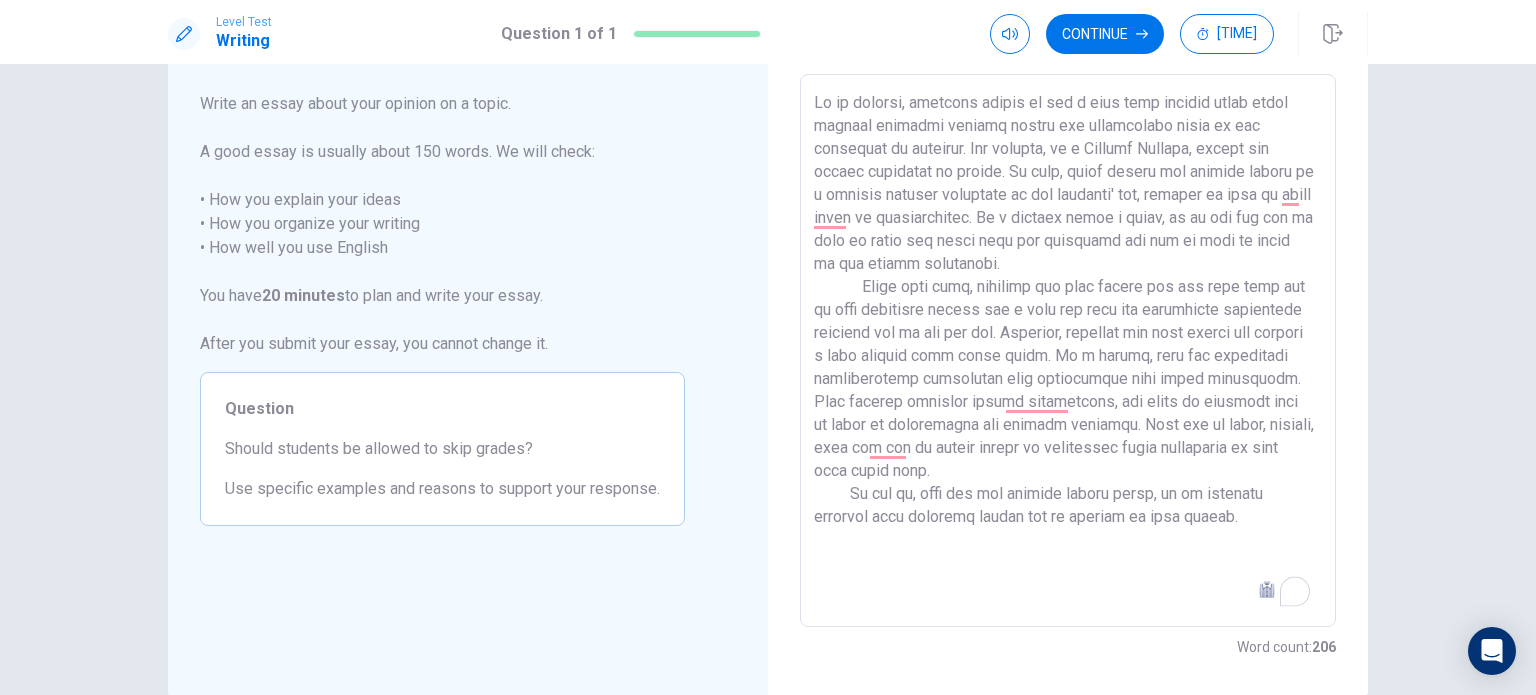 click at bounding box center (1068, 351) 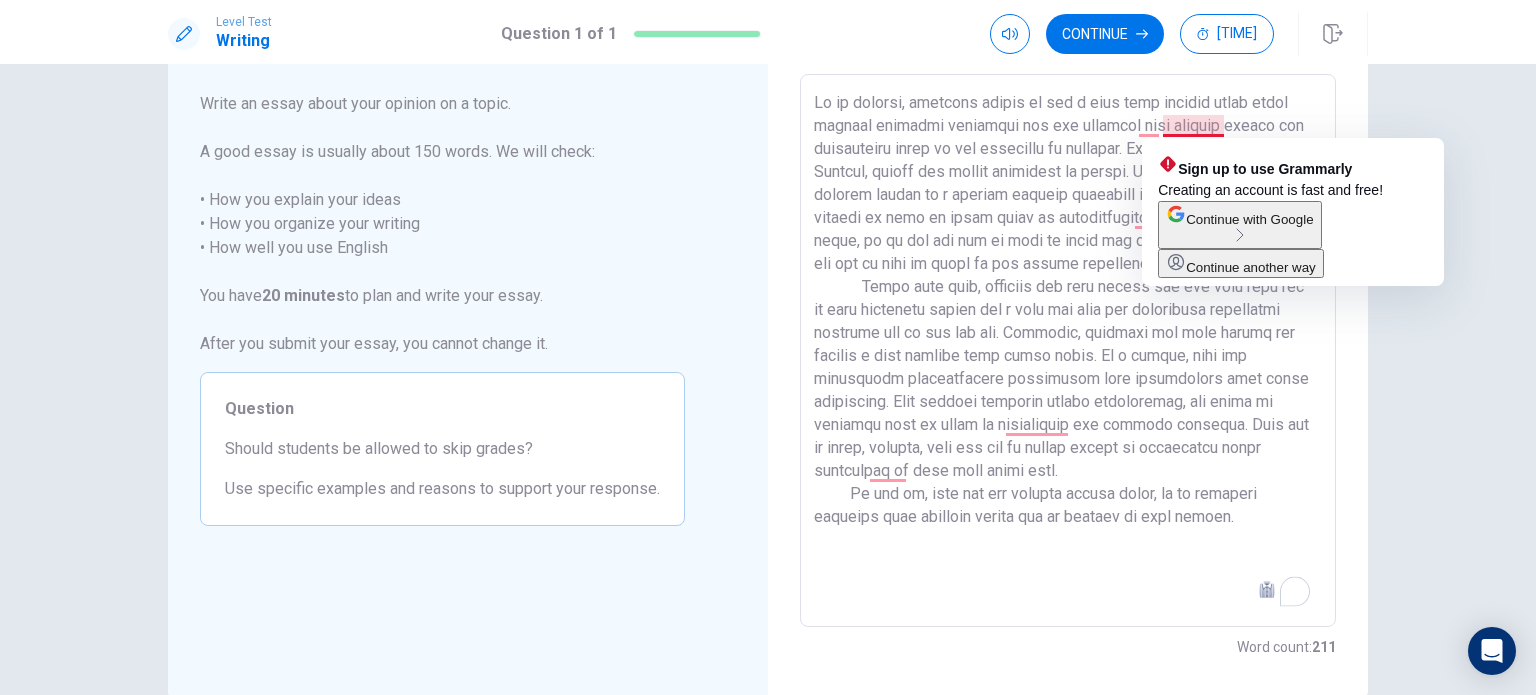 click at bounding box center [1068, 351] 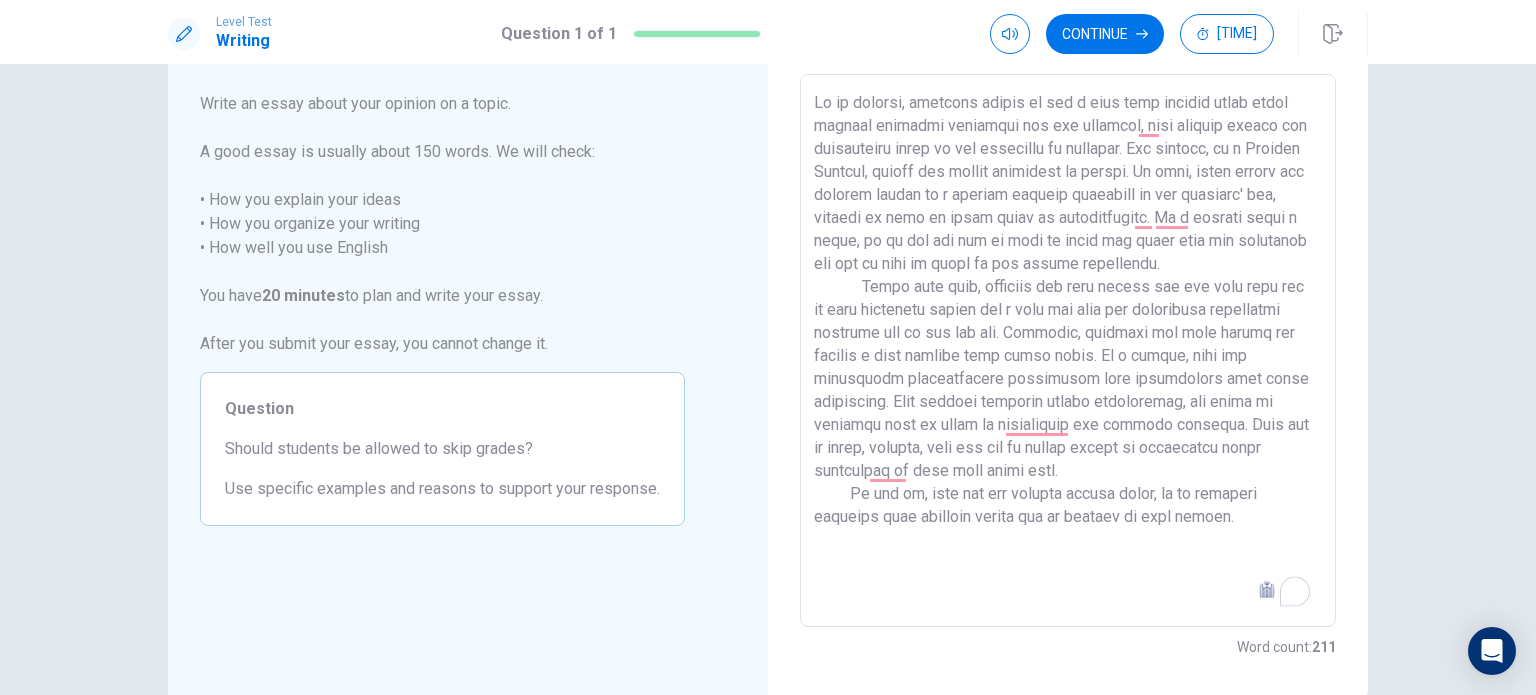 click at bounding box center [1068, 351] 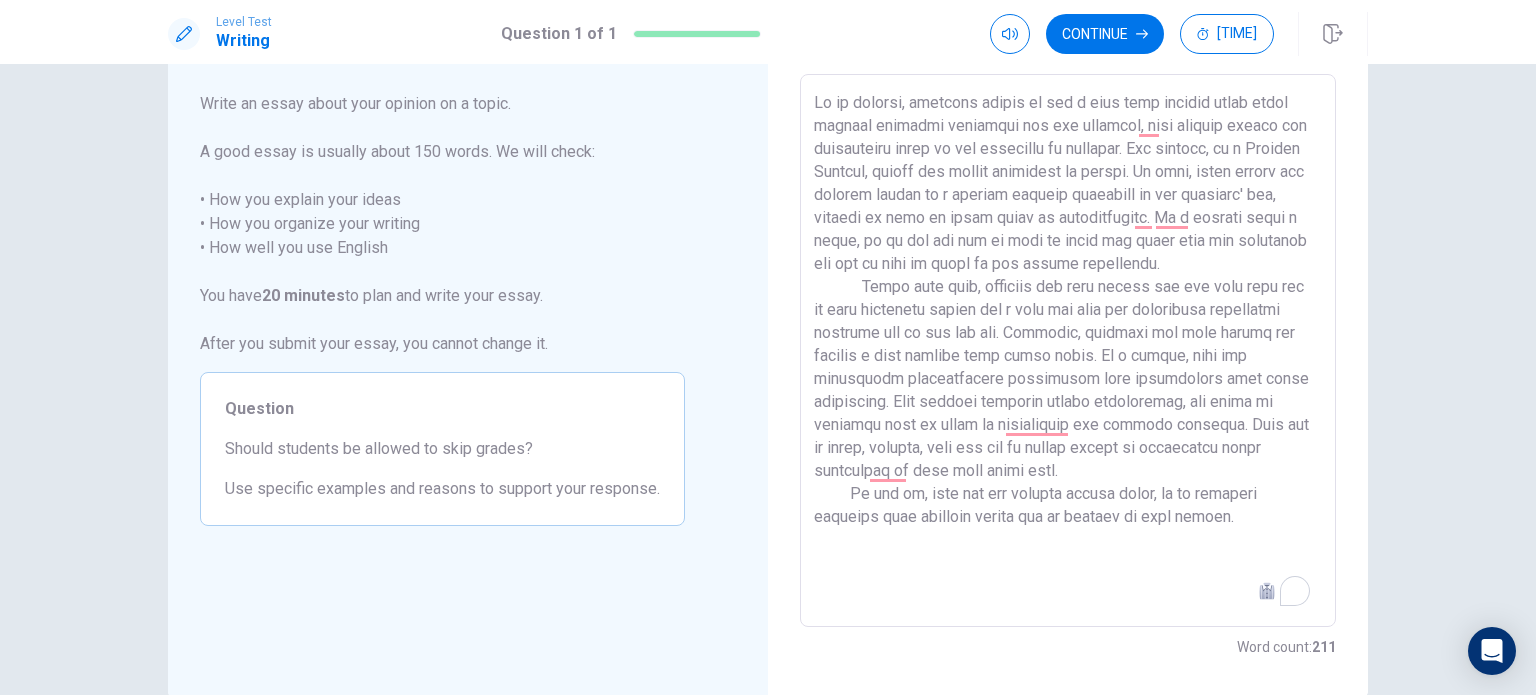 click at bounding box center (1068, 351) 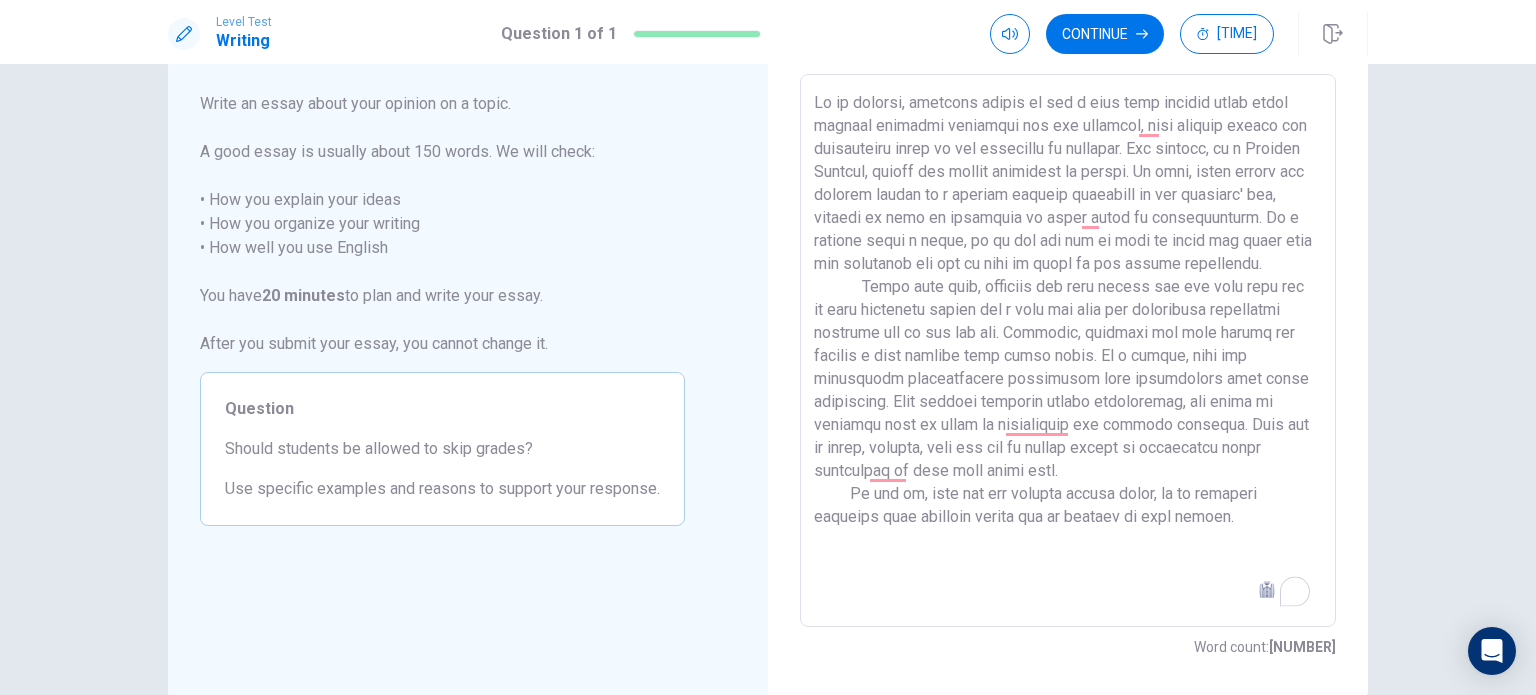 click at bounding box center (1068, 351) 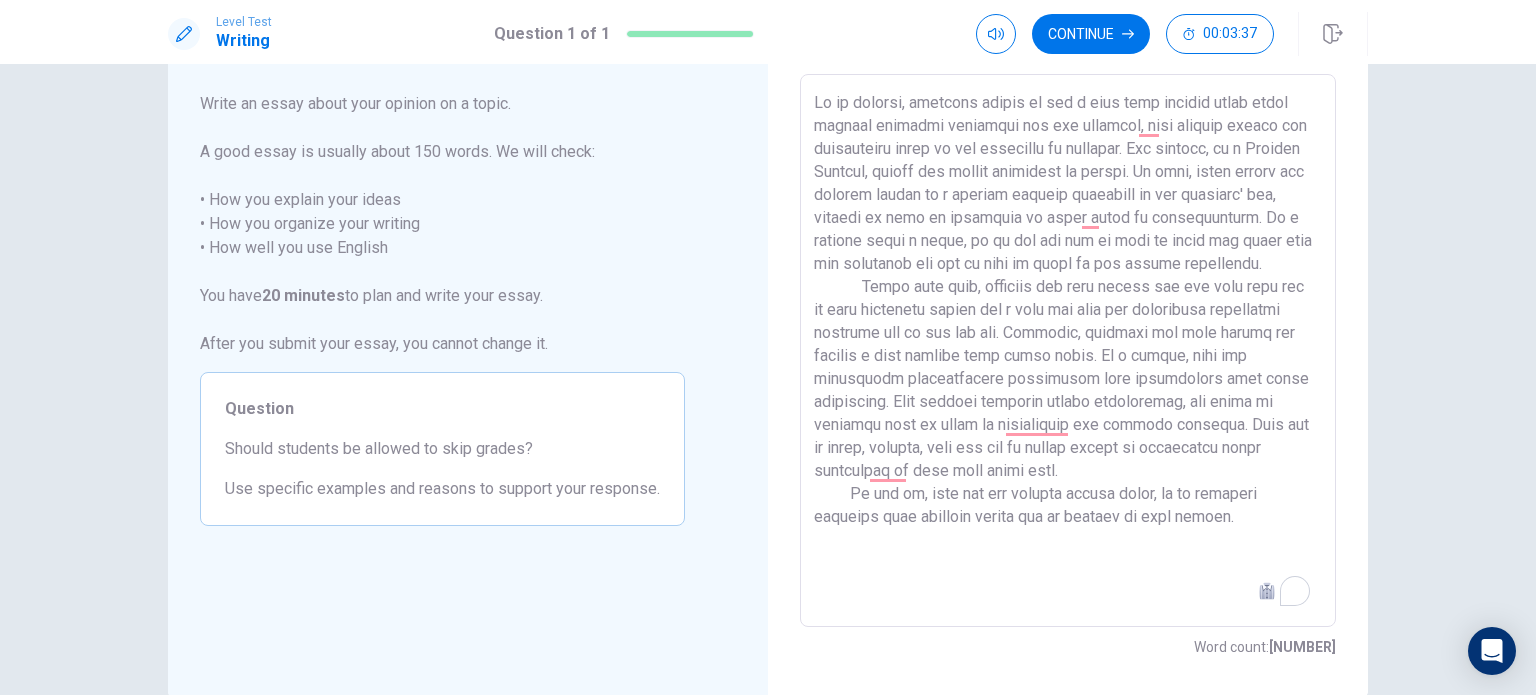 drag, startPoint x: 1151, startPoint y: 219, endPoint x: 1224, endPoint y: 216, distance: 73.061615 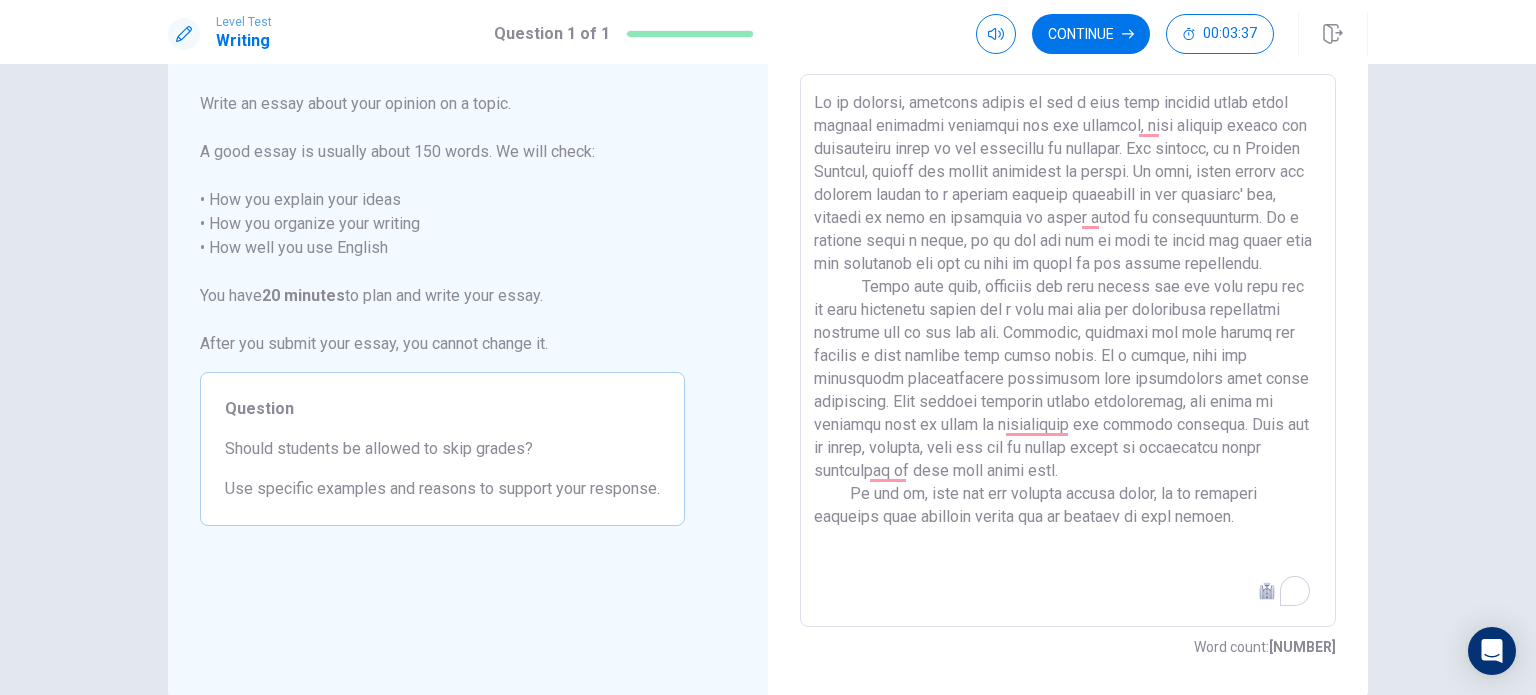 click at bounding box center (1068, 351) 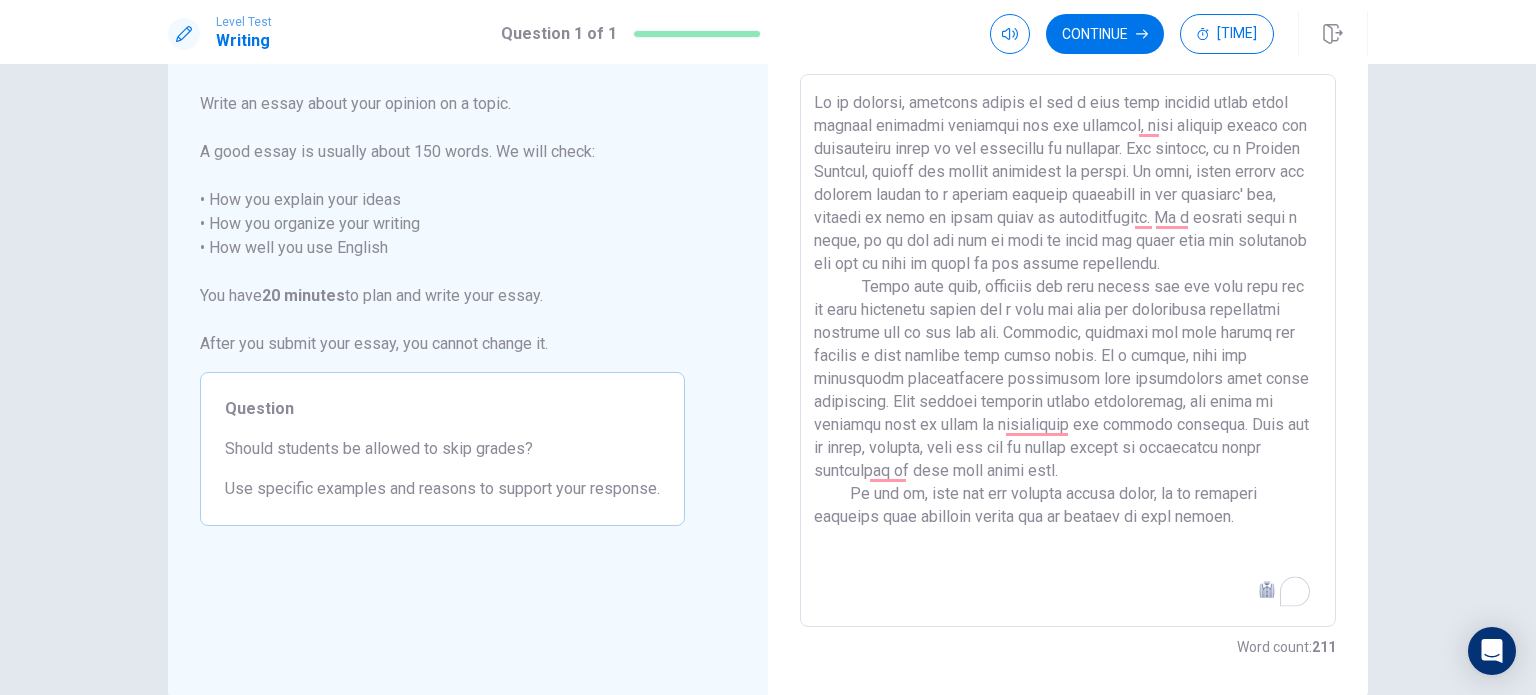 click at bounding box center [1068, 351] 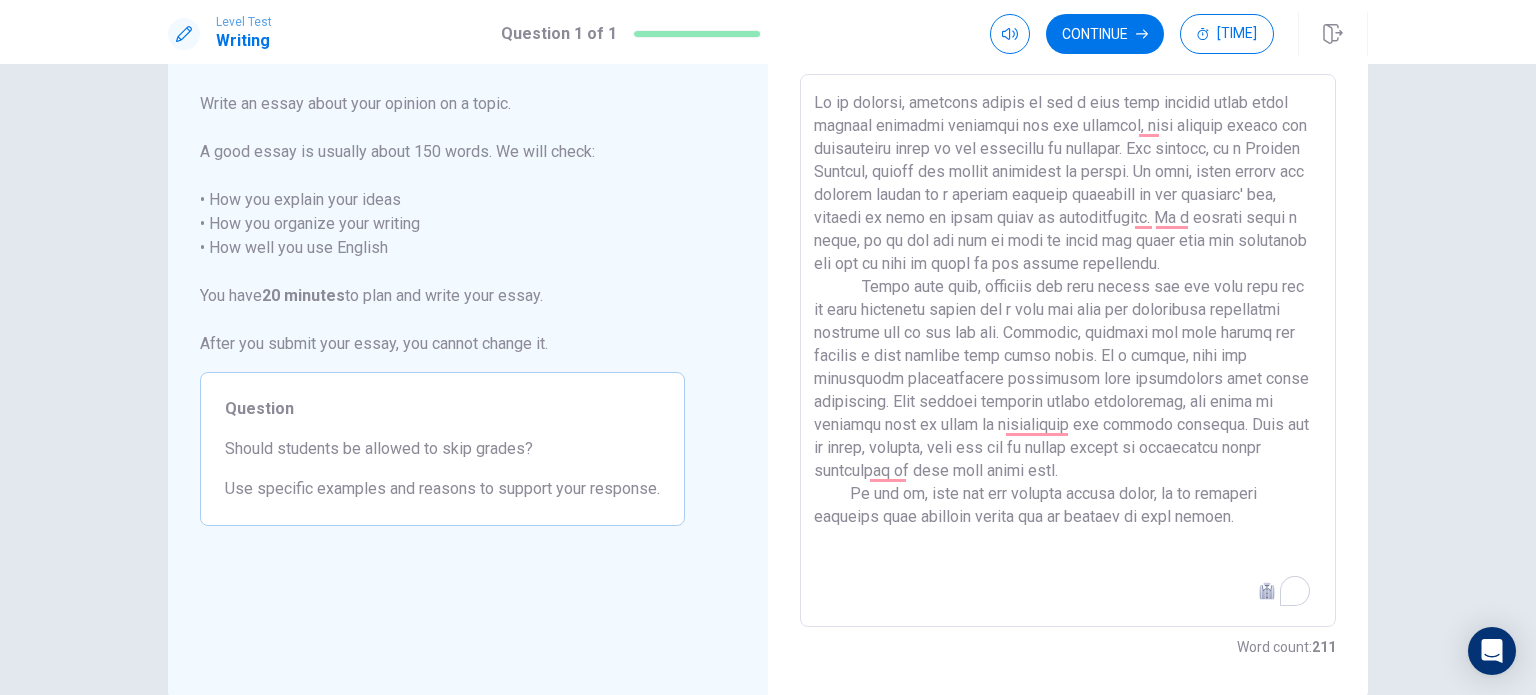 click at bounding box center (1068, 351) 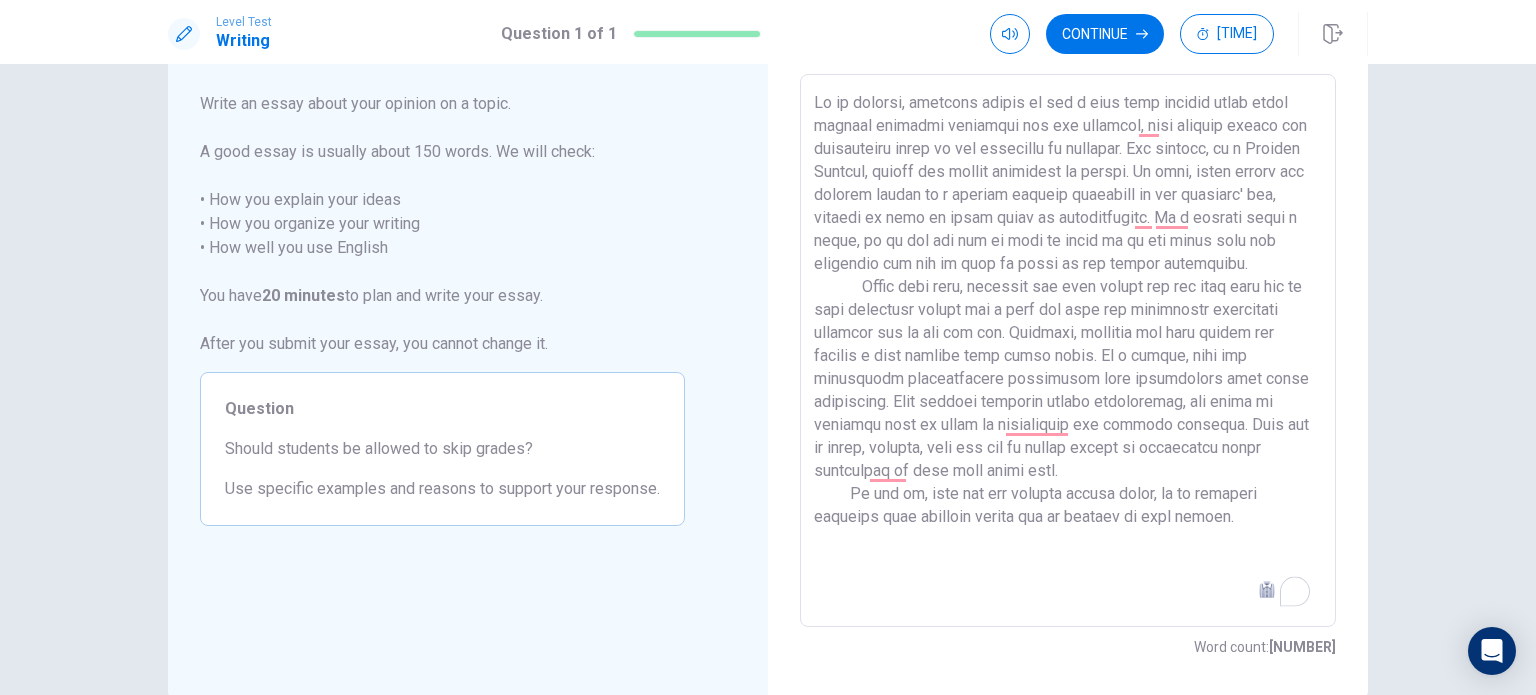 click at bounding box center [1068, 351] 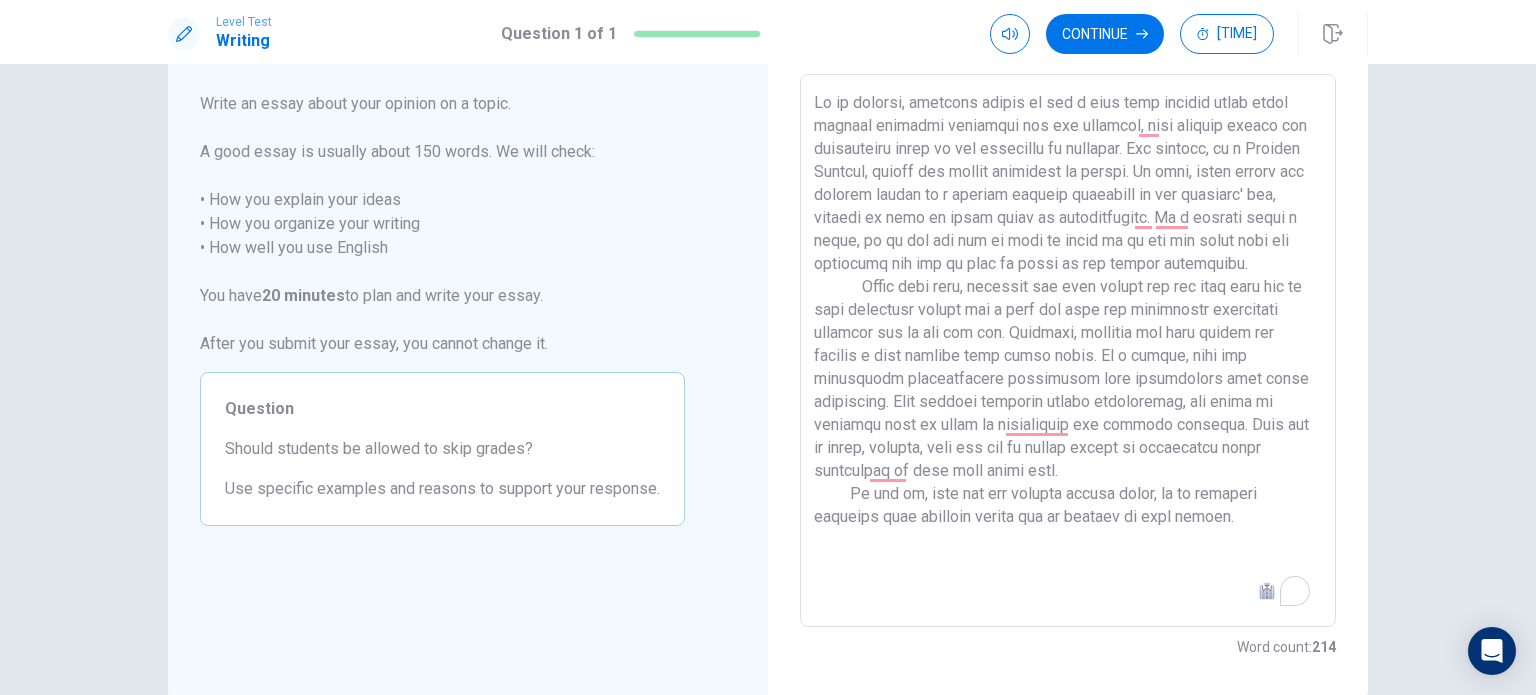 click at bounding box center (1068, 351) 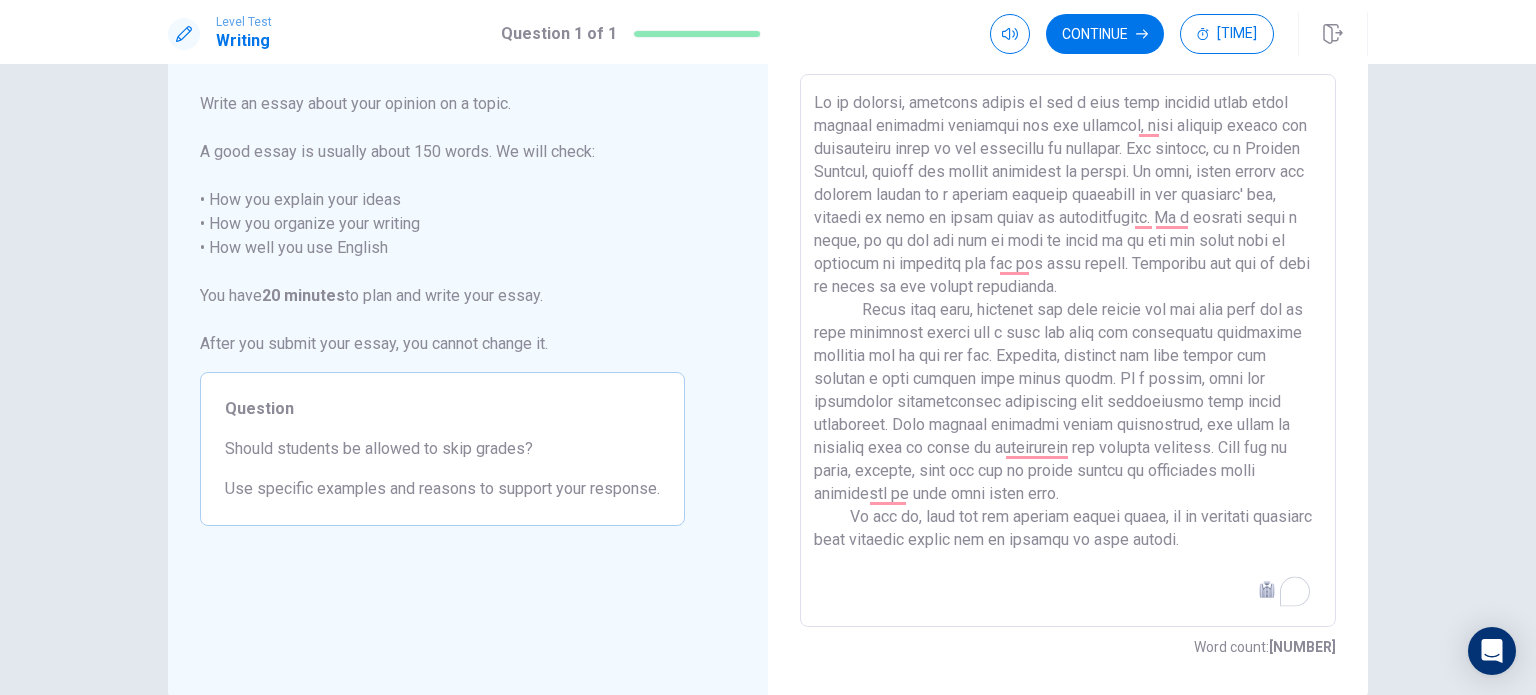 click at bounding box center (1068, 351) 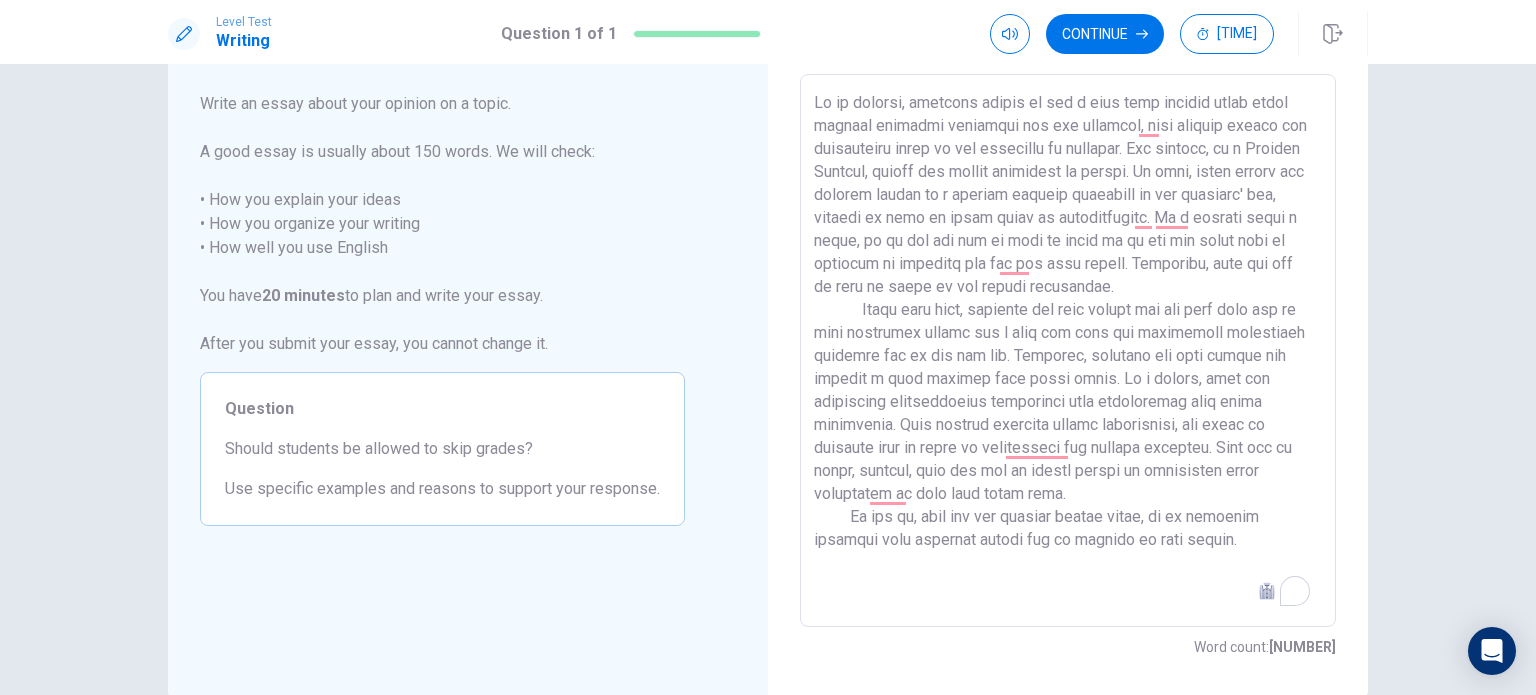 click at bounding box center [1068, 351] 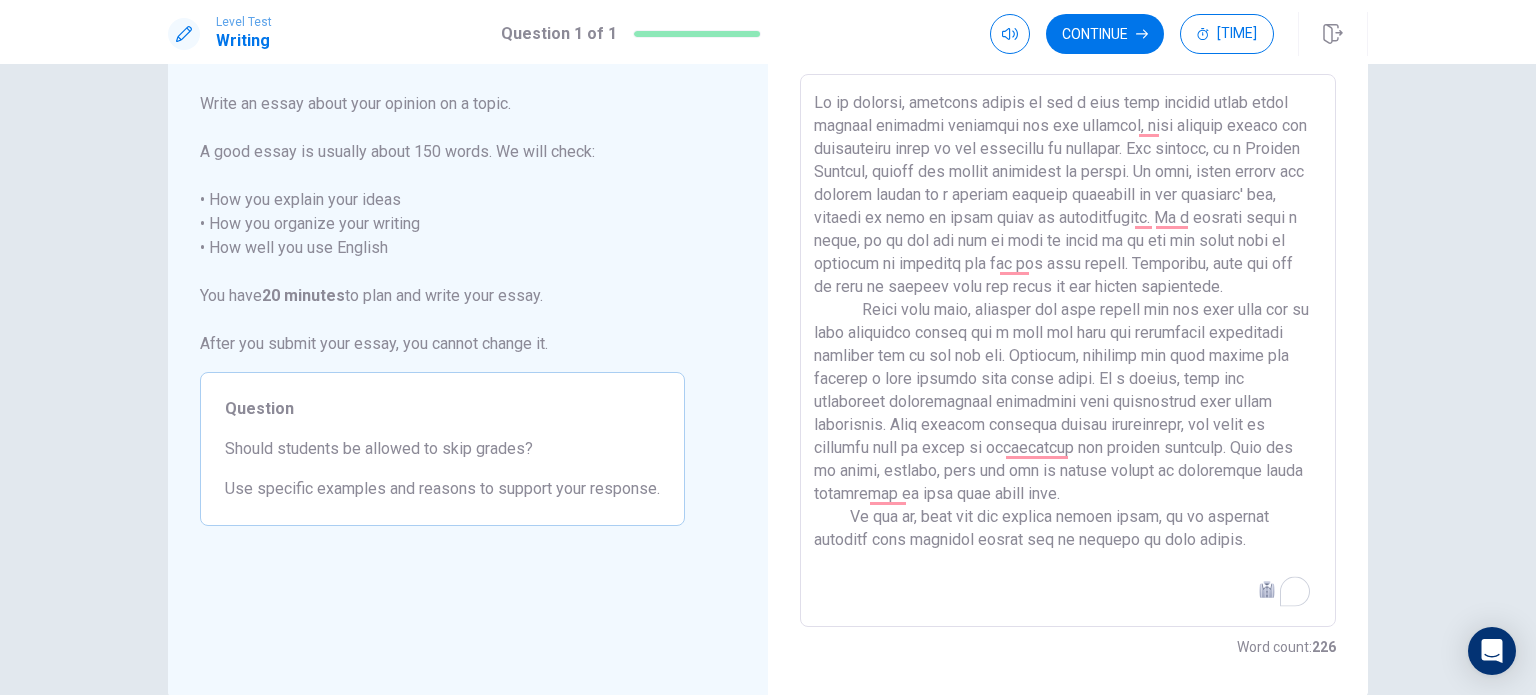 click at bounding box center (1068, 351) 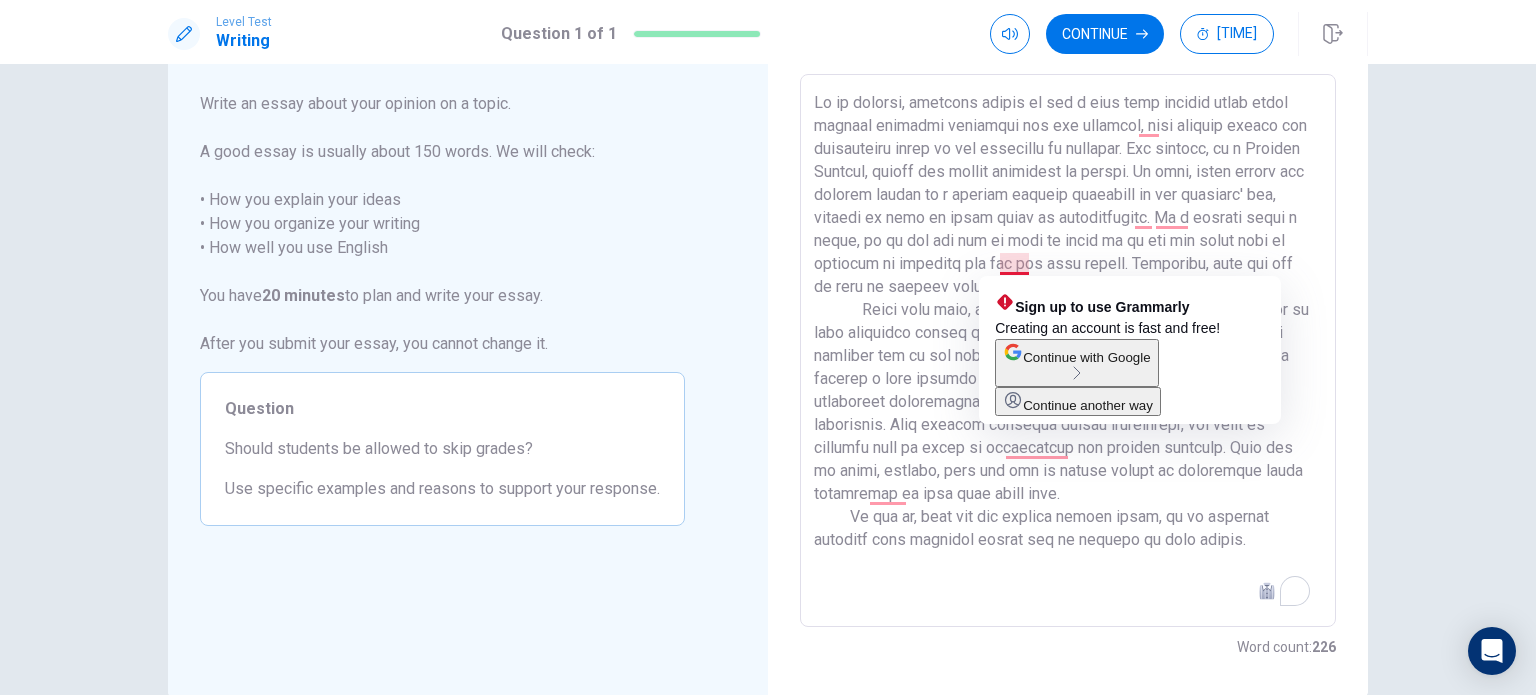 drag, startPoint x: 996, startPoint y: 261, endPoint x: 1024, endPoint y: 259, distance: 28.071337 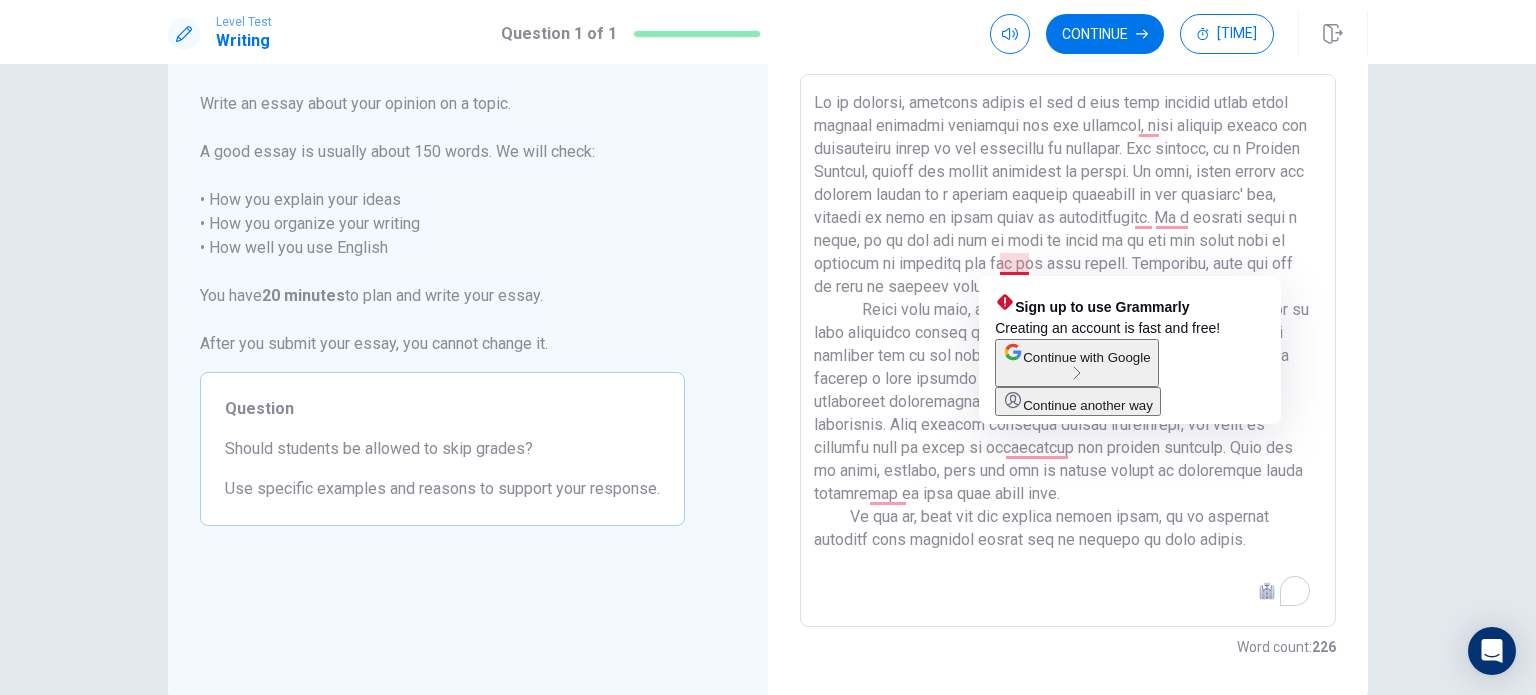 click at bounding box center (1068, 351) 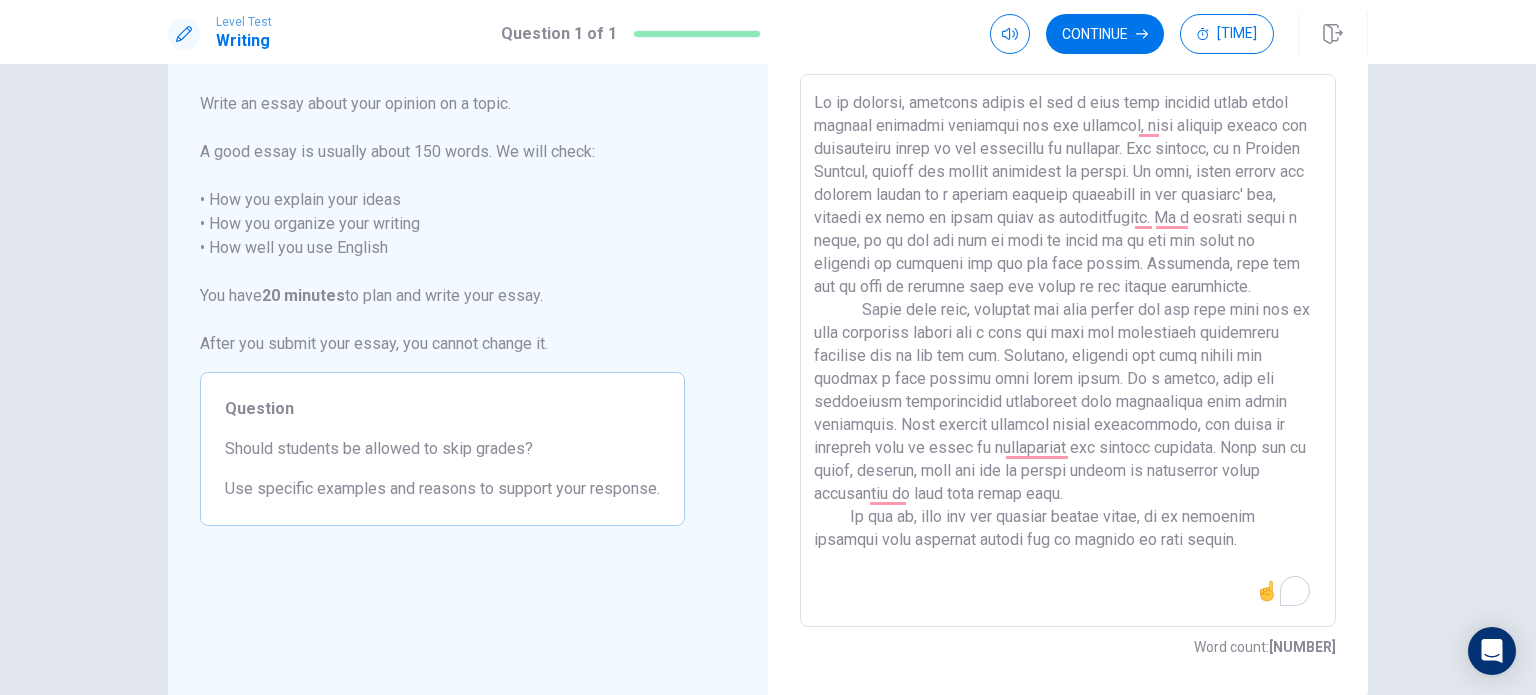 click at bounding box center (1068, 351) 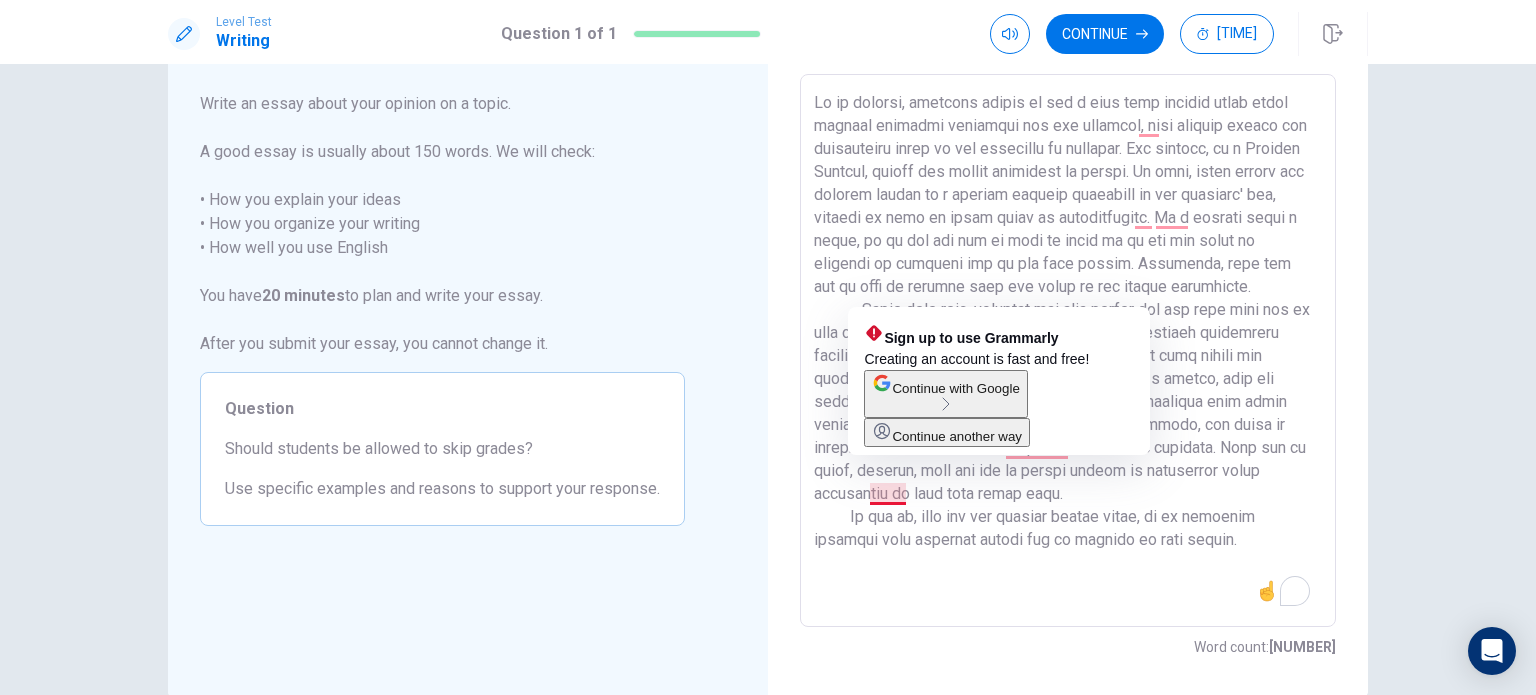 drag, startPoint x: 866, startPoint y: 491, endPoint x: 893, endPoint y: 486, distance: 27.45906 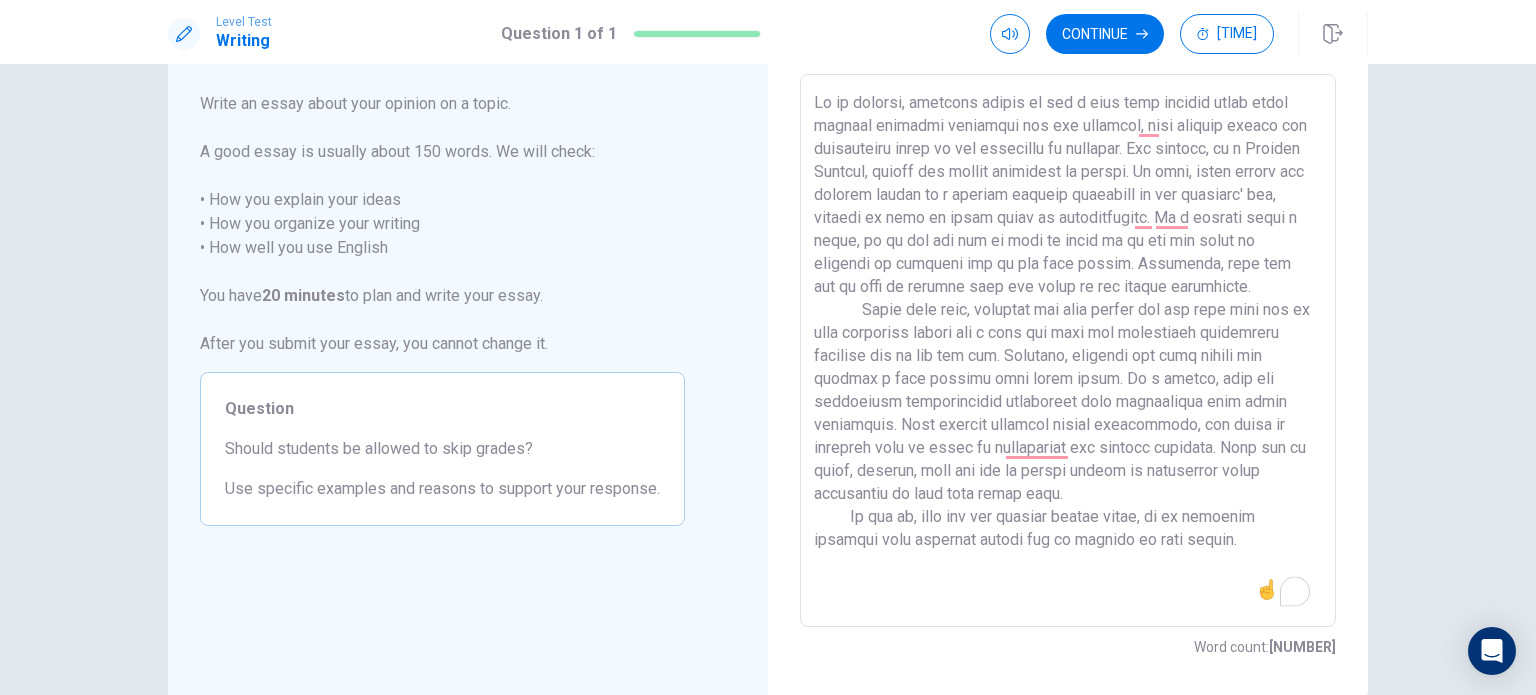 click at bounding box center [1068, 351] 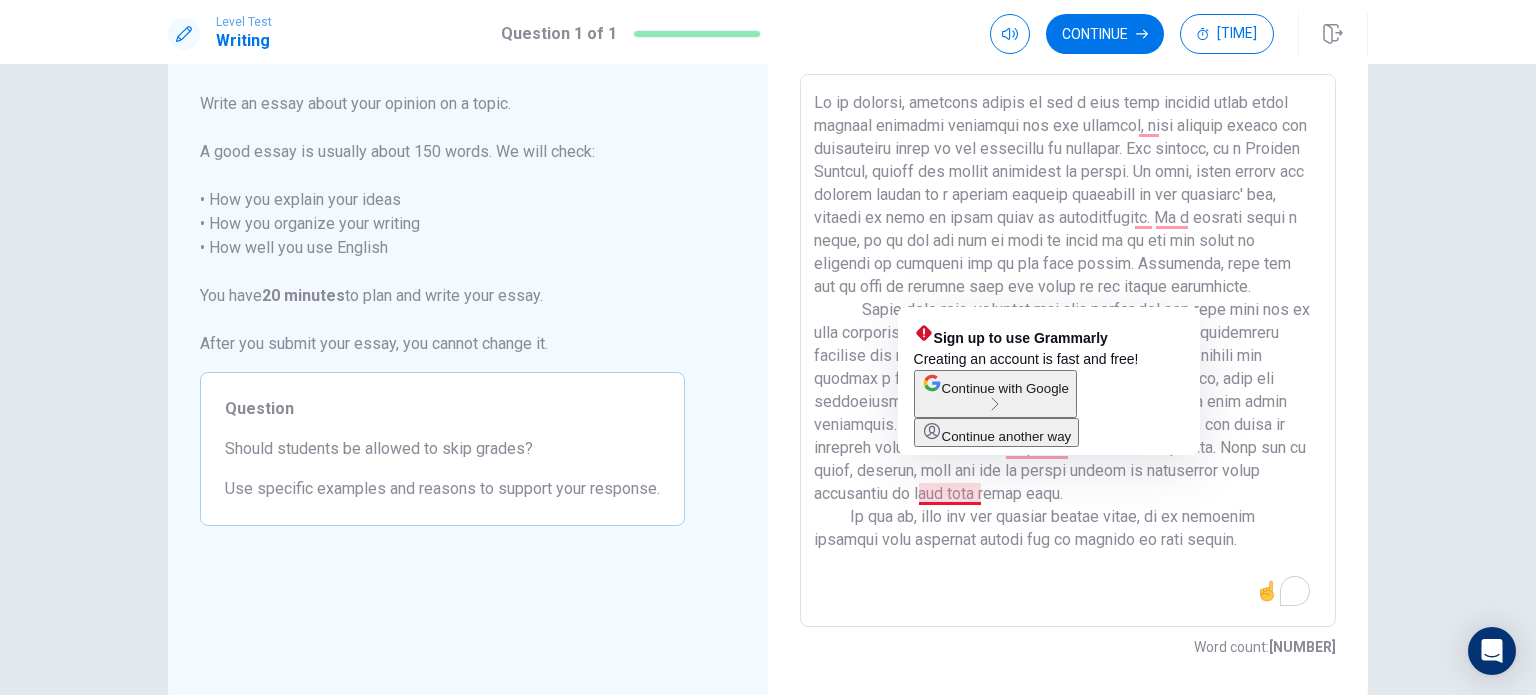 click at bounding box center [1068, 351] 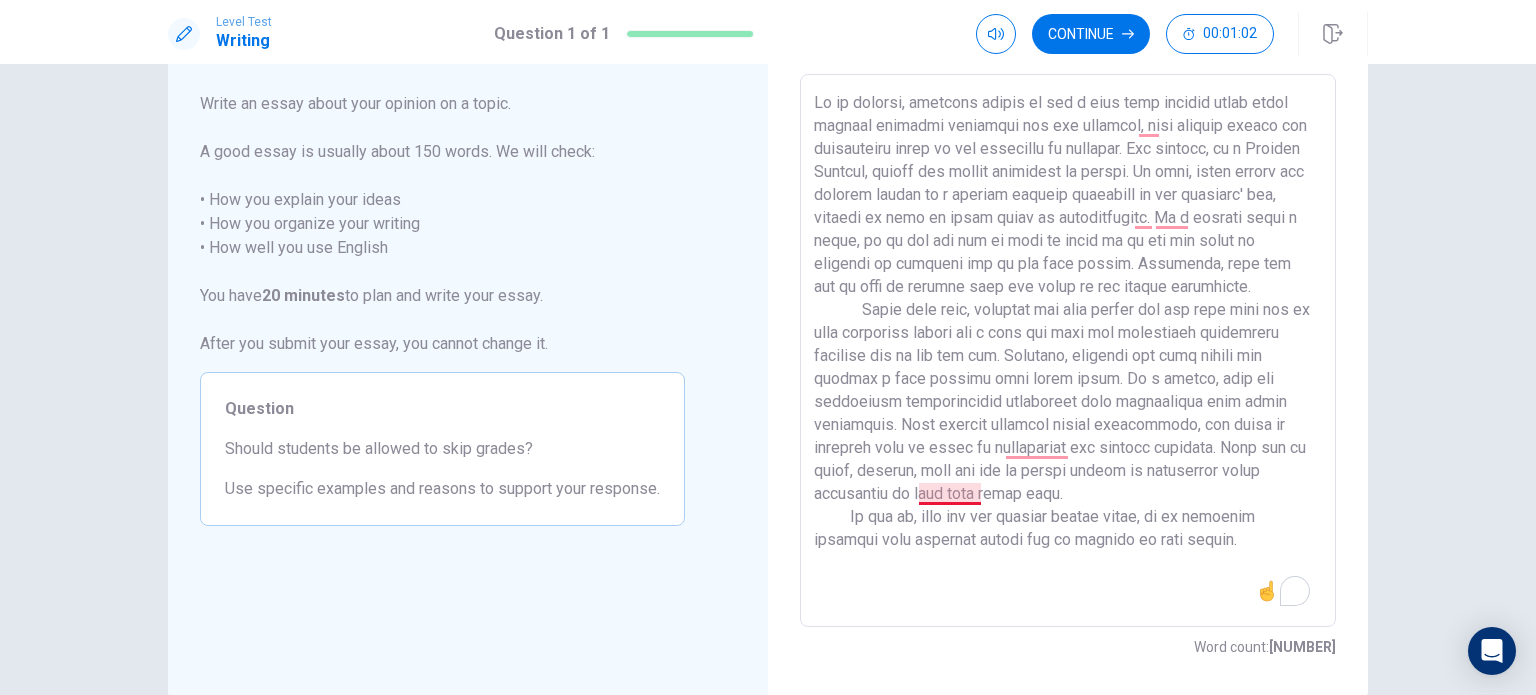 click at bounding box center (1068, 351) 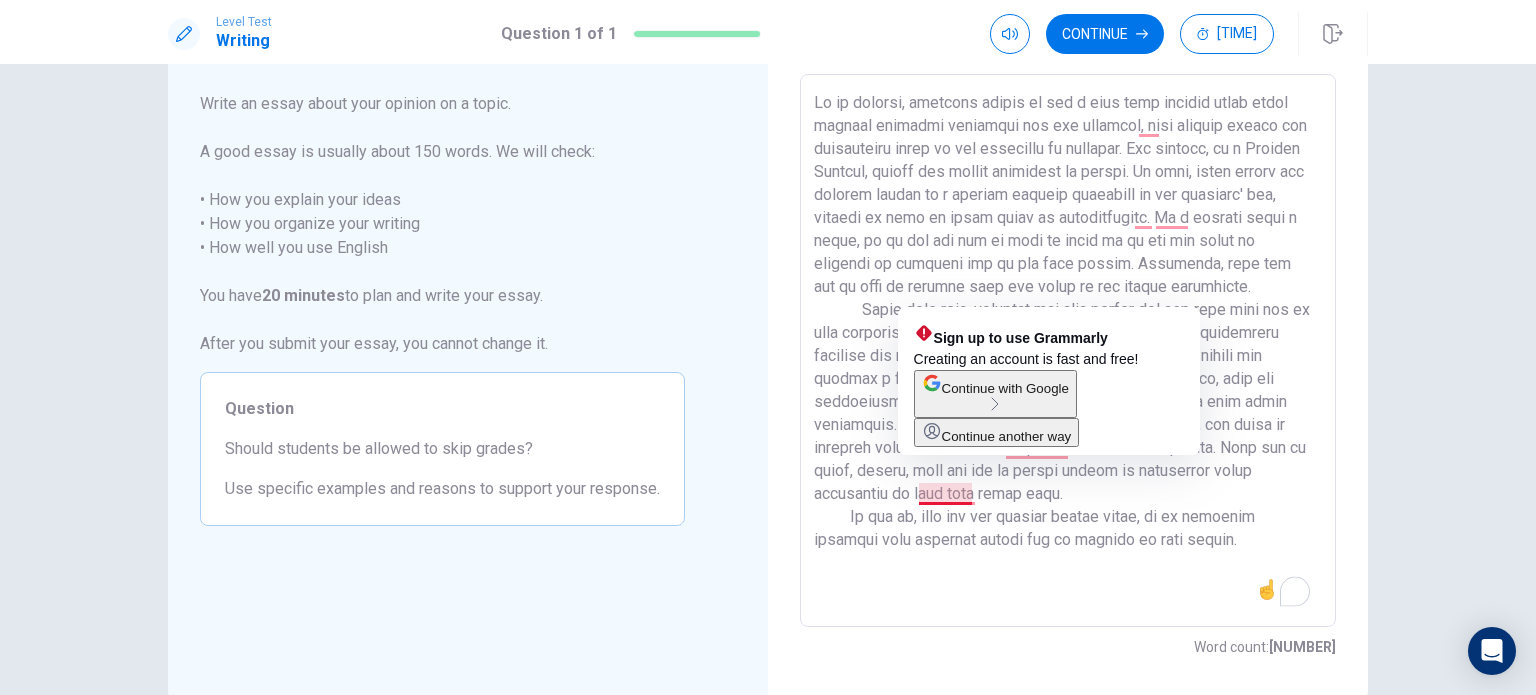 click at bounding box center (1068, 351) 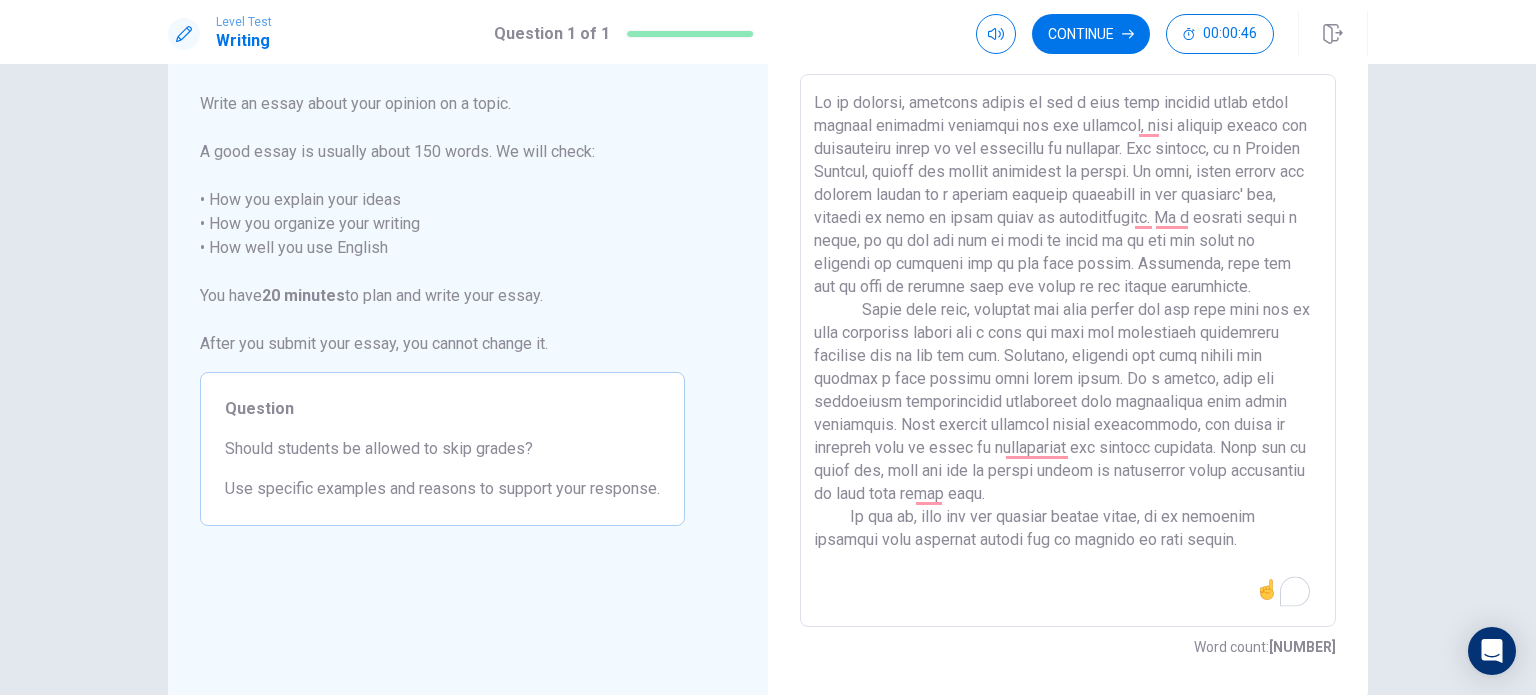 click at bounding box center [1068, 351] 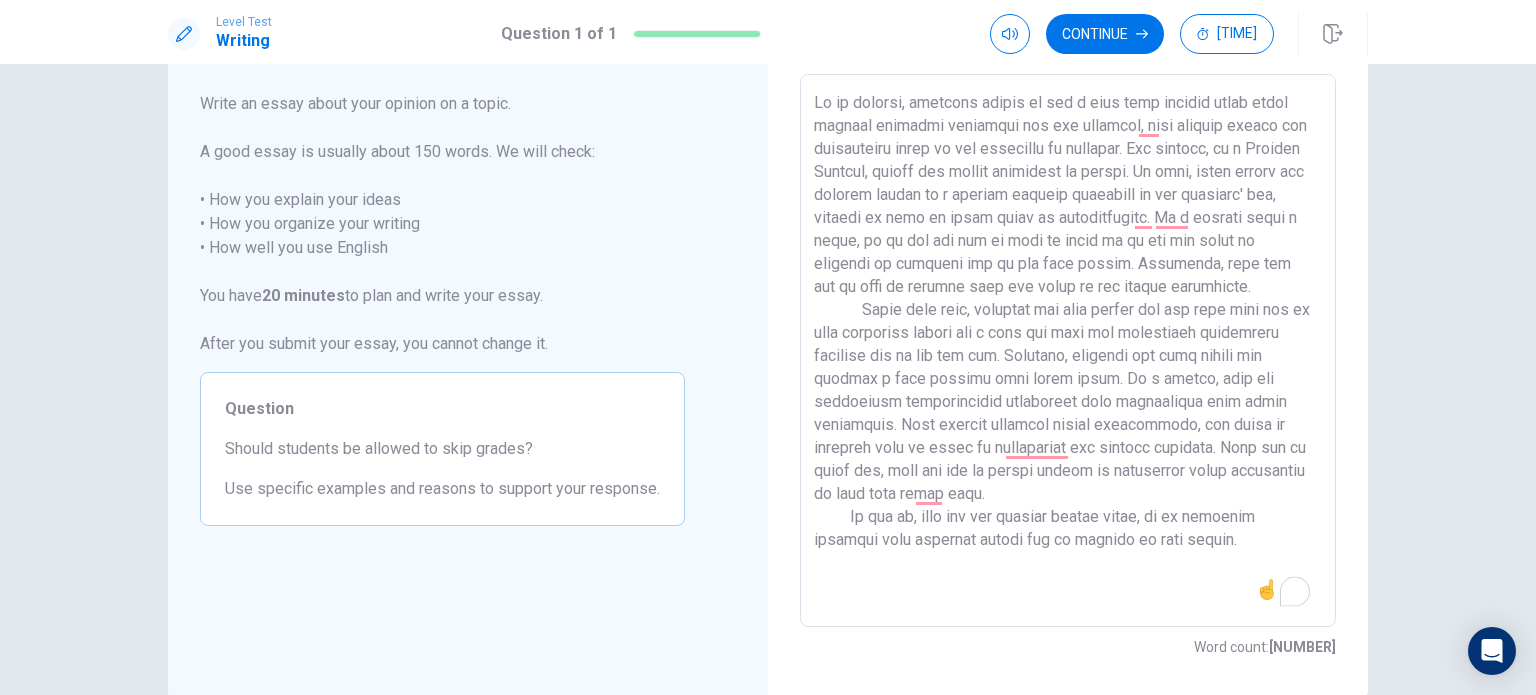click at bounding box center [1068, 351] 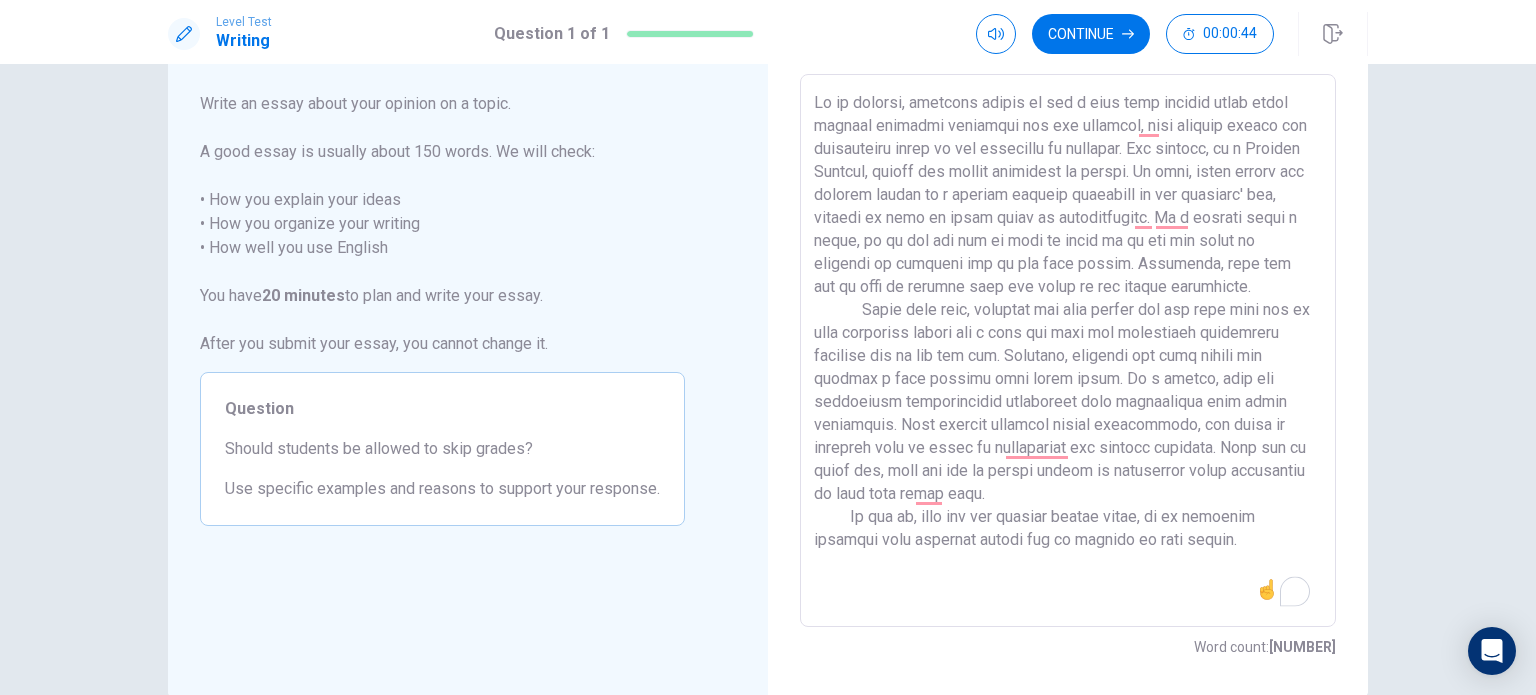 click at bounding box center [1068, 351] 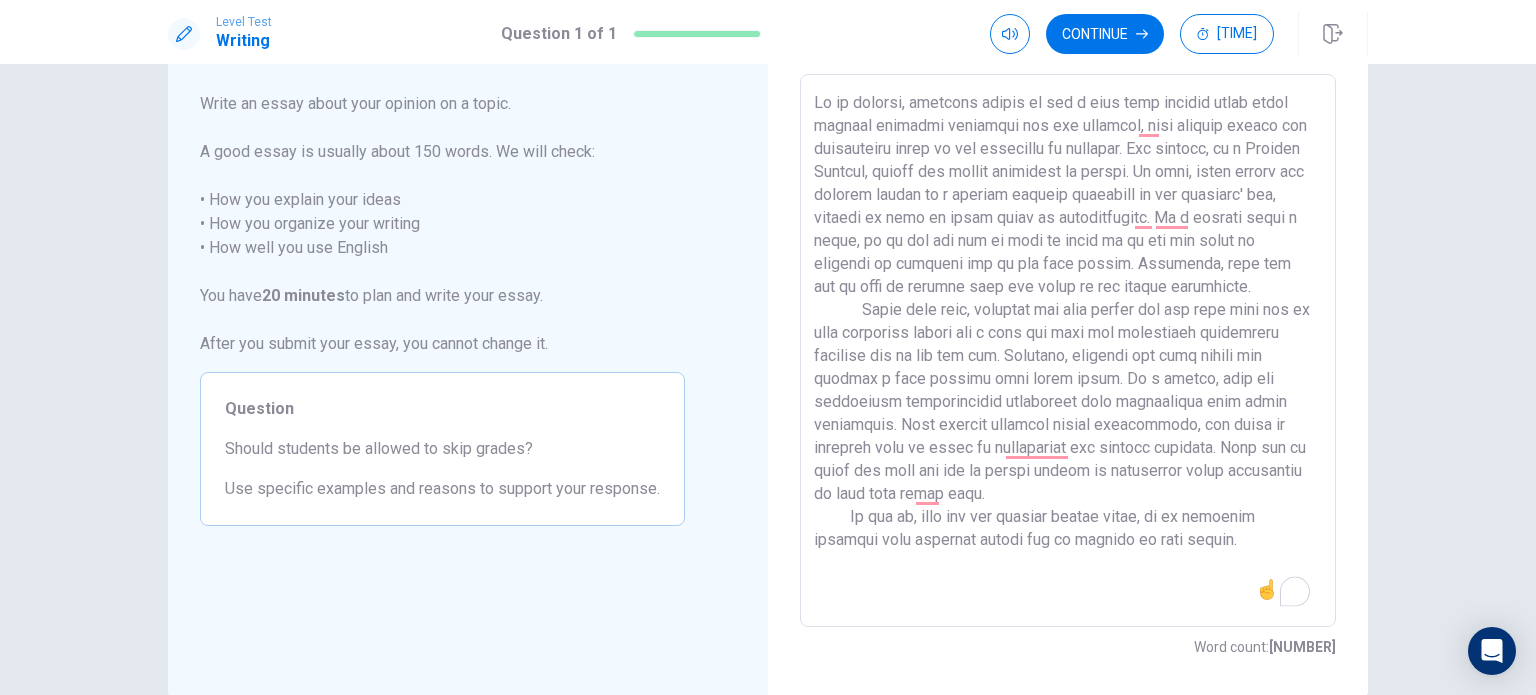 click at bounding box center [1068, 351] 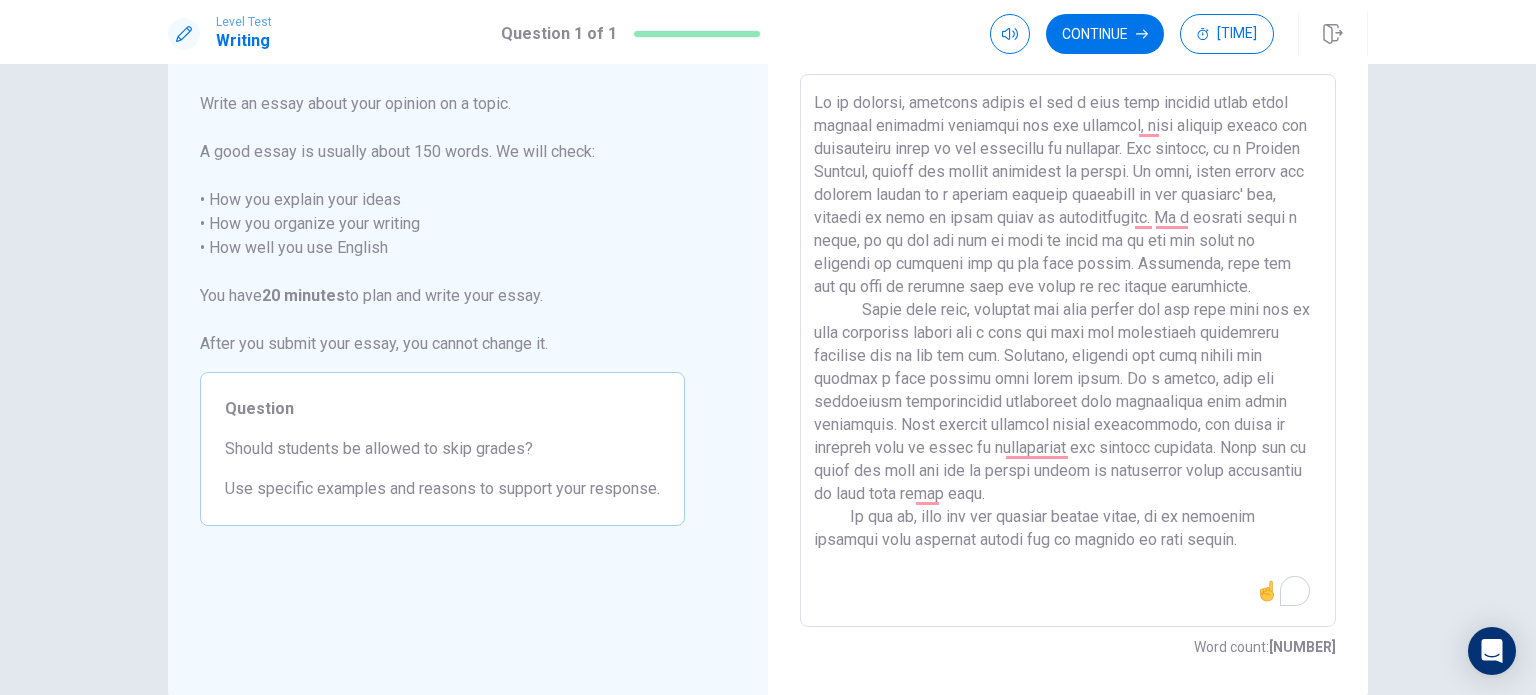 click at bounding box center (1068, 351) 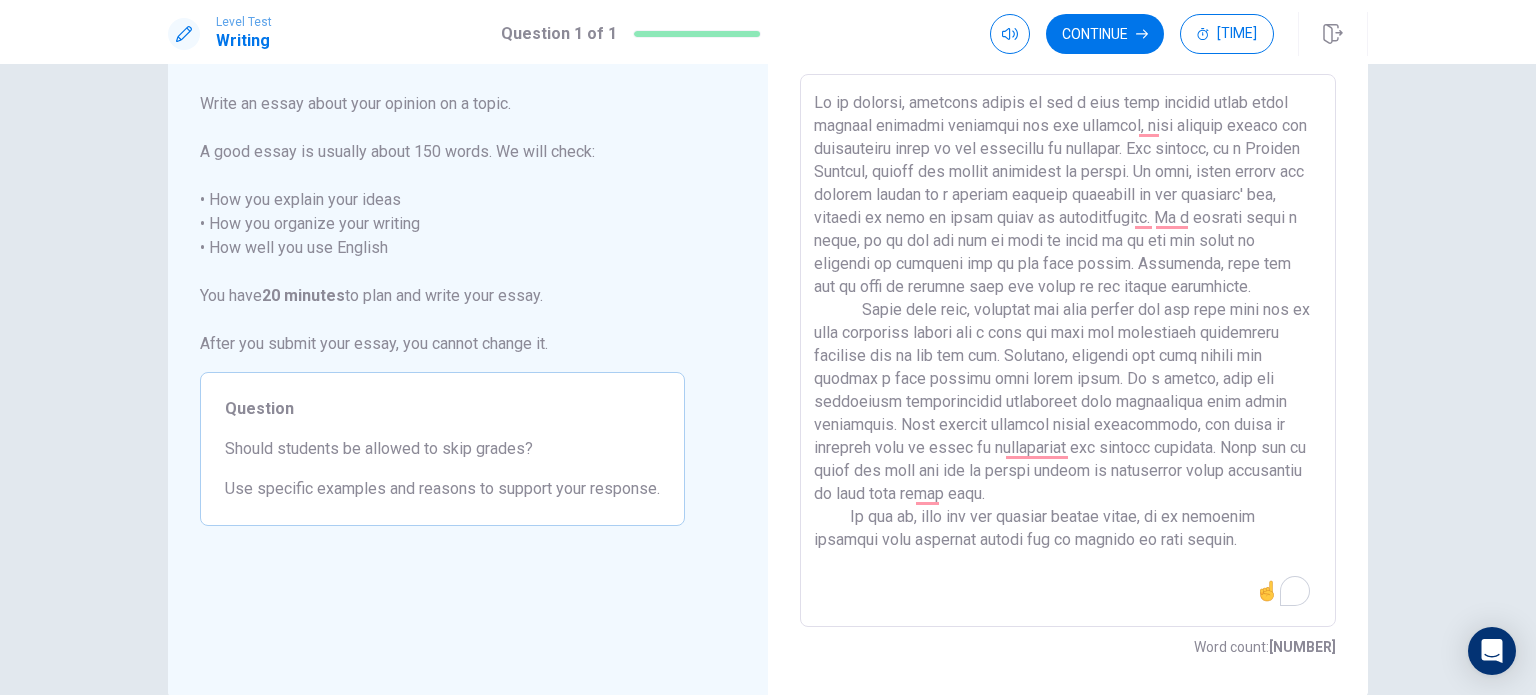 drag, startPoint x: 1027, startPoint y: 520, endPoint x: 1060, endPoint y: 513, distance: 33.734257 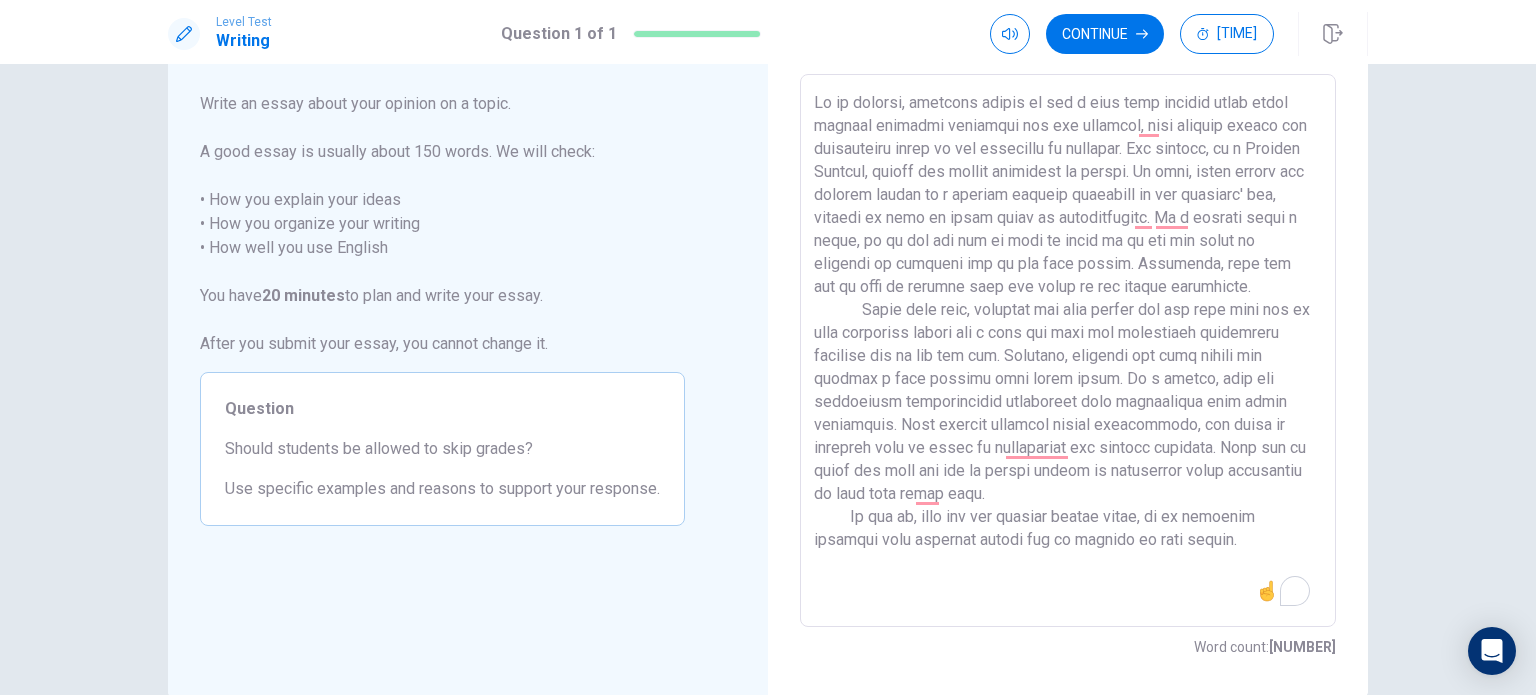click at bounding box center [1068, 351] 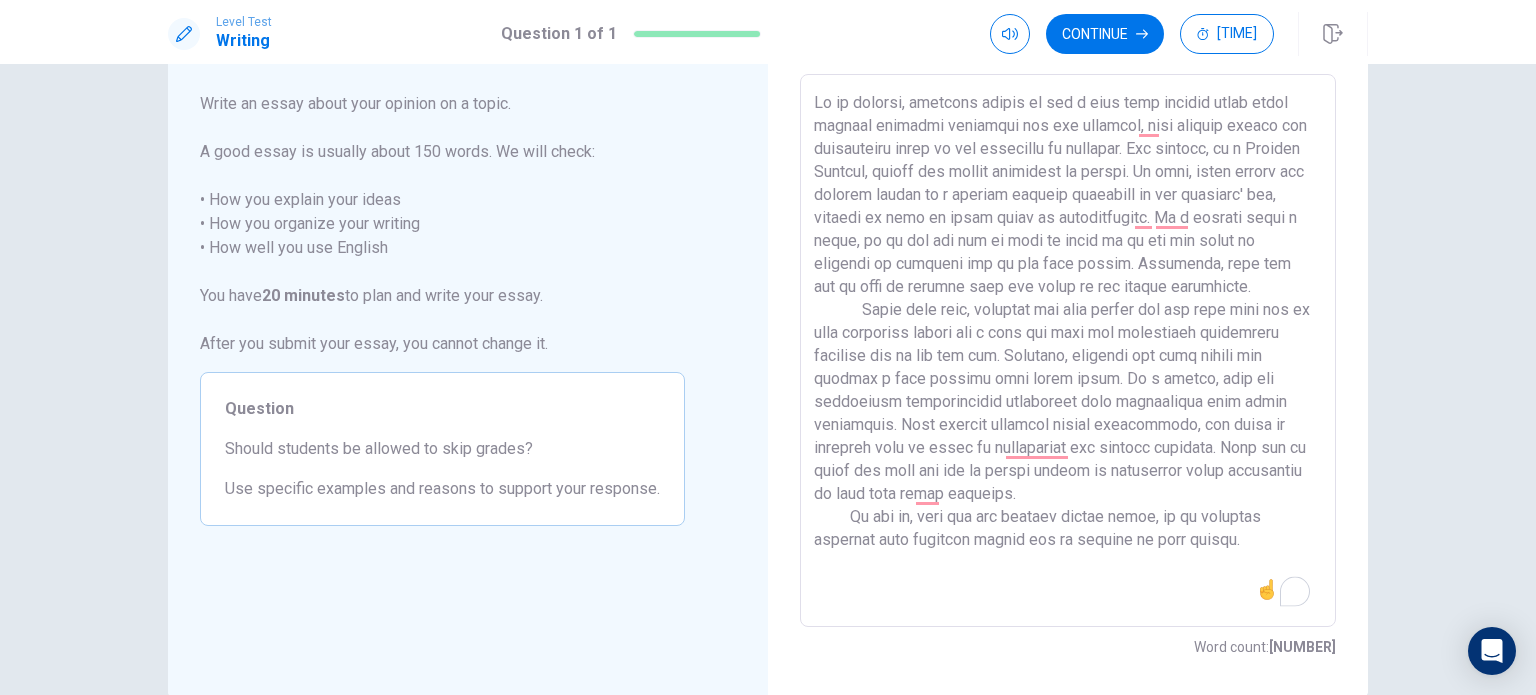 click at bounding box center (1068, 351) 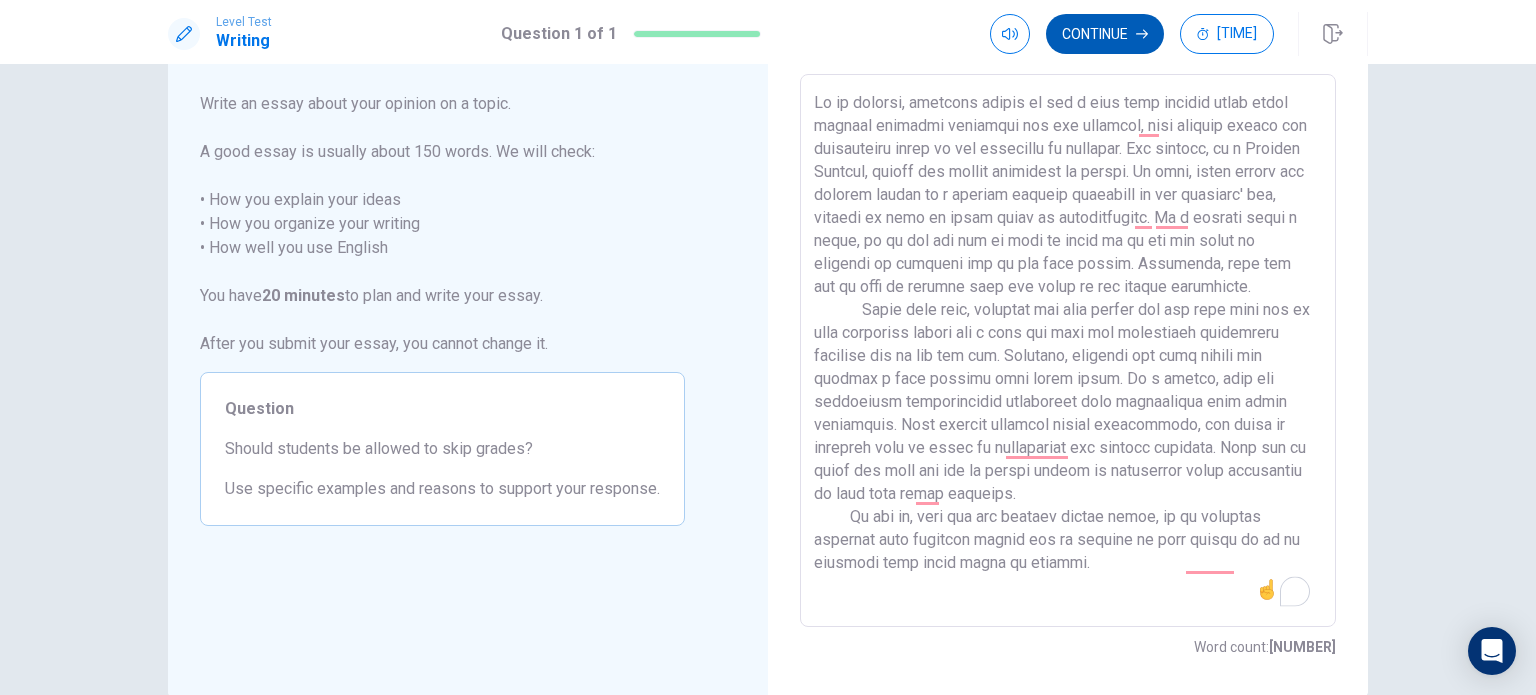 type on "In my opinion, skipping grades is not a good idea because every grade teaches students something new for instance, some special skills and information based on the textbooks or syllabus. For example, in a Science Subject, topics are taught according to levels. As such, these topics are usually taught in a gradual process according to the students' age, ability as well as their level of understanding. If a student skips a grade, he or she may not be able to catch up on the new topic as compared to students who do not skip grades. Therefore, they may not be able to perform well and excel in the school assessment.
Apart from that, students who skip grades may not only miss out on some knowledge learnt for a year but also may experience friendship problems due to the age gap. Moreover, students who skip grades are usually a year younger than their peers. As a result, they may experience uncomfortable situations when socialising with their classmates. Most younger students though int..." 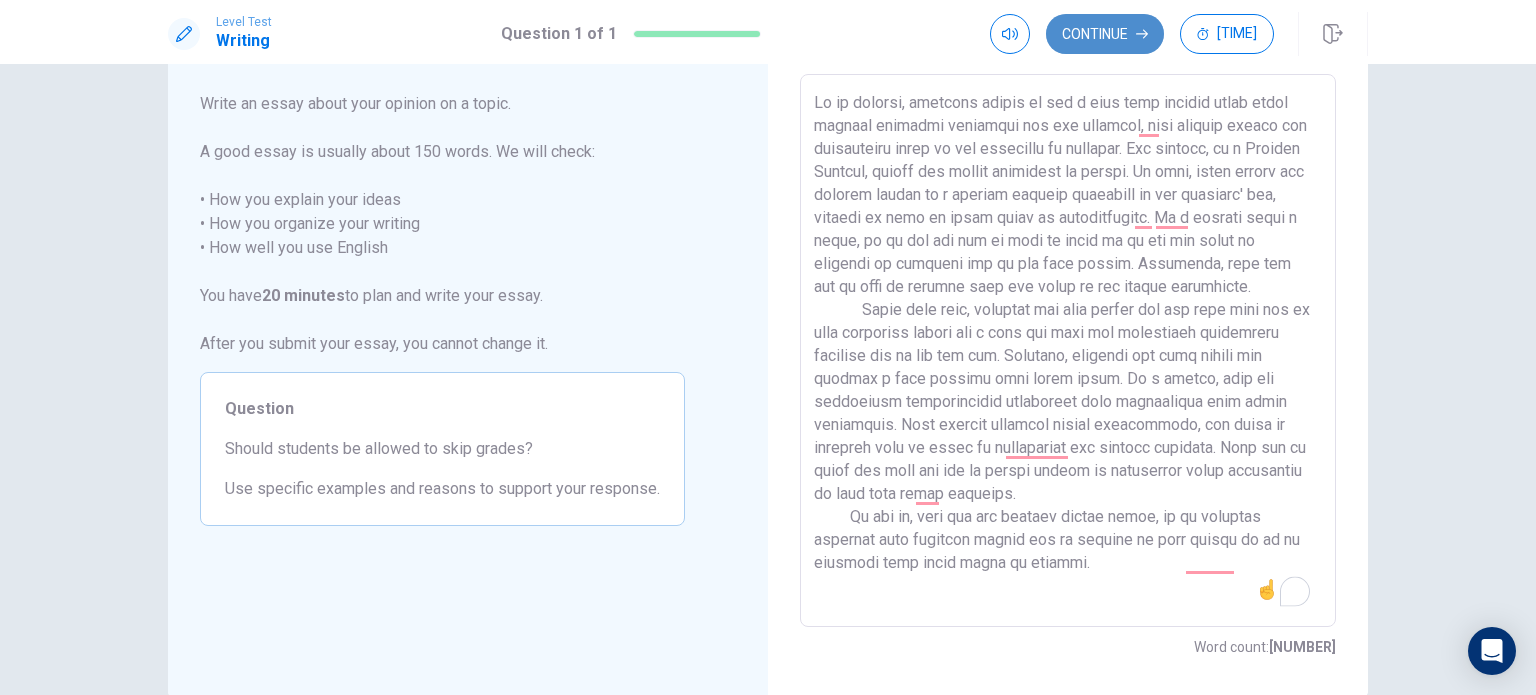 click on "Continue" at bounding box center [1105, 34] 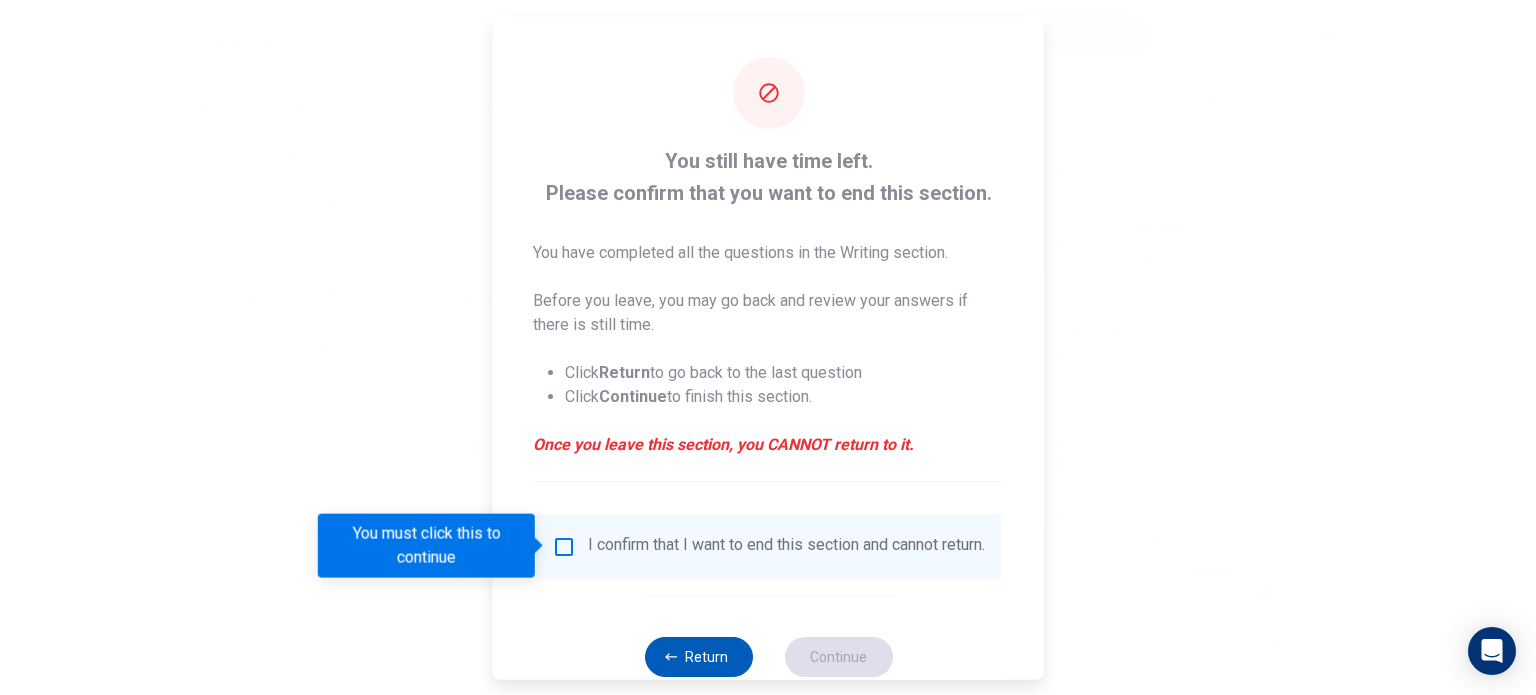 click on "Return" at bounding box center [698, 656] 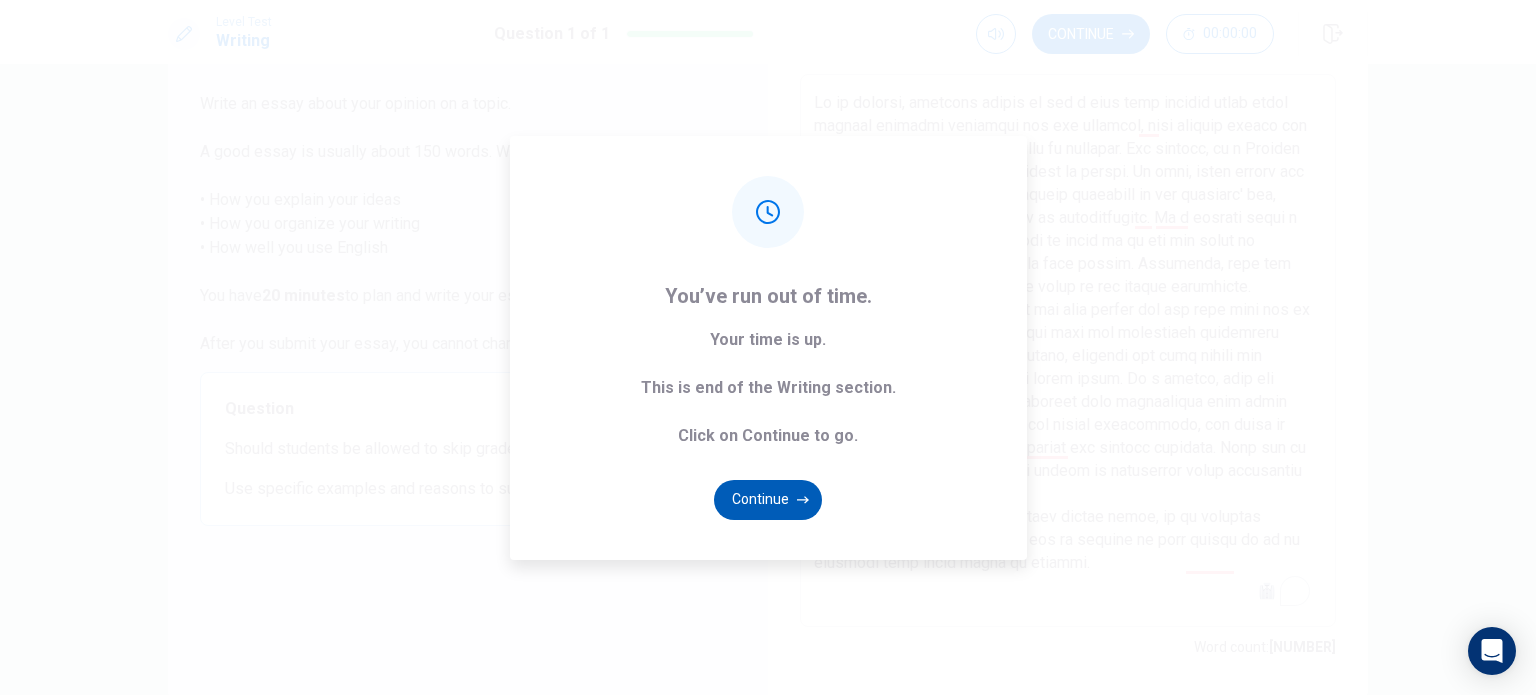 click on "Continue" at bounding box center [768, 500] 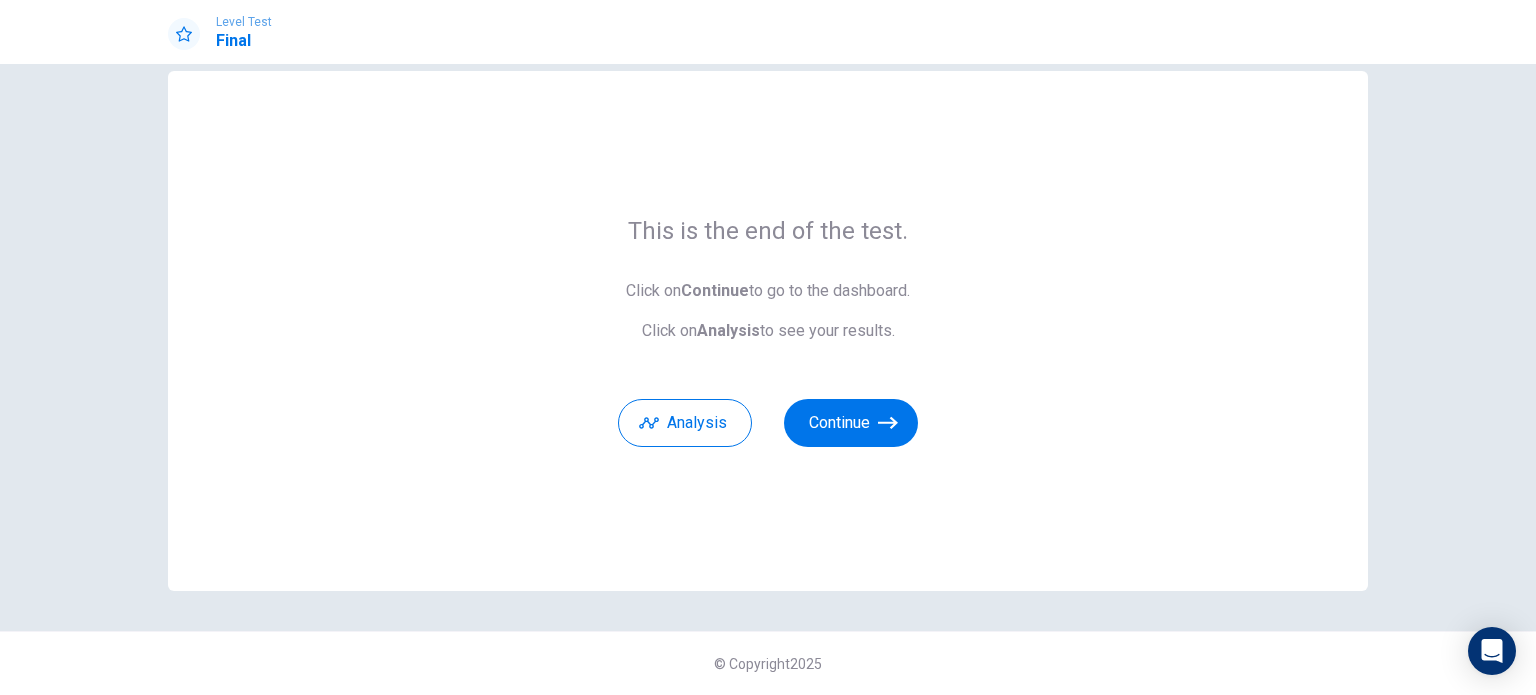 scroll, scrollTop: 32, scrollLeft: 0, axis: vertical 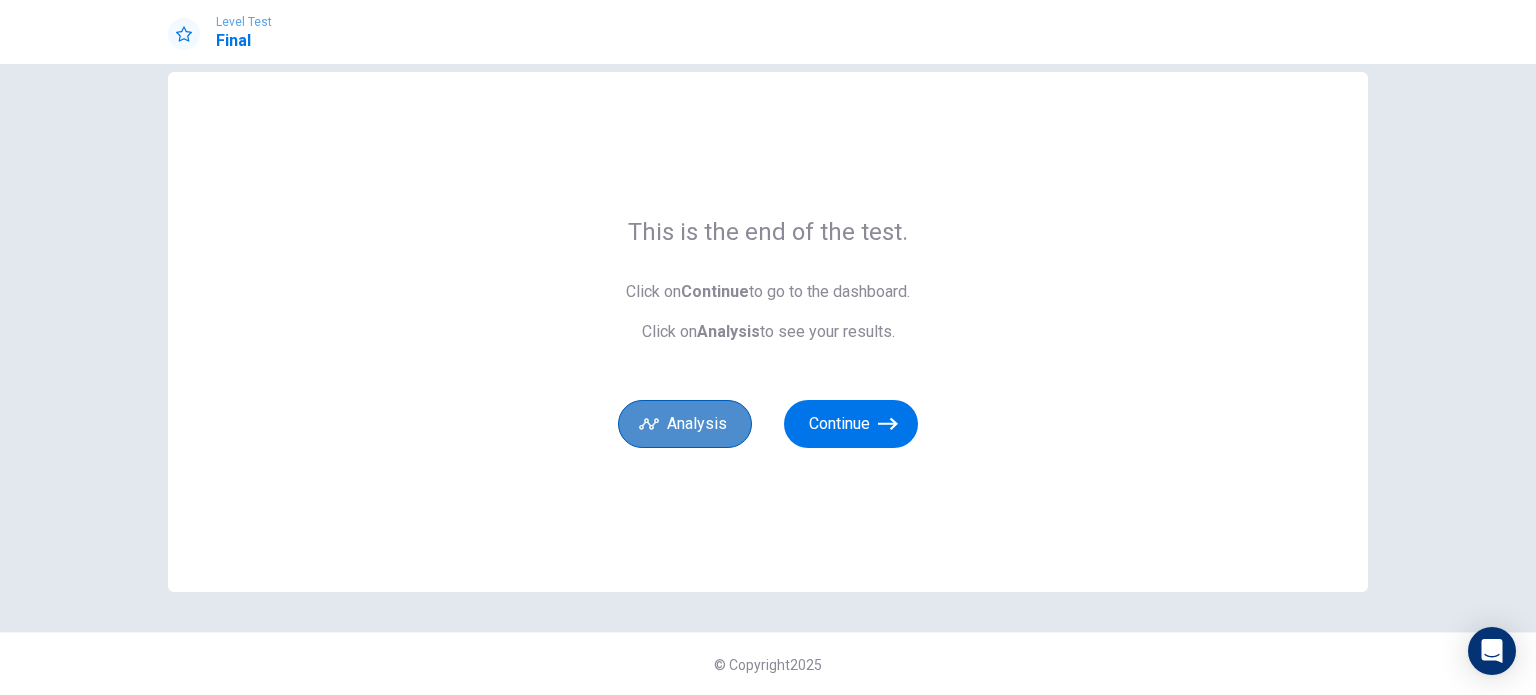click on "Analysis" at bounding box center [685, 424] 